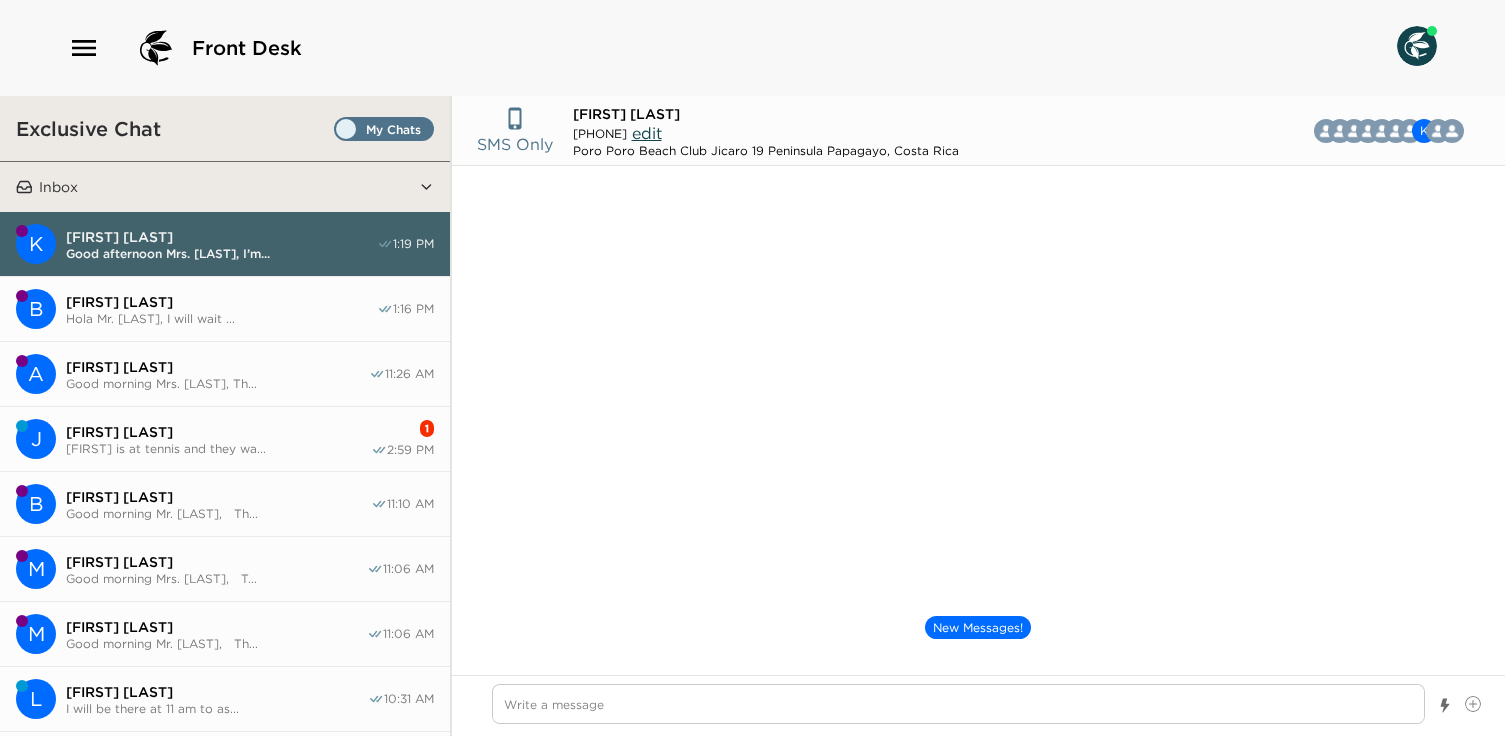 scroll, scrollTop: 0, scrollLeft: 0, axis: both 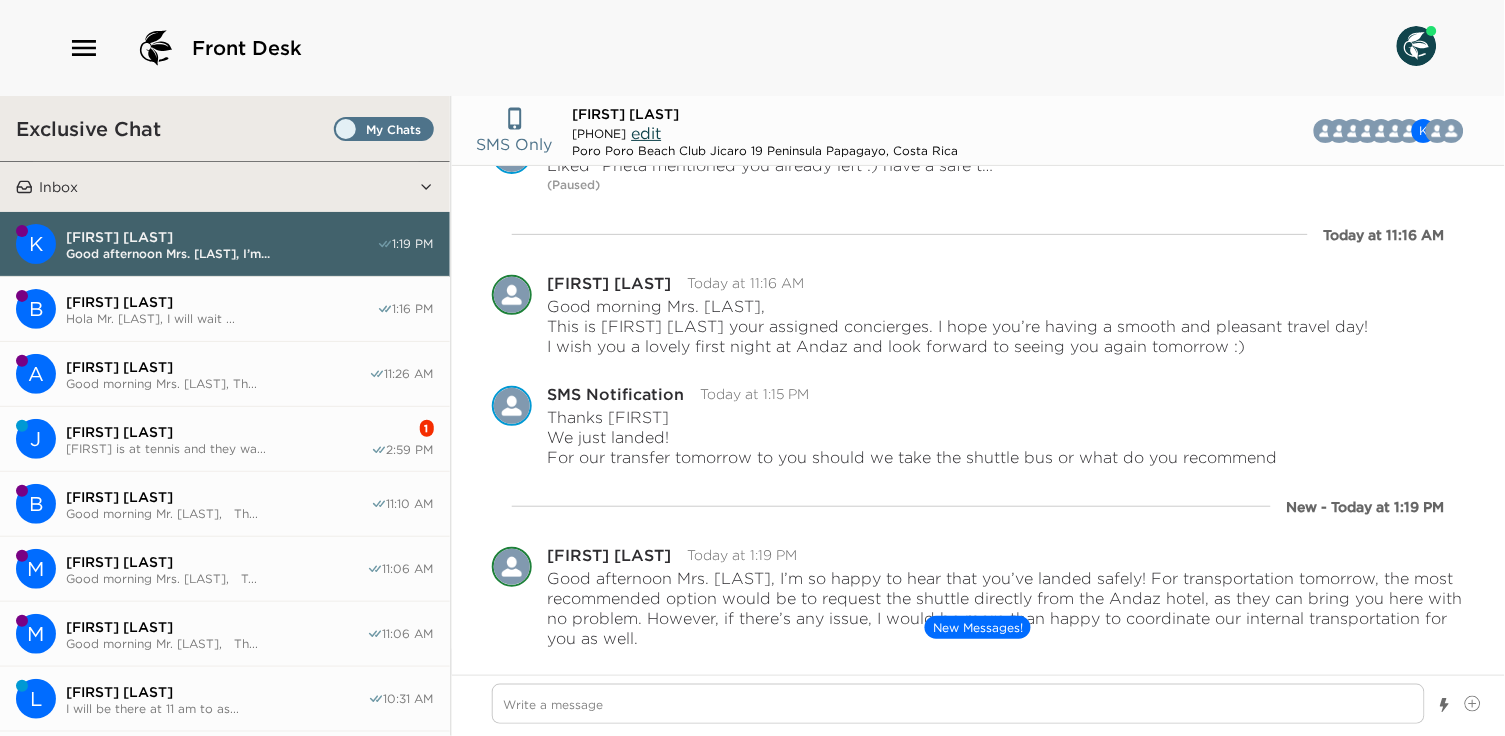type on "x" 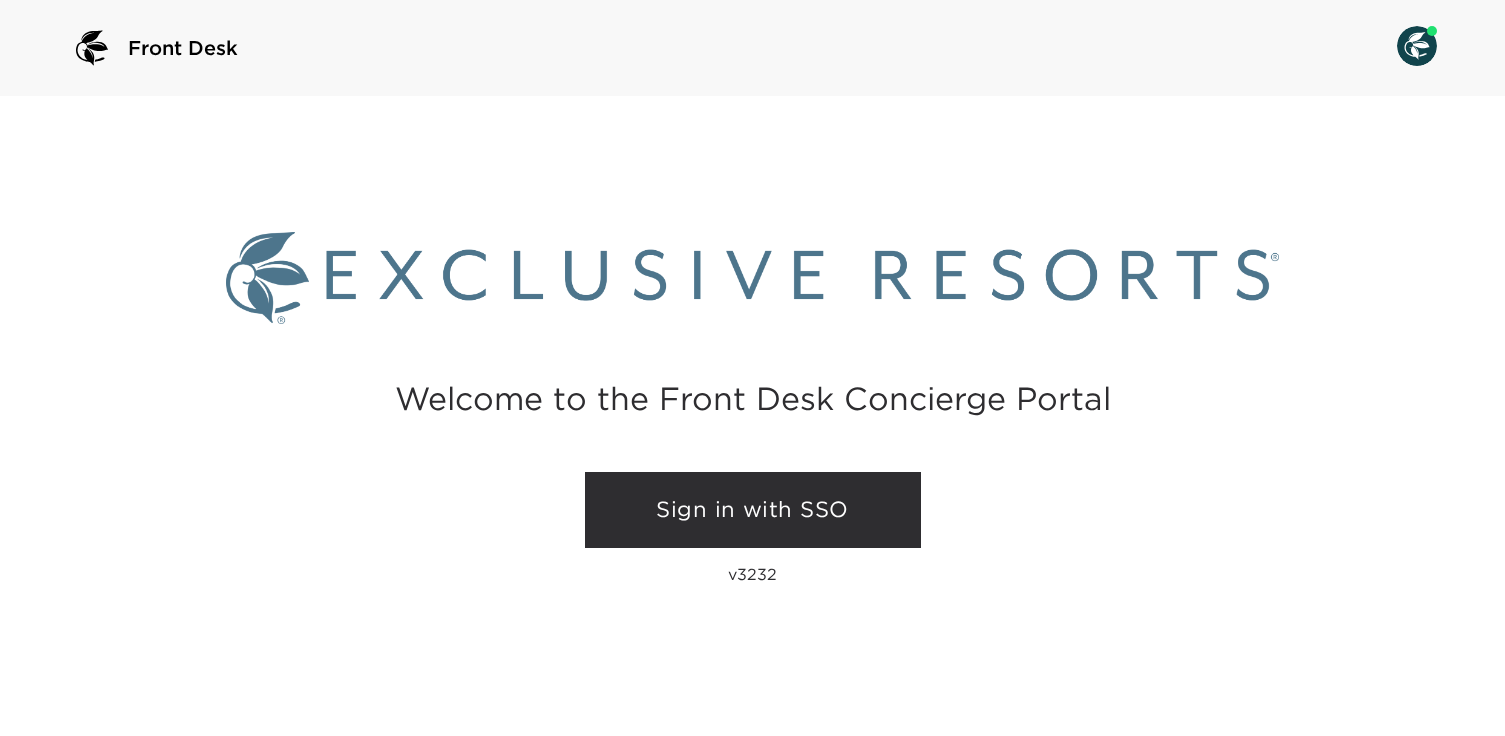 scroll, scrollTop: 0, scrollLeft: 0, axis: both 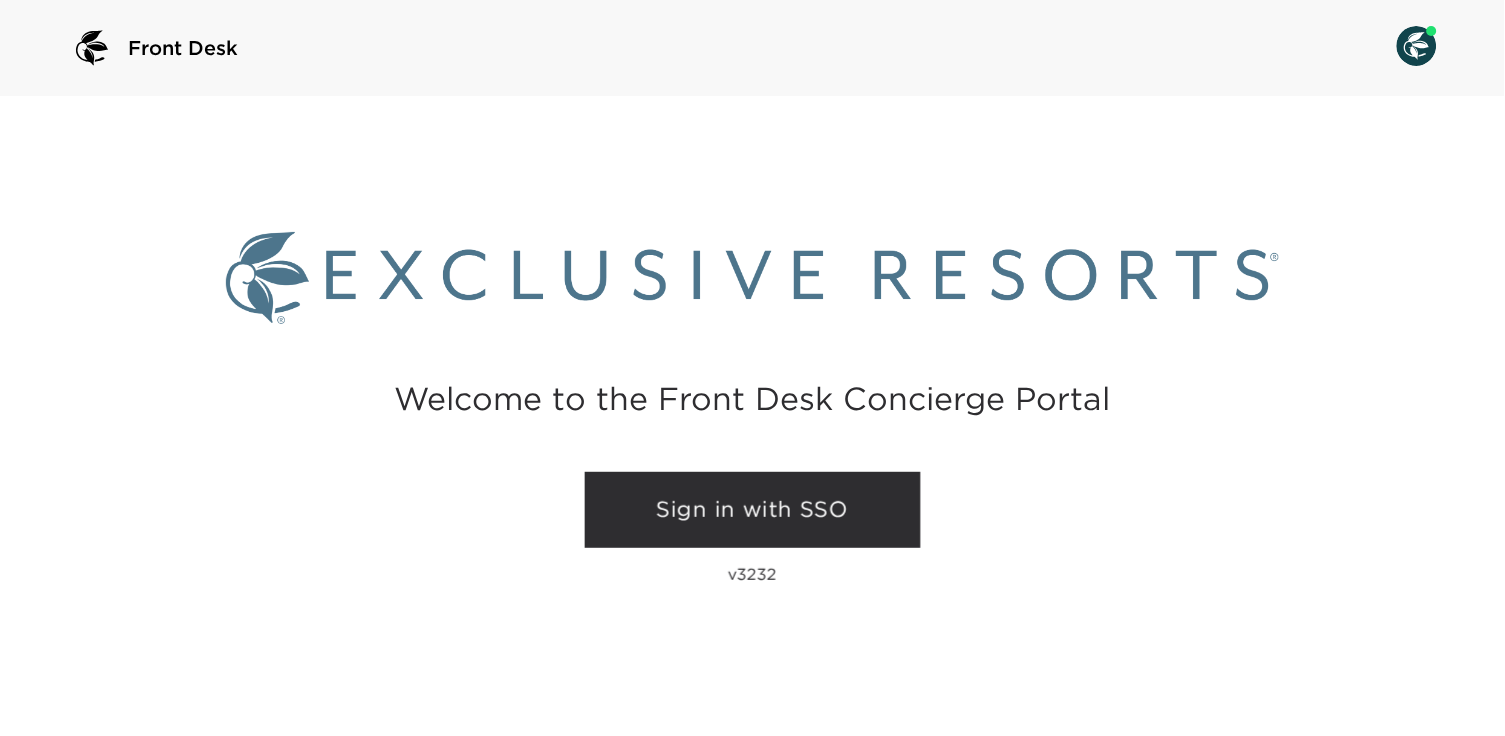 click on "Sign in with SSO" at bounding box center [753, 510] 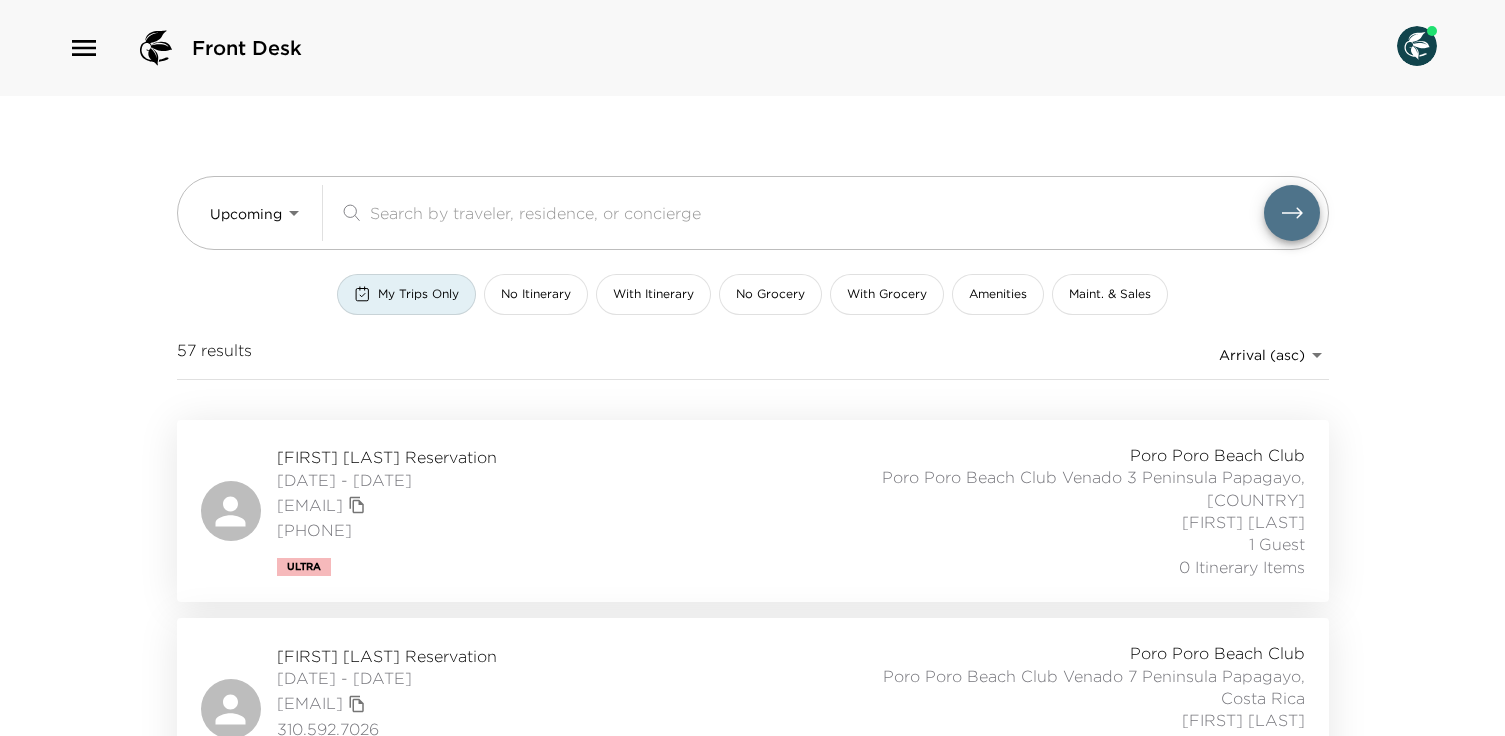 scroll, scrollTop: 0, scrollLeft: 0, axis: both 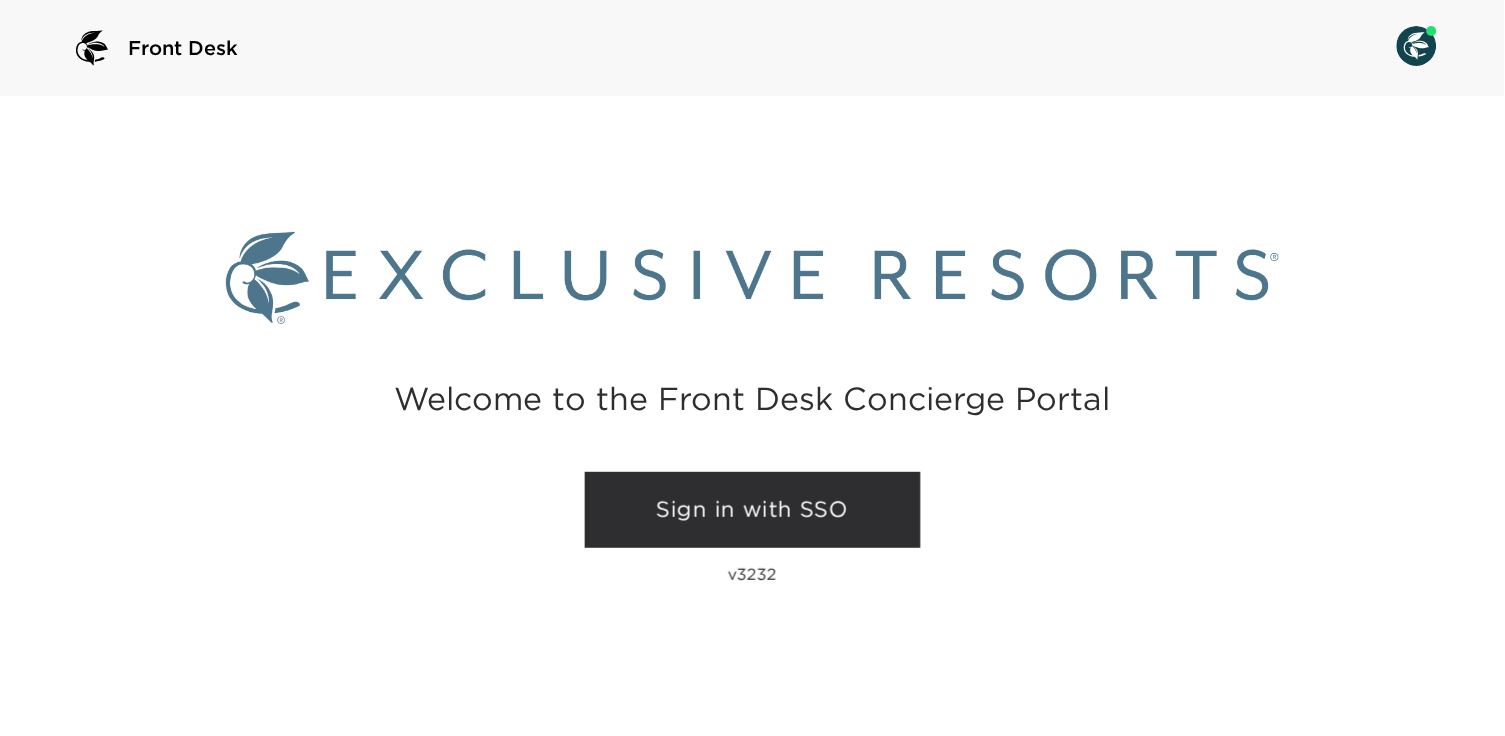 click on "Sign in with SSO" at bounding box center [753, 510] 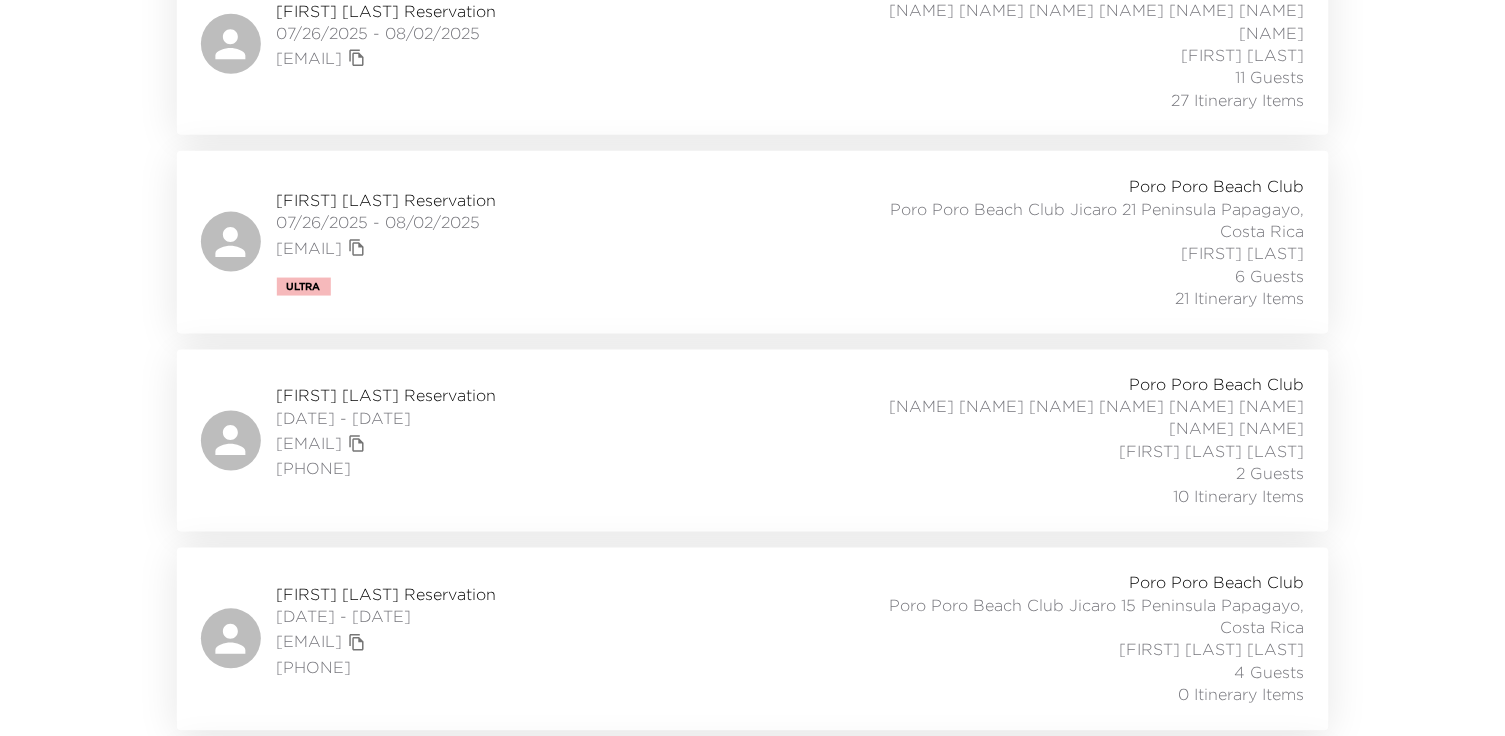 scroll, scrollTop: 475, scrollLeft: 0, axis: vertical 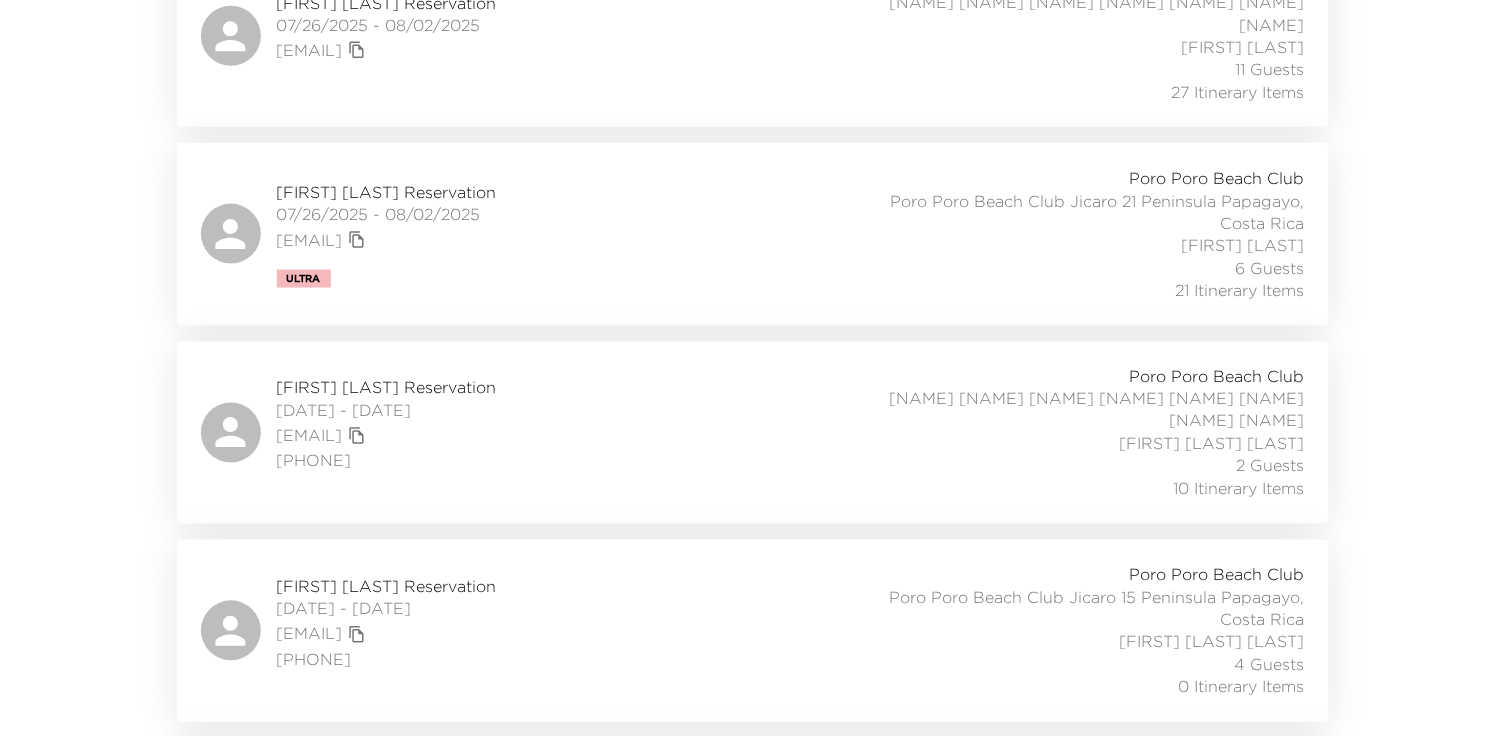 click on "Richard Ackley Reservation 07/27/2025 - 08/04/2025 rich.ackley66@gmail.com 9413767189 Poro Poro Beach Club Poro Poro Beach Club Jicaro 13 Peninsula Papagayo, Costa Rica Miller Contreras Canales 2 Guests 10 Itinerary Items" at bounding box center [753, 433] 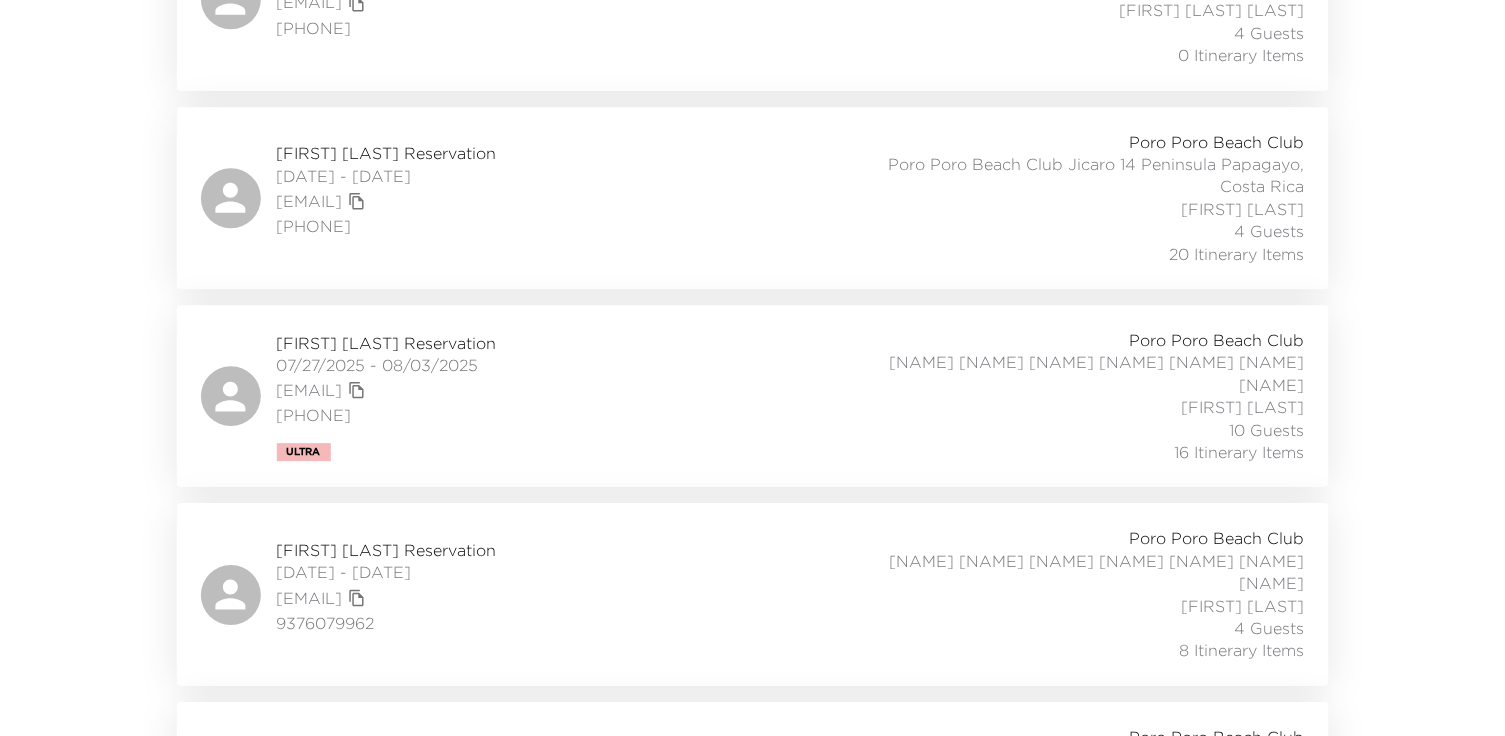 scroll, scrollTop: 1116, scrollLeft: 0, axis: vertical 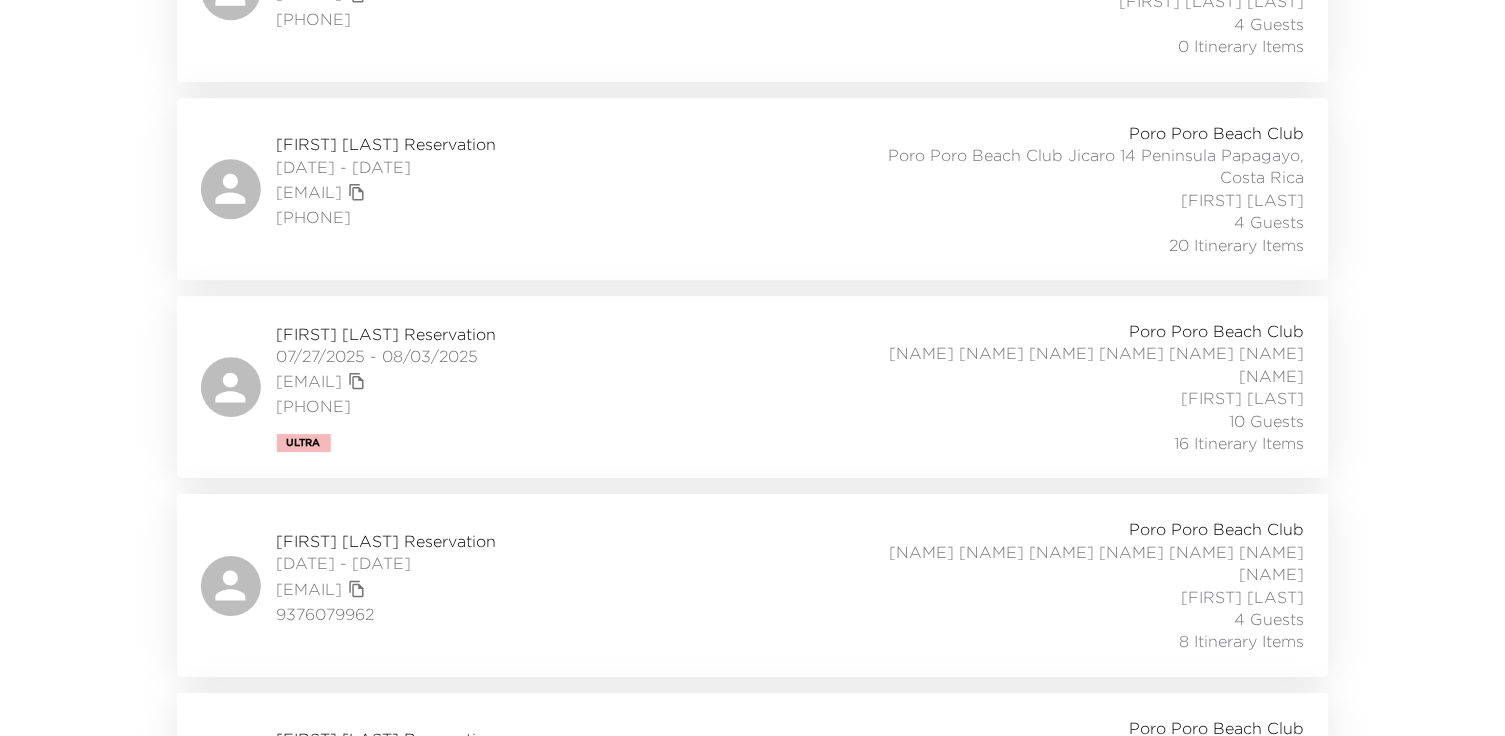 click on "Josh Haldi Reservation 07/27/2025 - 08/03/2025 jhaldi@golubcapital.com +1 440 488 0273 Ultra Poro Poro Beach Club Poro Poro Beach Club Venado 1 Peninsula Papagayo, Costa Rica Karina Pina 10 Guests 16 Itinerary Items" at bounding box center [753, 387] 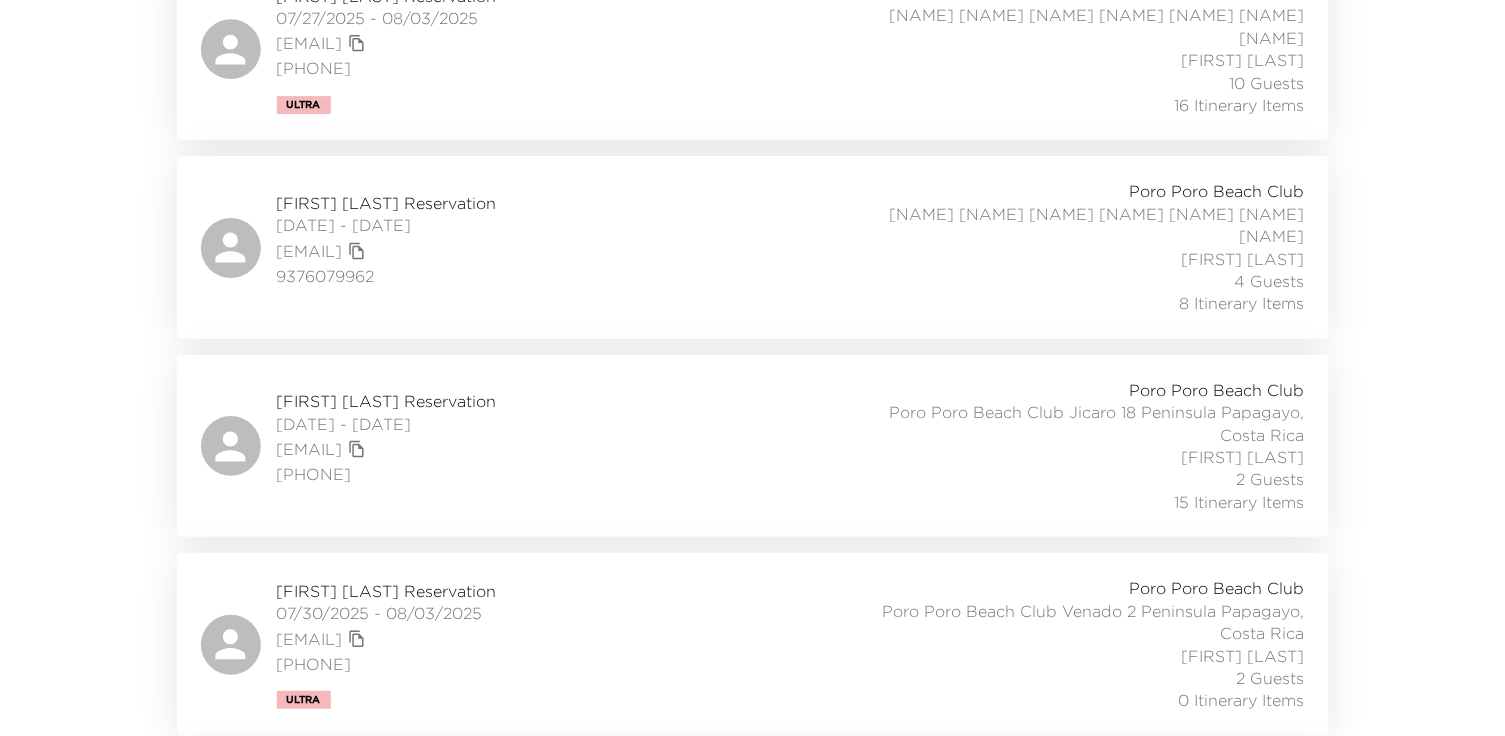 scroll, scrollTop: 1454, scrollLeft: 0, axis: vertical 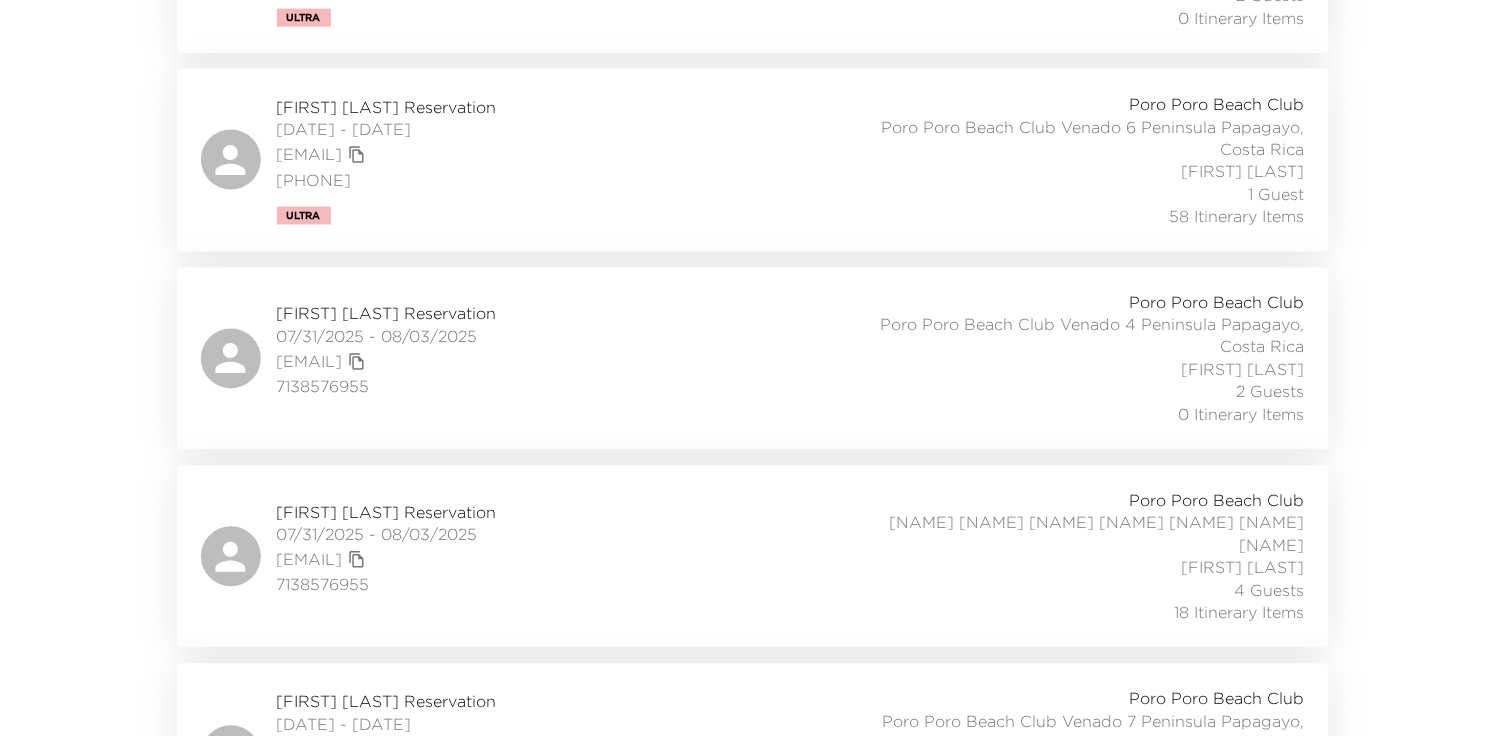 click on "David Neal Reservation 07/31/2025 - 08/03/2025 david.neal145@gmail.com 7138576955 Poro Poro Beach Club Poro Poro Beach Club Venado 4 Peninsula Papagayo, Costa Rica Karina Pina 2 Guests 0 Itinerary Items" at bounding box center (753, 359) 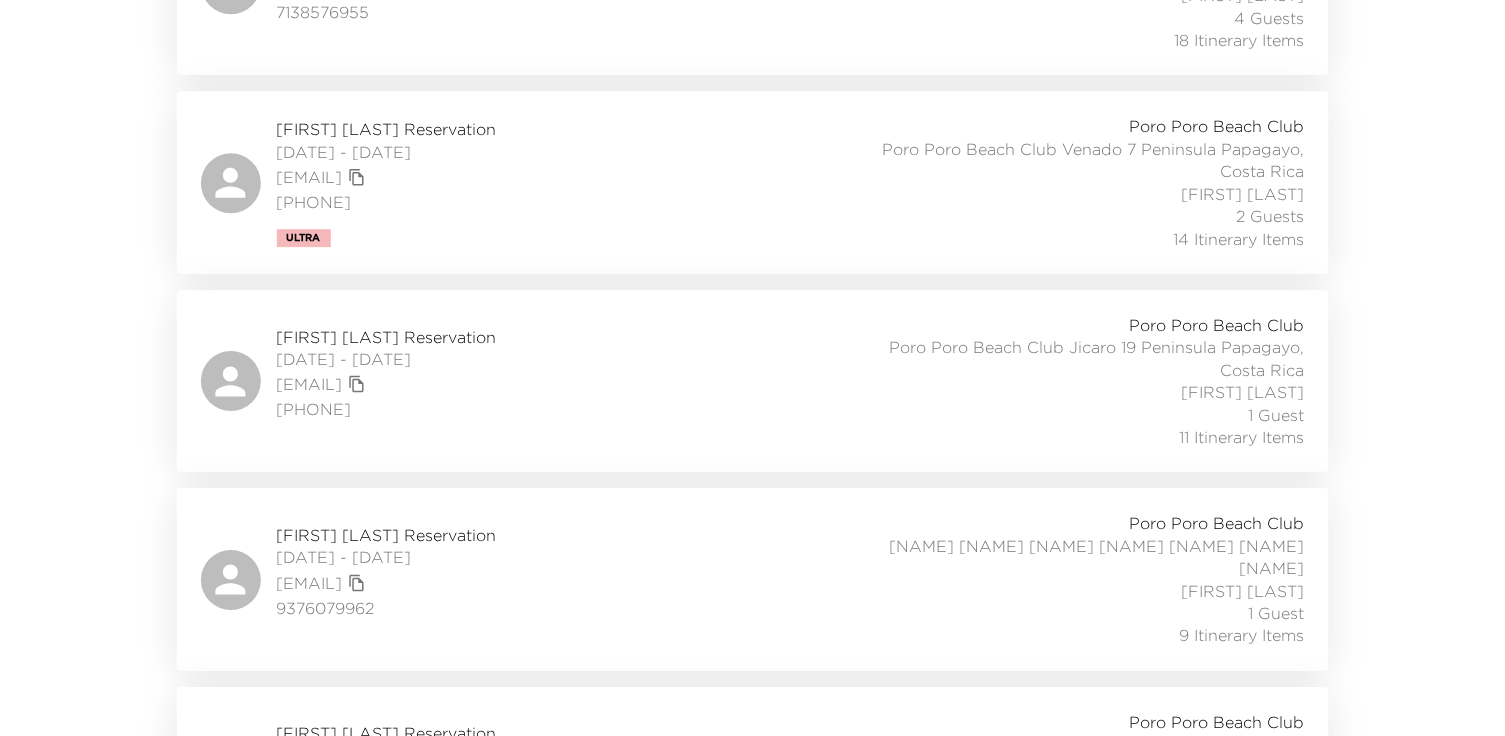 scroll, scrollTop: 2905, scrollLeft: 0, axis: vertical 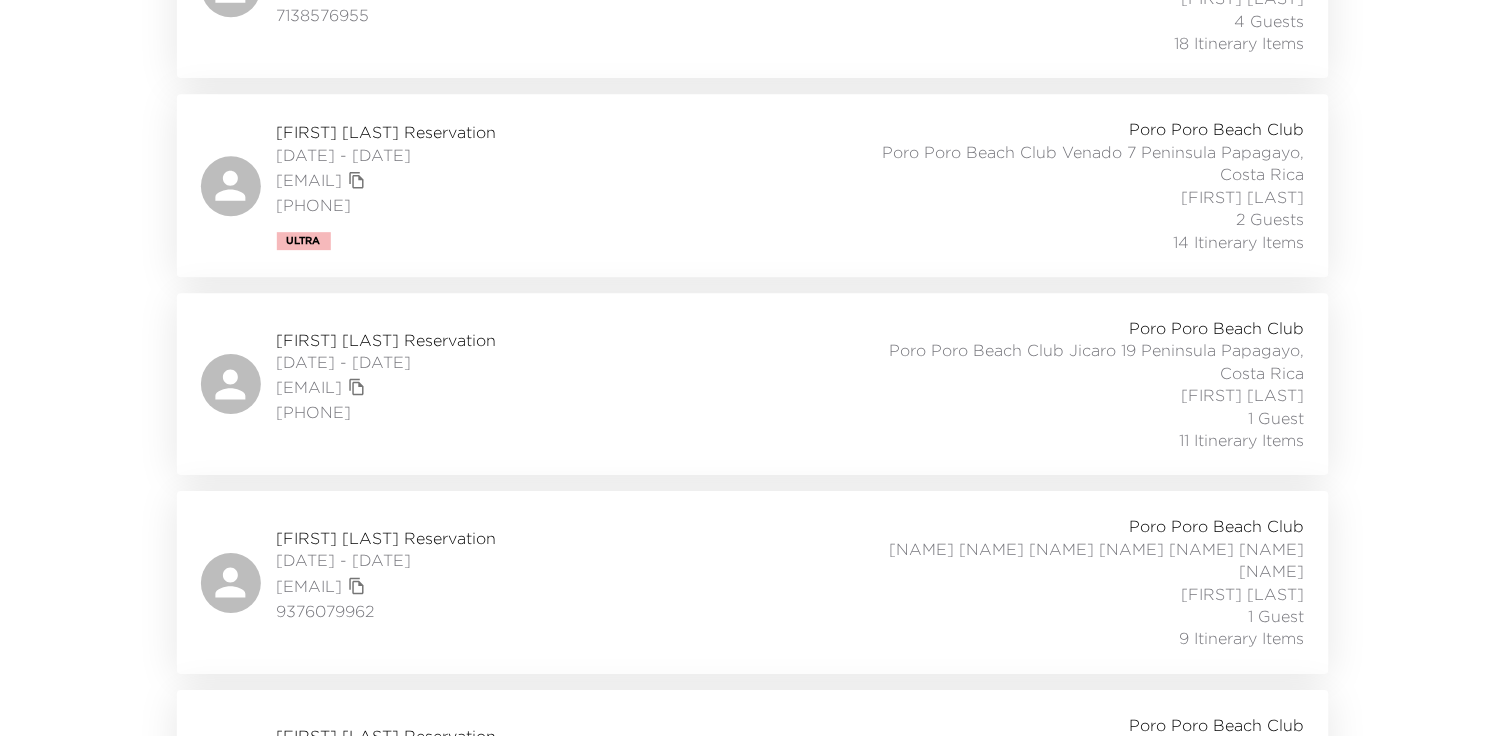 click on "Sevak Adamyan Reservation 08/01/2025 - 08/07/2025 sevak2006@yahoo.com (818) 531-8833 Poro Poro Beach Club Poro Poro Beach Club Jicaro 19 Peninsula Papagayo, Costa Rica Elisa Viellard 1 Guest 11 Itinerary Items" at bounding box center [753, 384] 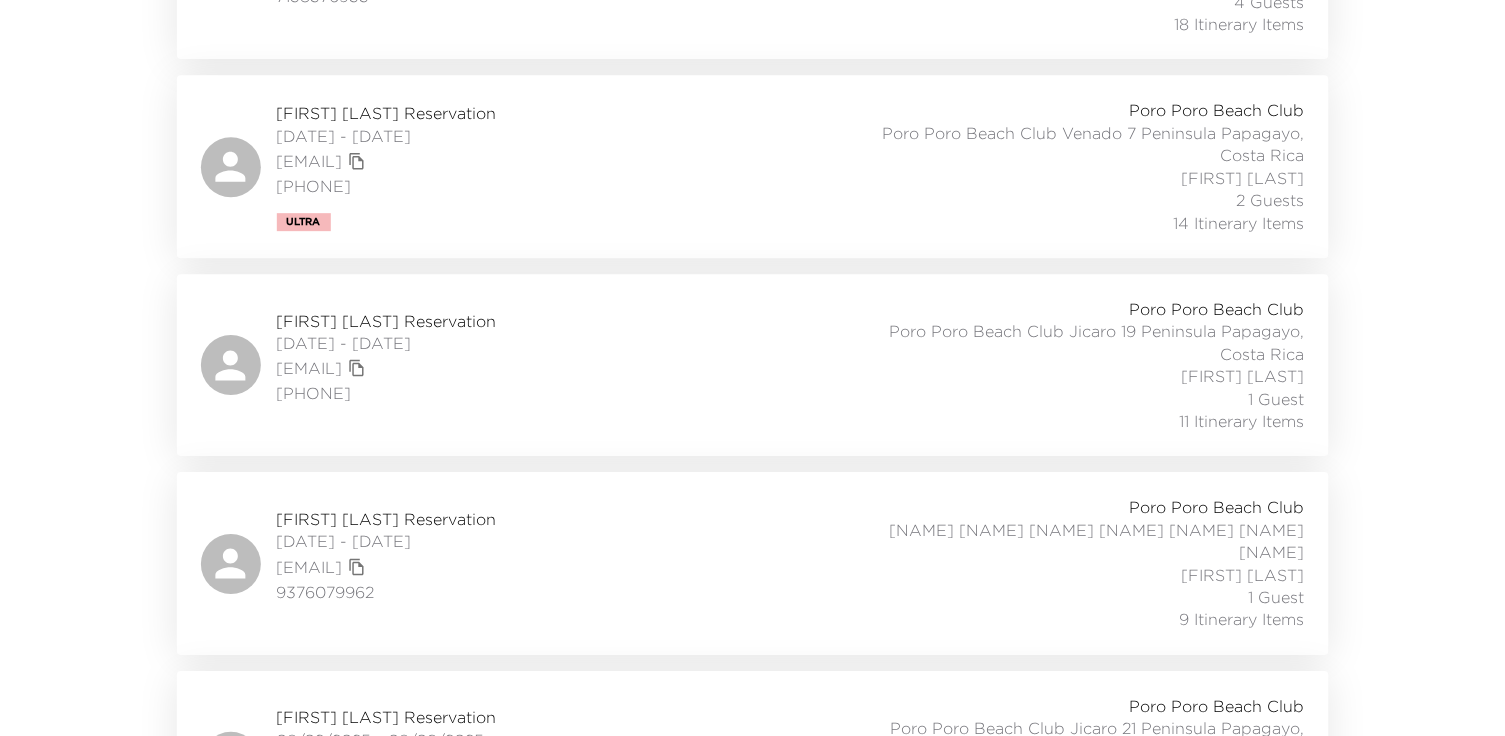 click on "John Haluschak Reservation 08/02/2025 - 08/06/2025 jhaluschak@me.com 9376079962 Poro Poro Beach Club Poro Poro Beach Club Jicaro 17 Peninsula Papagayo, Costa Rica Karina Pina 1 Guest 9 Itinerary Items" at bounding box center [753, 563] 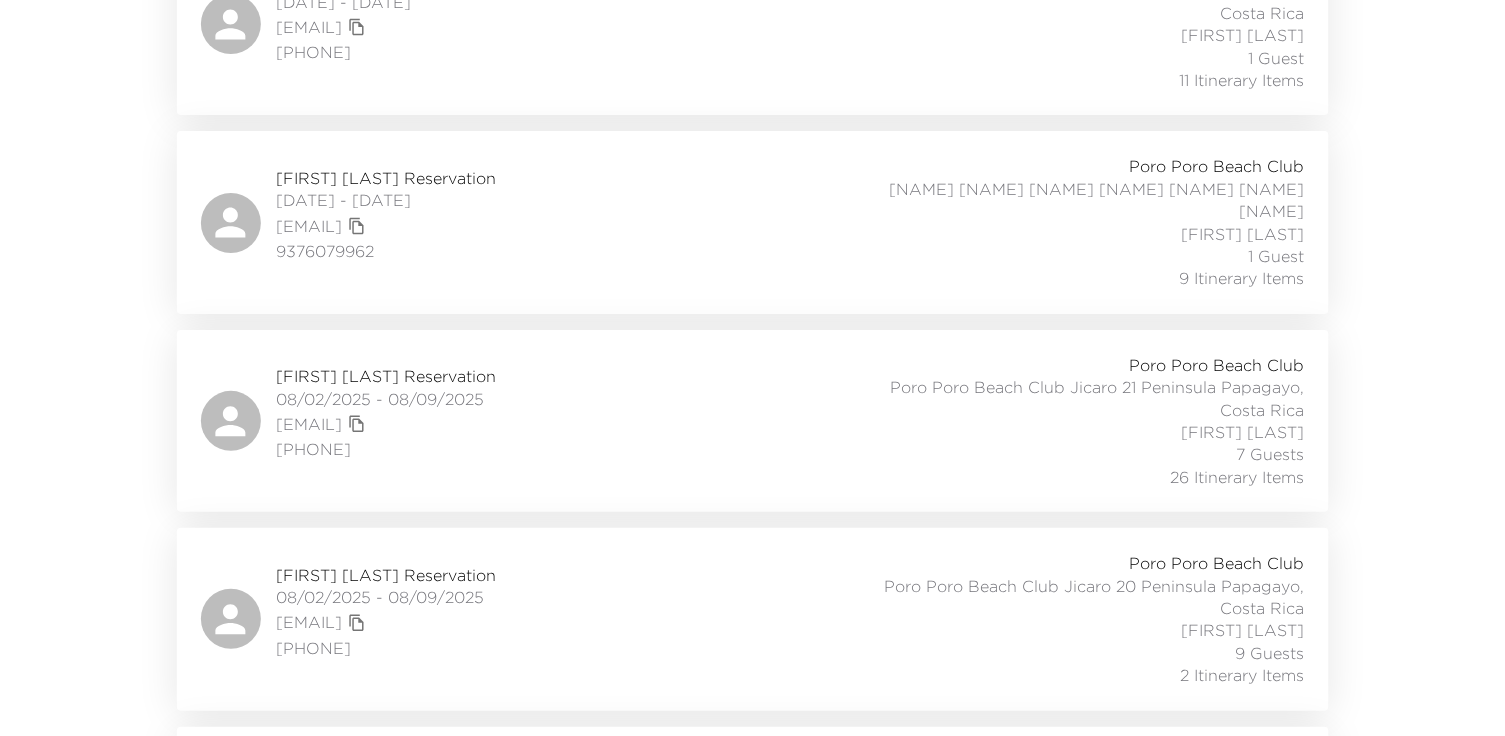 scroll, scrollTop: 3265, scrollLeft: 0, axis: vertical 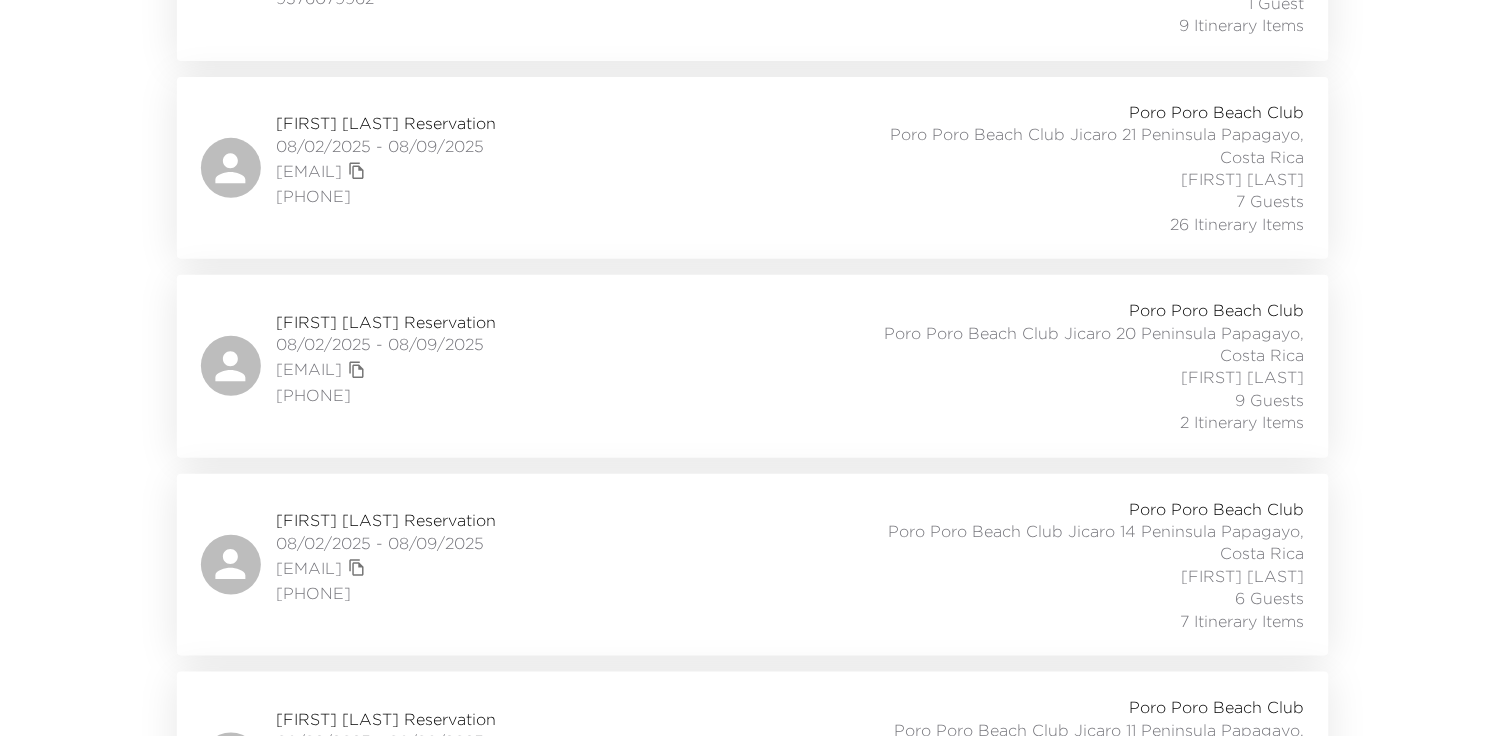 click on "Mike Roberts Reservation 08/02/2025 - 08/09/2025 mroberts@cdcco.com (636) 587-8282 Poro Poro Beach Club Poro Poro Beach Club Jicaro 20 Peninsula Papagayo, Costa Rica Tzu-Yin Melendez 9 Guests 2 Itinerary Items" at bounding box center (753, 366) 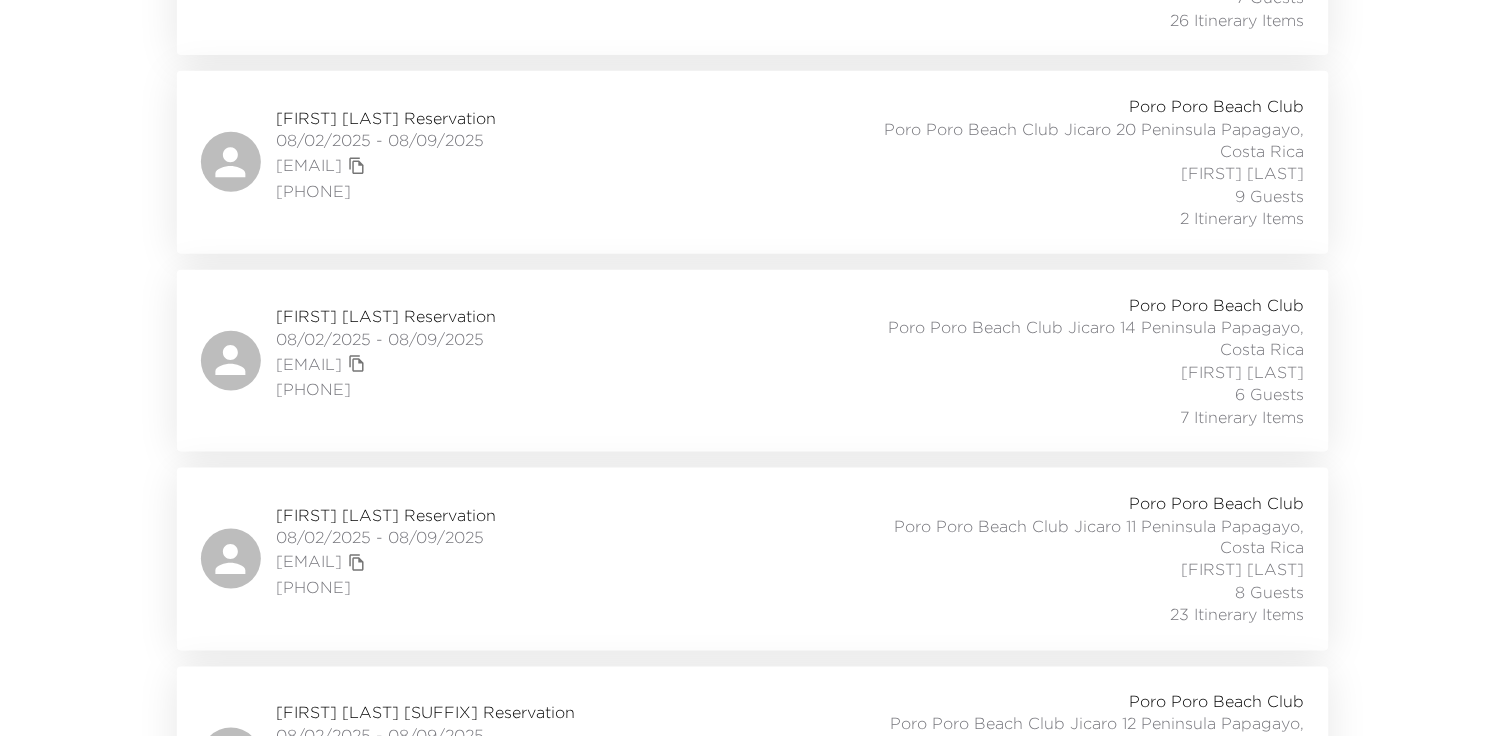 scroll, scrollTop: 3741, scrollLeft: 0, axis: vertical 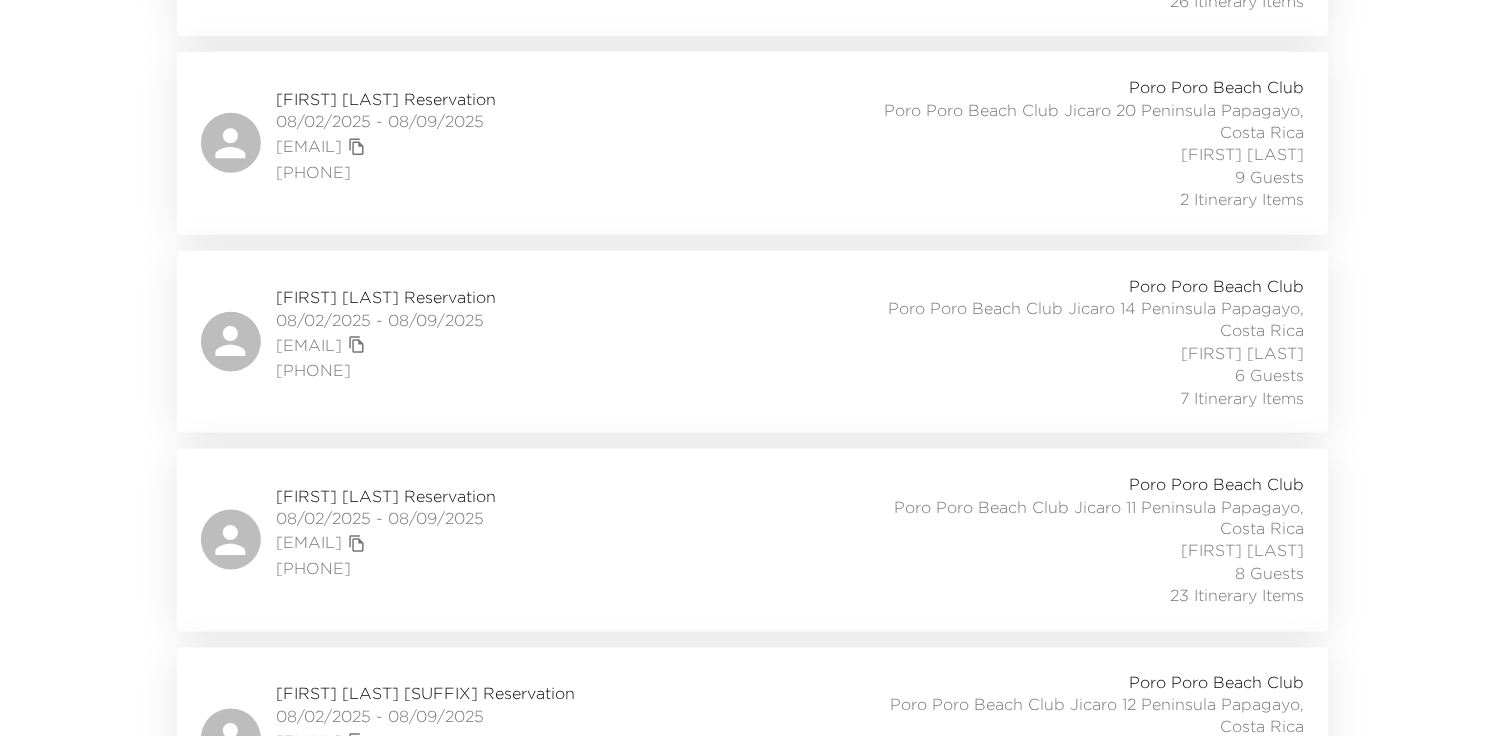 click on "Brian Sasscer Reservation 08/02/2025 - 08/09/2025 bs.sasscer@gmail.com 7038674111 Poro Poro Beach Club Poro Poro Beach Club Jicaro 14 Peninsula Papagayo, Costa Rica Tzu-Yin Melendez 6 Guests 7 Itinerary Items" at bounding box center [753, 342] 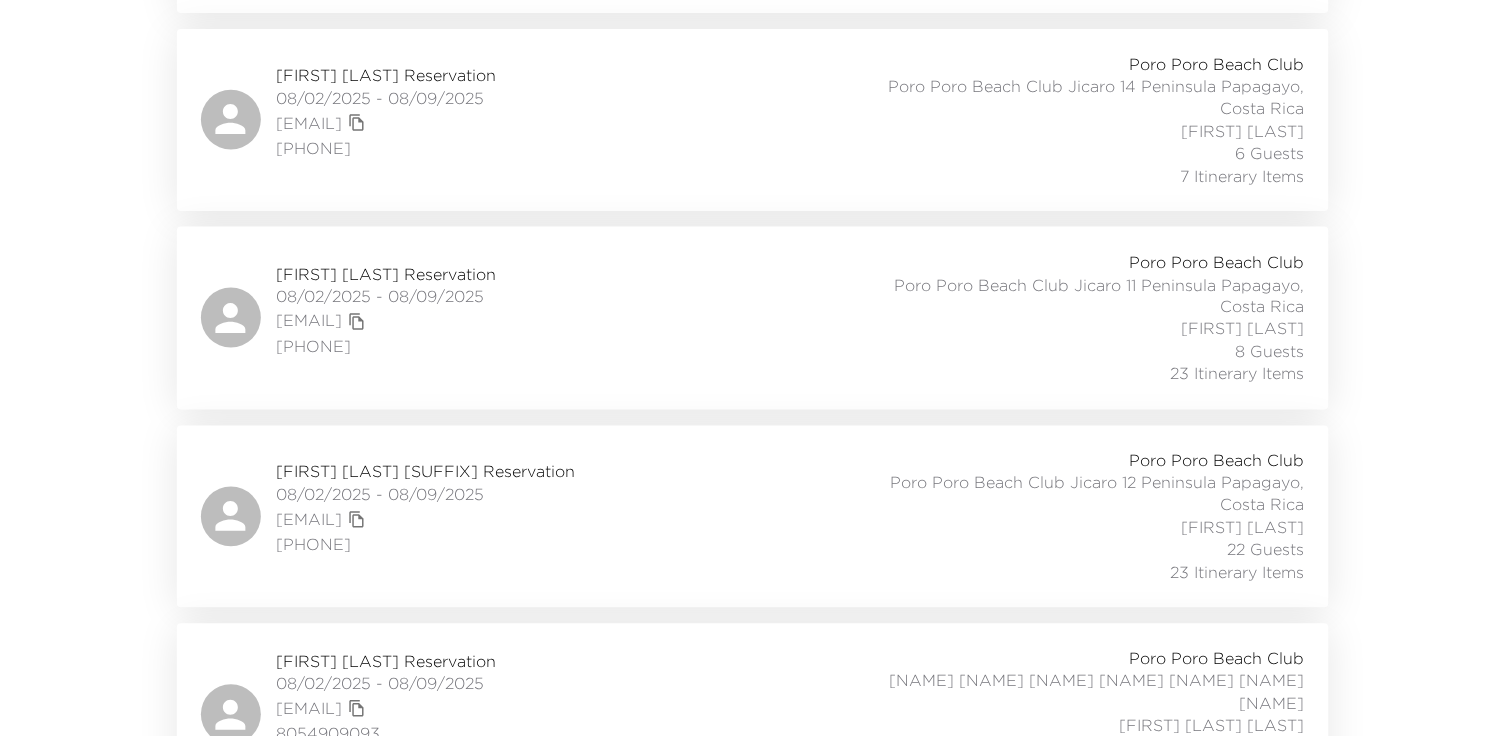 scroll, scrollTop: 3970, scrollLeft: 0, axis: vertical 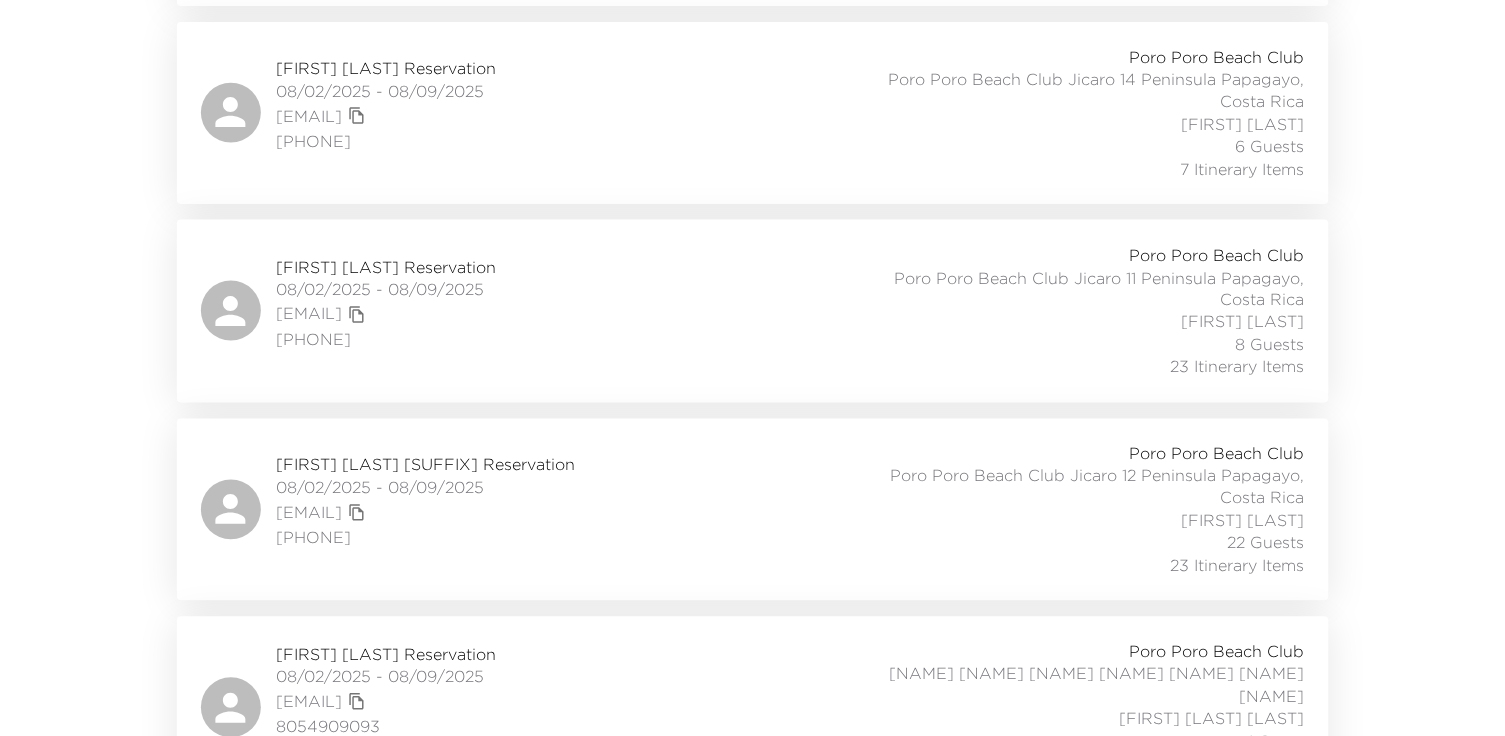 click on "Ashley Workman Reservation 08/02/2025 - 08/09/2025 ashleycworkman@gmail.com 310-923-4797 Poro Poro Beach Club Poro Poro Beach Club Jicaro 11 Peninsula Papagayo, Costa Rica Elisa Viellard 8 Guests 23 Itinerary Items" at bounding box center [753, 311] 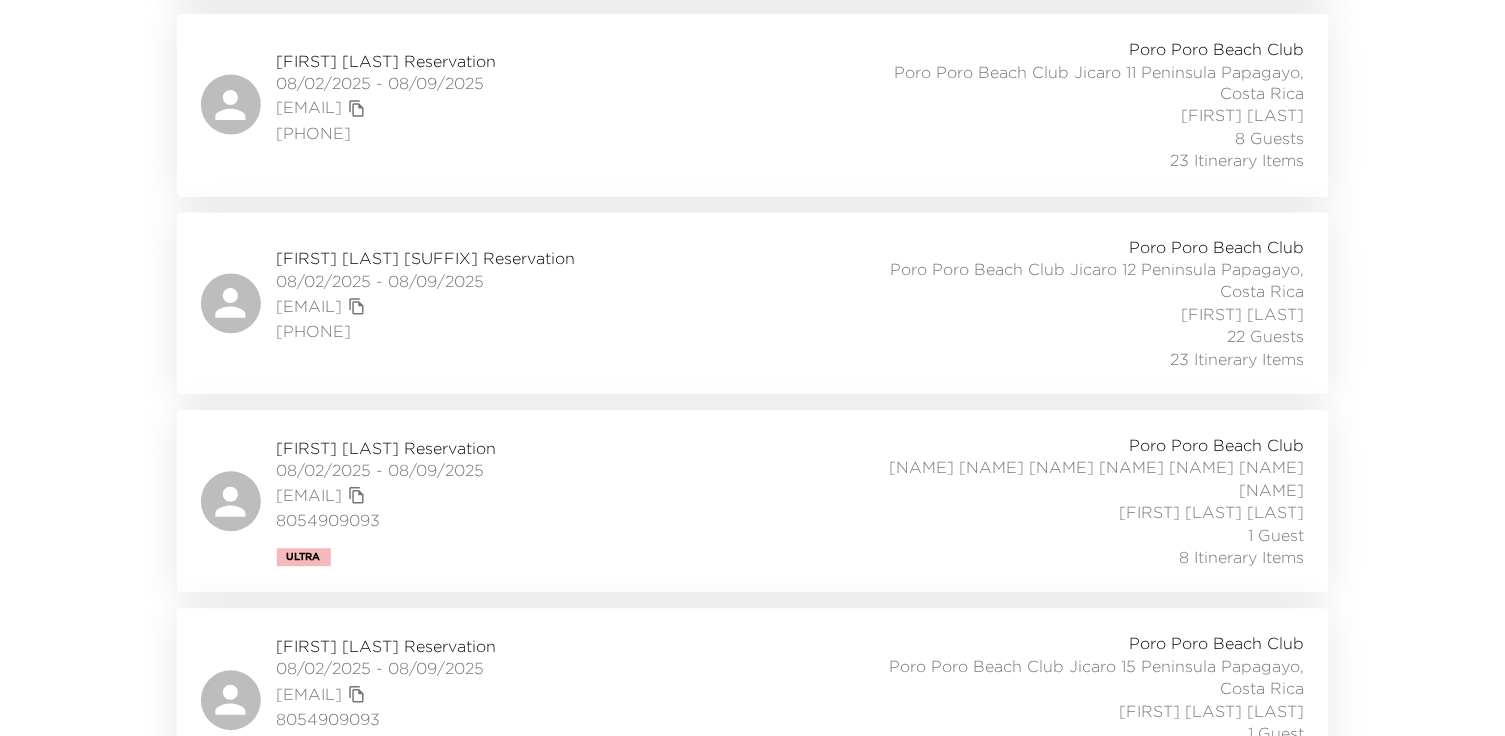 scroll, scrollTop: 4221, scrollLeft: 0, axis: vertical 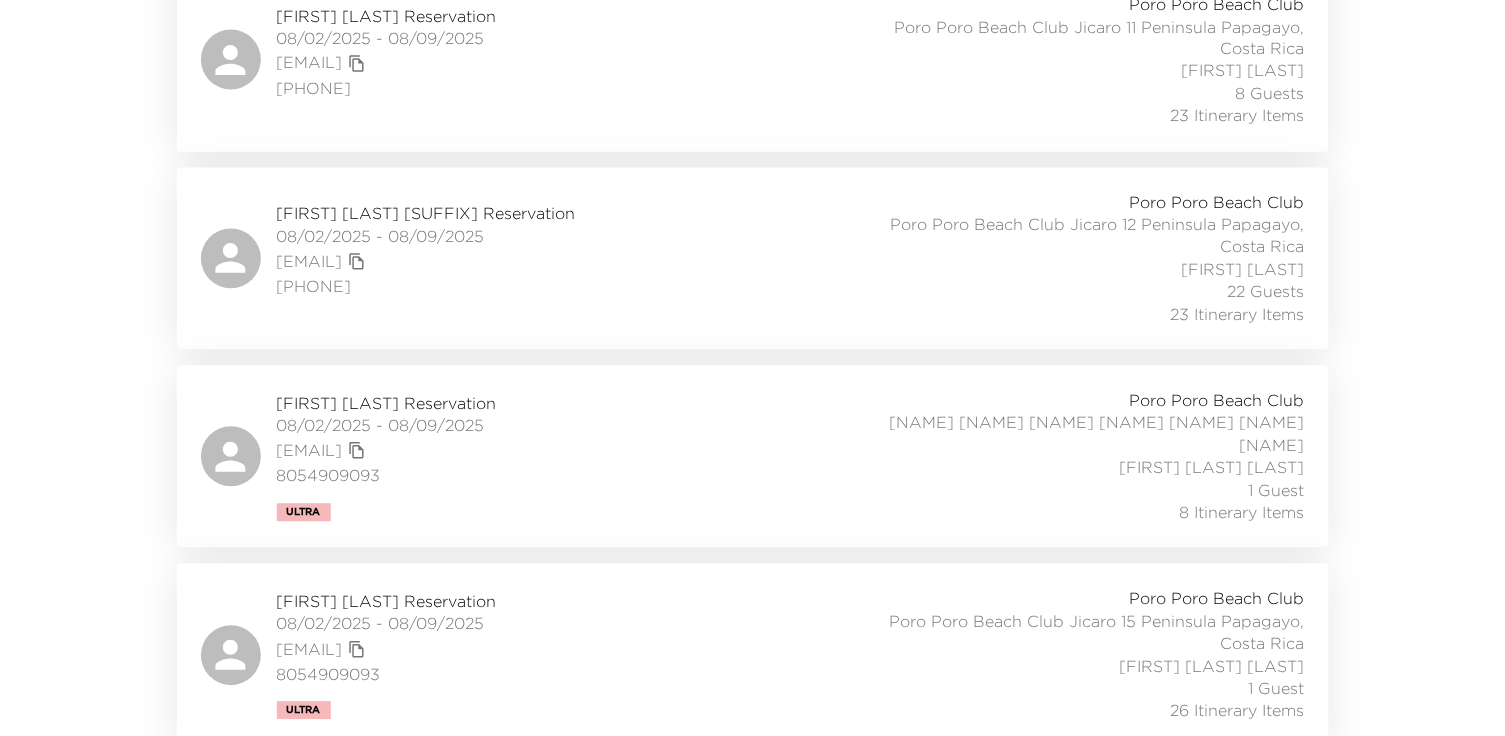 click on "Russ Nelson Reservation 08/02/2025 - 08/09/2025 russnelson2@me.com 8054909093 Ultra Poro Poro Beach Club Poro Poro Beach Club Jicaro 16 Peninsula Papagayo, Costa Rica Miller Contreras Canales 1 Guest 8 Itinerary Items" at bounding box center [753, 457] 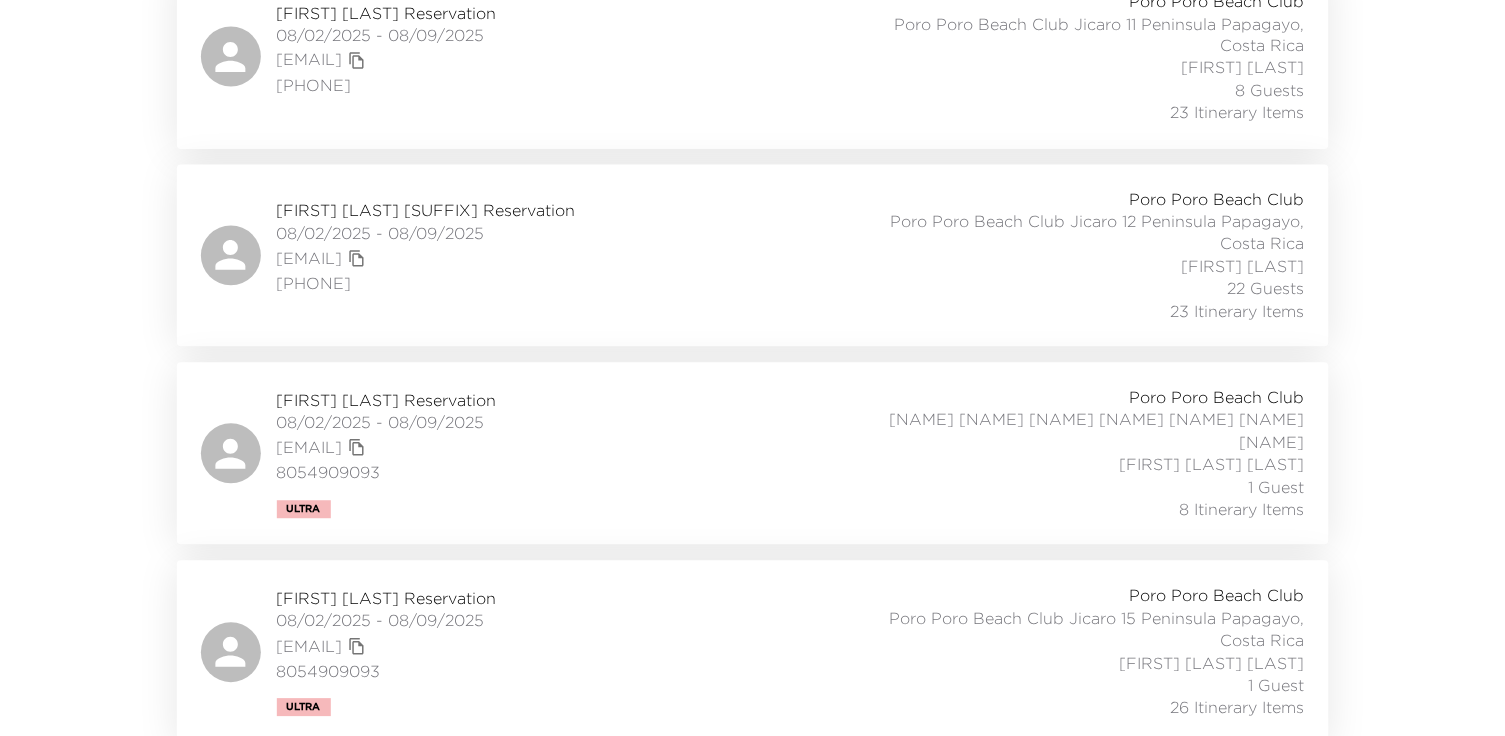 scroll, scrollTop: 4223, scrollLeft: 0, axis: vertical 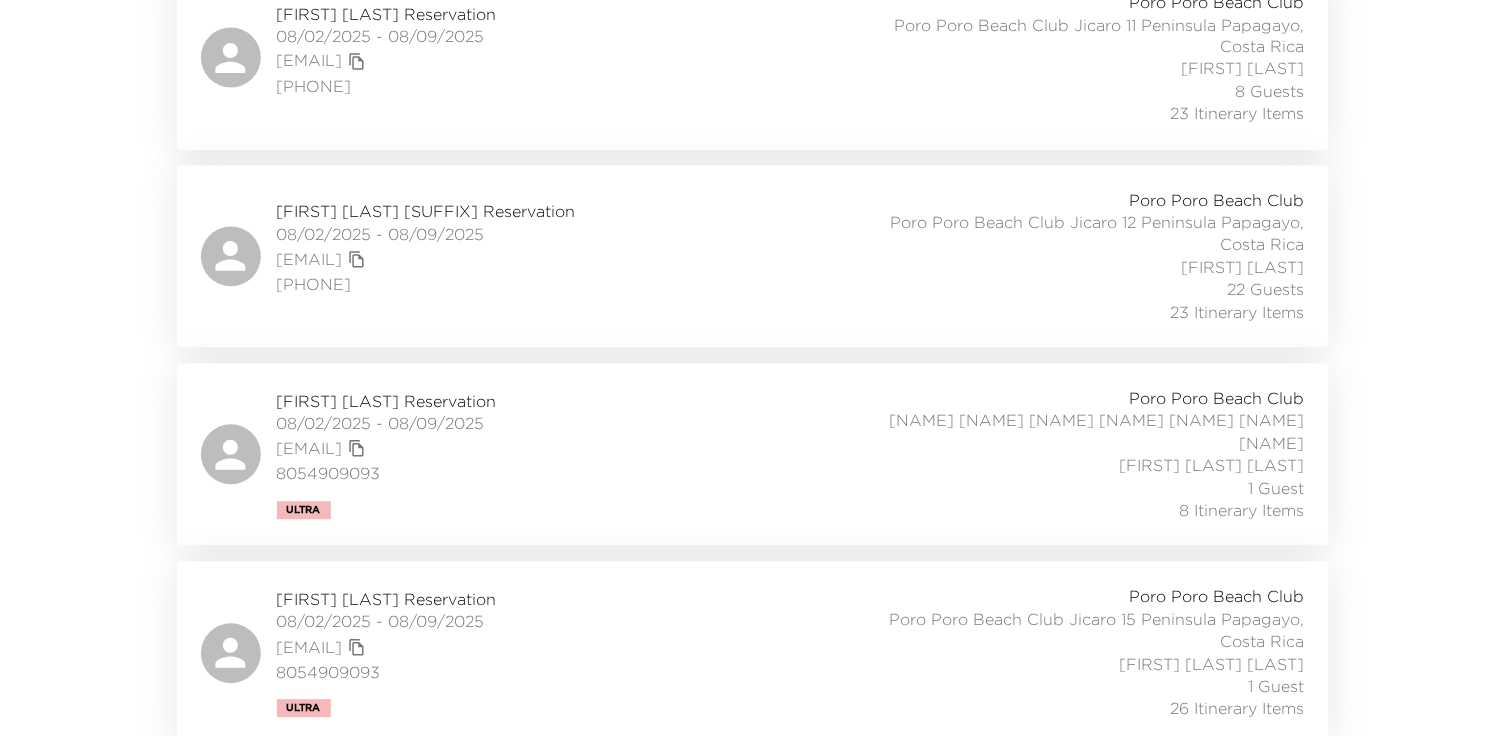 click on "Russ Nelson Reservation 08/02/2025 - 08/09/2025 russnelson2@me.com 8054909093 Ultra Poro Poro Beach Club Poro Poro Beach Club Jicaro 15 Peninsula Papagayo, Costa Rica Miller Contreras Canales 1 Guest 26 Itinerary Items" at bounding box center (753, 653) 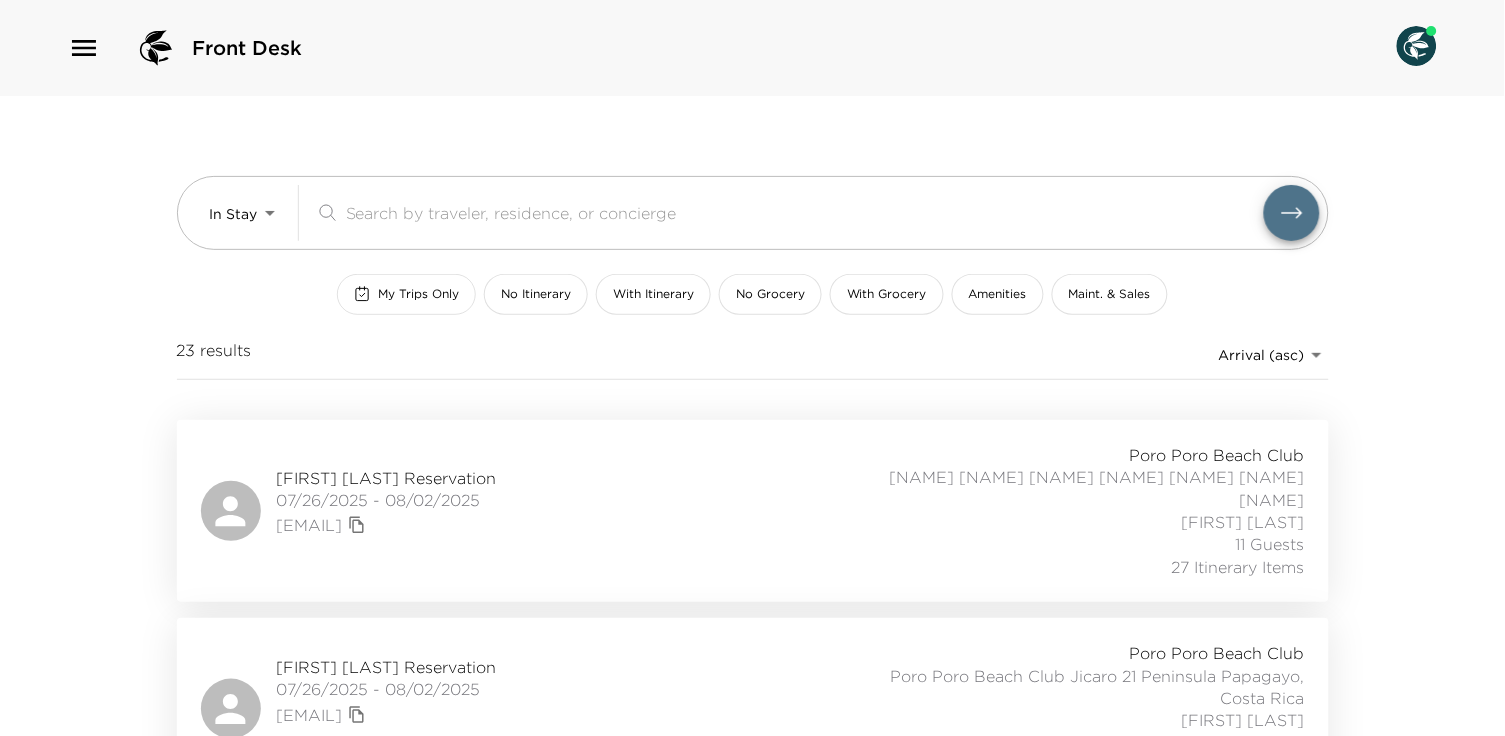 scroll, scrollTop: 0, scrollLeft: 0, axis: both 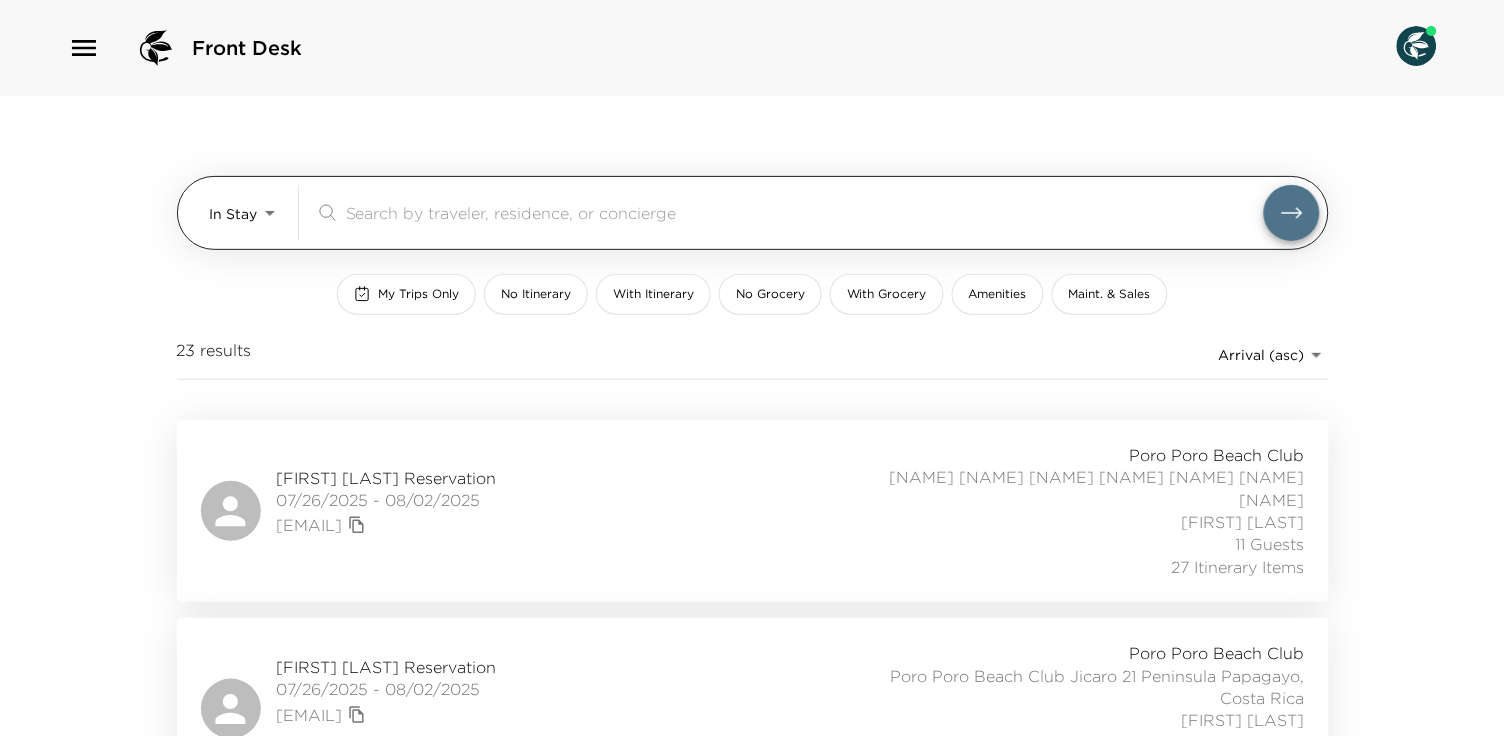 click on "Front Desk In Stay In-Stay ​ My Trips Only No Itinerary With Itinerary No Grocery With Grocery Amenities Maint. & Sales 23 results Arrival (asc) reservations_prod_arrival_asc Katie Porter Reservation 07/26/2025 - 08/02/2025 katie.t.porter@gmail.com Poro Poro Beach Club Poro Poro Beach Club Jicaro 17 Peninsula Papagayo, Costa Rica Marcos Rodriguez 11 Guests 27 Itinerary Items Scott McKnight Reservation 07/26/2025 - 08/02/2025 scott.t.mcknight@gmail.com Ultra Poro Poro Beach Club Poro Poro Beach Club Jicaro 21 Peninsula Papagayo, Costa Rica Victor Garcia 6 Guests 21 Itinerary Items Richard Ackley Reservation 07/27/2025 - 08/04/2025 rich.ackley66@gmail.com 9413767189 Poro Poro Beach Club Poro Poro Beach Club Jicaro 13 Peninsula Papagayo, Costa Rica Miller Contreras Canales 2 Guests 10 Itinerary Items Francee Davine Reservation 07/27/2025 - 08/02/2025 franceeava@gmail.com 818-601-1992 Poro Poro Beach Club Poro Poro Beach Club Jicaro 15 Peninsula Papagayo, Costa Rica Miller Contreras Canales 4 Guests 4 Guests" at bounding box center (752, 368) 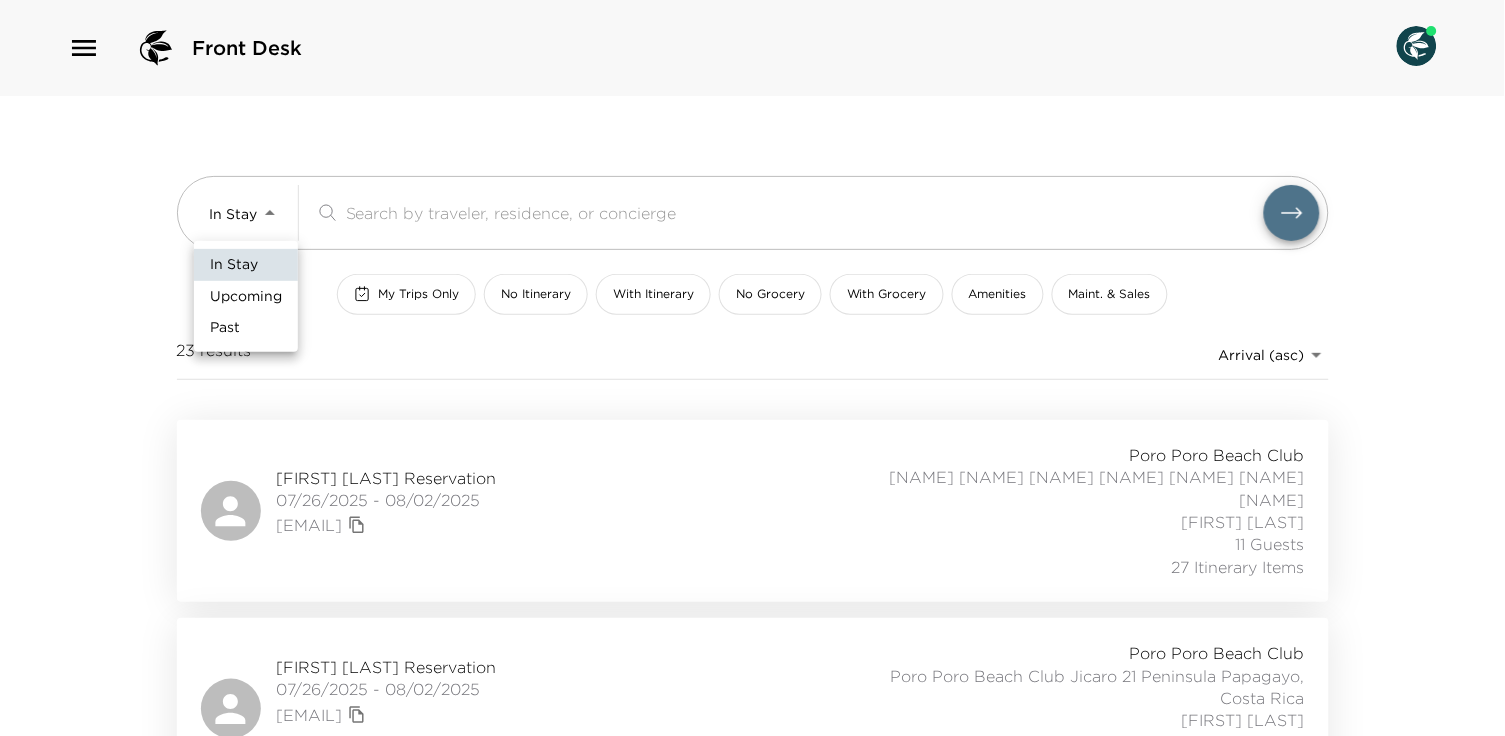 click on "Upcoming" at bounding box center [246, 297] 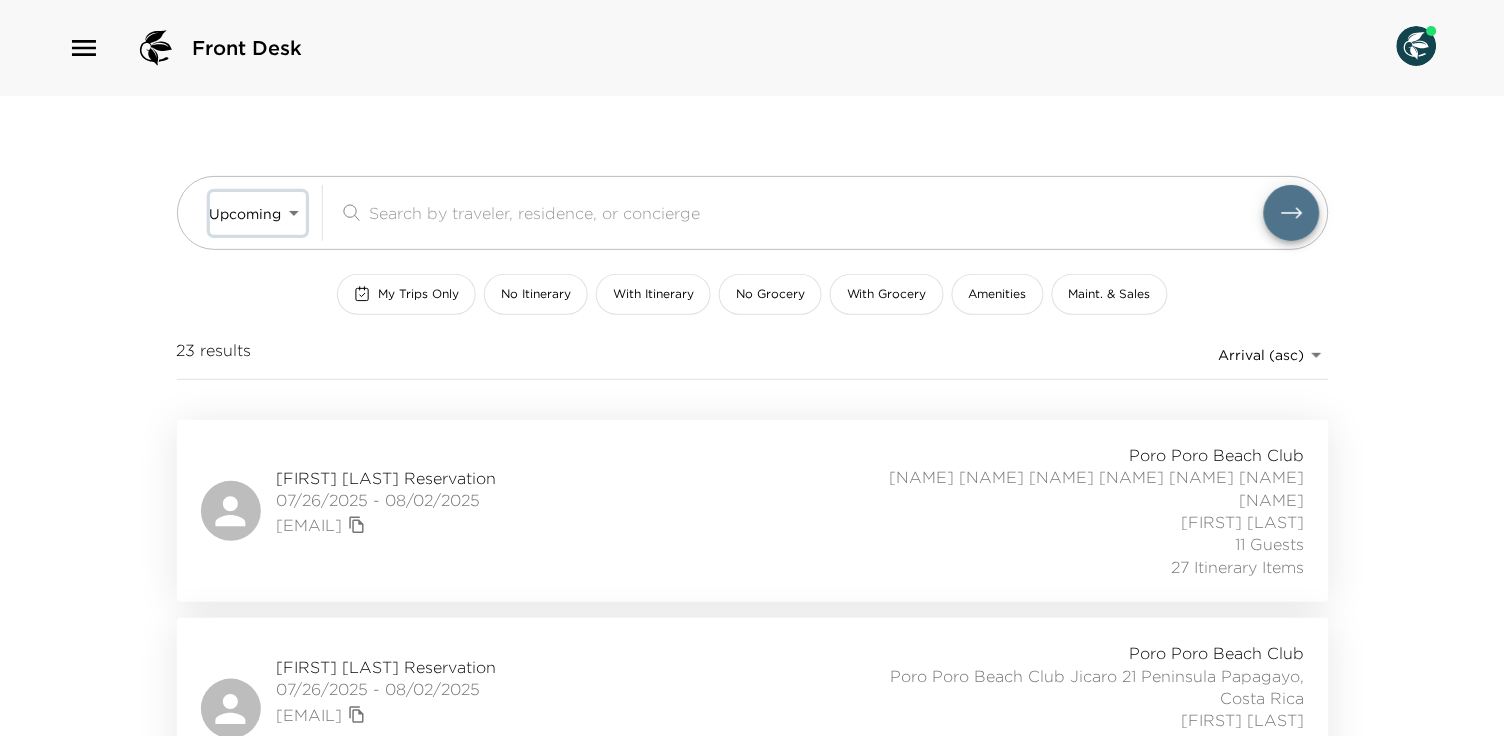 type on "Upcoming" 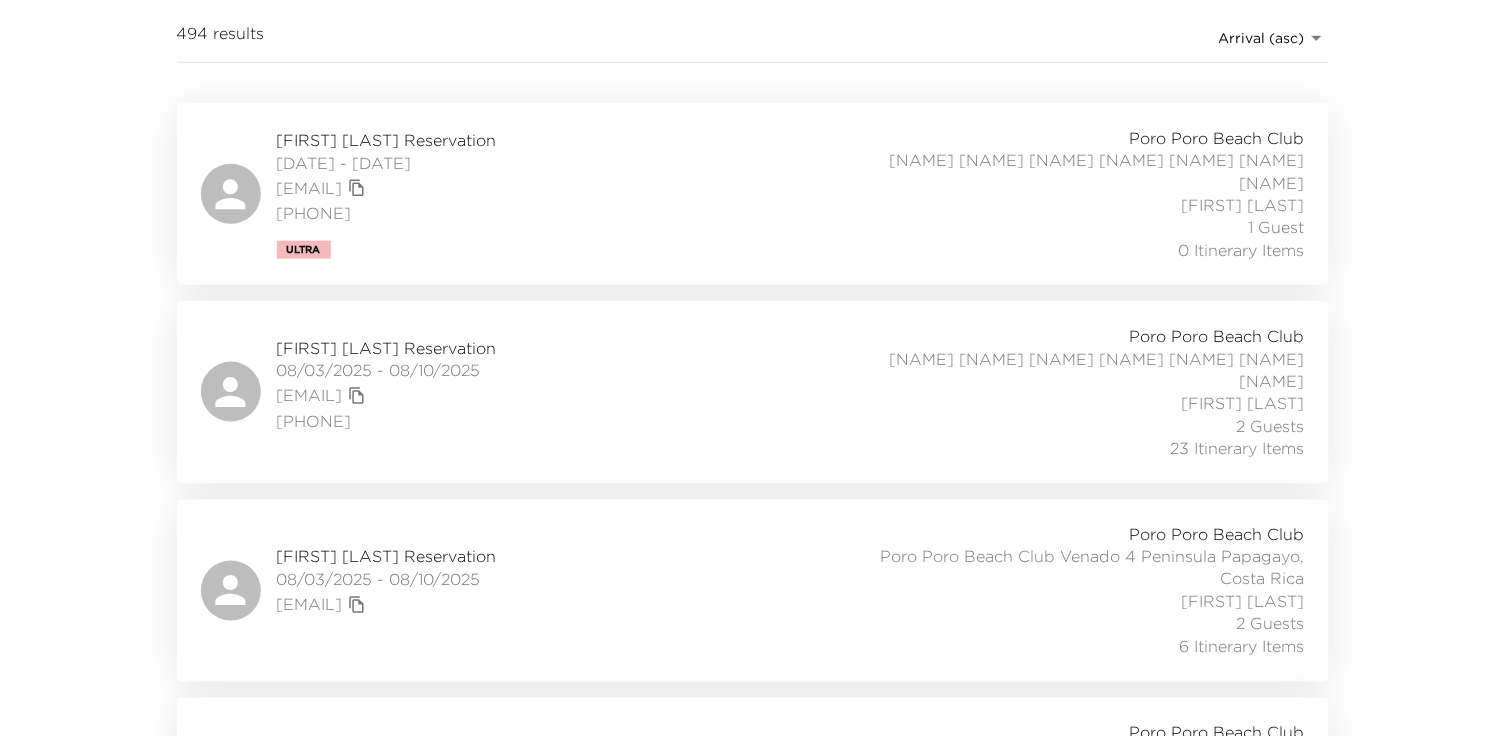 scroll, scrollTop: 328, scrollLeft: 0, axis: vertical 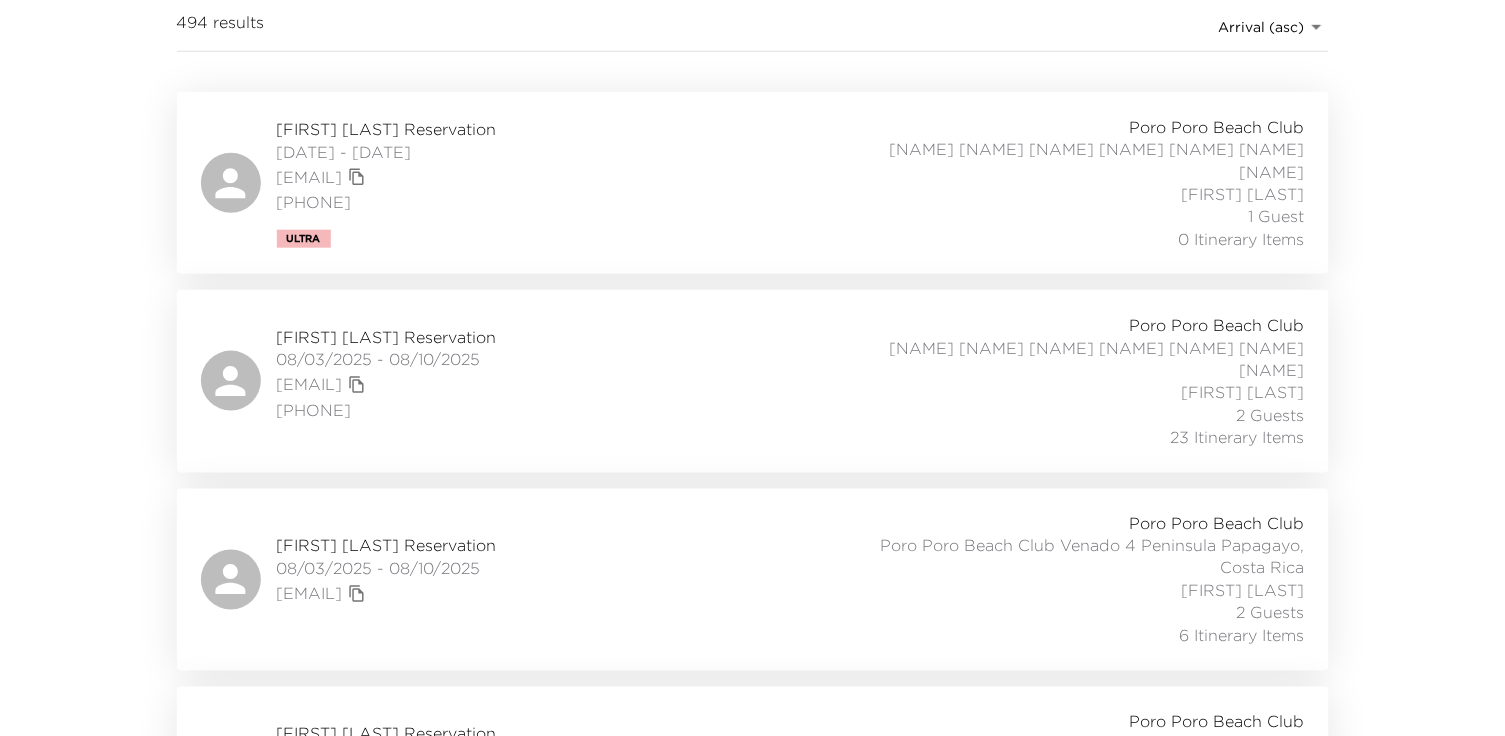 click on "Brian Iriye Reservation 08/03/2025 - 08/10/2025 bki@hrpregnancy.com (702) 256-8667 Poro Poro Beach Club Poro Poro Beach Club Venado 5 Peninsula Papagayo, Costa Rica Elisa Viellard 2 Guests 23 Itinerary Items" at bounding box center (753, 381) 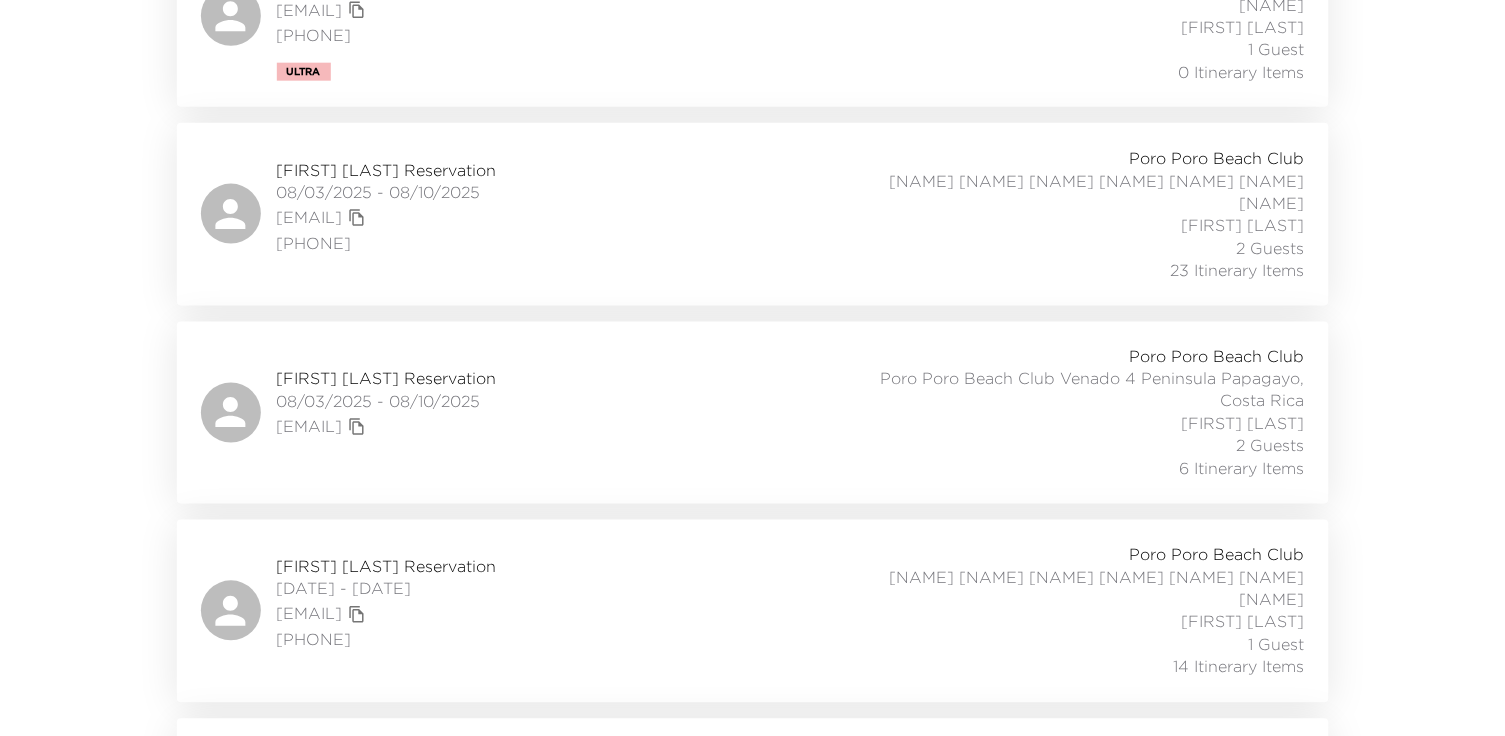 scroll, scrollTop: 495, scrollLeft: 0, axis: vertical 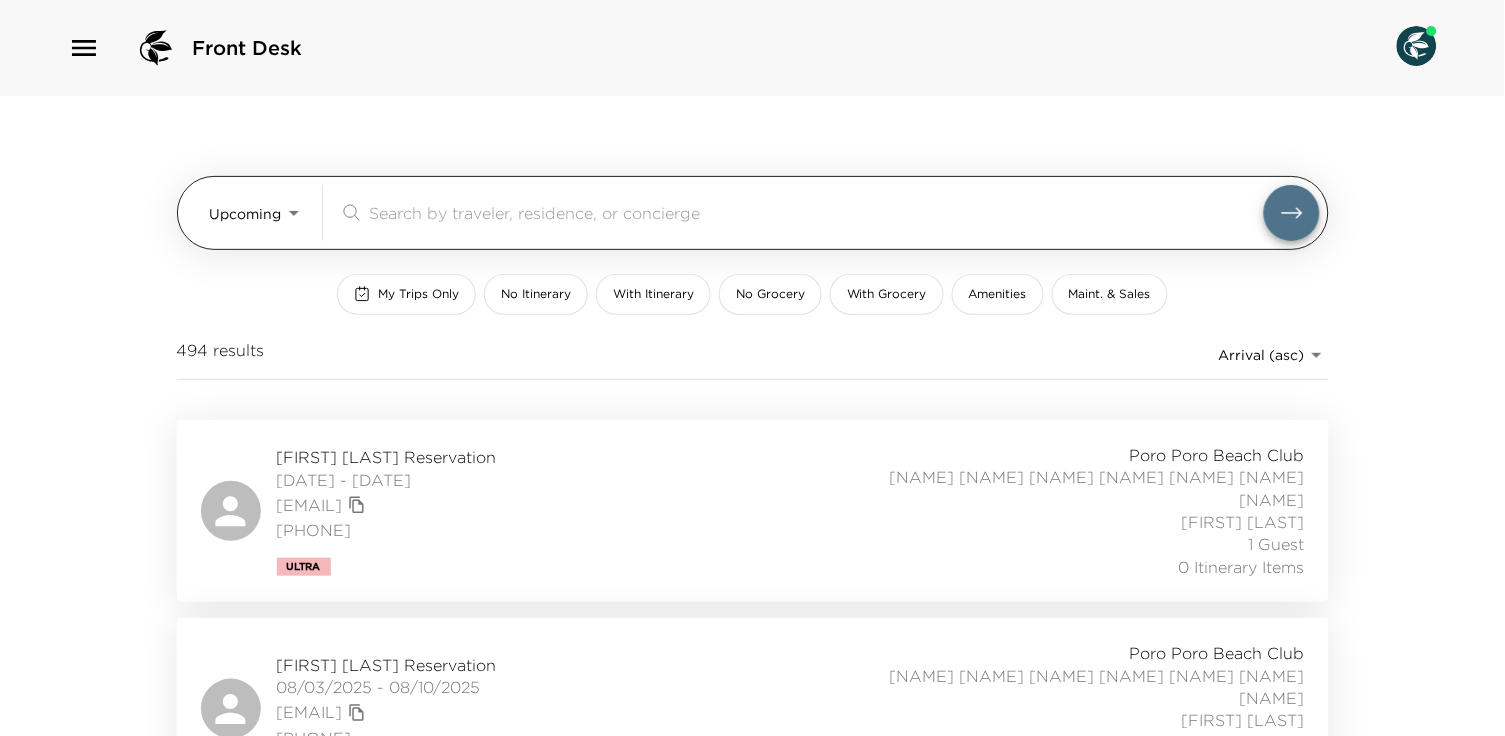 click at bounding box center [817, 212] 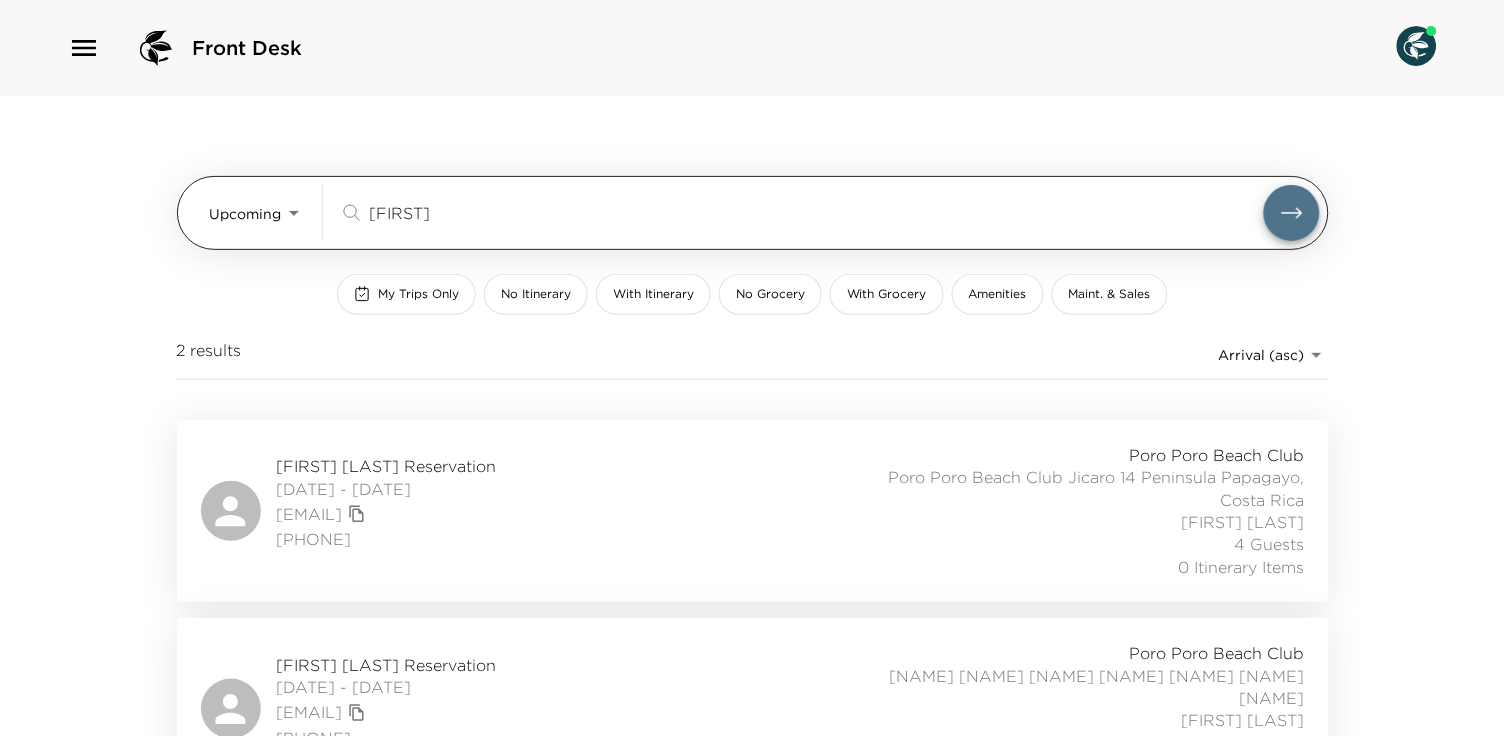 type on "neal" 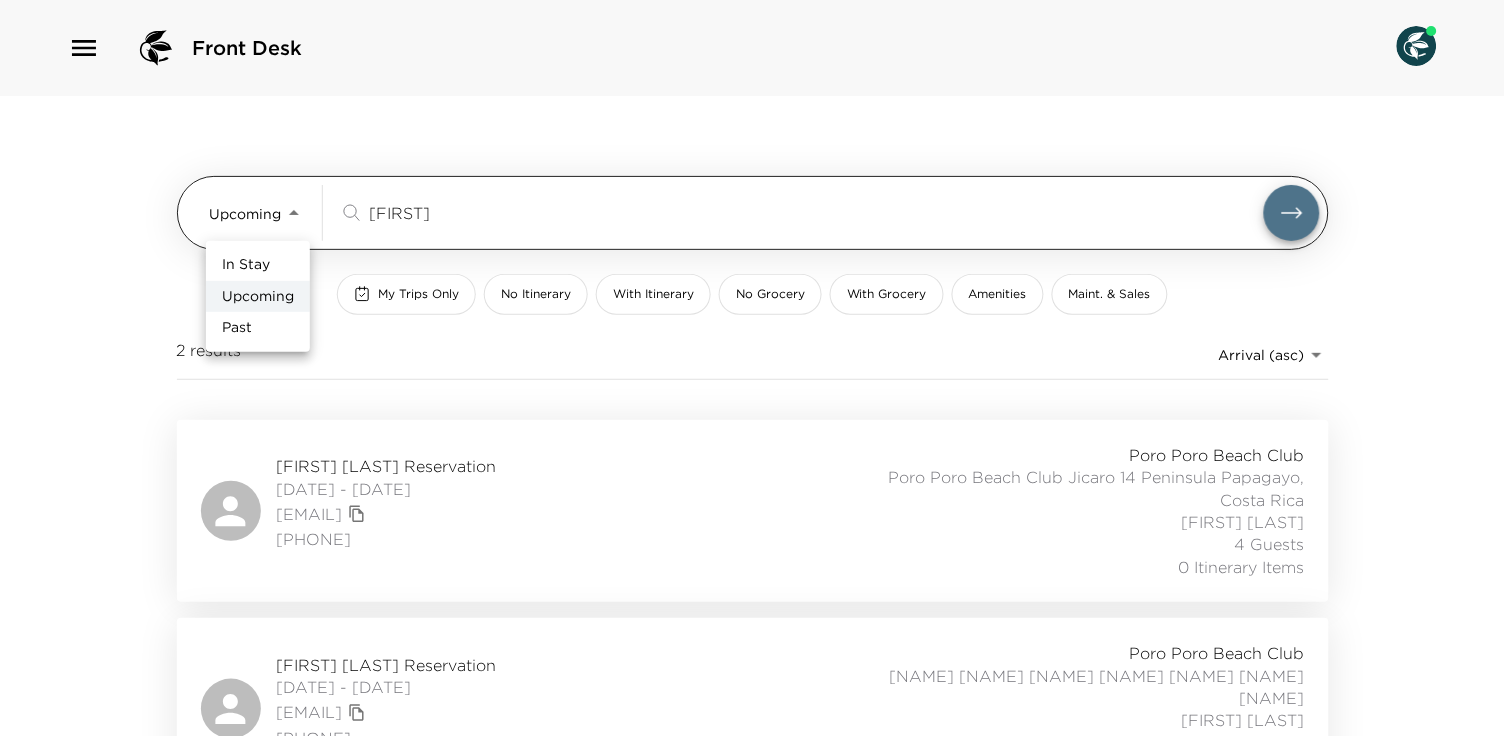 click on "Front Desk Upcoming Upcoming neal ​ My Trips Only No Itinerary With Itinerary No Grocery With Grocery Amenities Maint. & Sales 2 results Arrival (asc) reservations_prod_arrival_asc Neil Camarta Reservation 01/11/2026 - 01/18/2026 neil@camarta.ca (403) 470-0141 Poro Poro Beach Club Poro Poro Beach Club Jicaro 14 Peninsula Papagayo, Costa Rica Elisa Viellard 4 Guests 0 Itinerary Items Sarah O'Neil Reservation 03/14/2026 - 03/21/2026 johnandsarahoneil@gmail.com (303) 717-8374 Poro Poro Beach Club Poro Poro Beach Club Venado 1 Peninsula Papagayo, Costa Rica Karina Pina 10 Guests 0 Itinerary Items In Stay Upcoming Past" at bounding box center (752, 368) 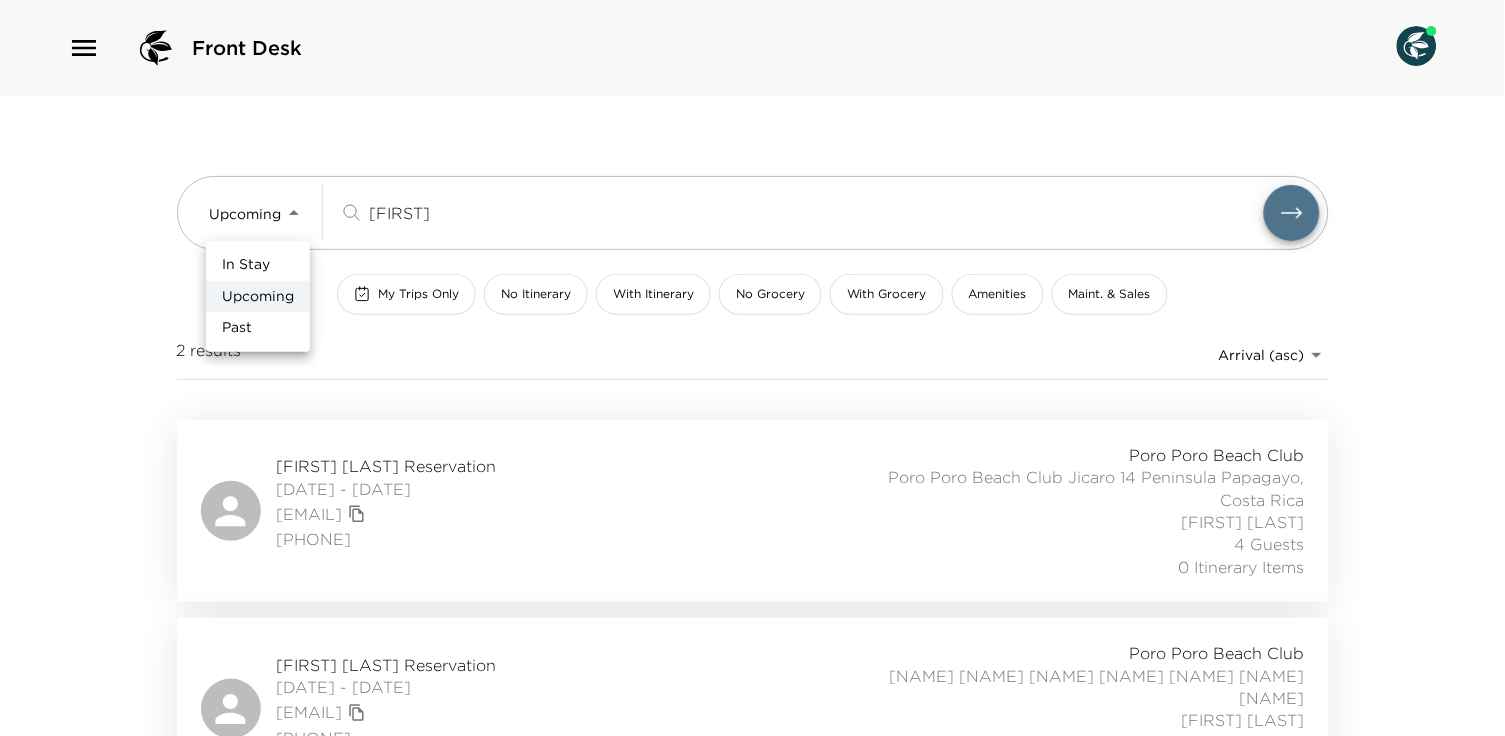 click on "In Stay" at bounding box center [246, 265] 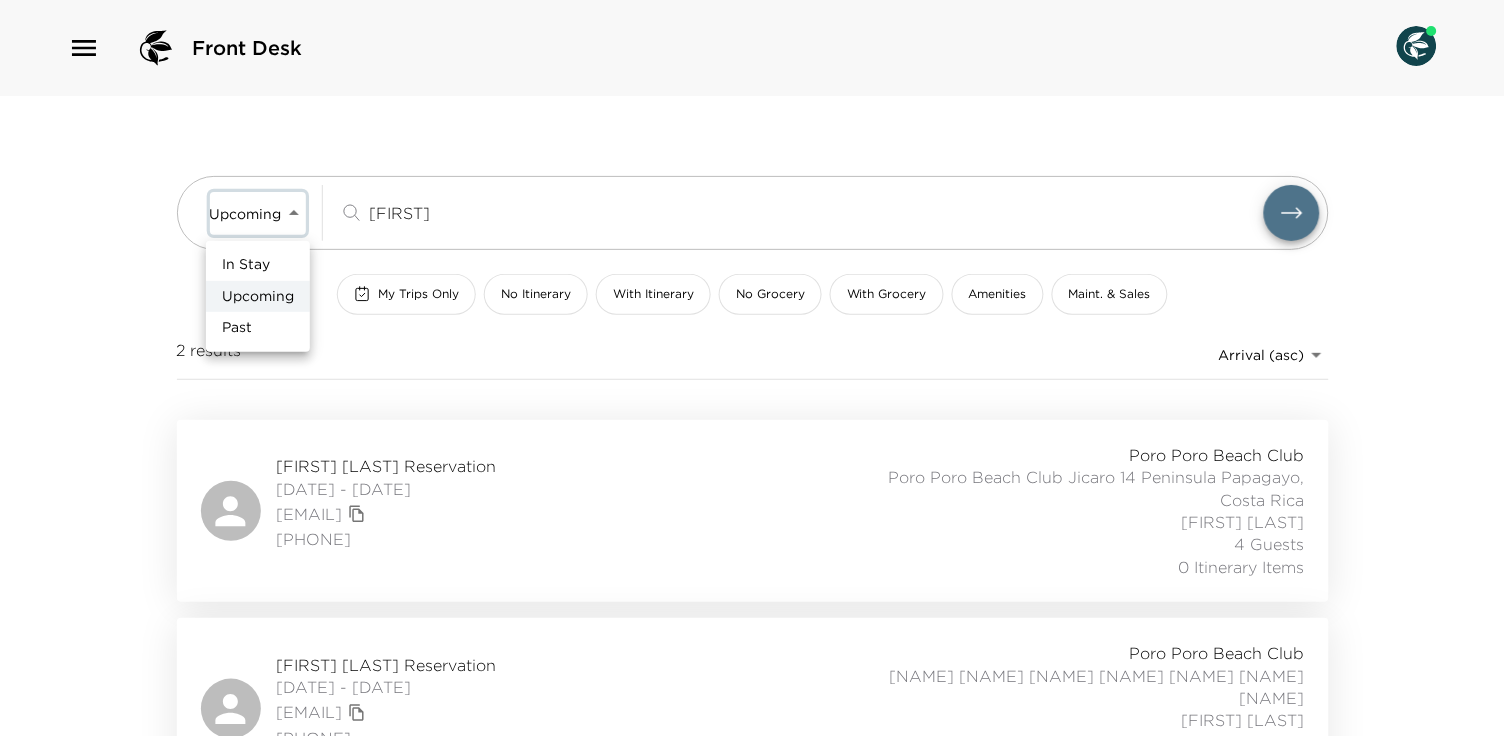 type on "In-Stay" 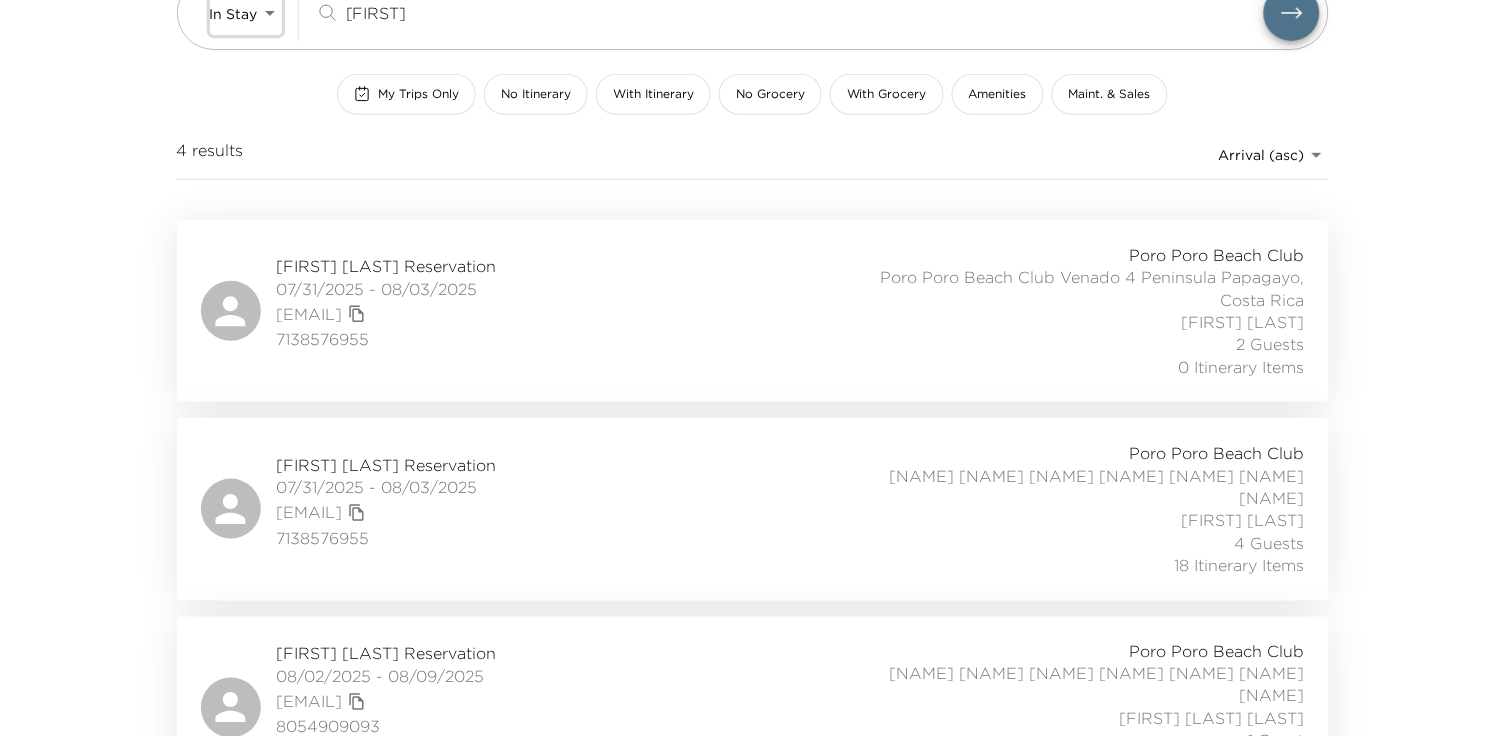 scroll, scrollTop: 203, scrollLeft: 0, axis: vertical 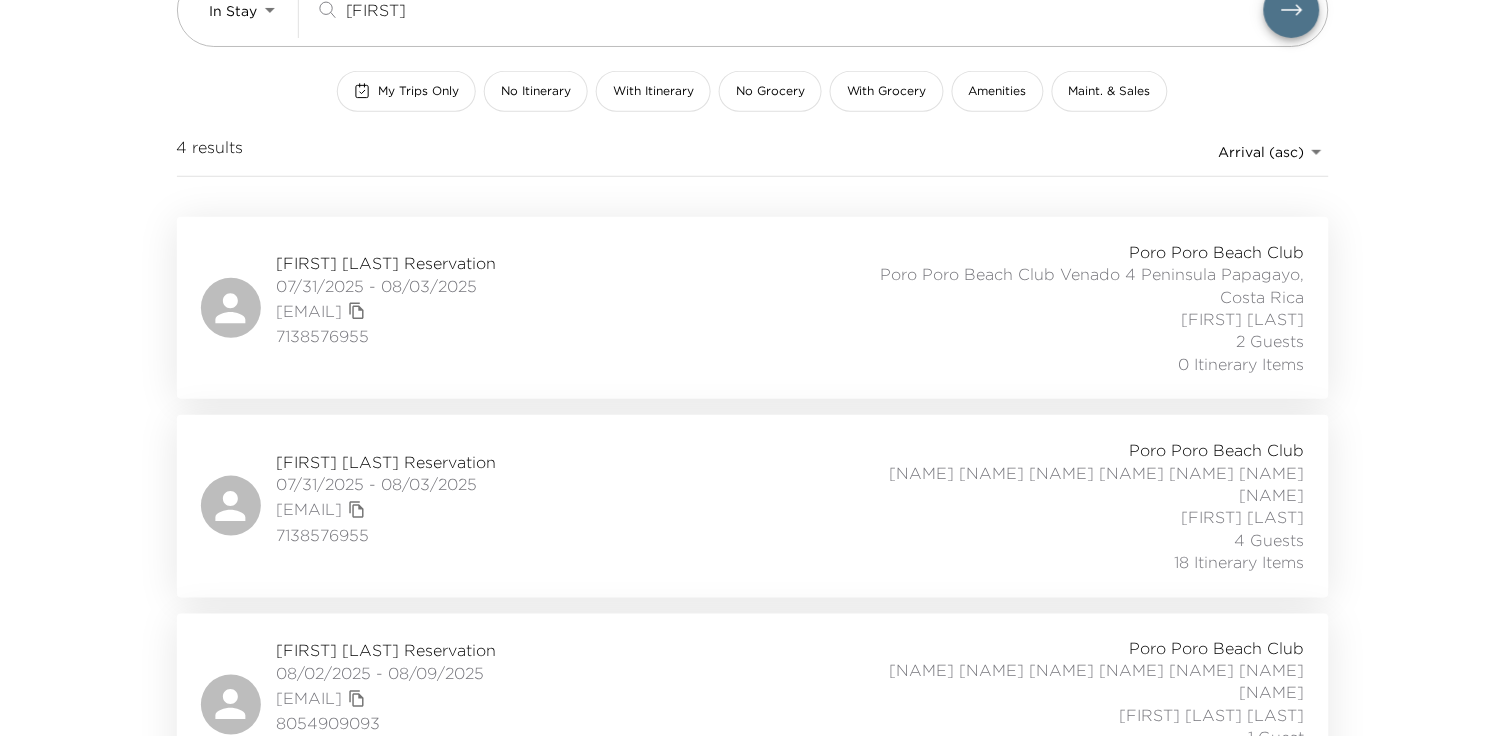 click on "David Neal Reservation 07/31/2025 - 08/03/2025 david.neal145@gmail.com 7138576955 Poro Poro Beach Club Poro Poro Beach Club Venado 4 Peninsula Papagayo, Costa Rica Karina Pina 2 Guests 0 Itinerary Items" at bounding box center [753, 308] 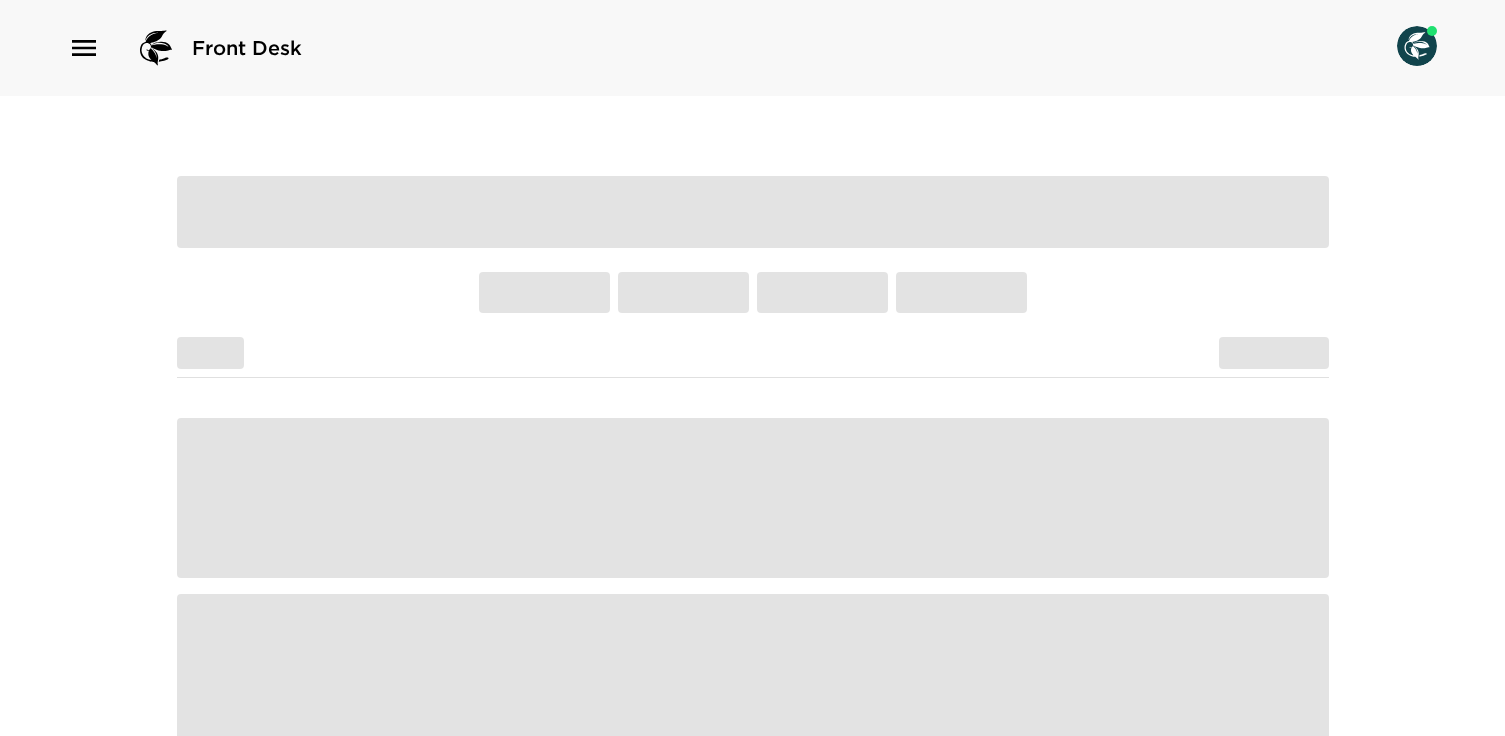 scroll, scrollTop: 0, scrollLeft: 0, axis: both 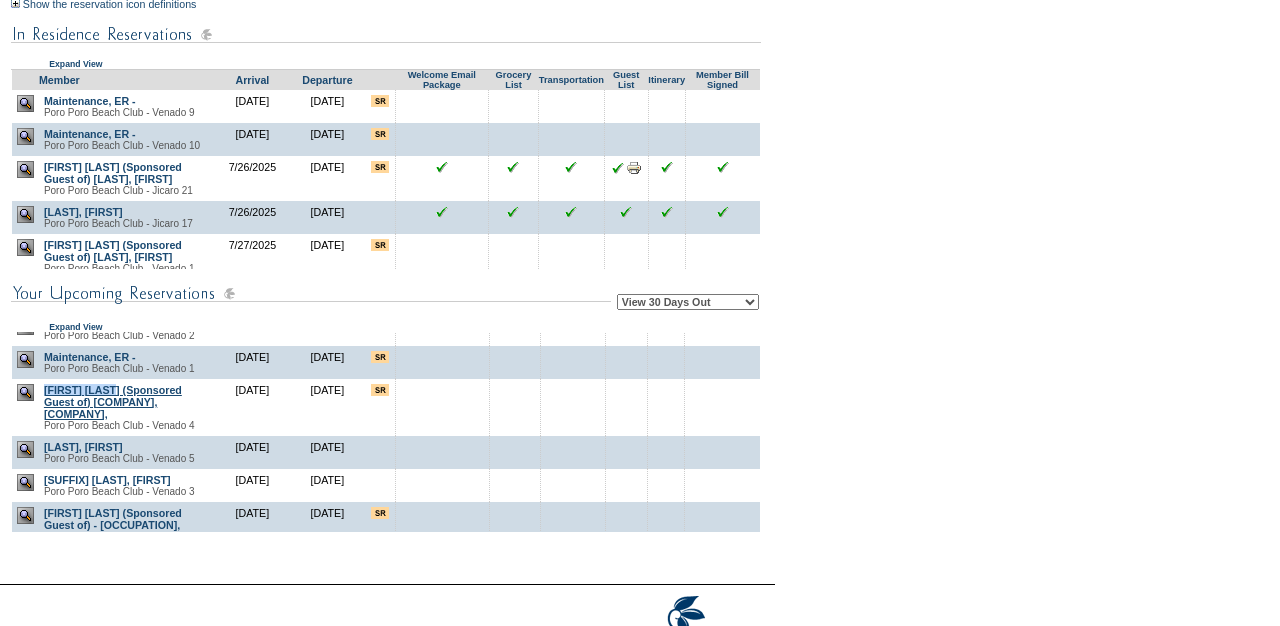 drag, startPoint x: 42, startPoint y: 391, endPoint x: 131, endPoint y: 404, distance: 89.94443 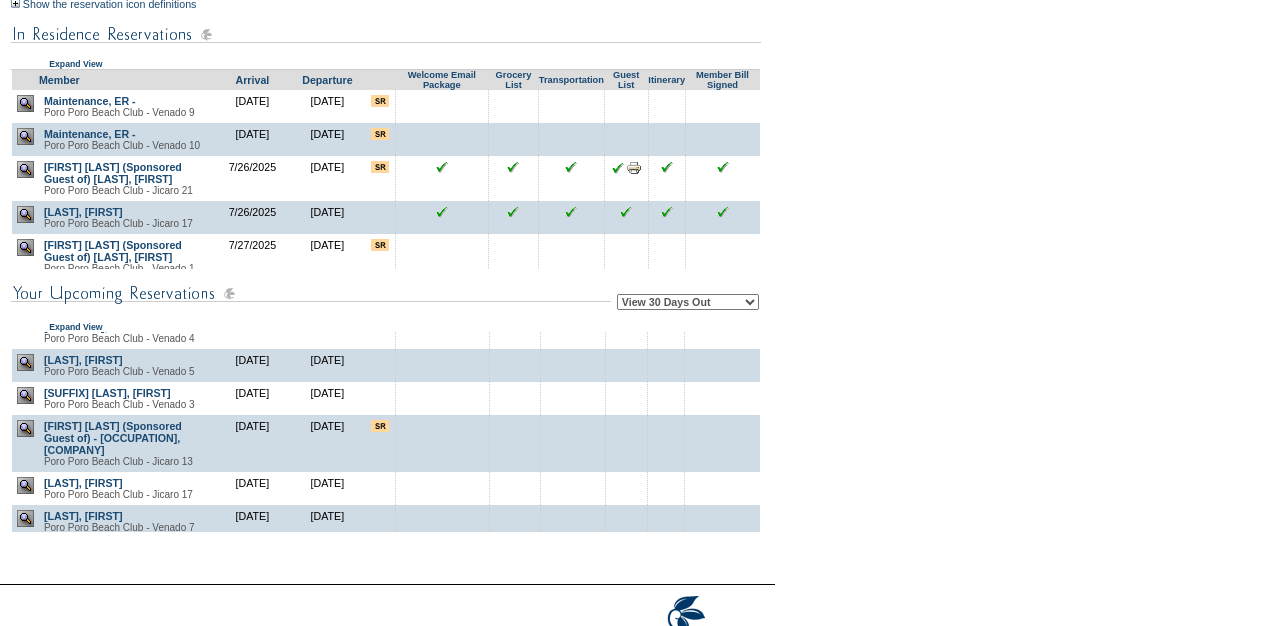 scroll, scrollTop: 128, scrollLeft: 0, axis: vertical 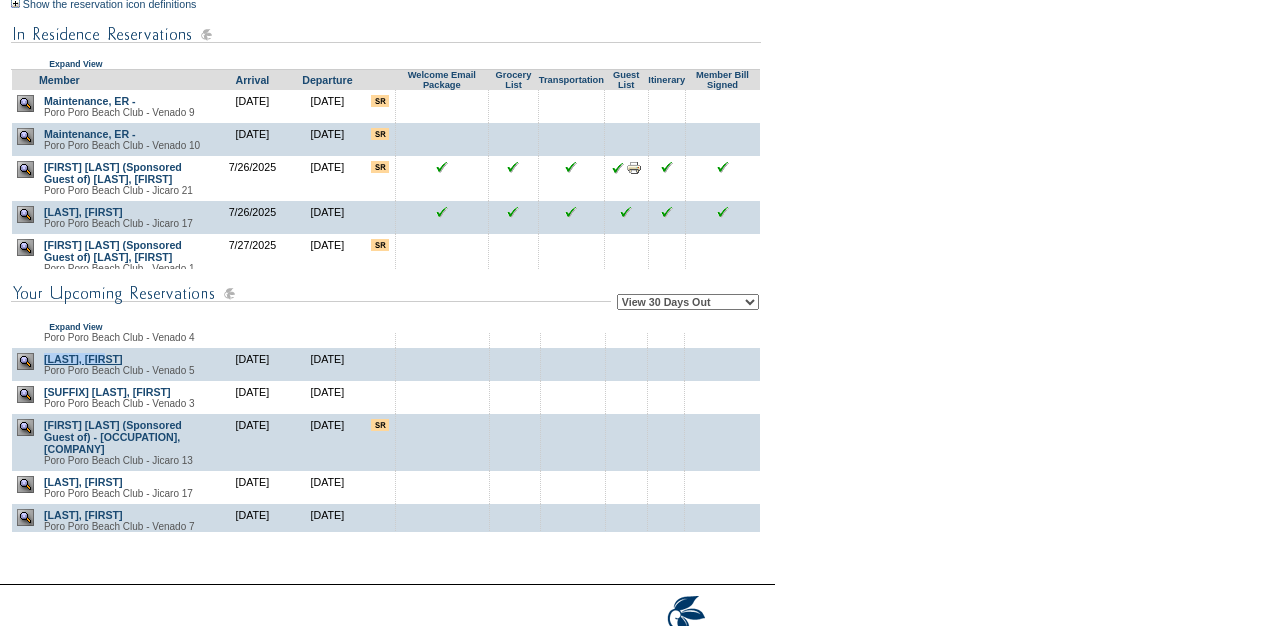drag, startPoint x: 119, startPoint y: 370, endPoint x: 46, endPoint y: 372, distance: 73.02739 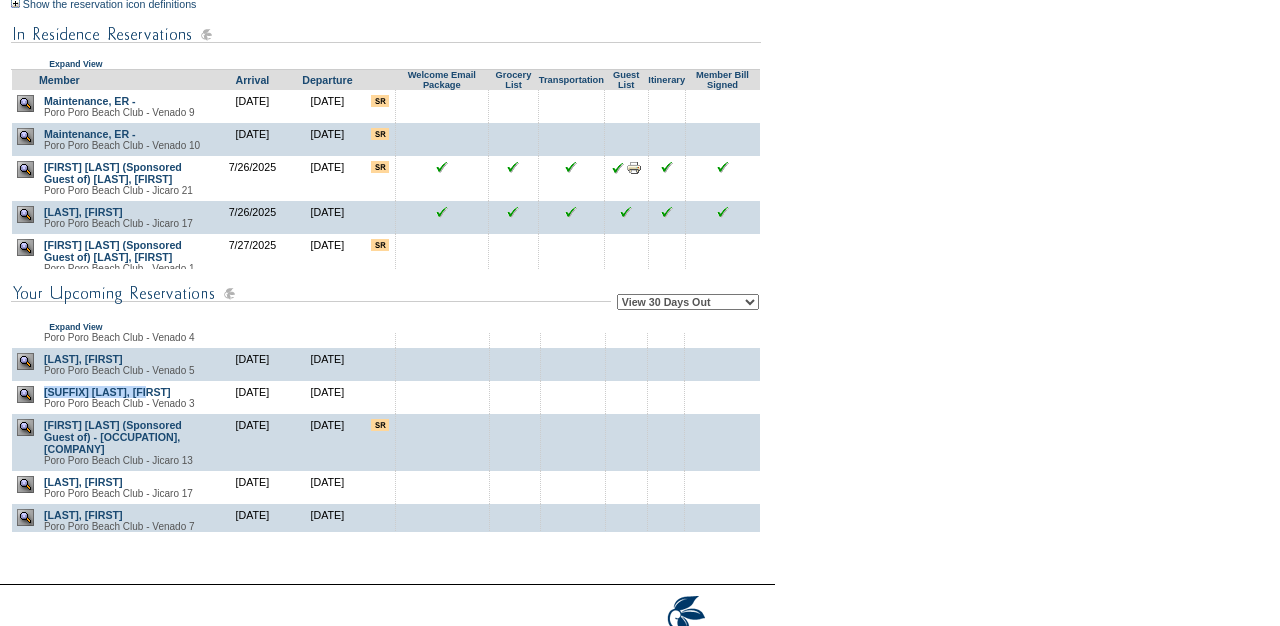 drag, startPoint x: 172, startPoint y: 408, endPoint x: 42, endPoint y: 405, distance: 130.0346 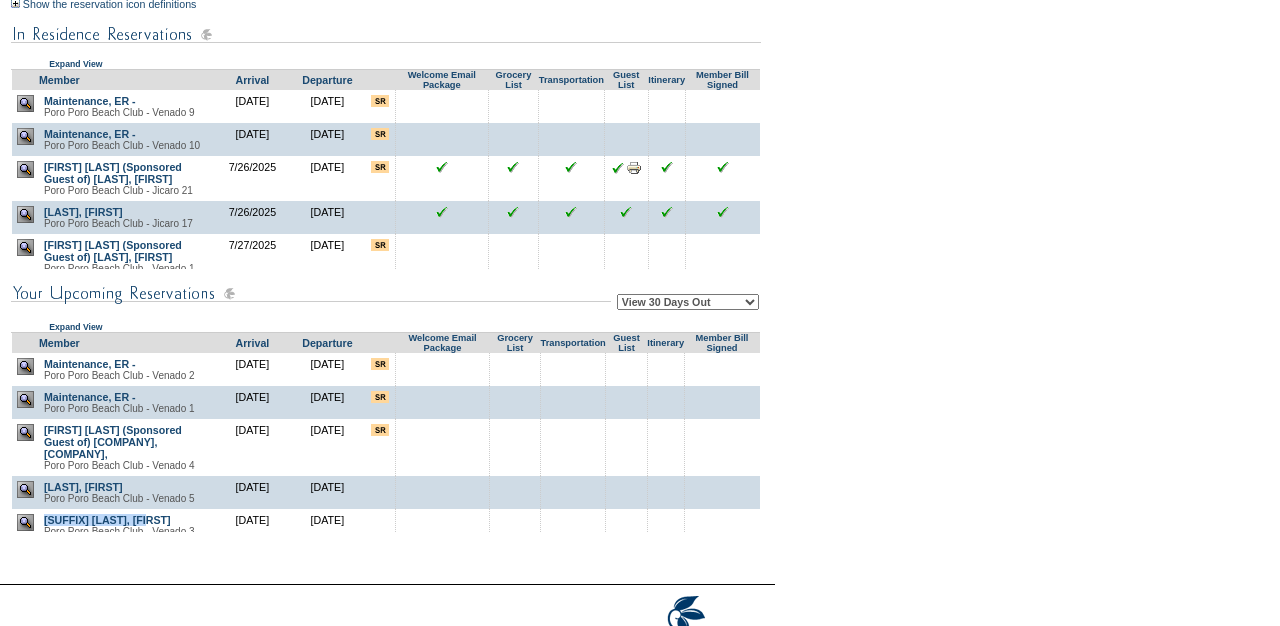 scroll, scrollTop: 0, scrollLeft: 0, axis: both 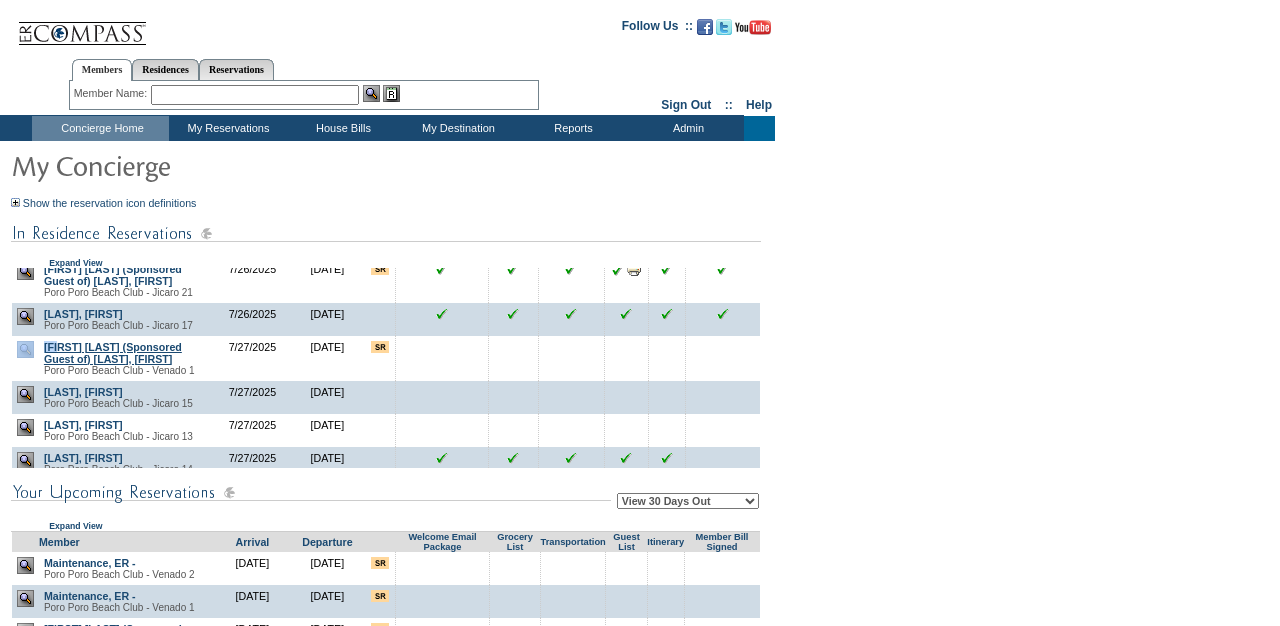 drag, startPoint x: 41, startPoint y: 364, endPoint x: 68, endPoint y: 371, distance: 27.89265 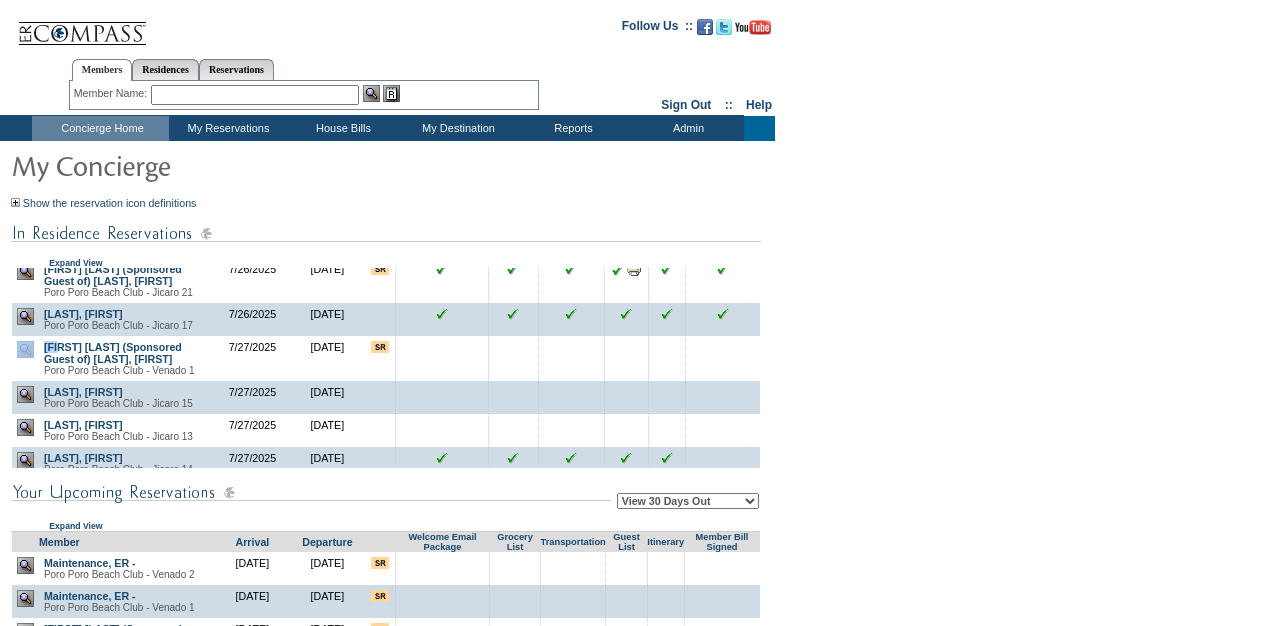 click on "Follow Us  ::" at bounding box center [640, 444] 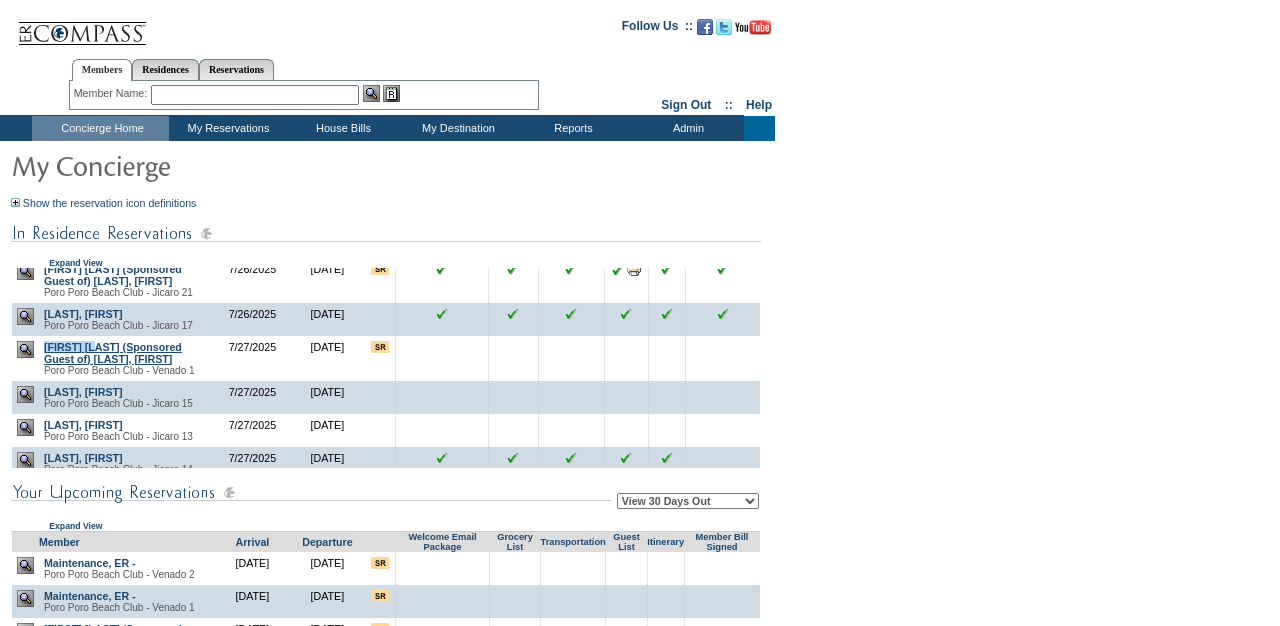 drag, startPoint x: 43, startPoint y: 367, endPoint x: 105, endPoint y: 378, distance: 62.968246 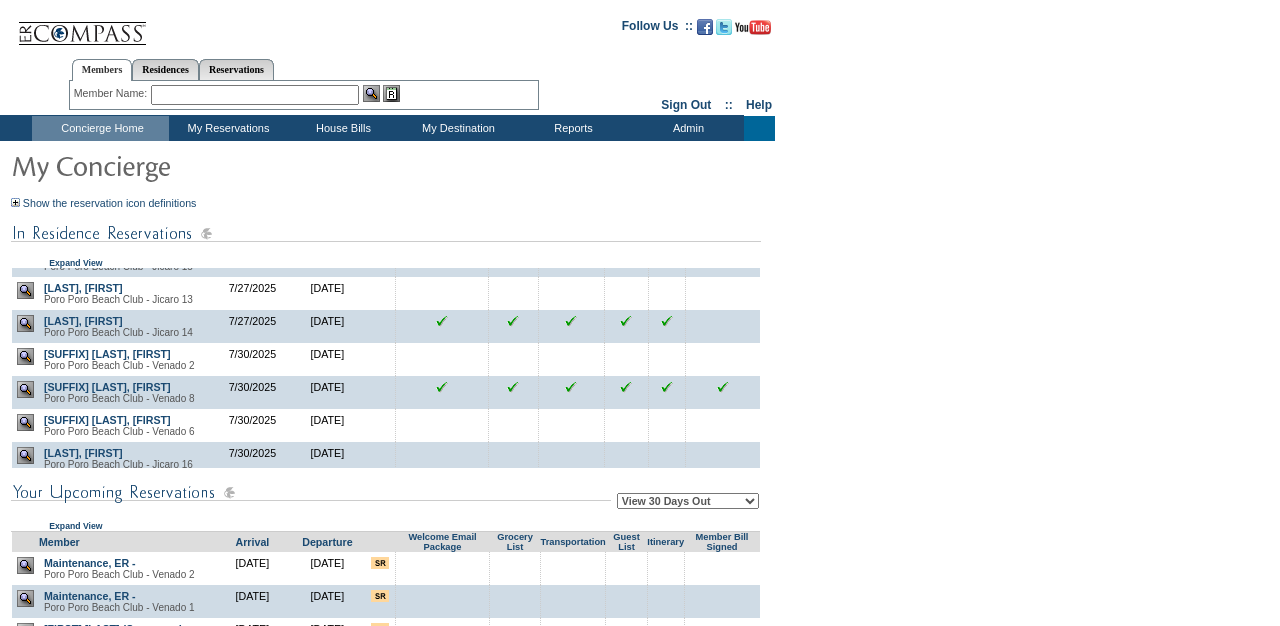 scroll, scrollTop: 256, scrollLeft: 0, axis: vertical 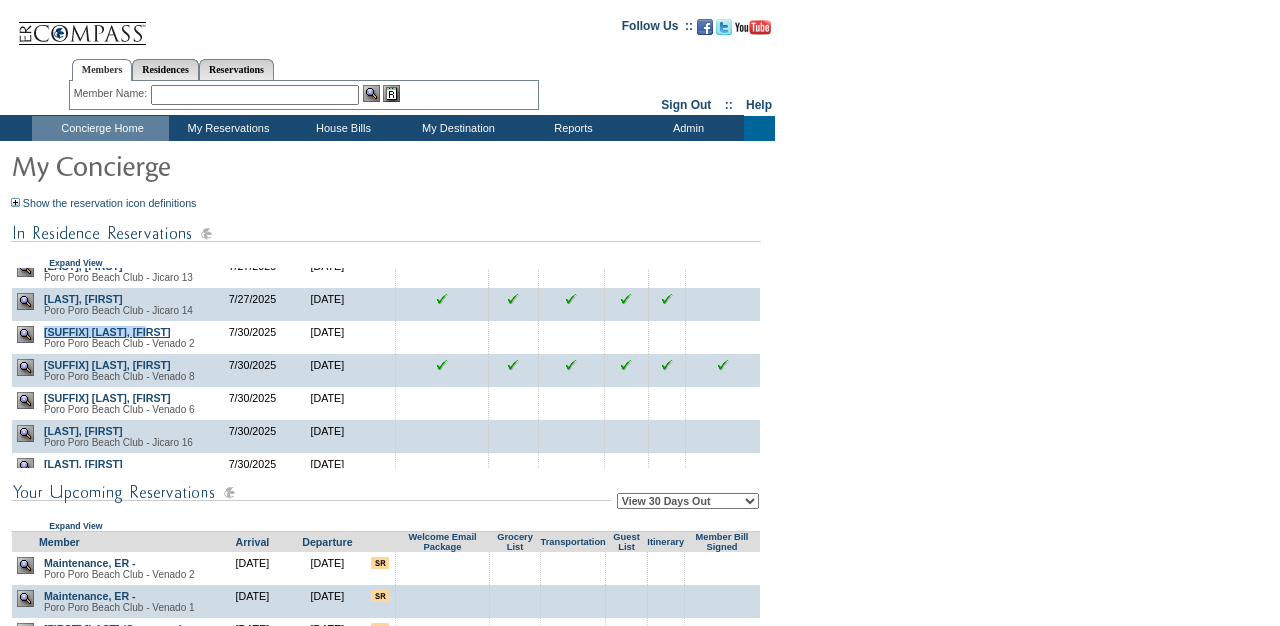 drag, startPoint x: 174, startPoint y: 376, endPoint x: 46, endPoint y: 376, distance: 128 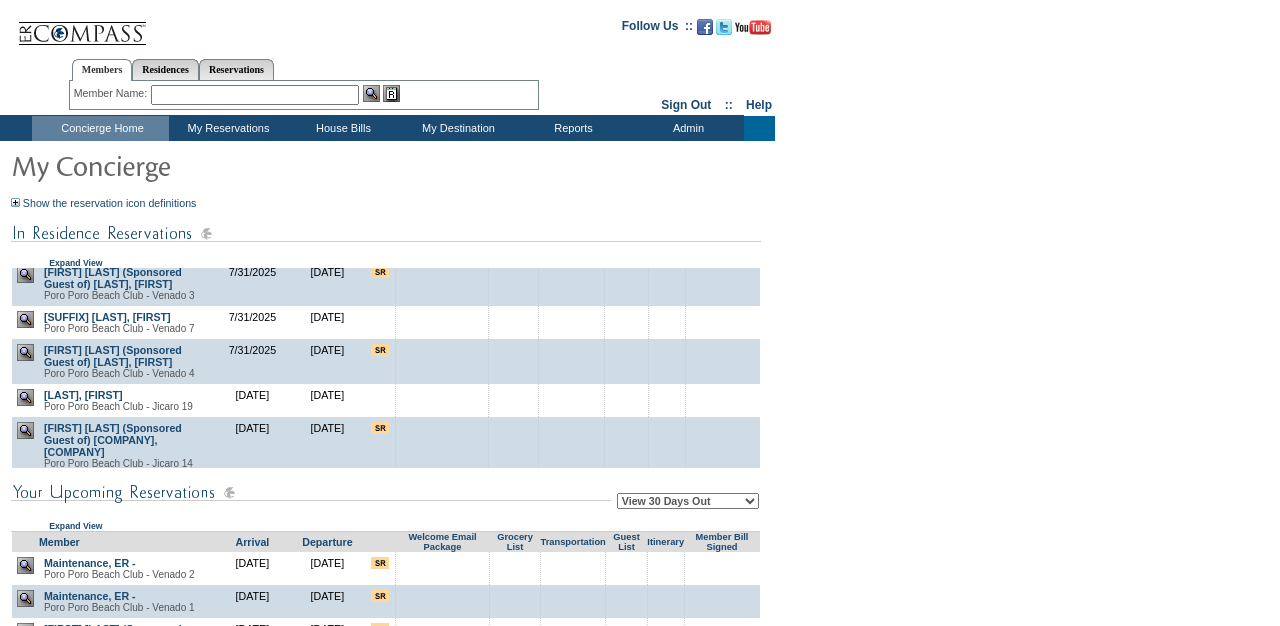 scroll, scrollTop: 482, scrollLeft: 0, axis: vertical 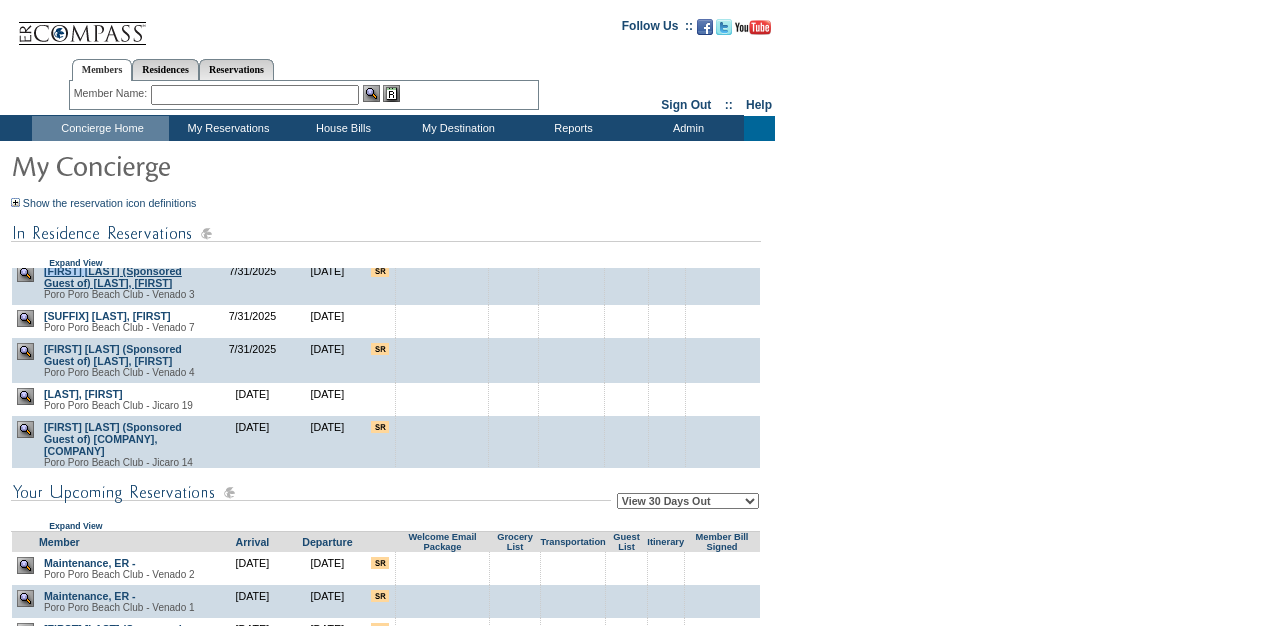 drag, startPoint x: 46, startPoint y: 320, endPoint x: 108, endPoint y: 331, distance: 62.968246 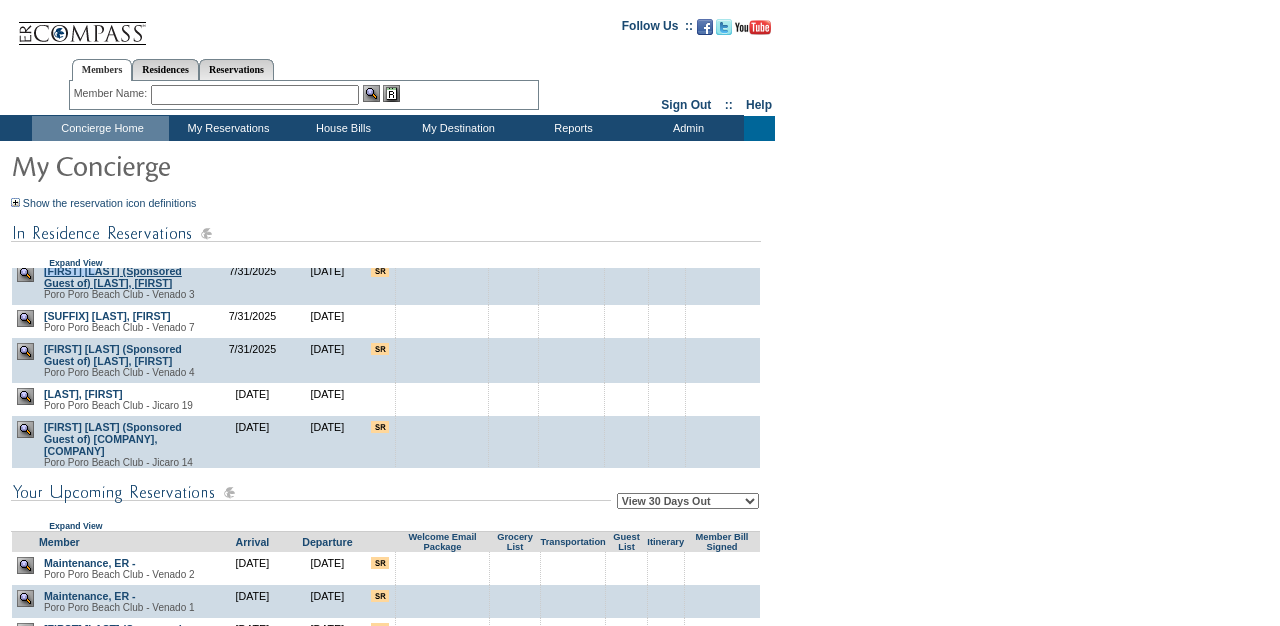 copy on "David Neal" 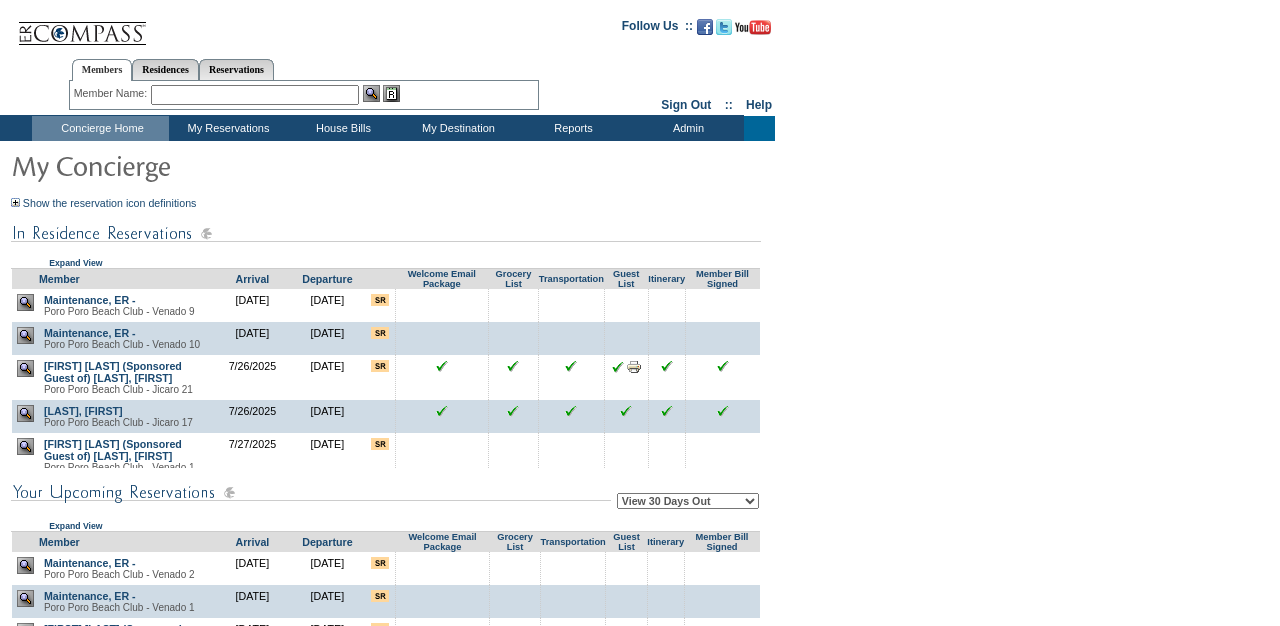 scroll, scrollTop: 0, scrollLeft: 0, axis: both 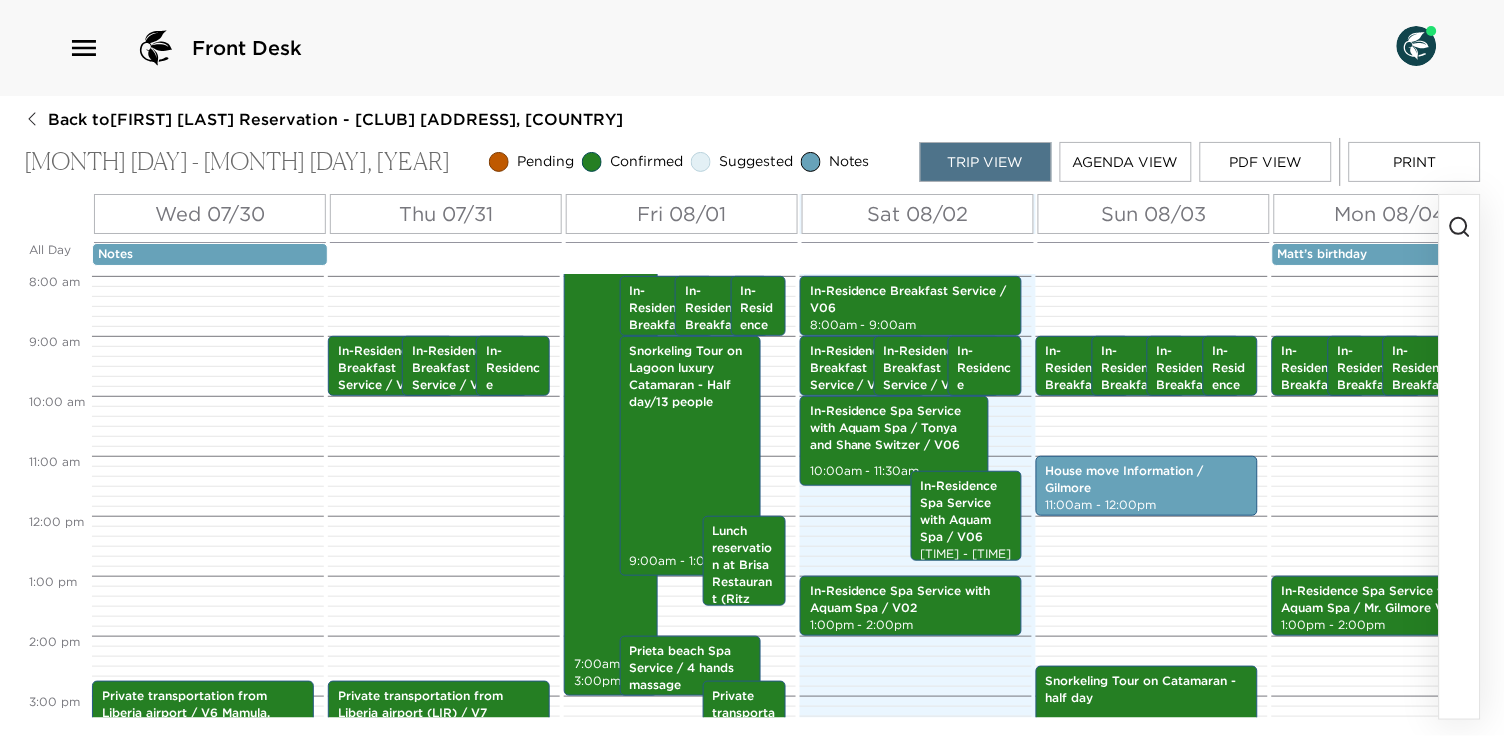 click on "Notes" at bounding box center [210, 254] 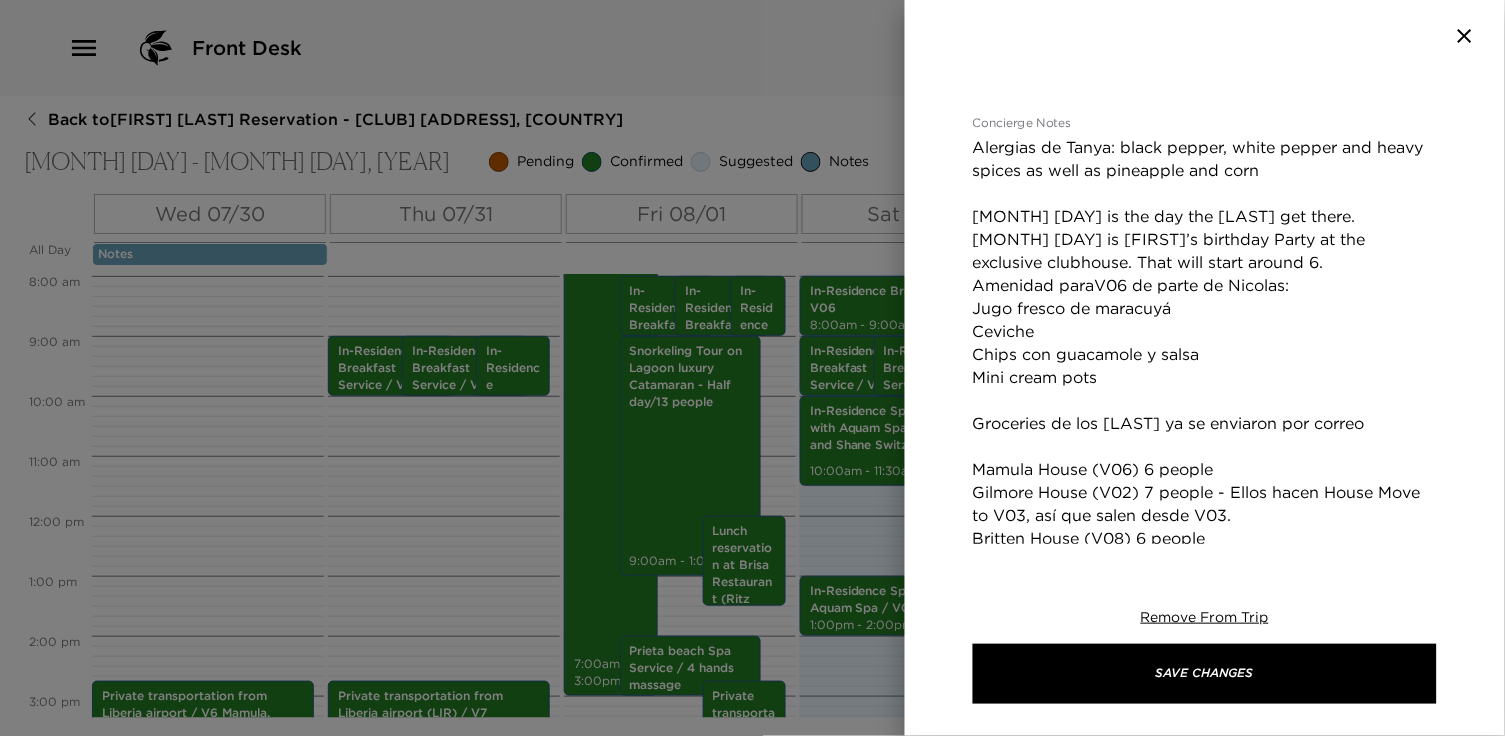 scroll, scrollTop: 625, scrollLeft: 0, axis: vertical 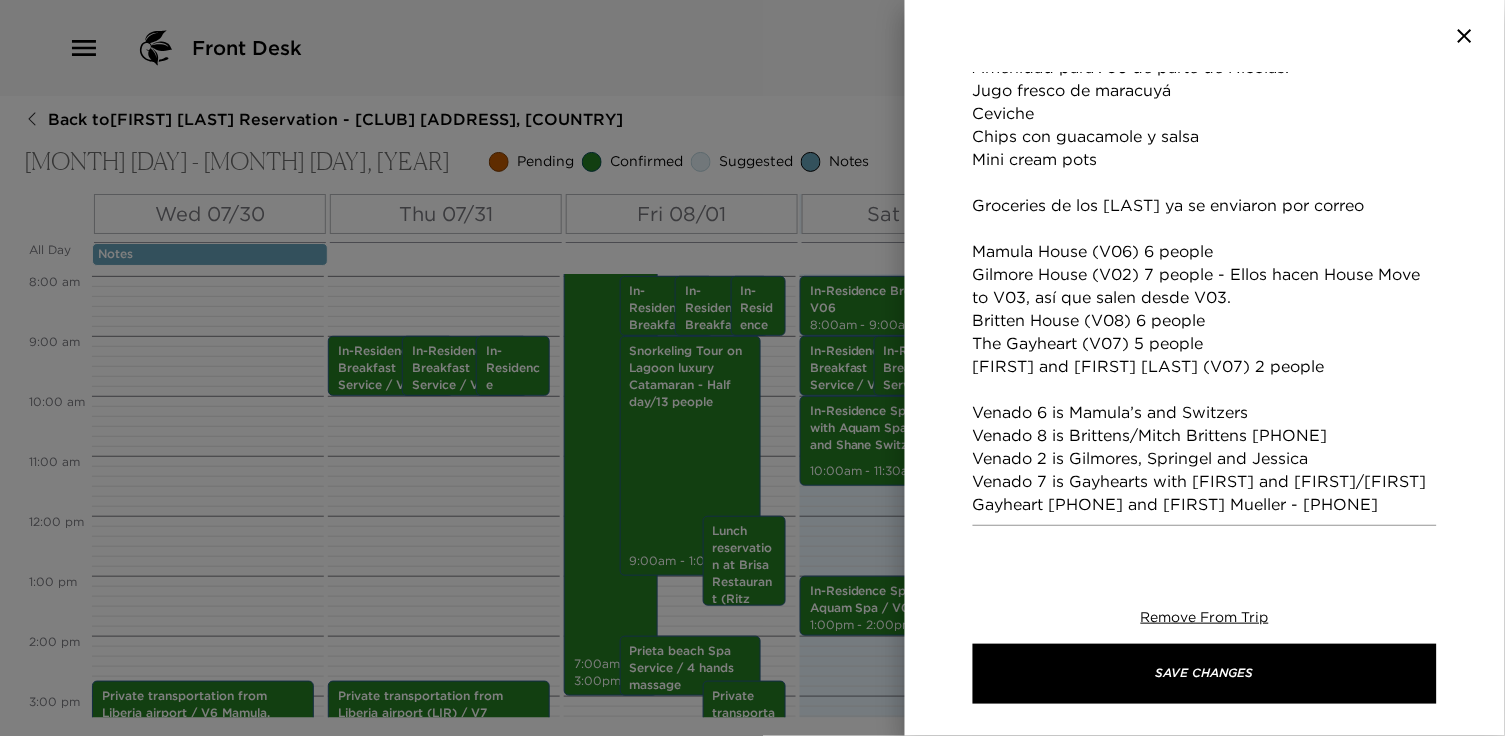 click at bounding box center [752, 368] 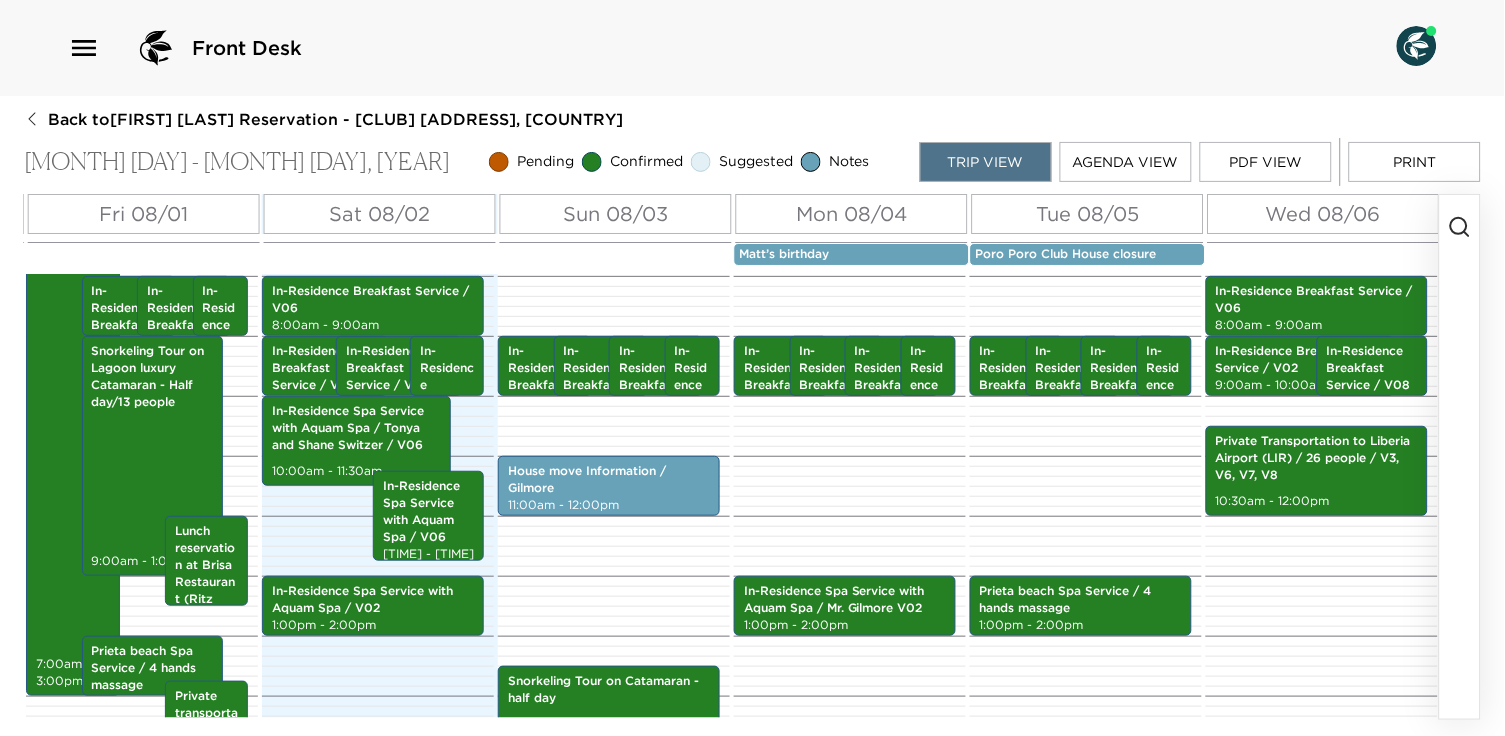 scroll, scrollTop: 0, scrollLeft: 537, axis: horizontal 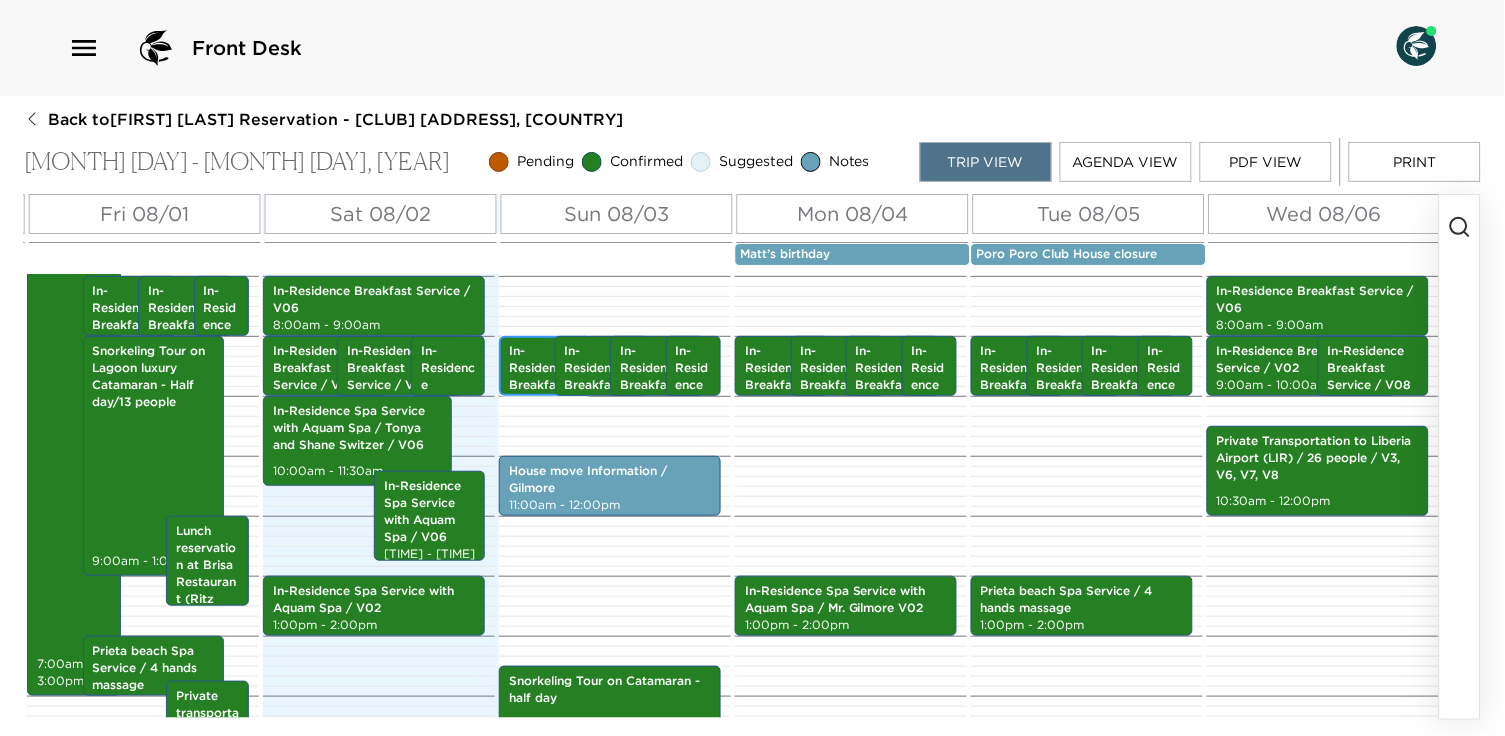 click on "In-Residence Breakfast Service / V07" at bounding box center (546, 385) 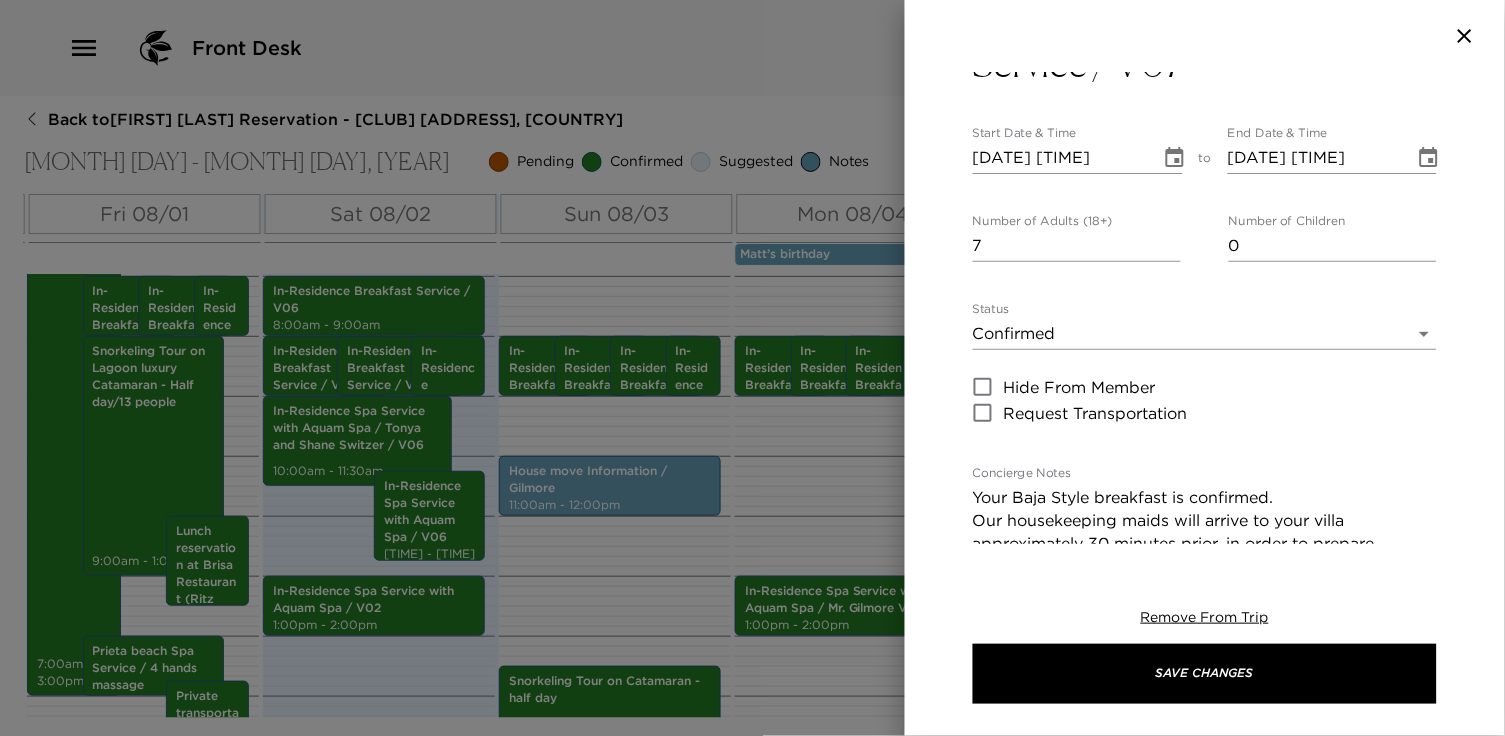 scroll, scrollTop: 57, scrollLeft: 0, axis: vertical 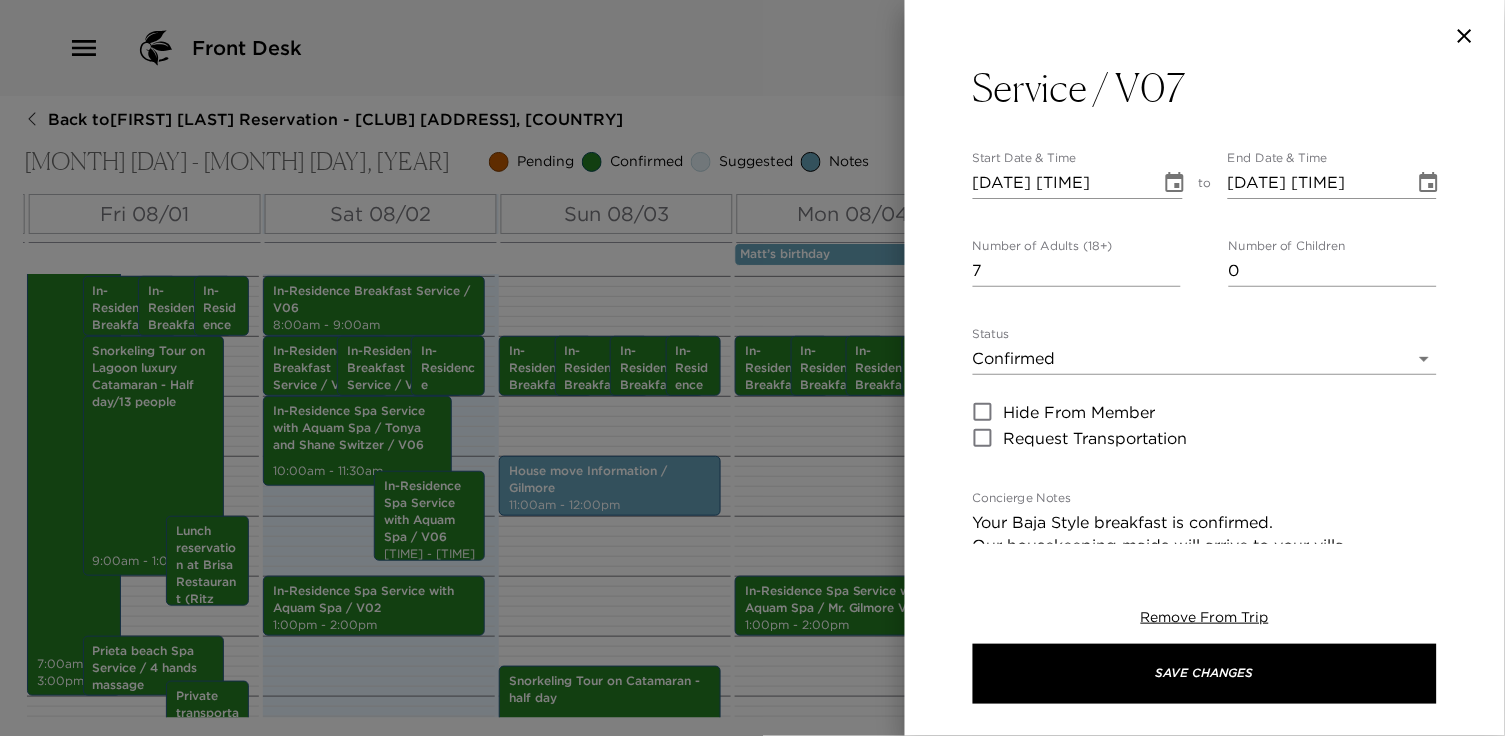click at bounding box center [752, 368] 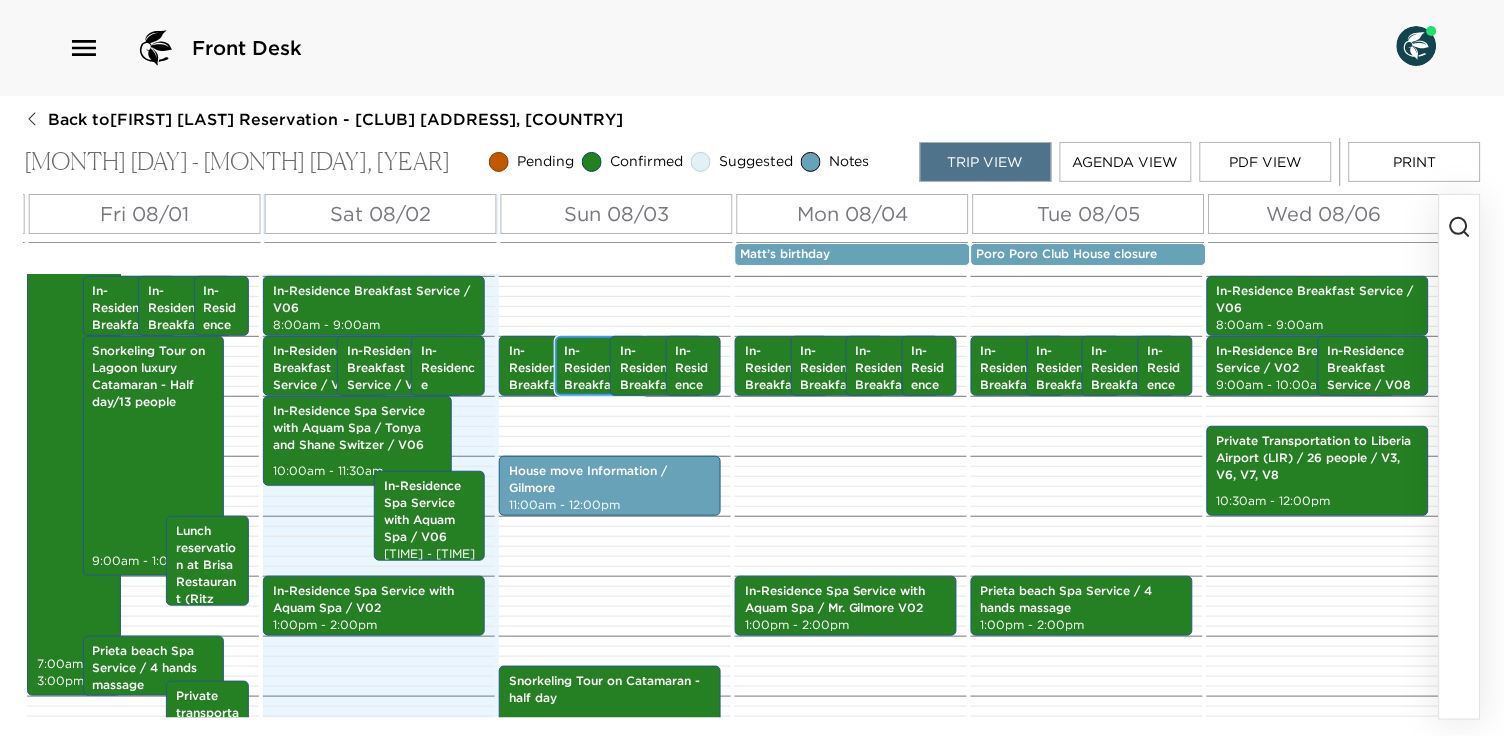click on "In-Residence Breakfast Service / V06" at bounding box center (602, 385) 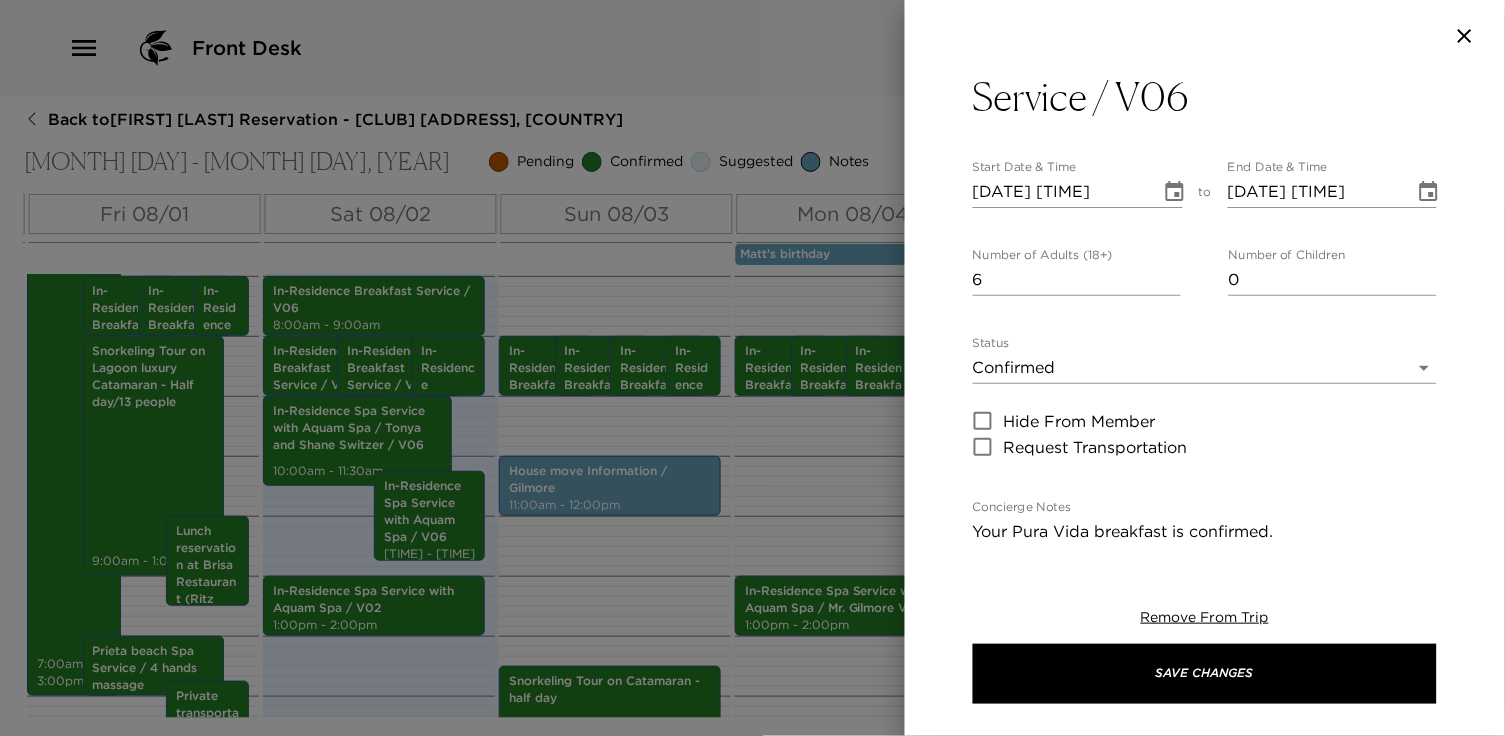 scroll, scrollTop: 45, scrollLeft: 0, axis: vertical 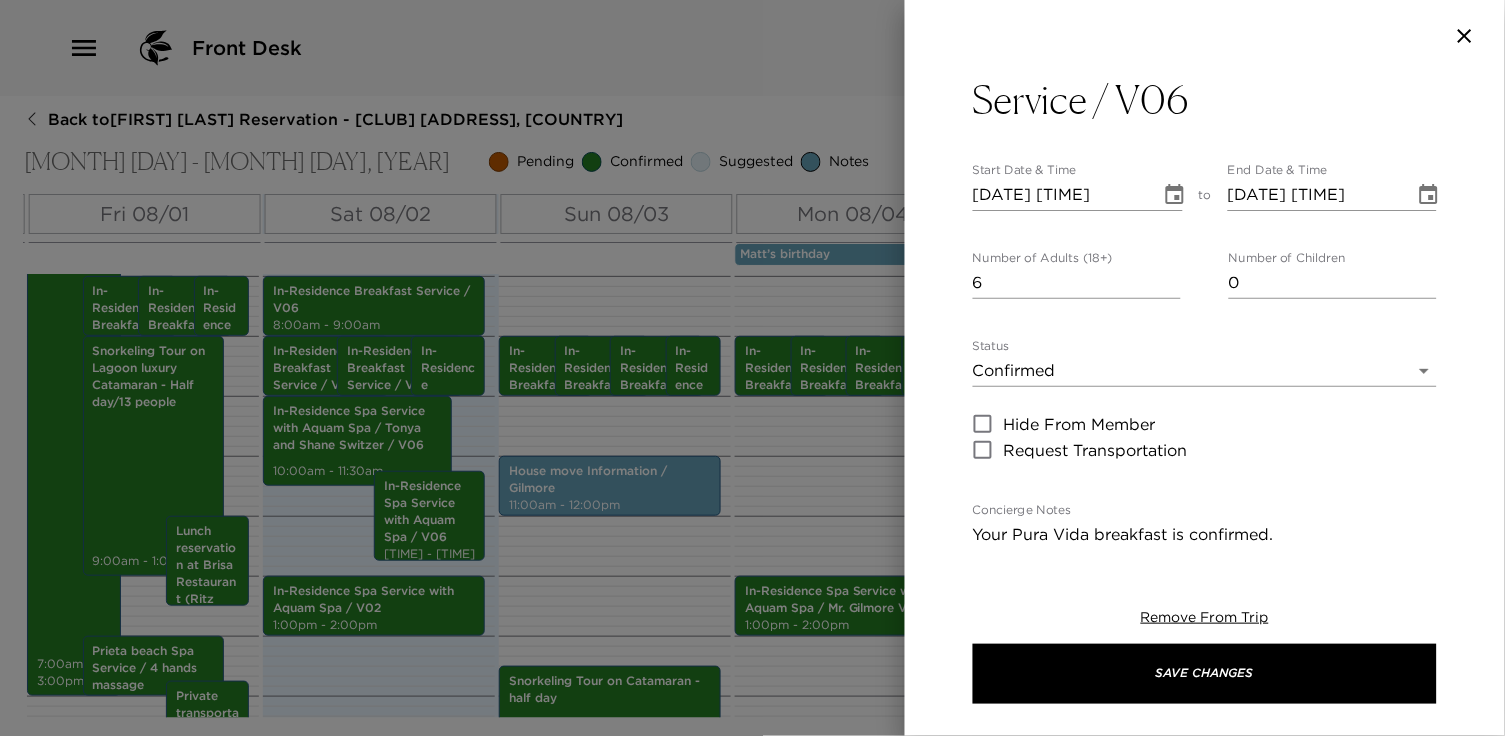 click at bounding box center (752, 368) 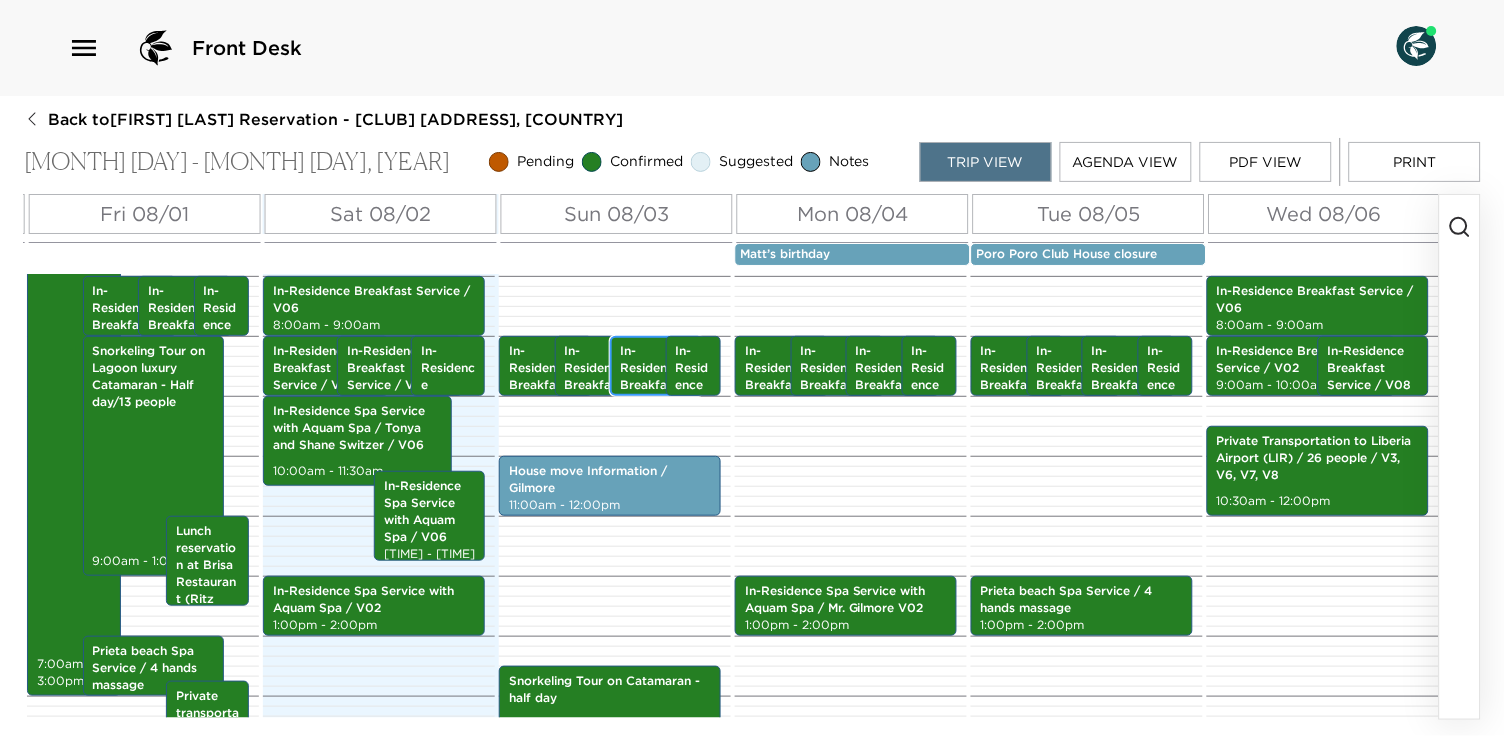 click on "In-Residence Breakfast Service / V02" at bounding box center [657, 385] 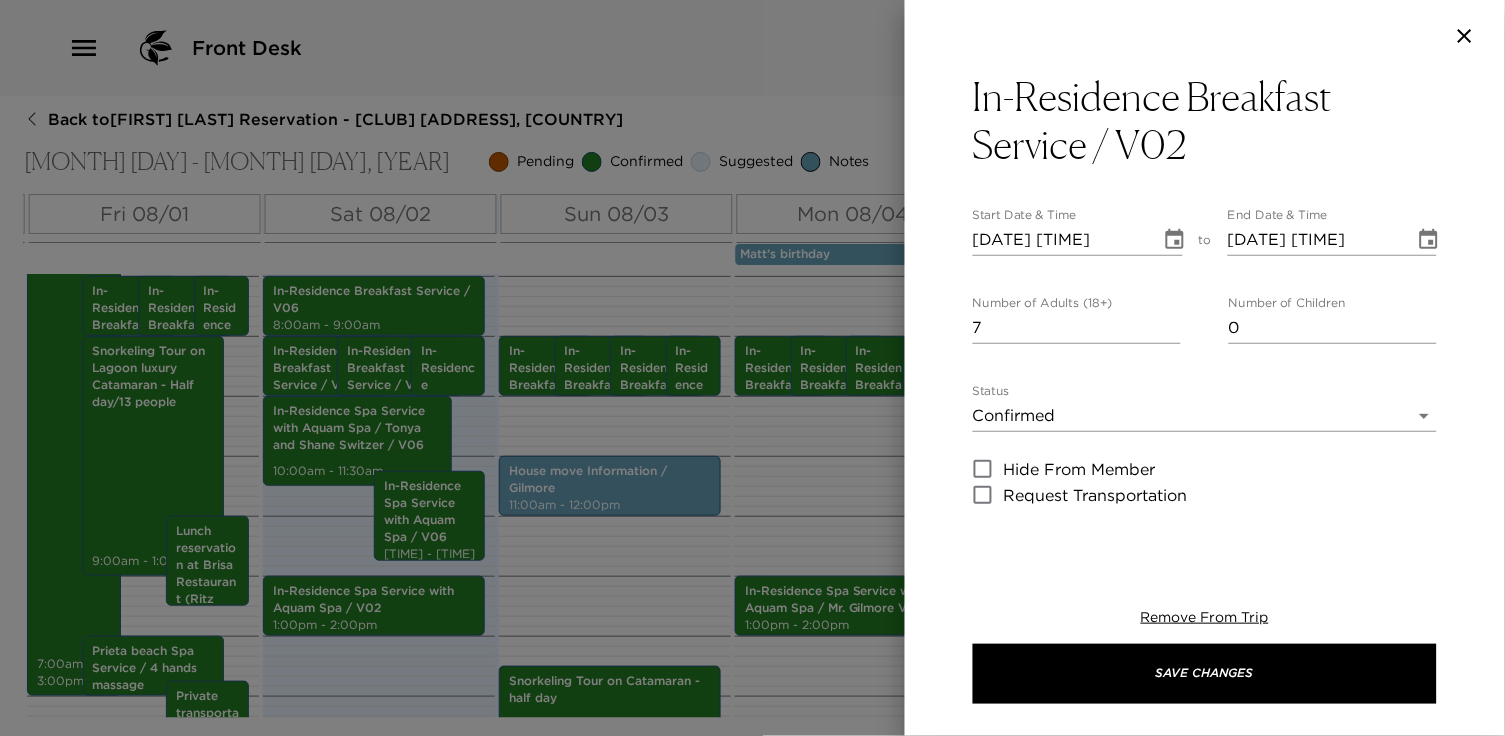scroll, scrollTop: 0, scrollLeft: 0, axis: both 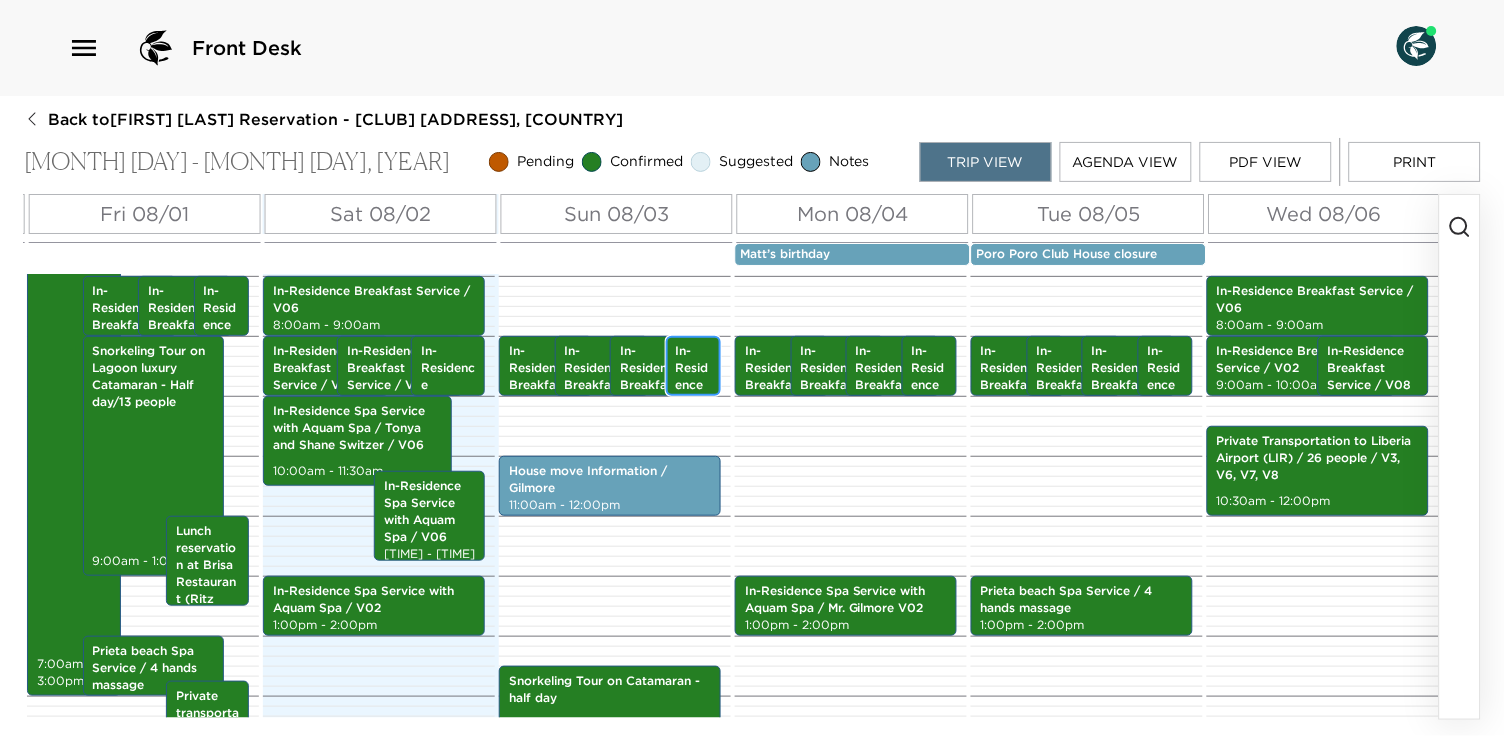 click on "In-Residence Breakfast Service / V08" at bounding box center (694, 410) 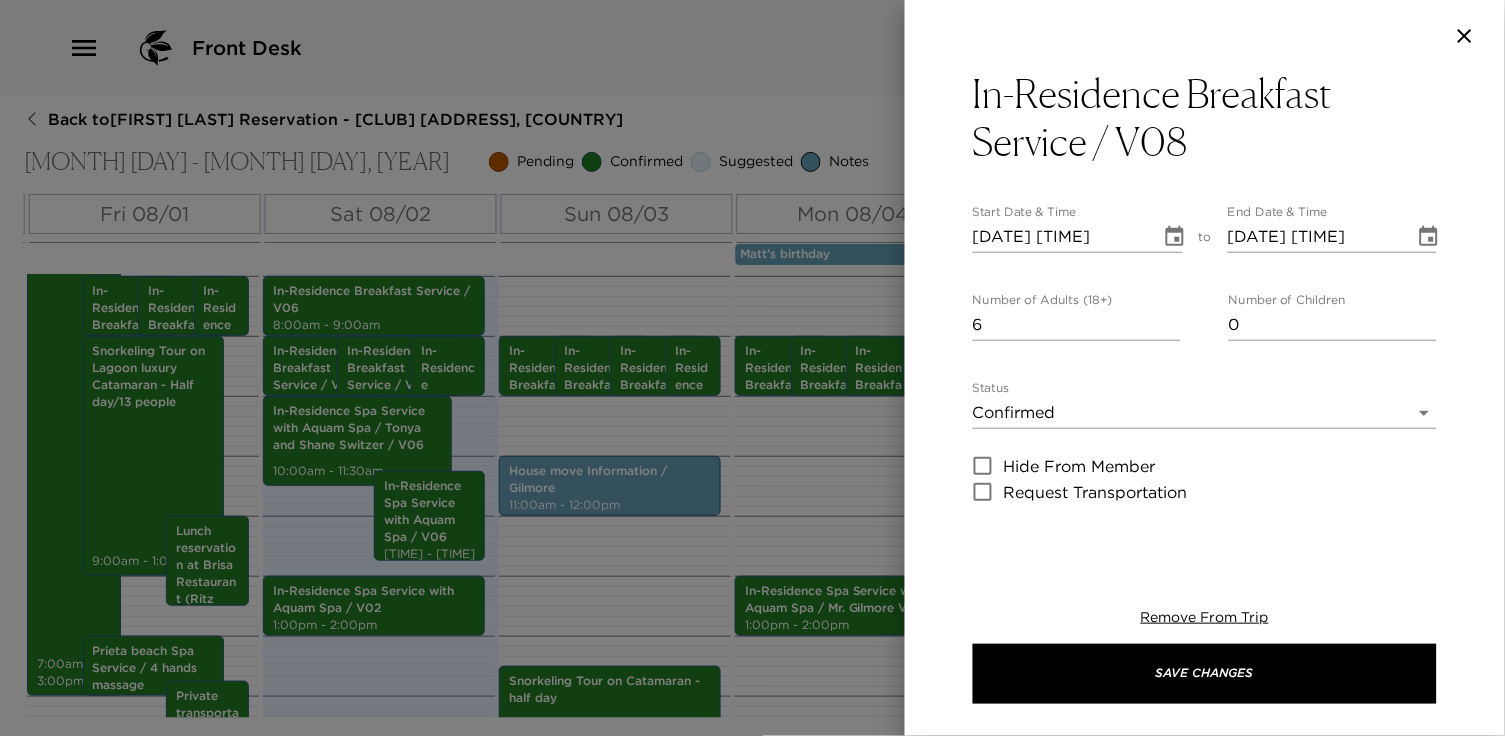 scroll, scrollTop: 1, scrollLeft: 0, axis: vertical 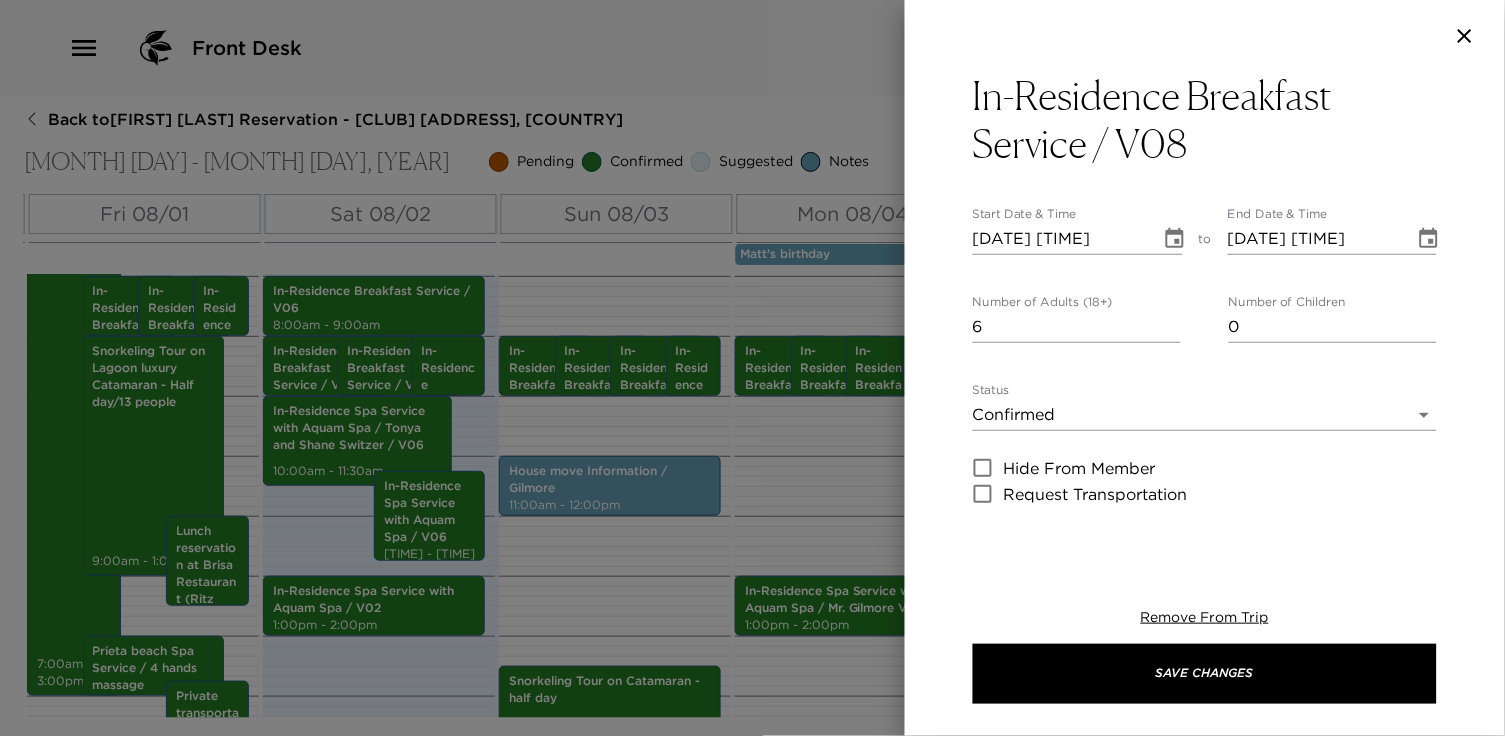 click at bounding box center (752, 368) 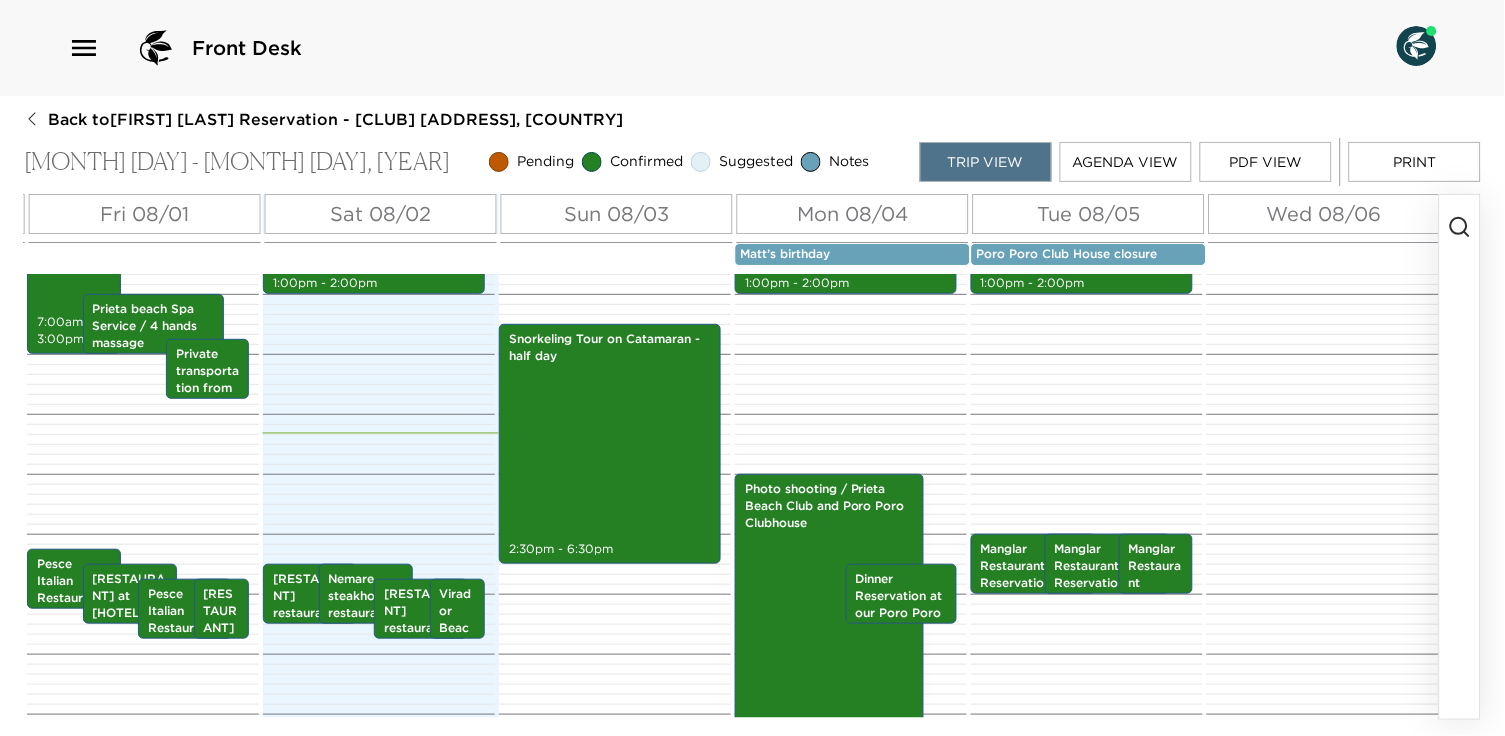 scroll, scrollTop: 824, scrollLeft: 0, axis: vertical 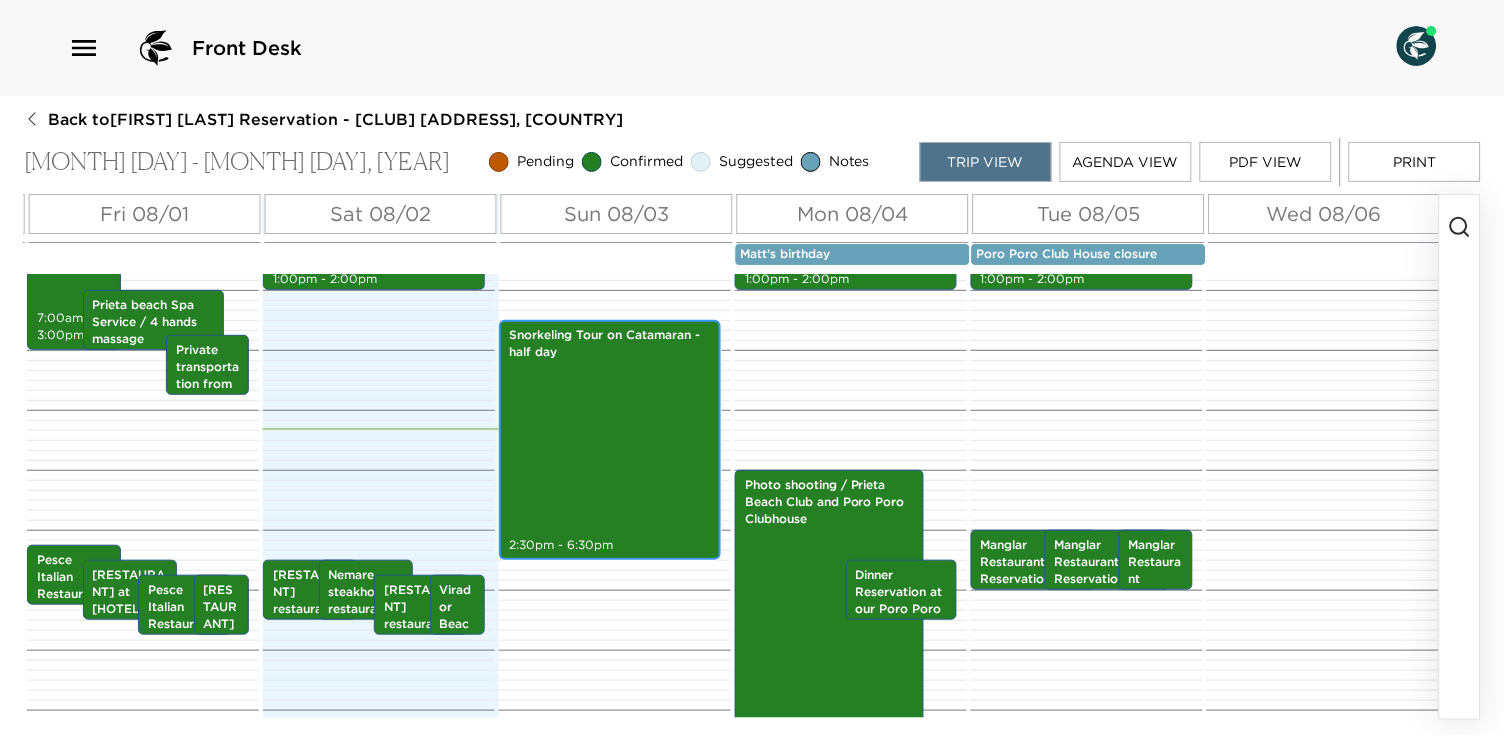 click on "Snorkeling Tour on Catamaran - half day 2:30pm - 6:30pm" at bounding box center (610, 440) 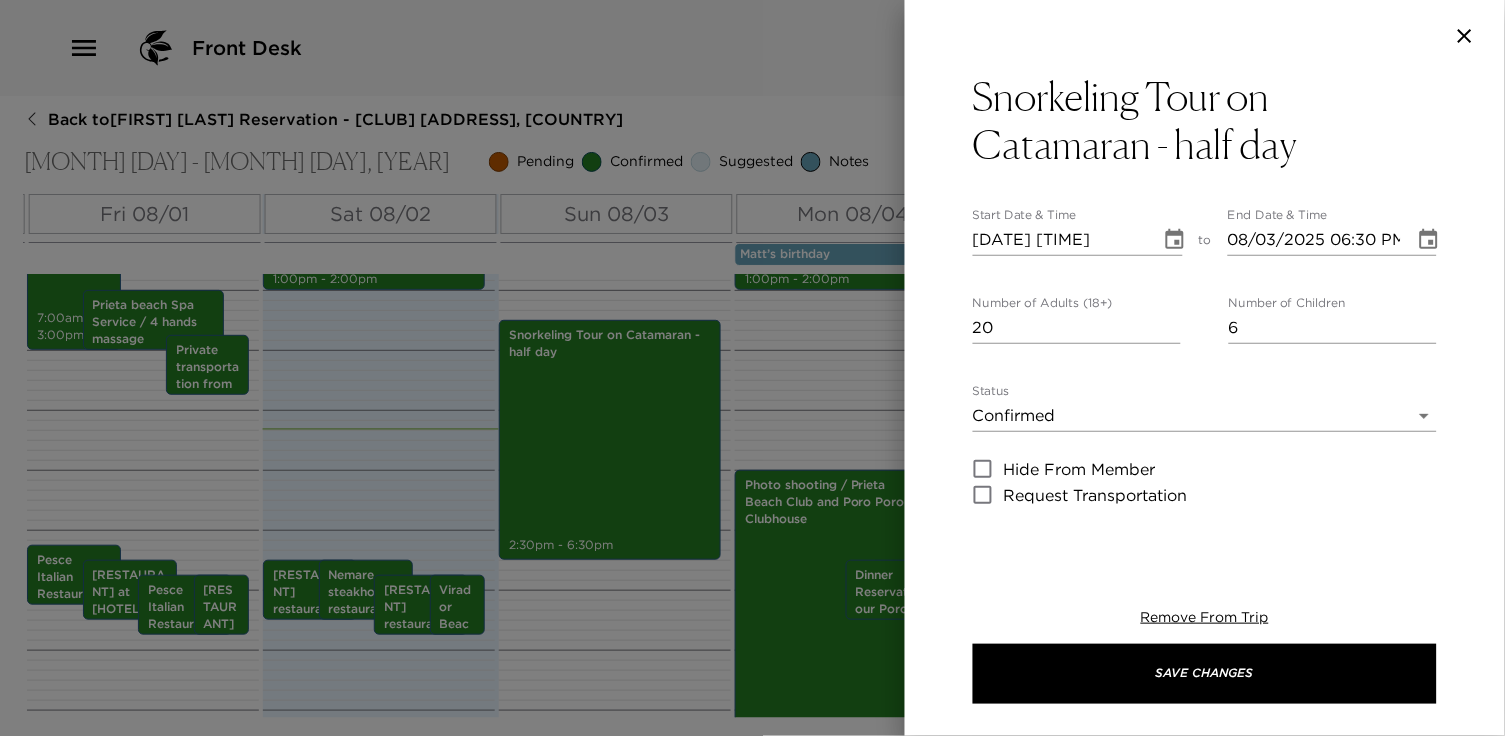 click at bounding box center [752, 368] 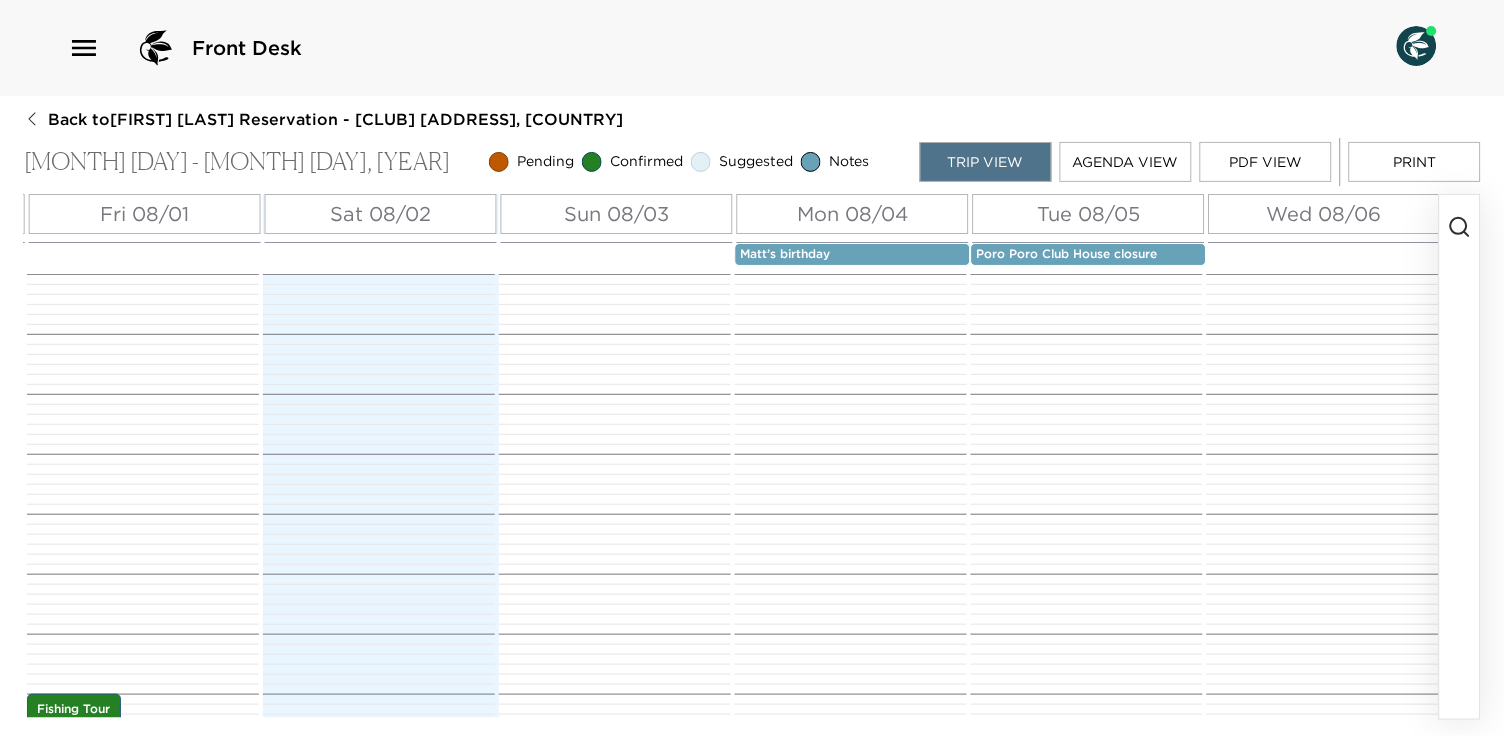 scroll, scrollTop: 0, scrollLeft: 0, axis: both 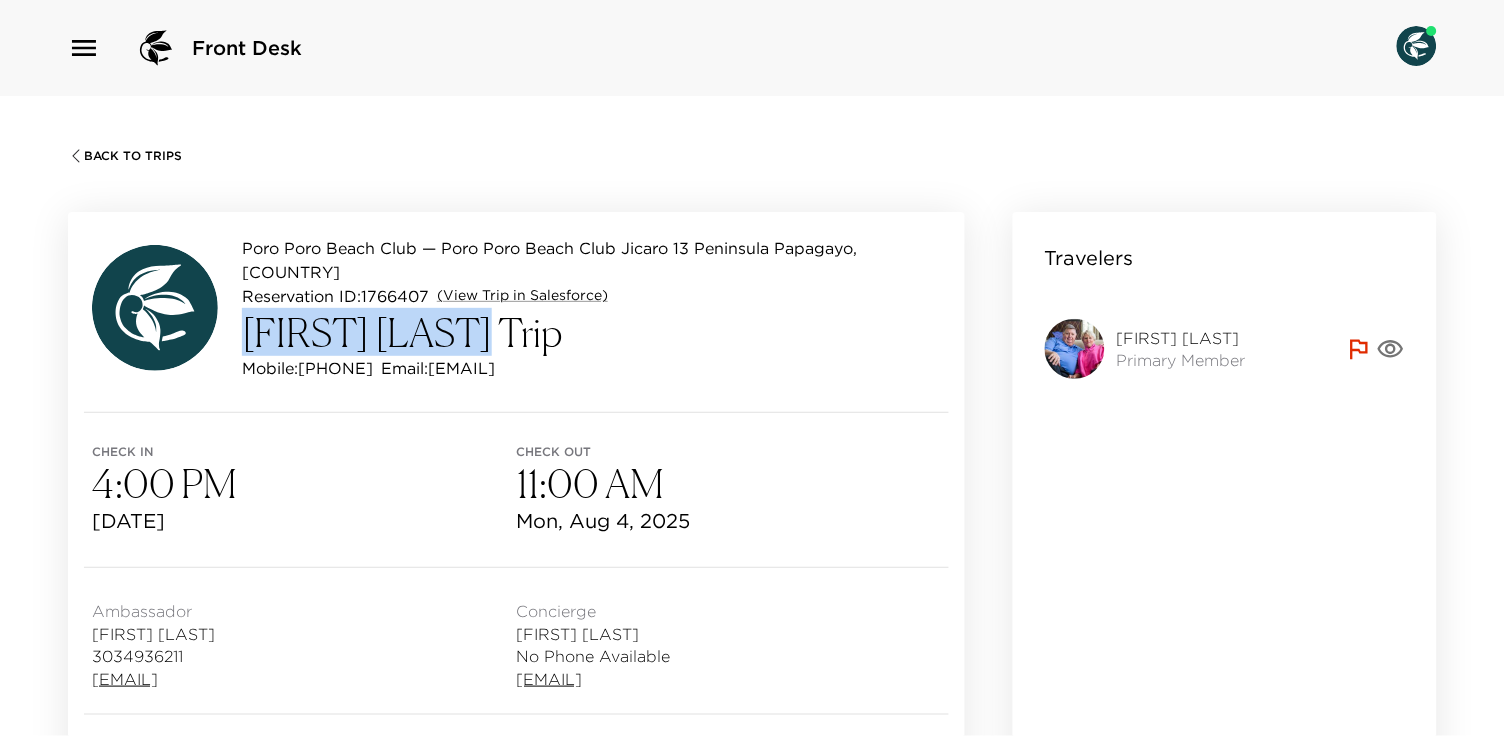 drag, startPoint x: 472, startPoint y: 331, endPoint x: 249, endPoint y: 335, distance: 223.03587 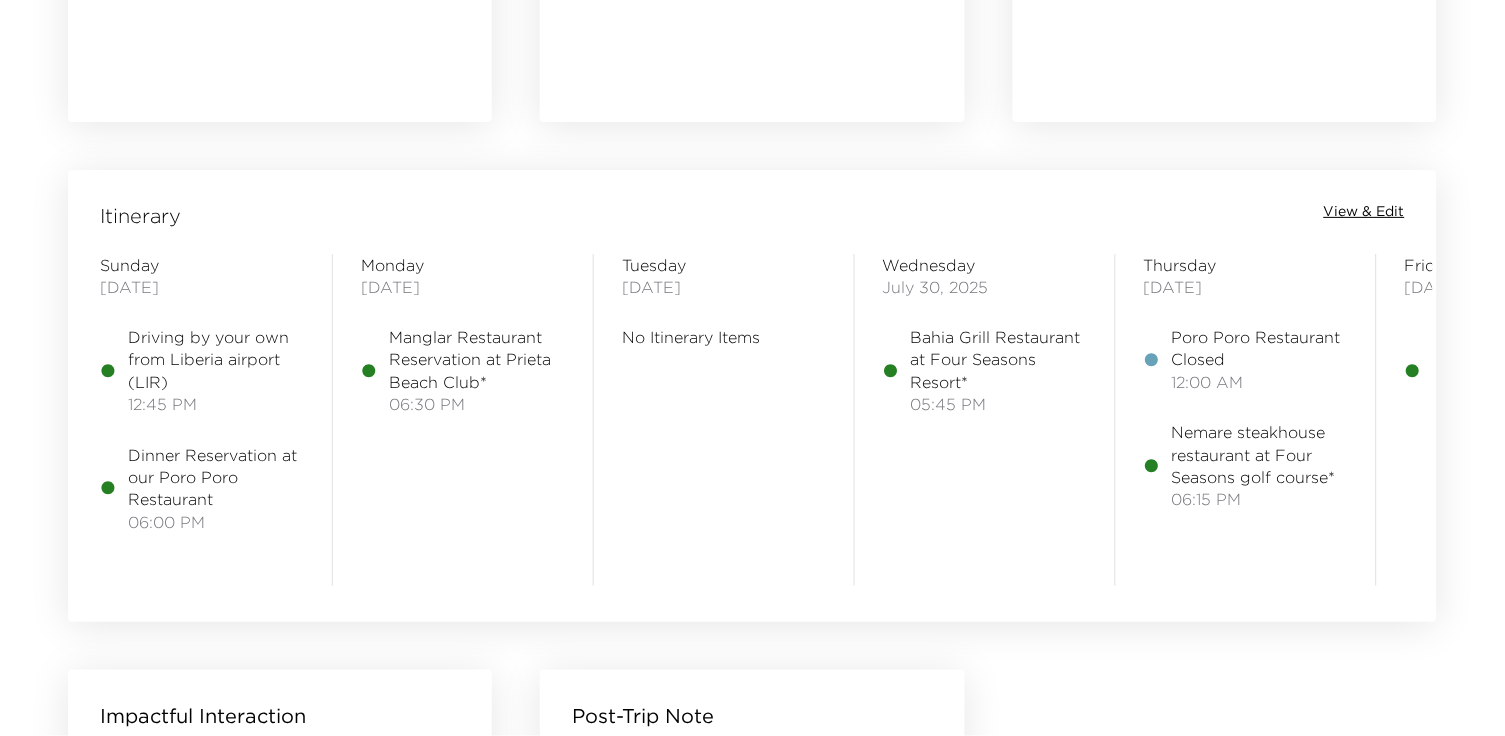 scroll, scrollTop: 1500, scrollLeft: 0, axis: vertical 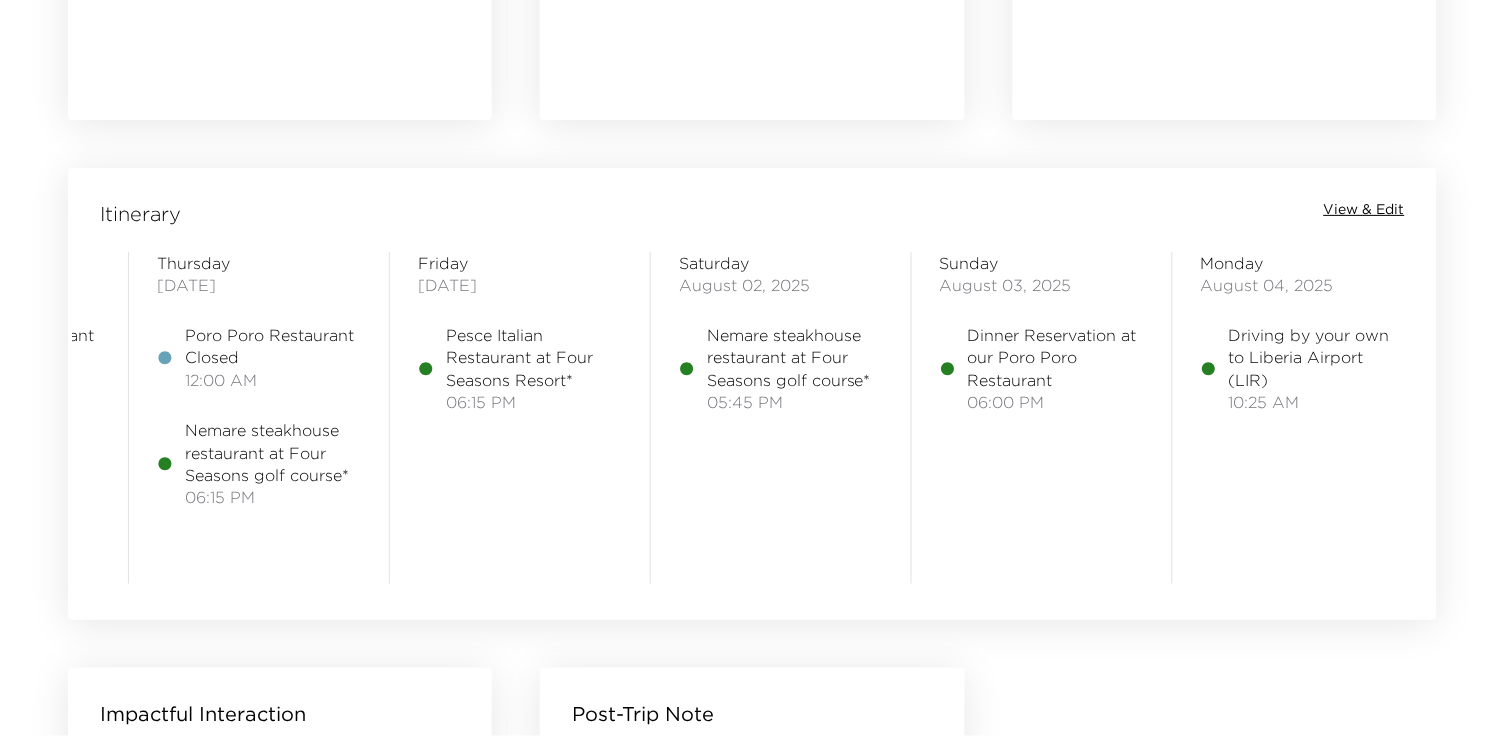 click on "View & Edit" at bounding box center [1364, 210] 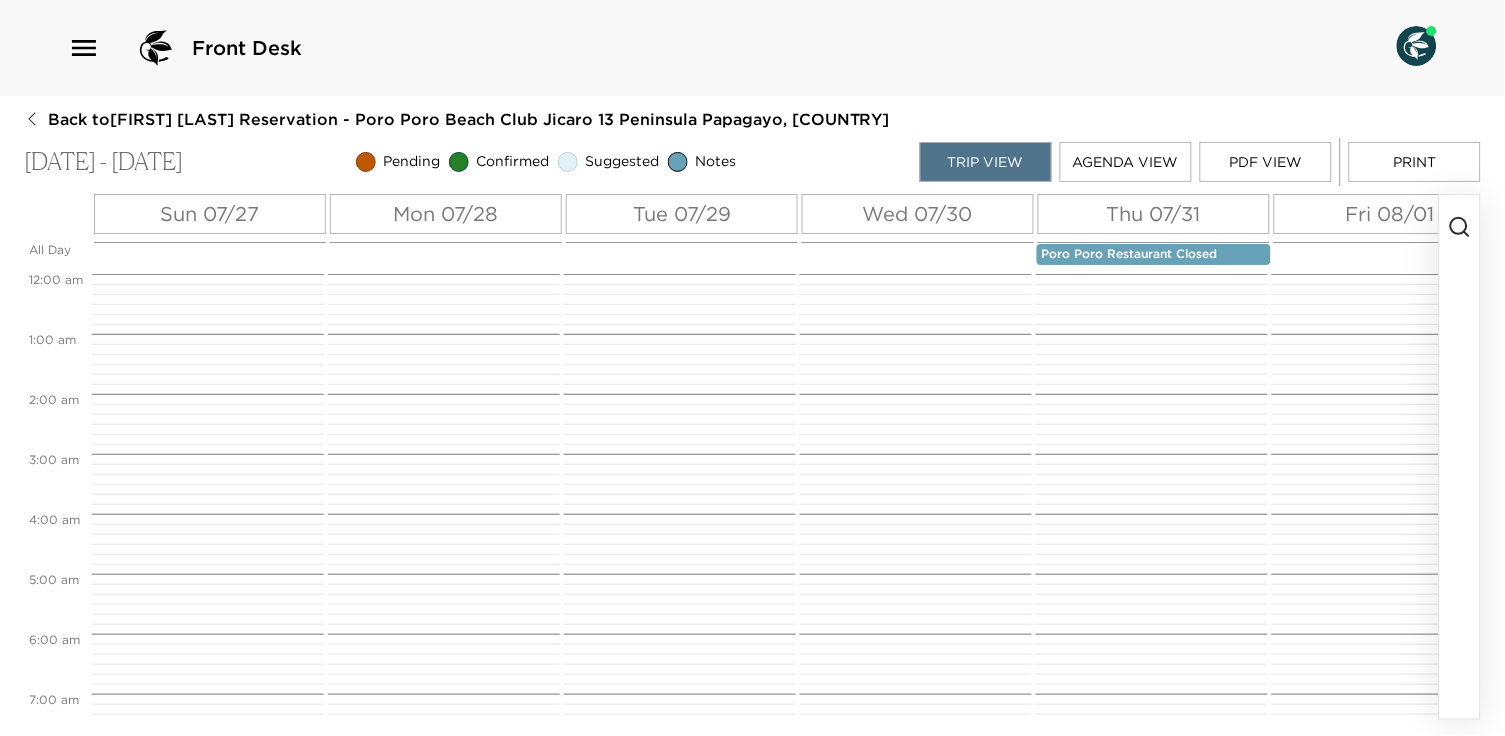 scroll, scrollTop: 0, scrollLeft: 0, axis: both 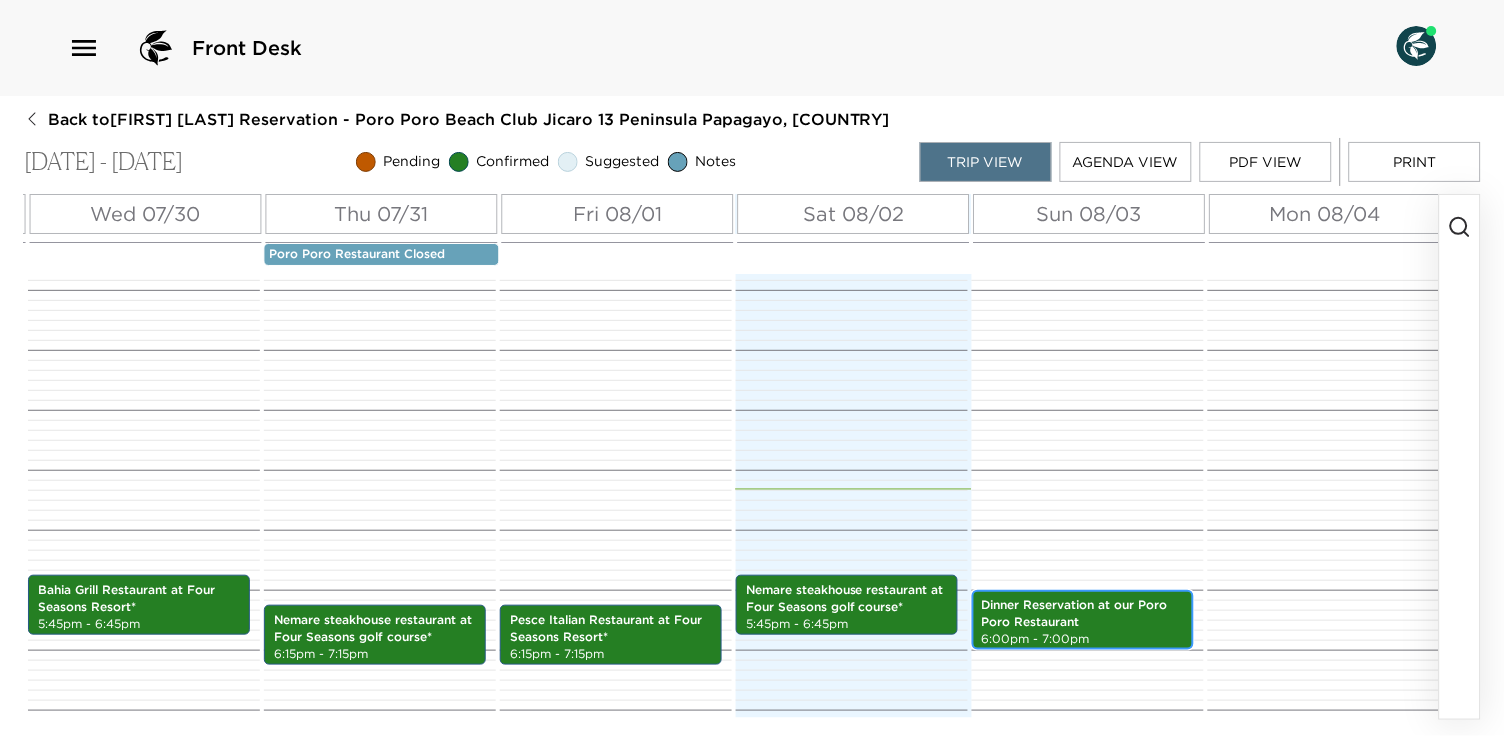 click on "Dinner Reservation at our Poro Poro Restaurant" at bounding box center [1083, 614] 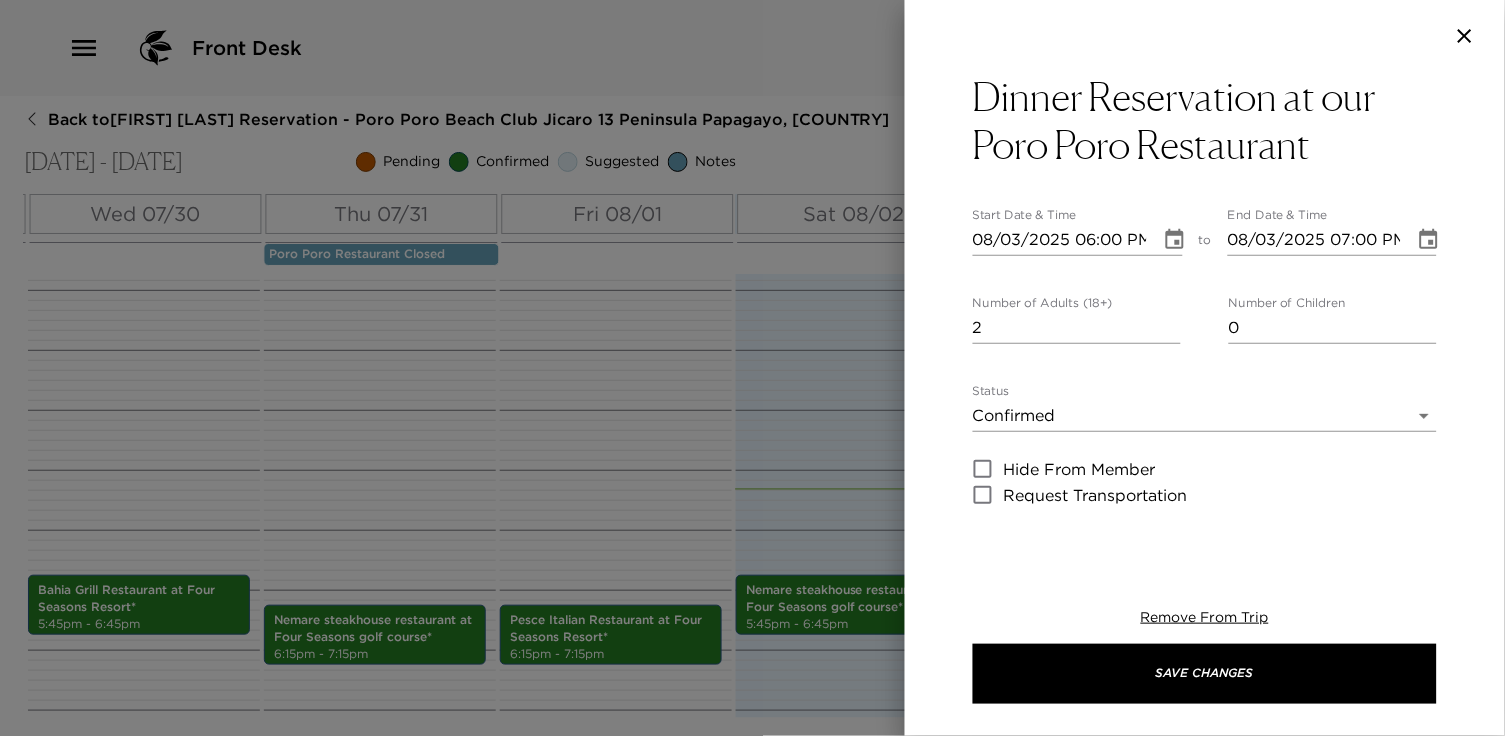 click on "Status Confirmed Confirmed" at bounding box center [1205, 408] 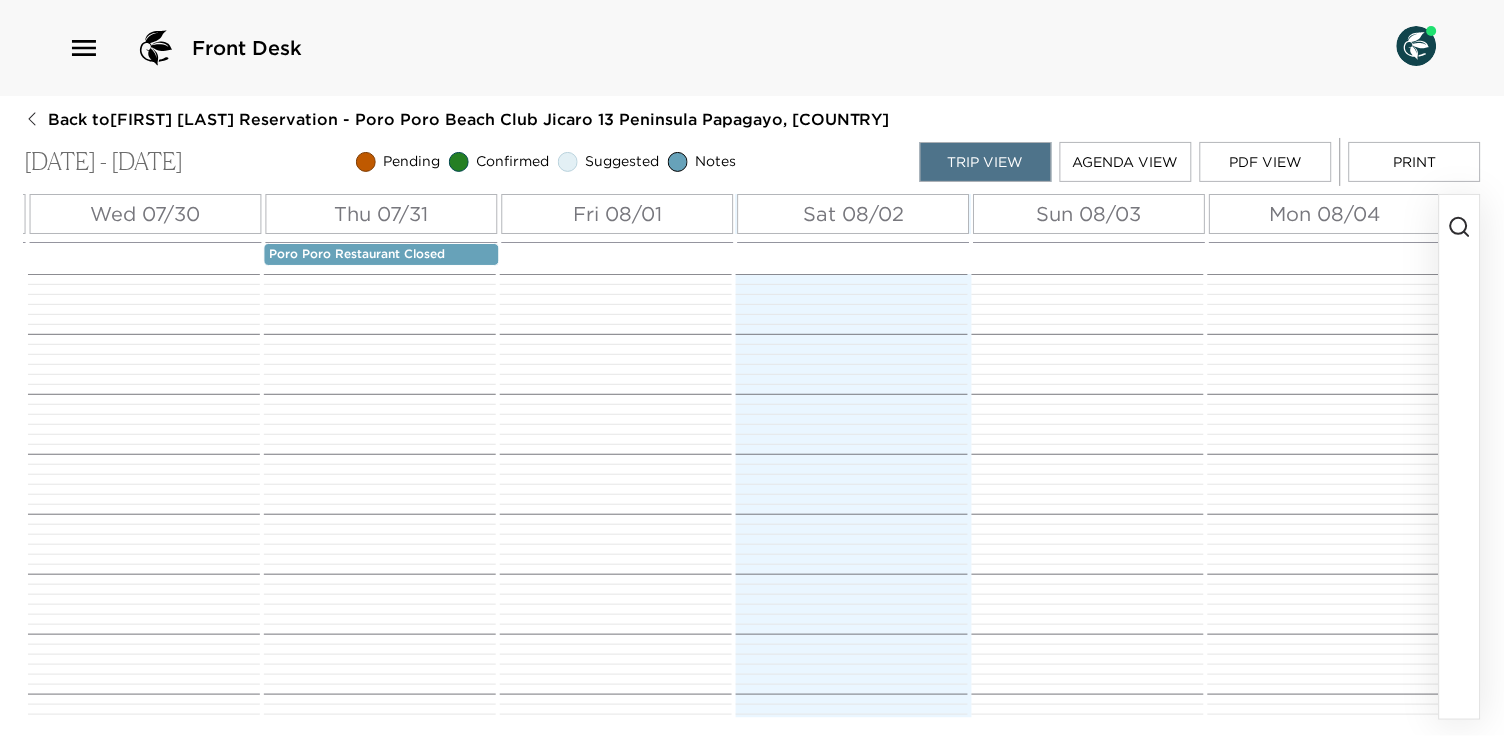 scroll, scrollTop: 0, scrollLeft: 0, axis: both 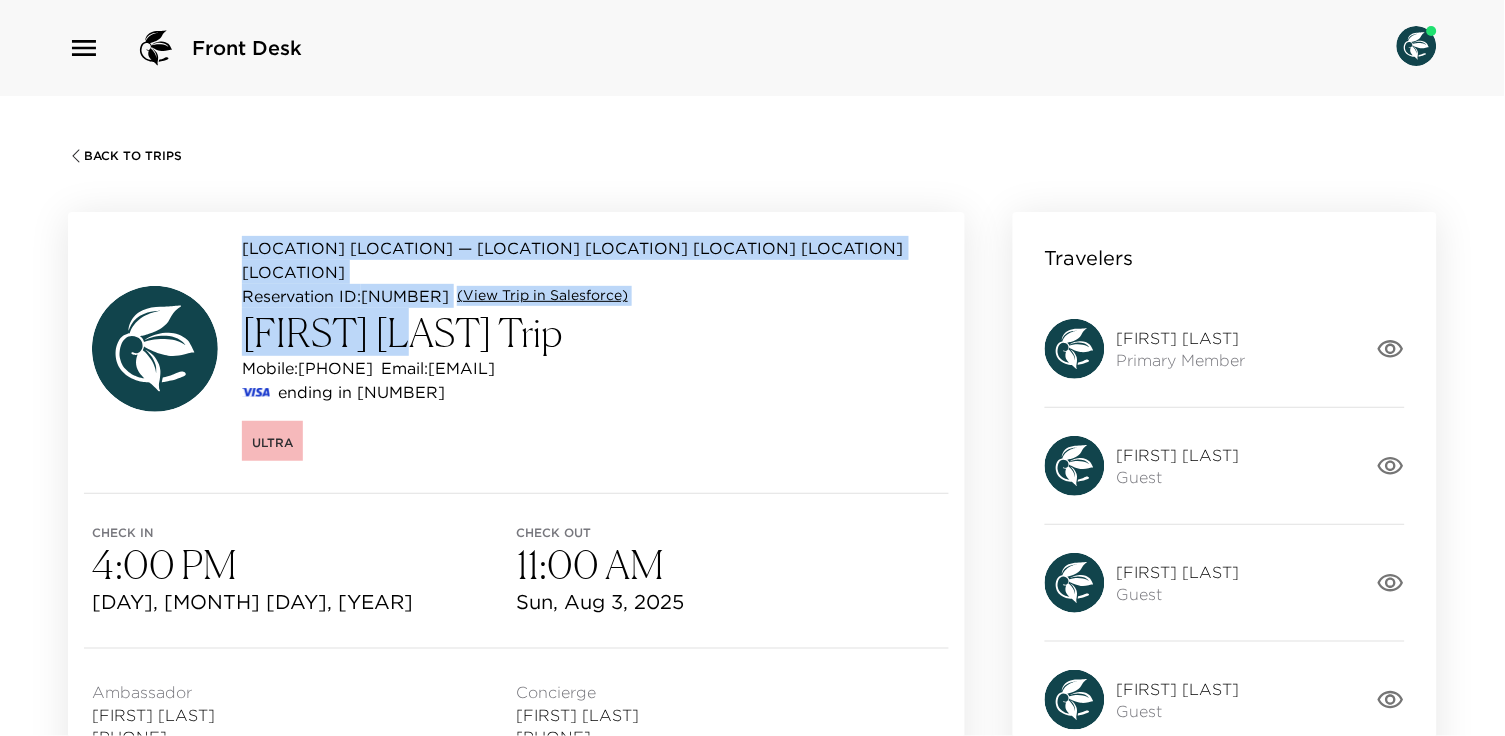 drag, startPoint x: 404, startPoint y: 336, endPoint x: 224, endPoint y: 335, distance: 180.00278 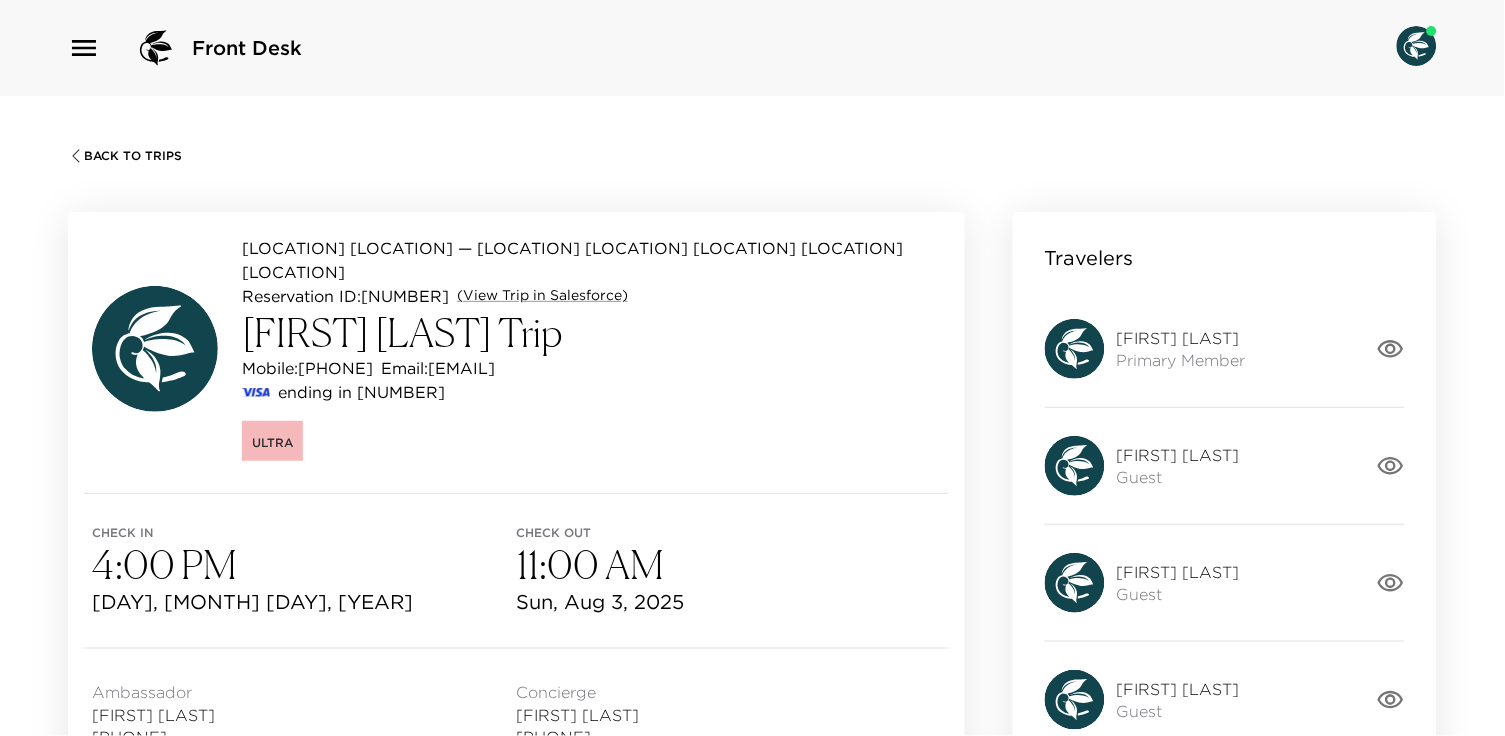 click on "Email: [EMAIL]" at bounding box center [438, 368] 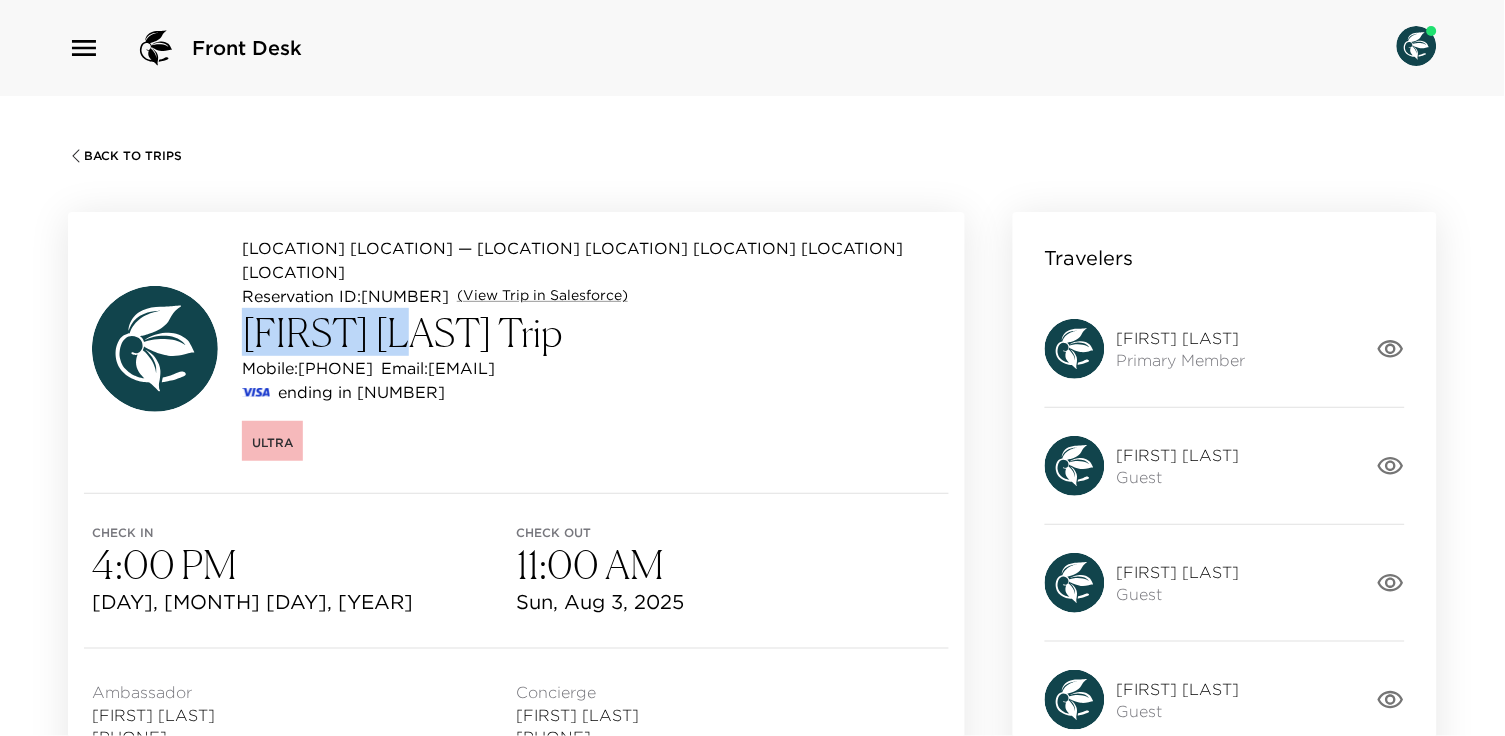 drag, startPoint x: 401, startPoint y: 334, endPoint x: 245, endPoint y: 330, distance: 156.05127 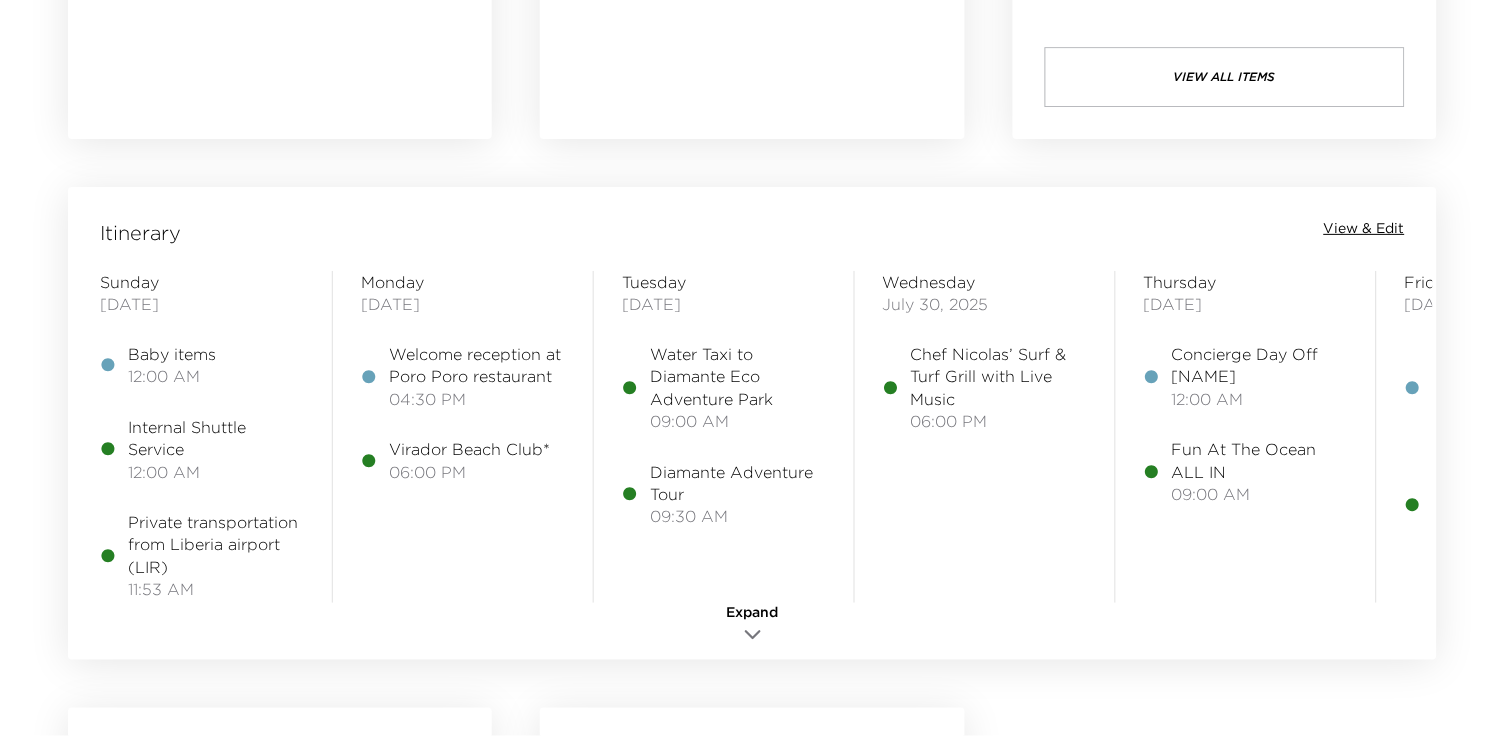scroll, scrollTop: 1529, scrollLeft: 0, axis: vertical 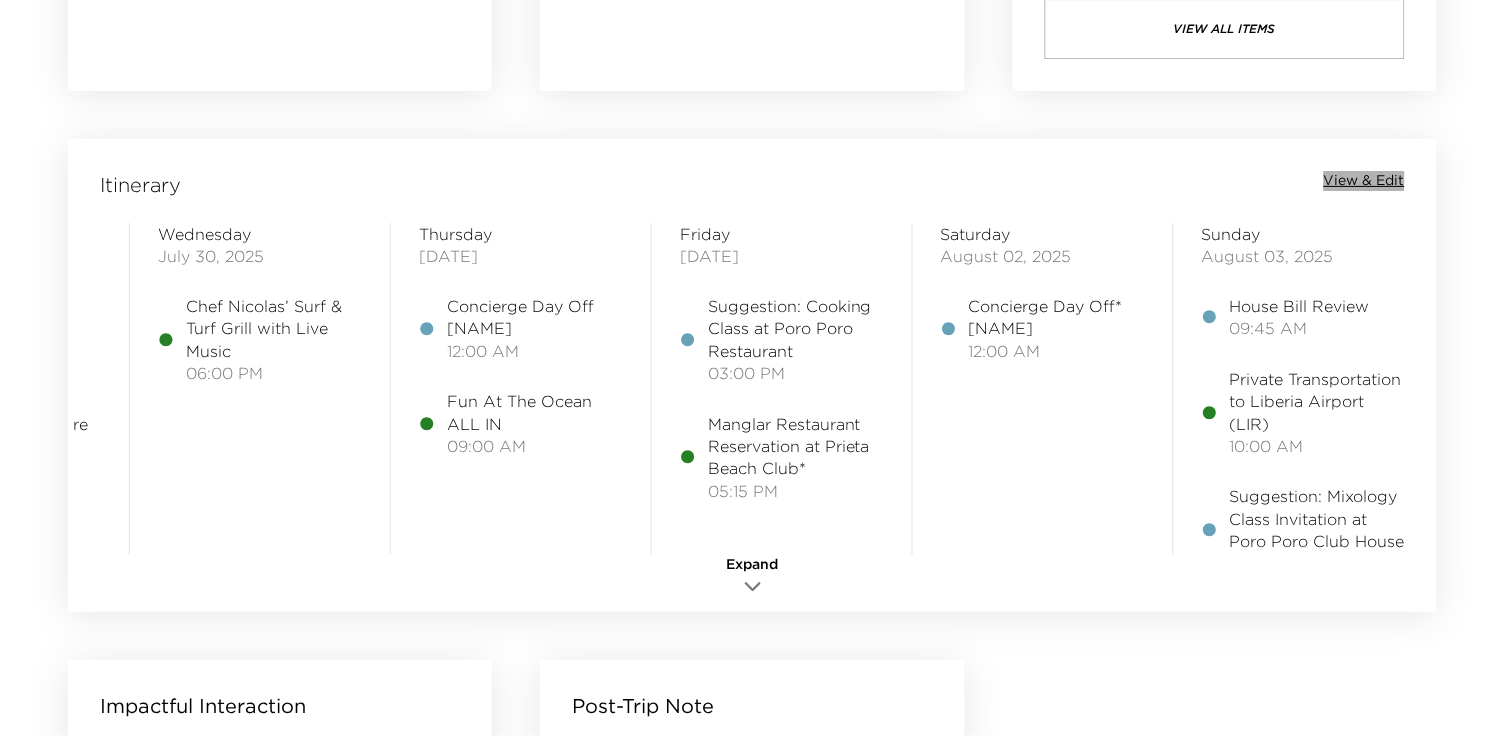 click on "View & Edit" at bounding box center [1364, 181] 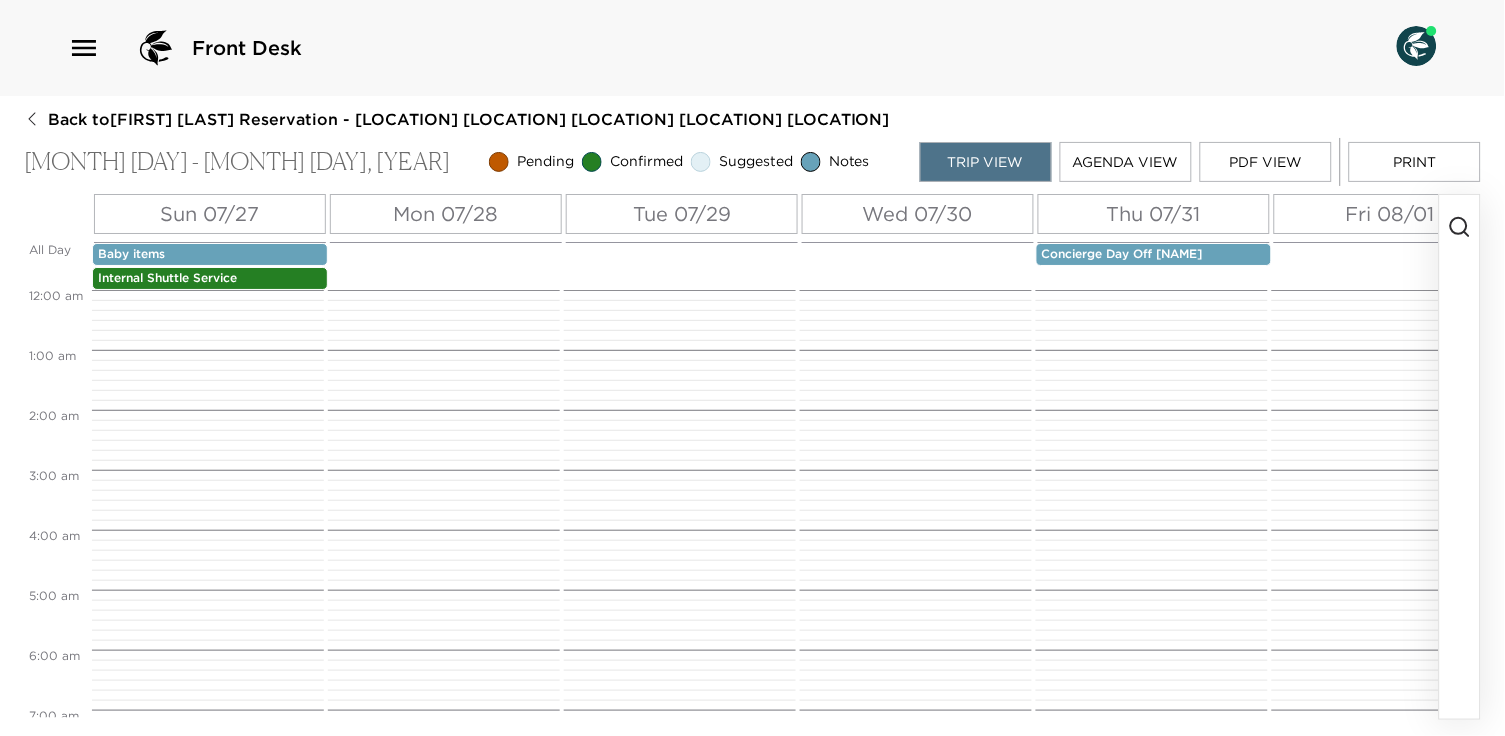 scroll, scrollTop: 0, scrollLeft: 0, axis: both 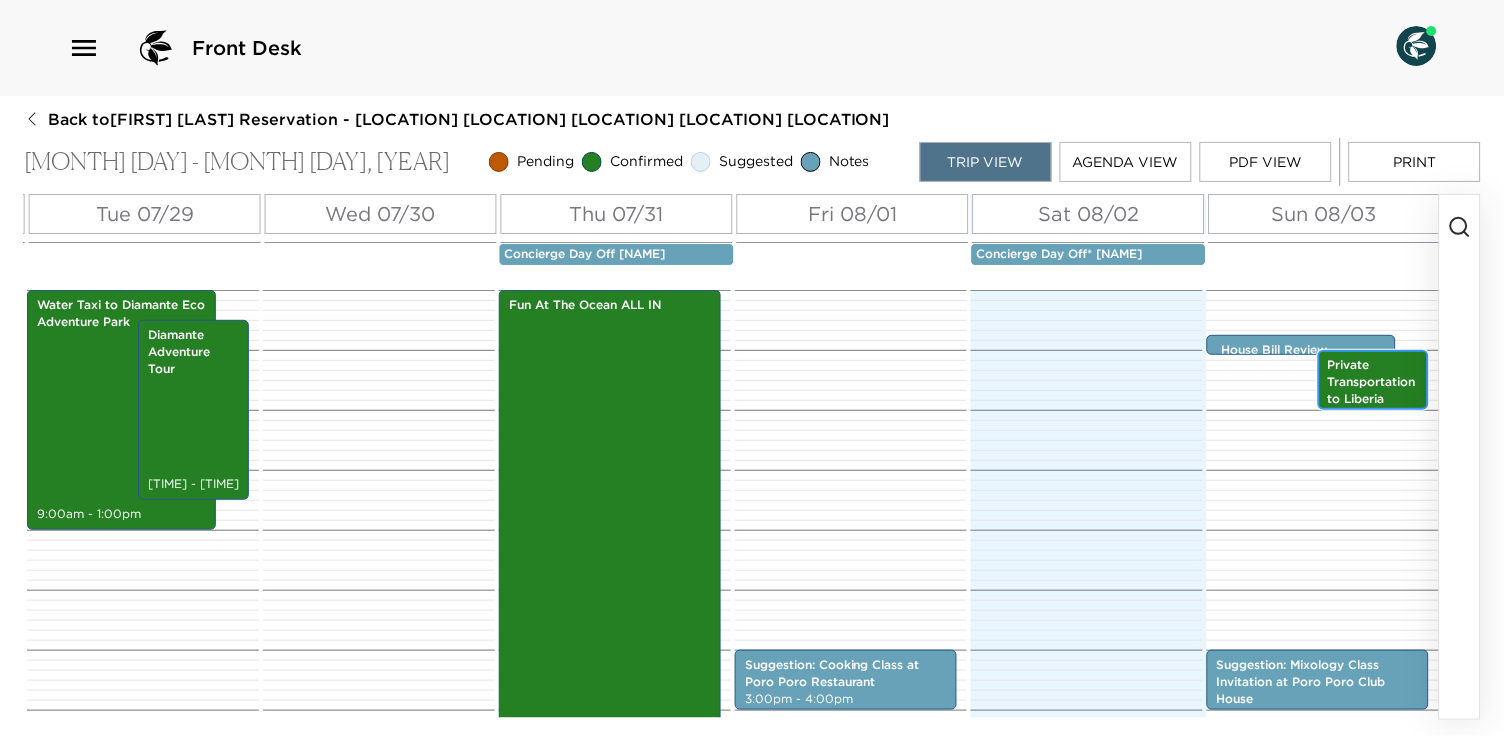 click on "Private Transportation to Liberia Airport (LIR)" at bounding box center (1373, 390) 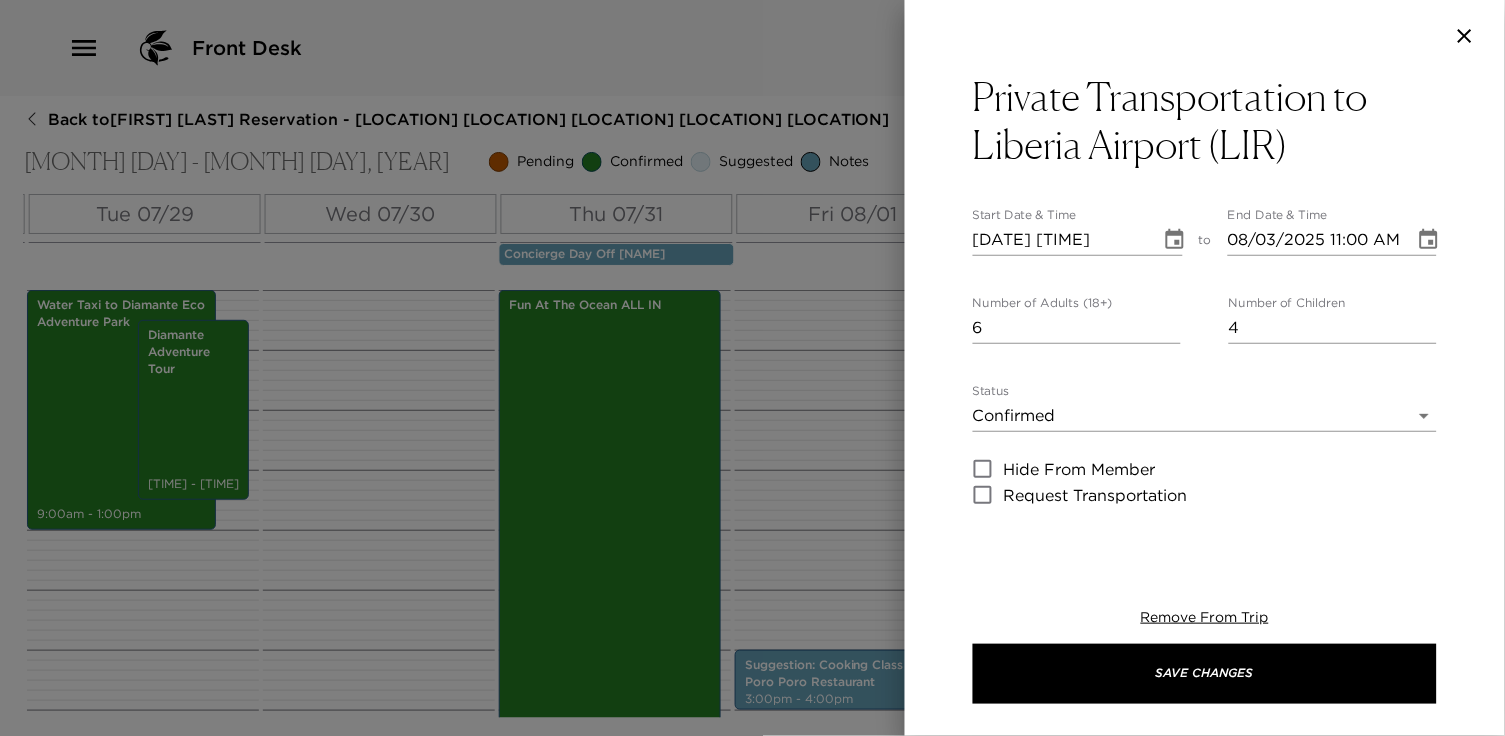 click at bounding box center (752, 368) 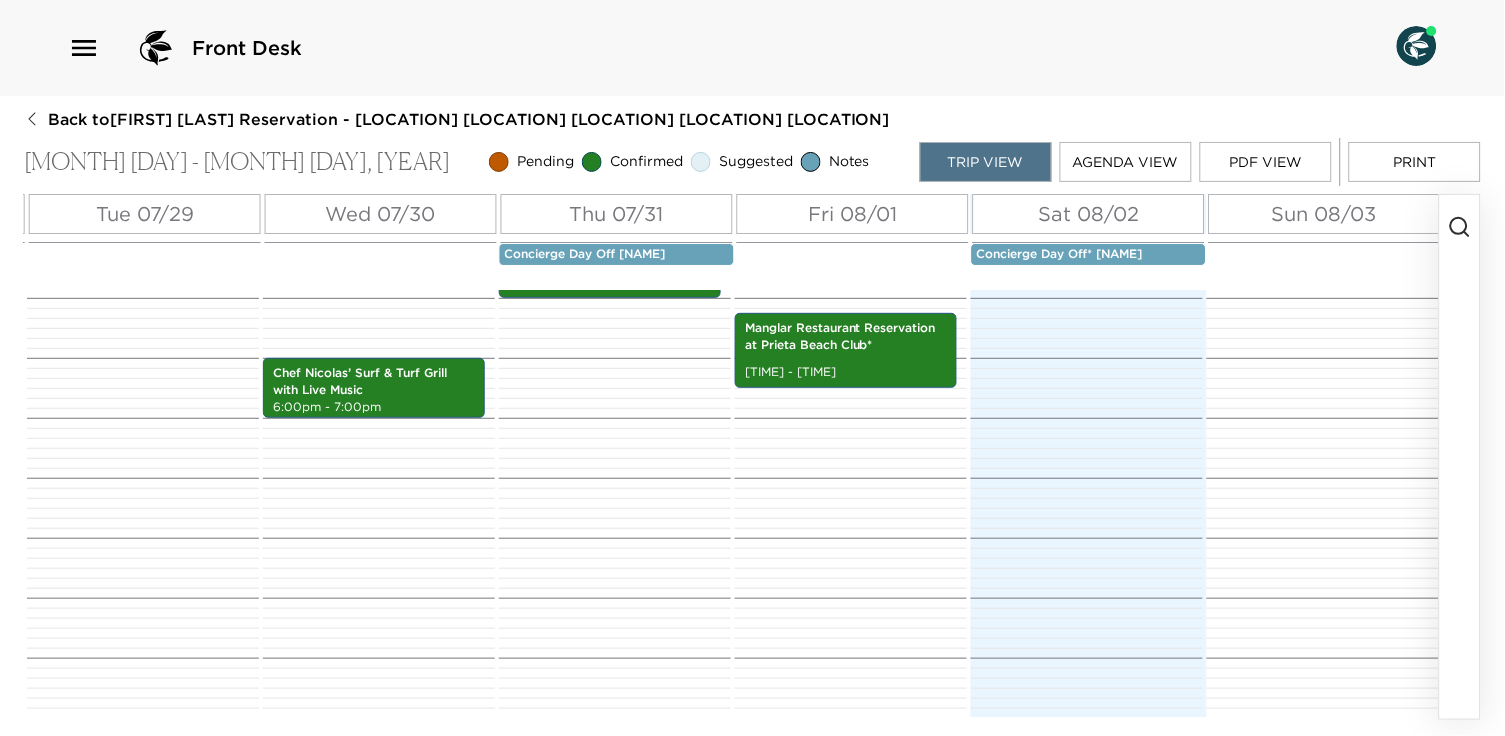 scroll, scrollTop: 1011, scrollLeft: 0, axis: vertical 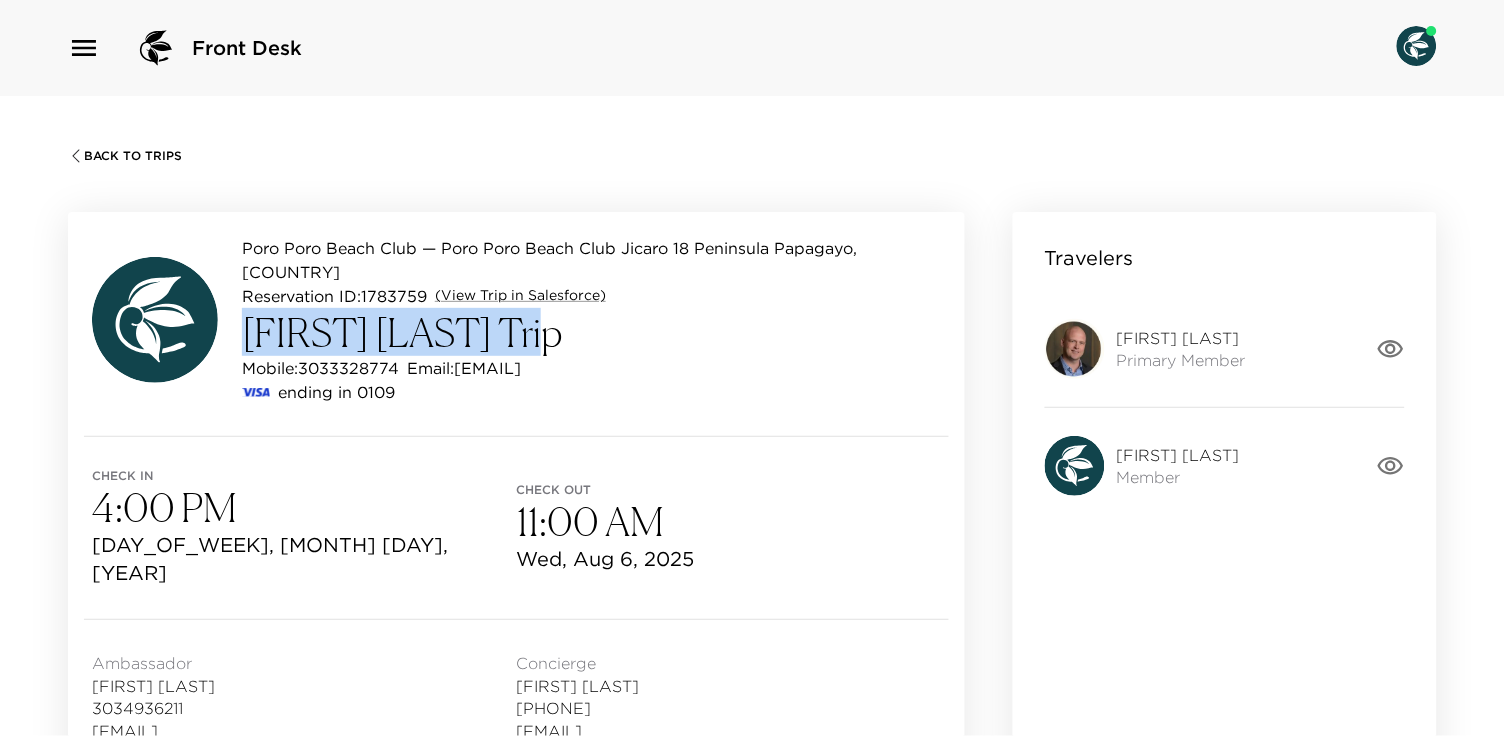 drag, startPoint x: 584, startPoint y: 335, endPoint x: 251, endPoint y: 327, distance: 333.09607 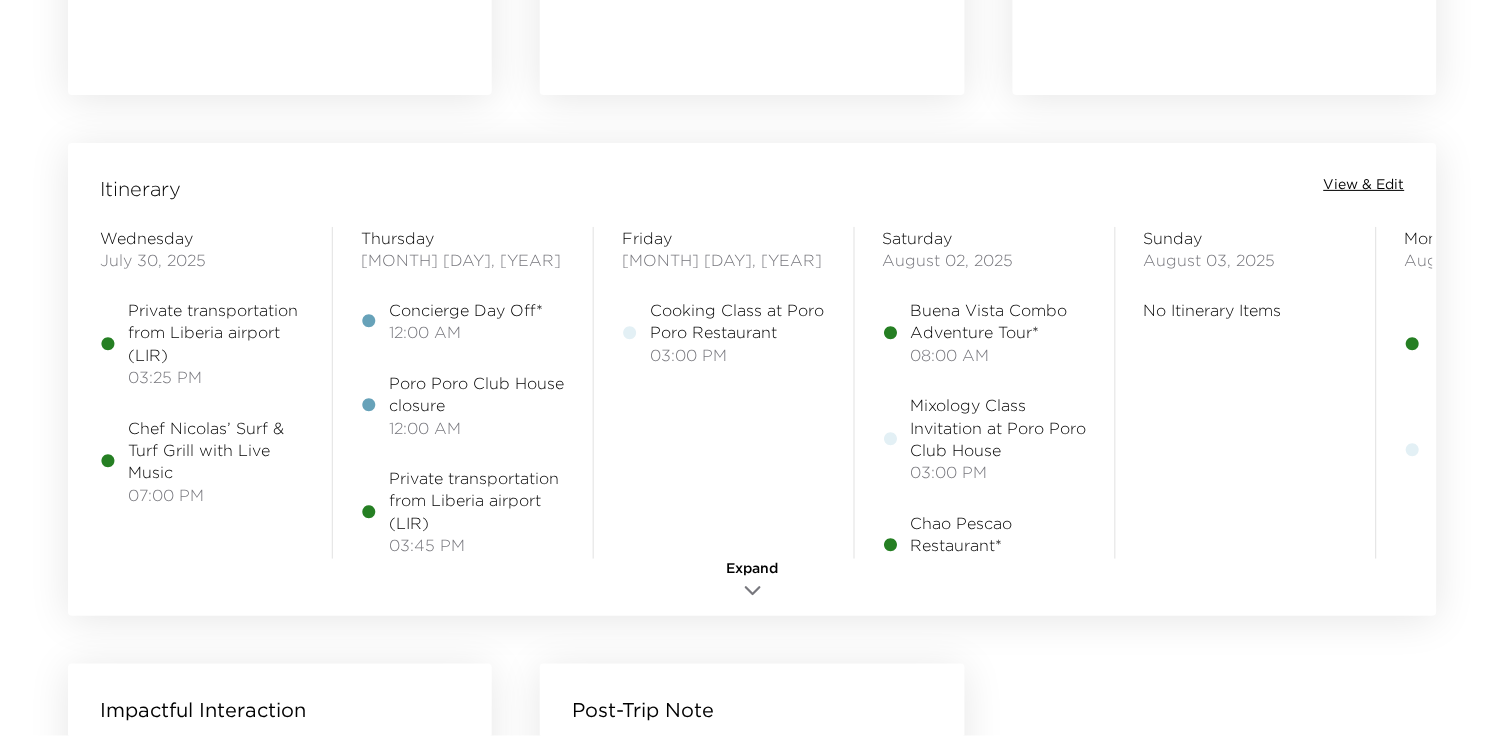 scroll, scrollTop: 1529, scrollLeft: 0, axis: vertical 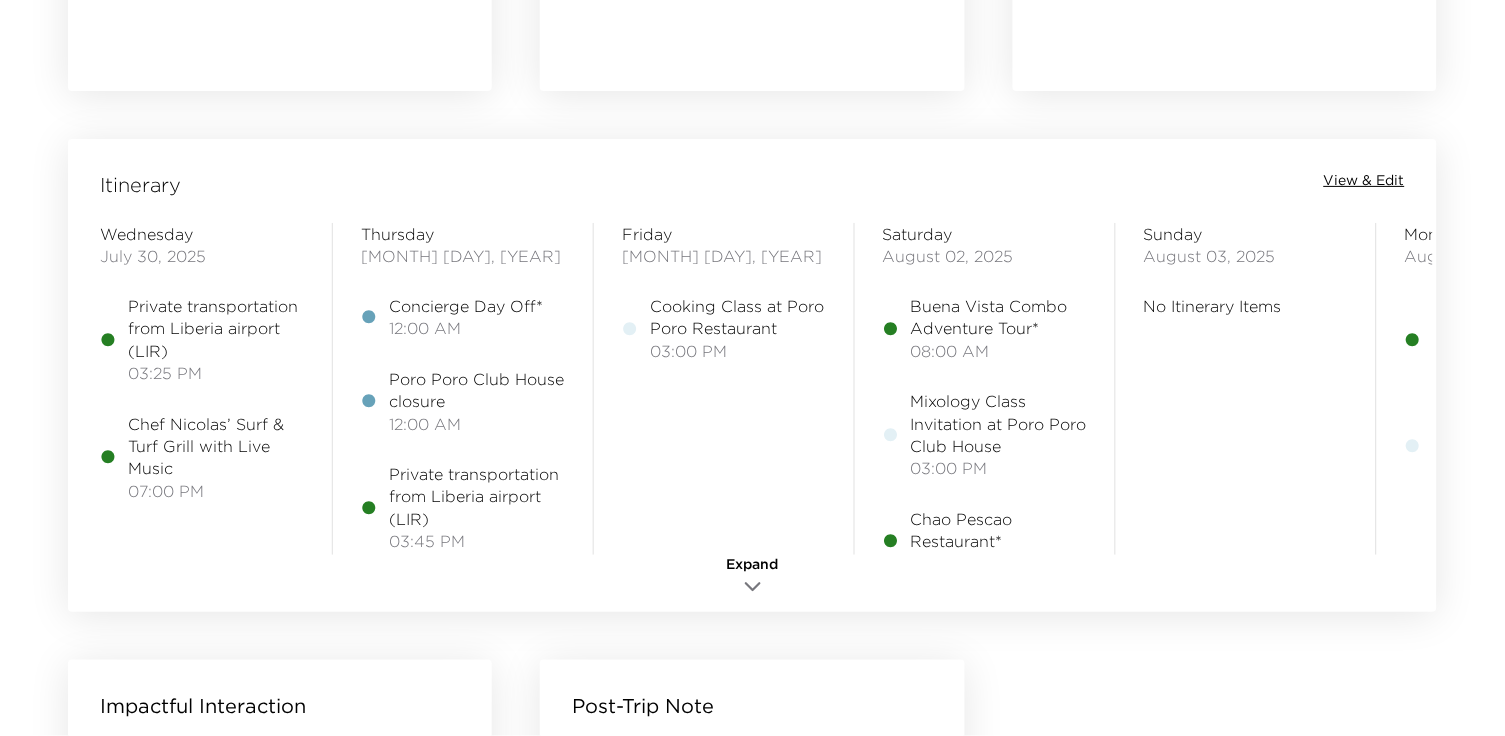 click on "Itinerary View & Edit Wednesday July 30, 2025 Private transportation from Liberia airport (LIR) 03:25 PM Chef Nicolas’ Surf & Turf Grill with Live Music 07:00 PM Thursday July 31, 2025 Concierge Day Off* 12:00 AM Poro Poro Club House closure 12:00 AM Private transportation from Liberia airport (LIR) 03:45 PM Dinner requested at Rio Bhongo restaurant* 07:00 PM Friday August 01, 2025 Cooking Class at Poro Poro Restaurant 03:00 PM Saturday August 02, 2025 Buena Vista  Combo Adventure Tour* 08:00 AM Mixology Class Invitation at Poro Poro Club House 03:00 PM Chao Pescao Restaurant* 06:45 PM Sunday August 03, 2025 No Itinerary Items Monday August 04, 2025 Ocean Discovery Tour Alcyone 1 snorkeler 4 divers 08:00 AM Welcome reception at Poro Poro restaurant 04:30 PM Tuesday August 05, 2025 Poro Poro Club House closure 12:00 AM Private Chef Experience Chef 4U 07:00 PM Wednesday August 06, 2025 Private Transportation to Liberia Airport (LIR) 09:00 AM Expand" at bounding box center [752, 375] 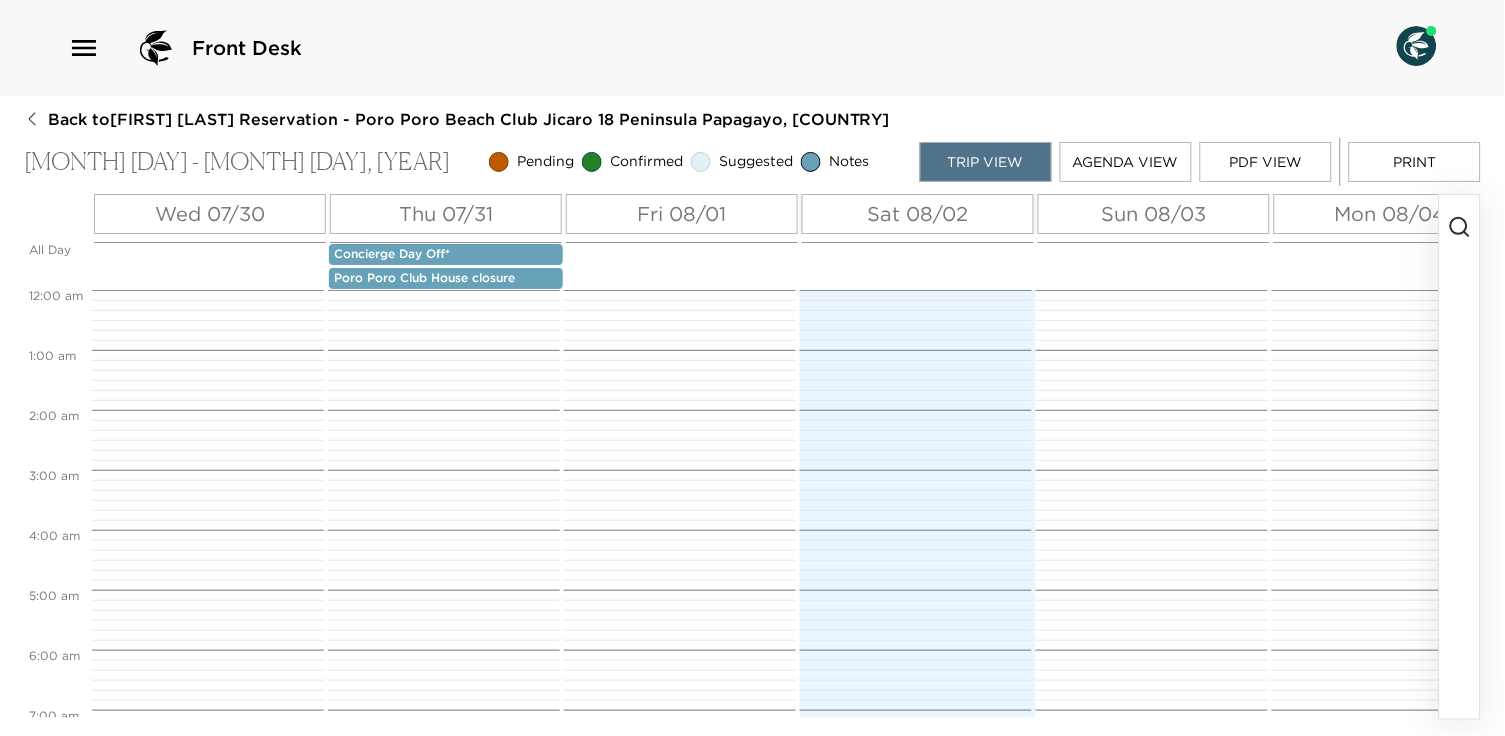 scroll, scrollTop: 0, scrollLeft: 0, axis: both 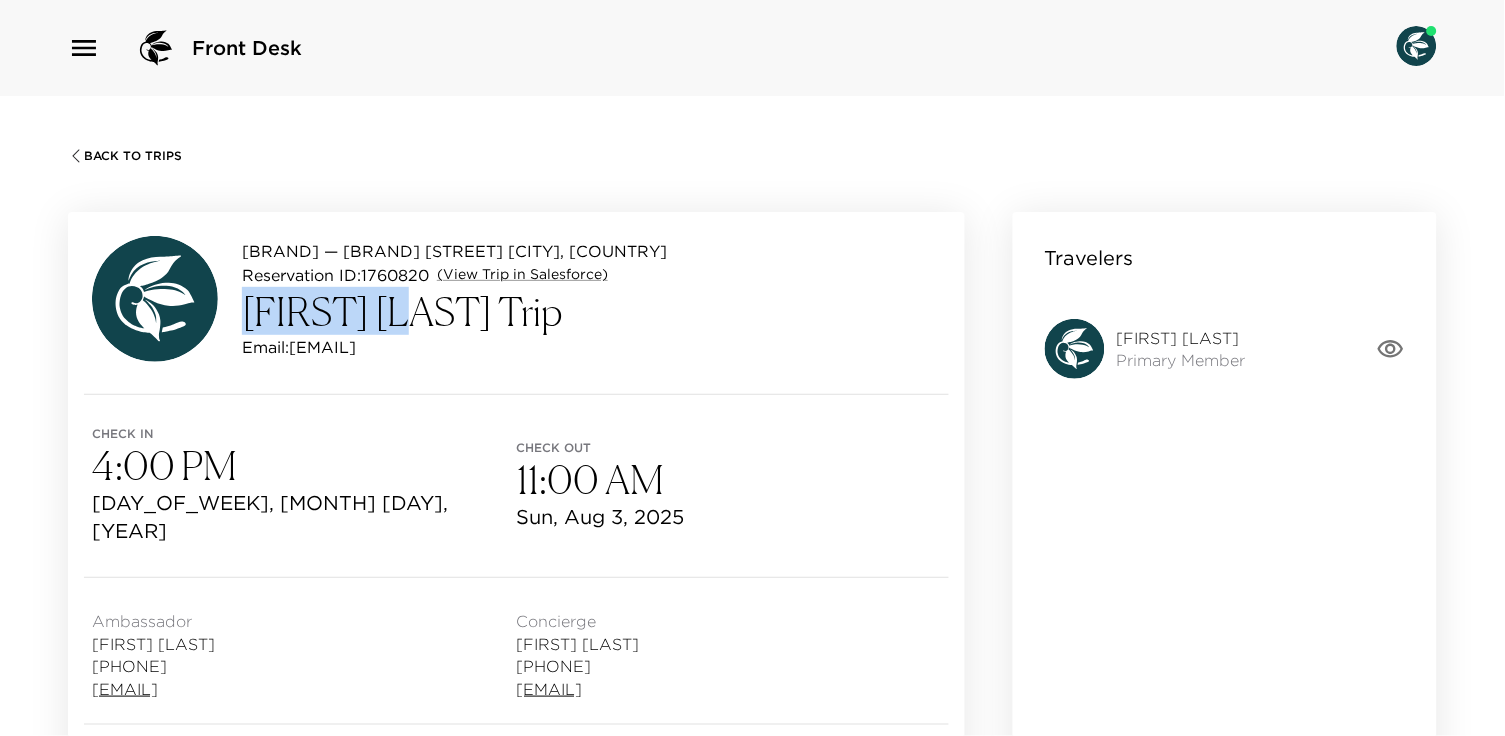 drag, startPoint x: 414, startPoint y: 323, endPoint x: 250, endPoint y: 325, distance: 164.01219 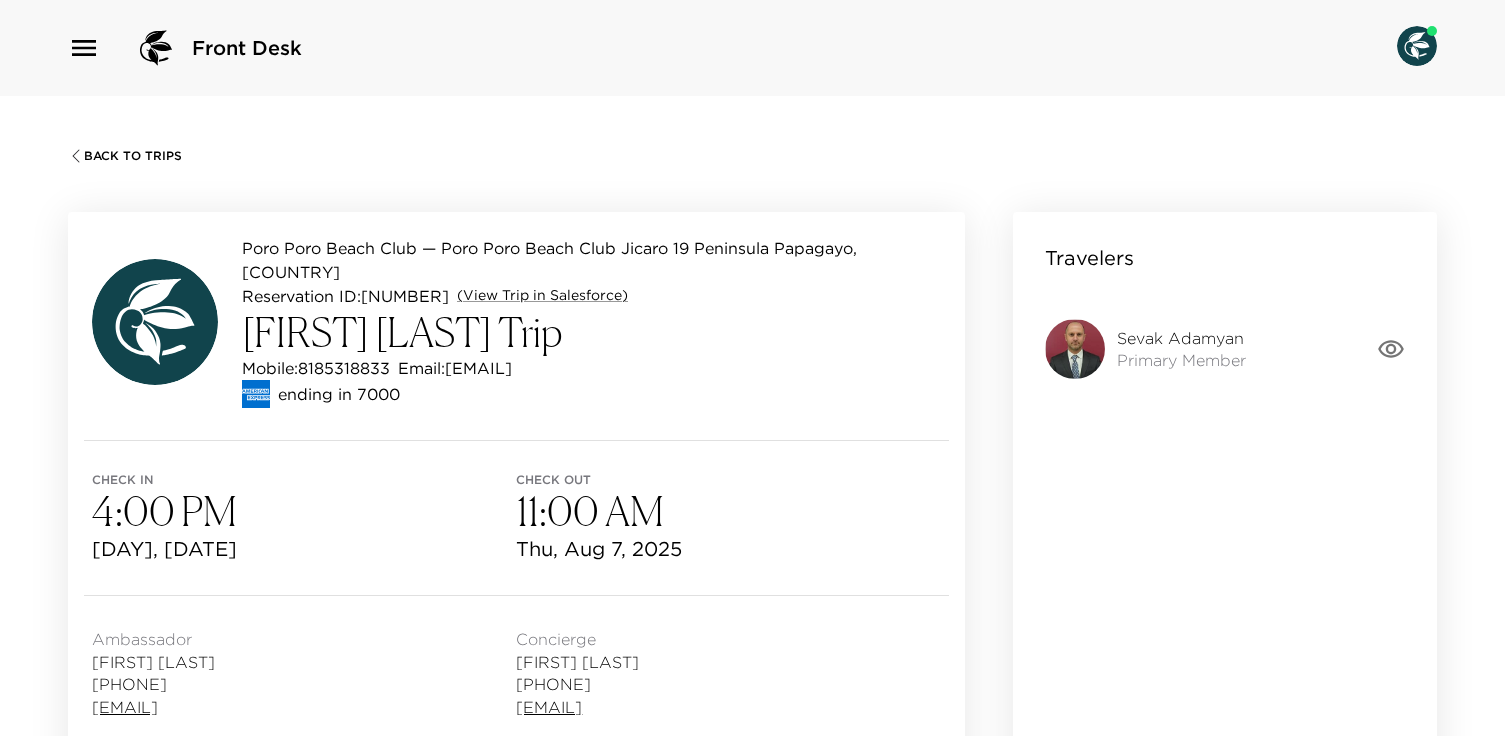 scroll, scrollTop: 0, scrollLeft: 0, axis: both 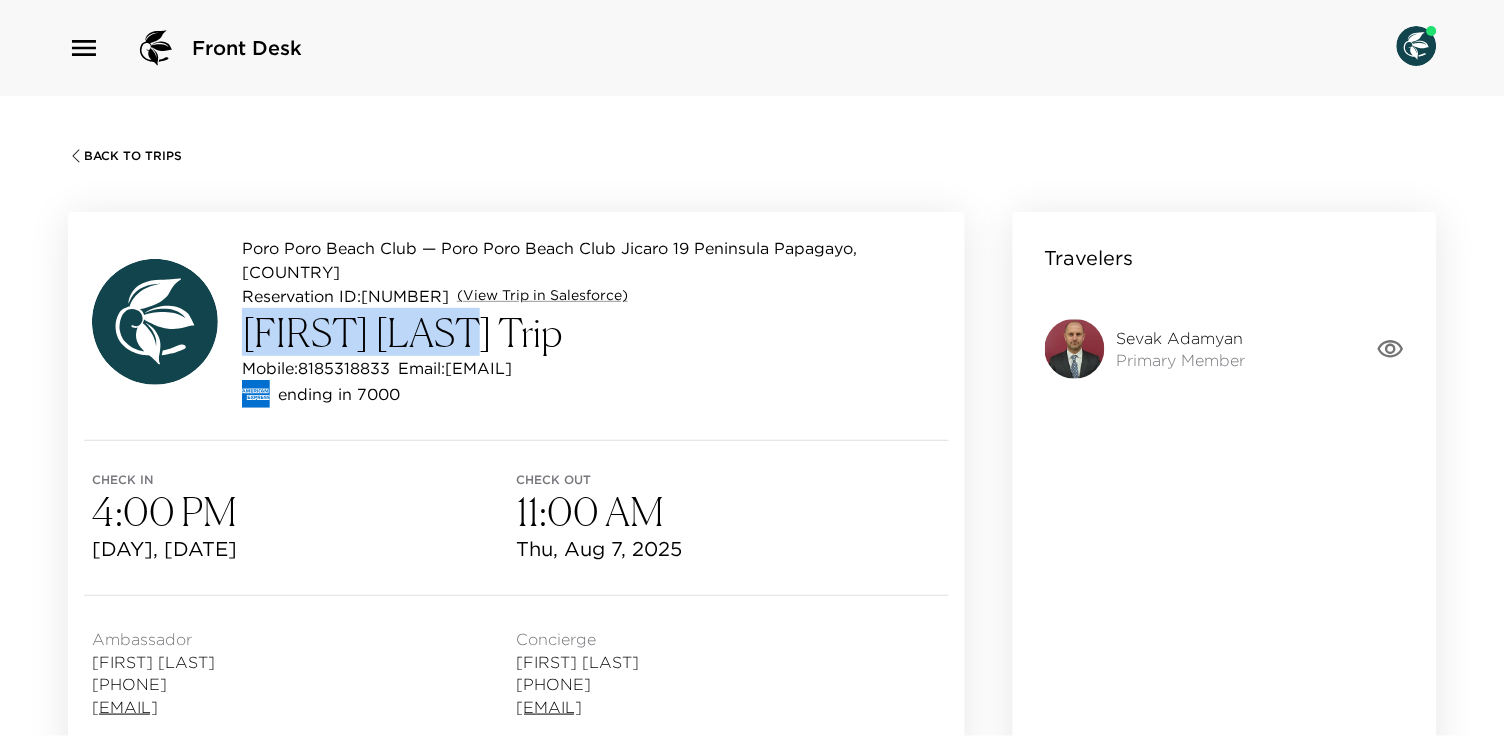 drag, startPoint x: 490, startPoint y: 330, endPoint x: 251, endPoint y: 330, distance: 239 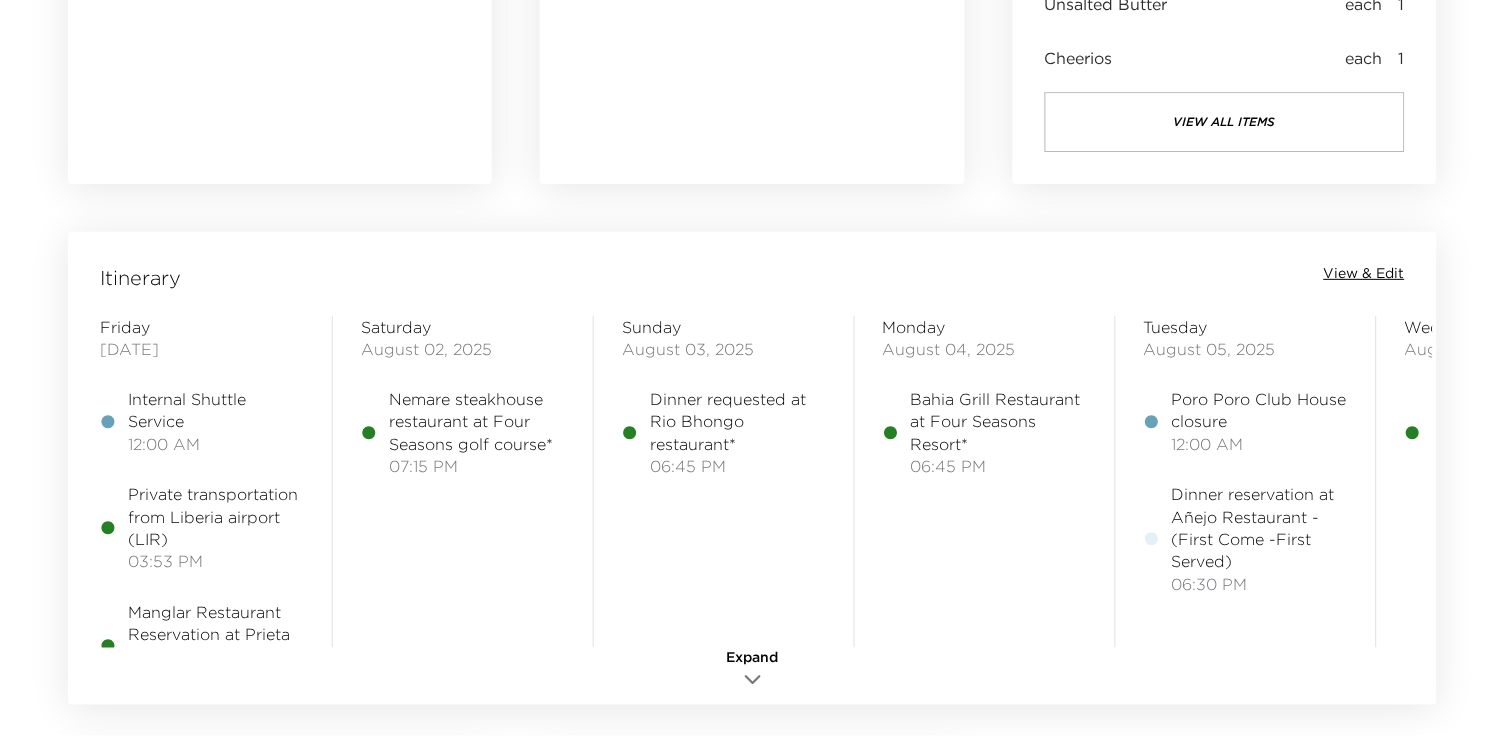 scroll, scrollTop: 1494, scrollLeft: 0, axis: vertical 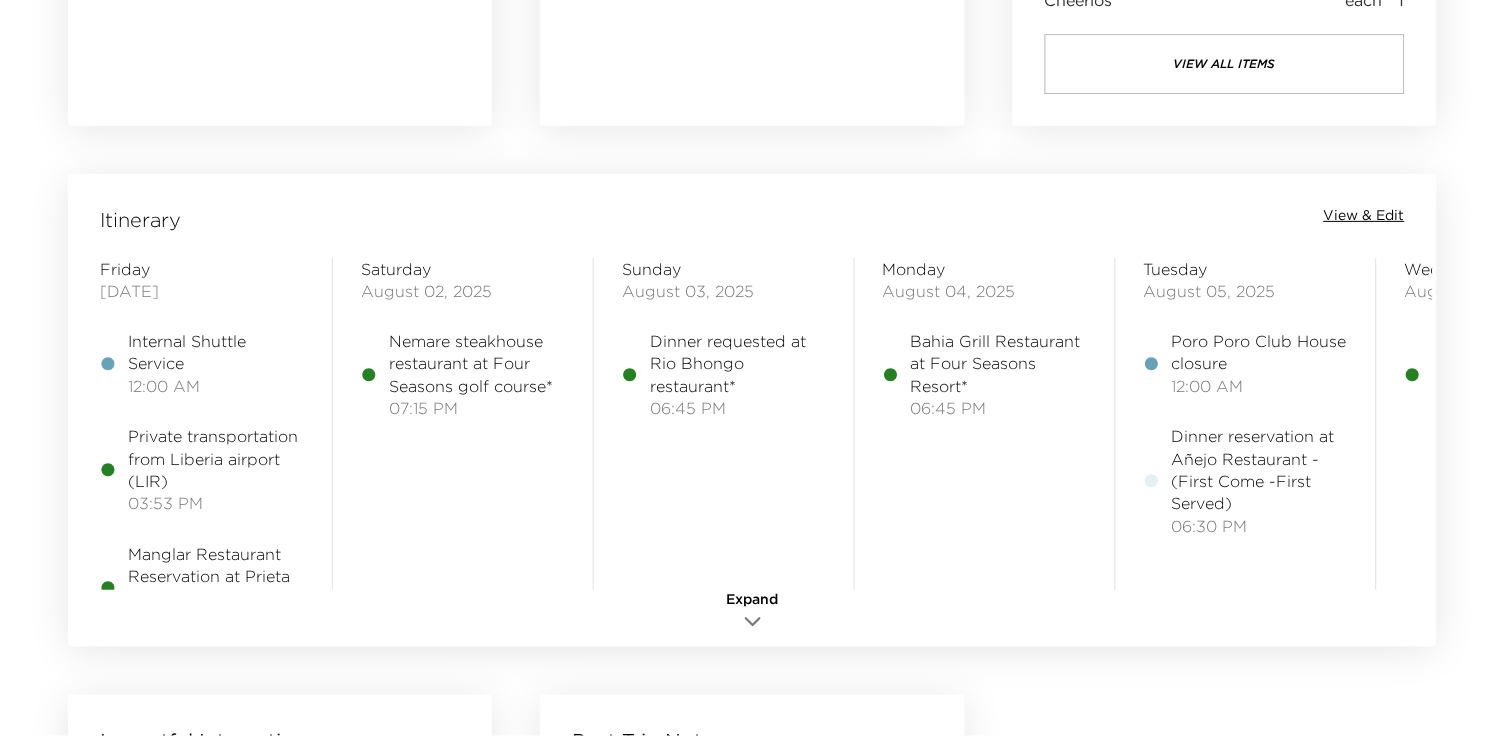 click on "View & Edit" at bounding box center [1364, 216] 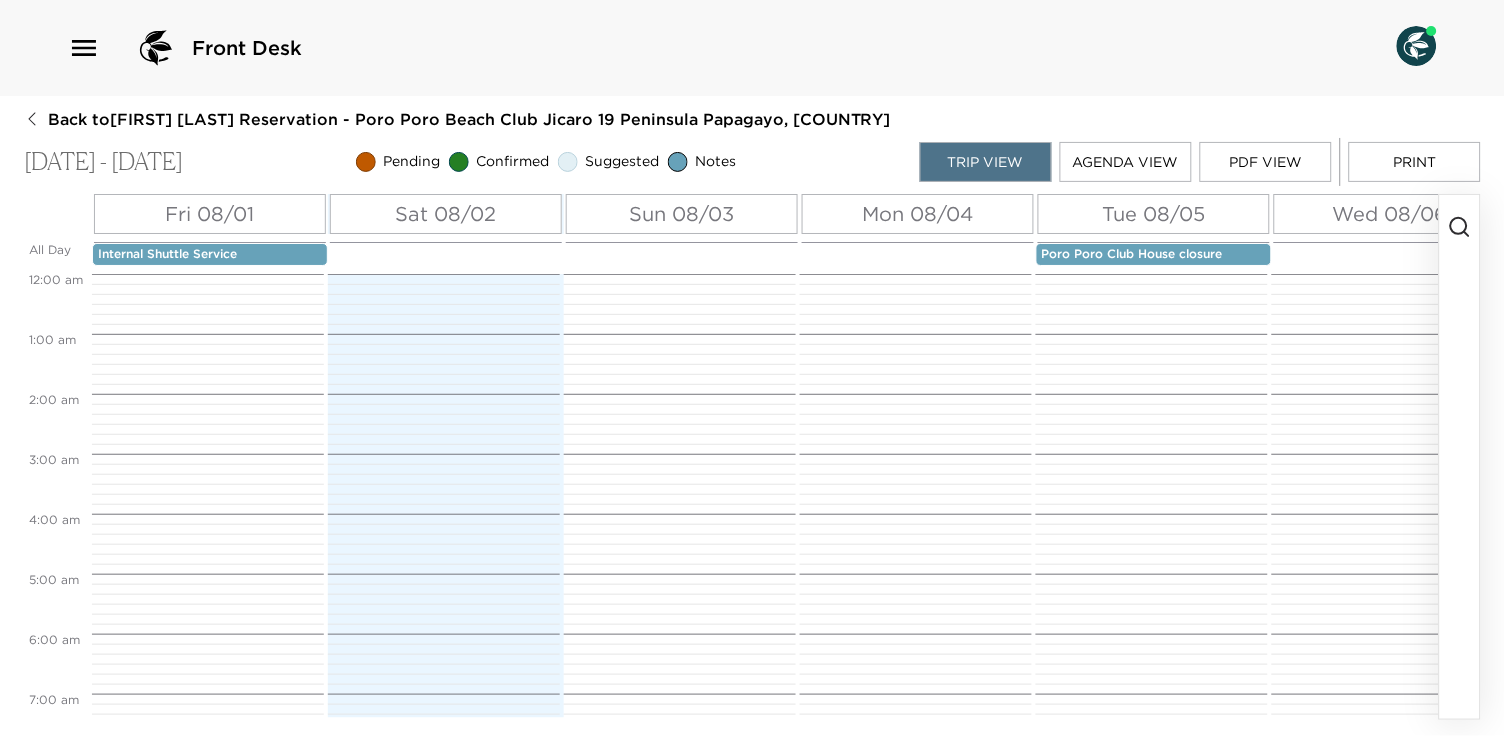 scroll, scrollTop: 0, scrollLeft: 0, axis: both 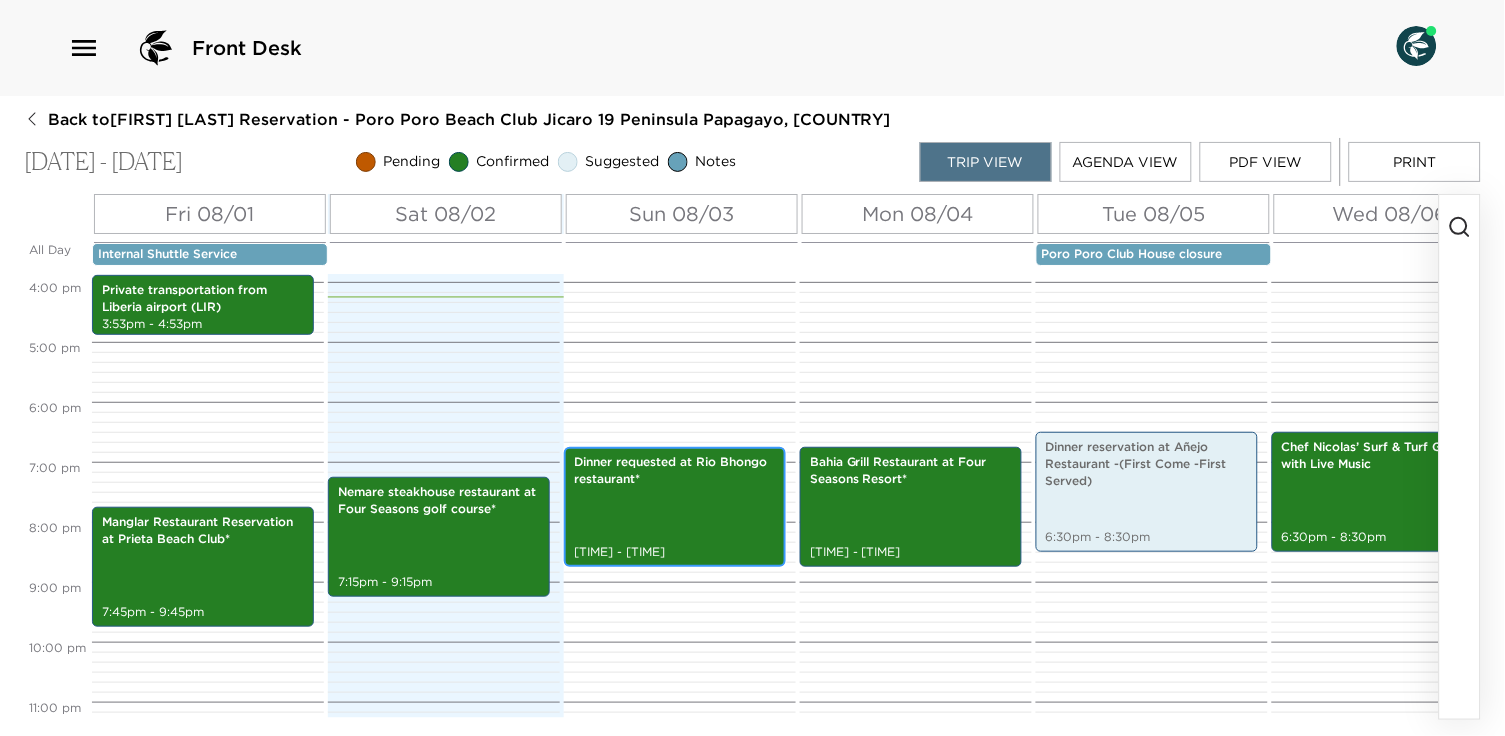 click on "Dinner requested at Rio Bhongo restaurant* 6:45pm - 8:45pm" at bounding box center [675, 507] 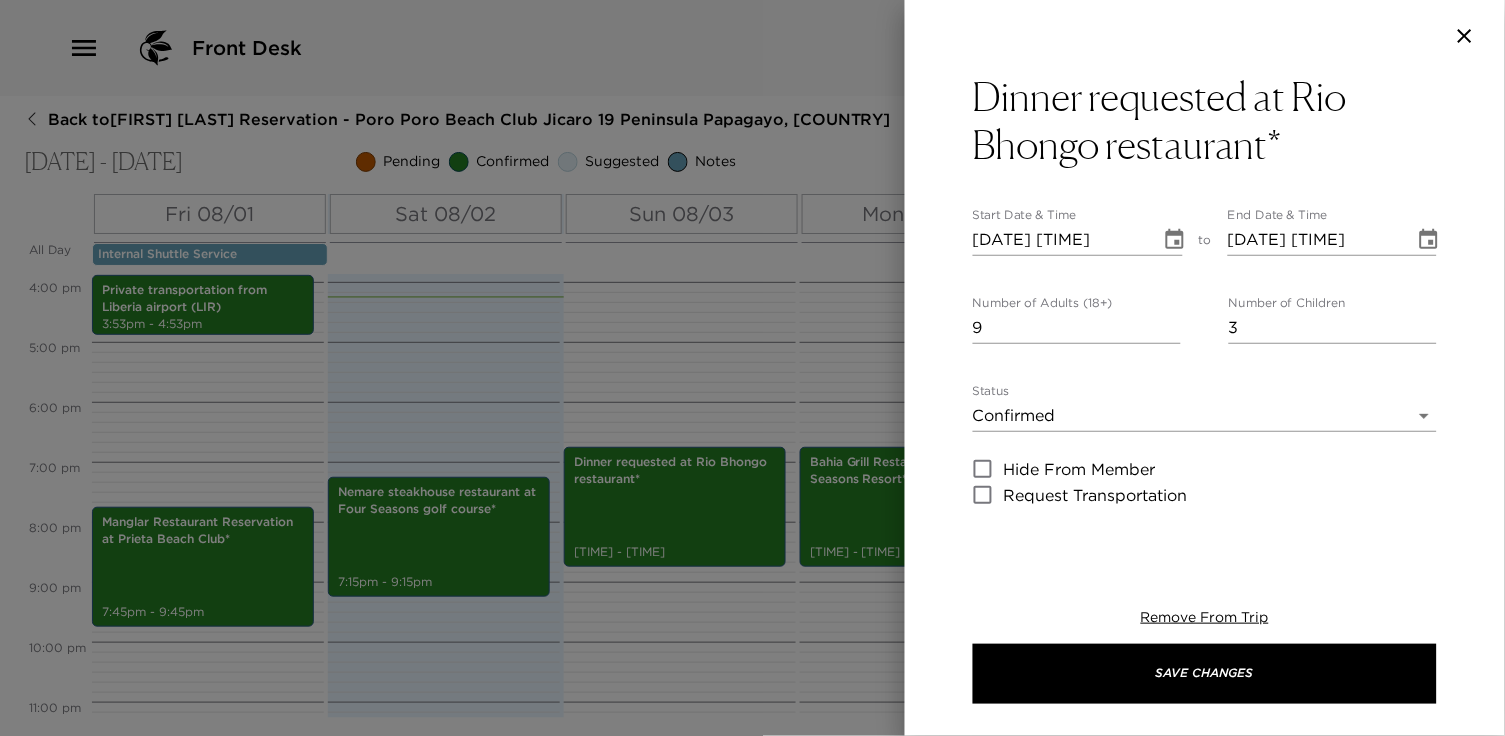 click at bounding box center [752, 368] 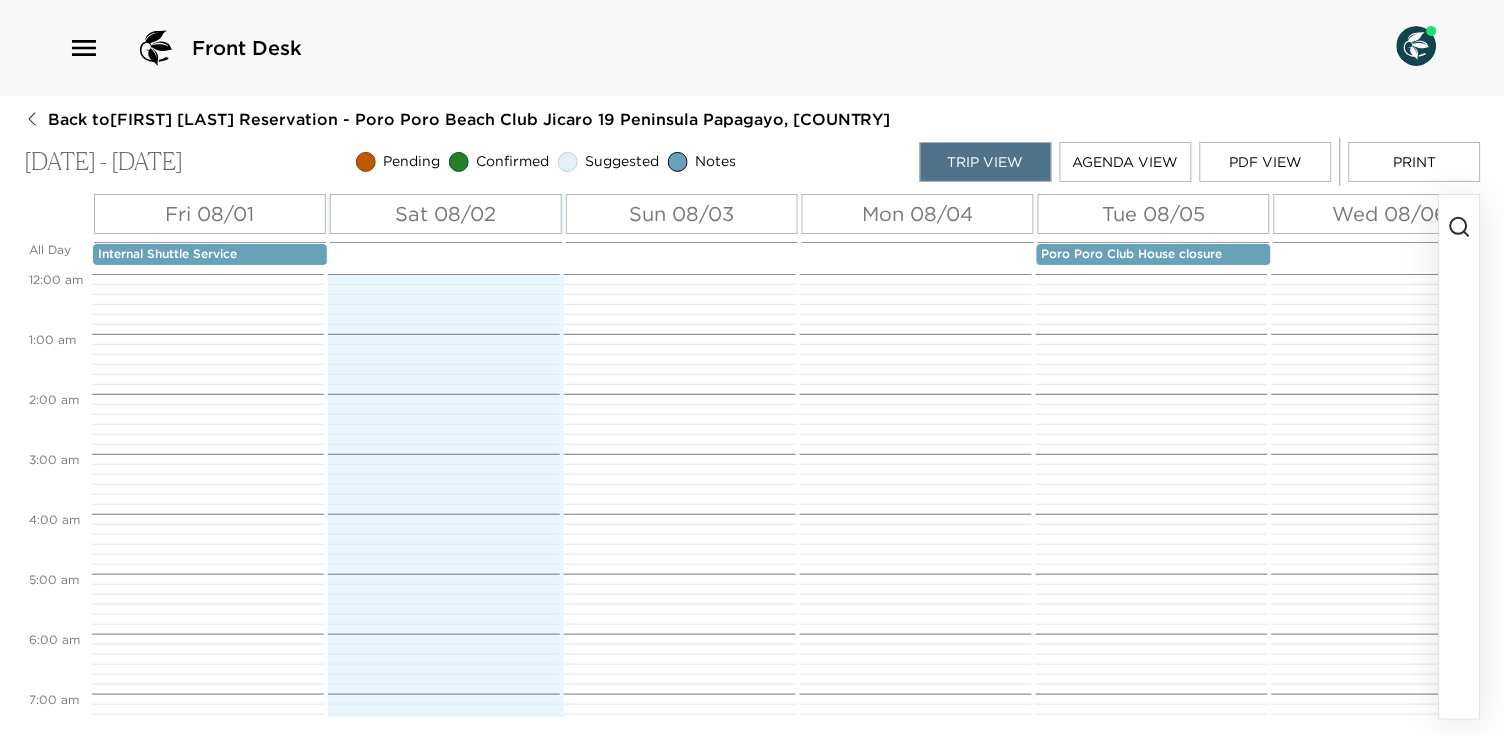 scroll, scrollTop: 0, scrollLeft: 0, axis: both 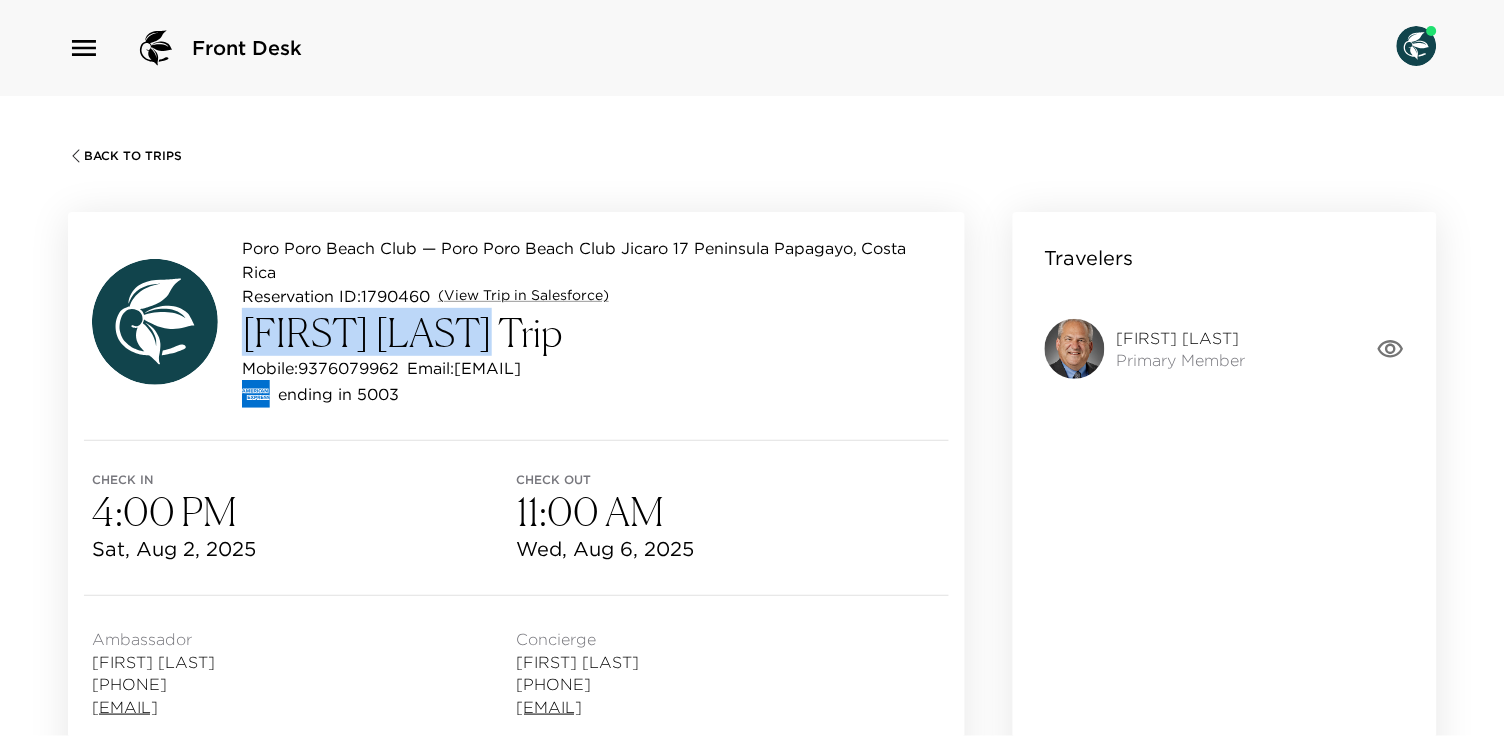 drag, startPoint x: 485, startPoint y: 330, endPoint x: 245, endPoint y: 330, distance: 240 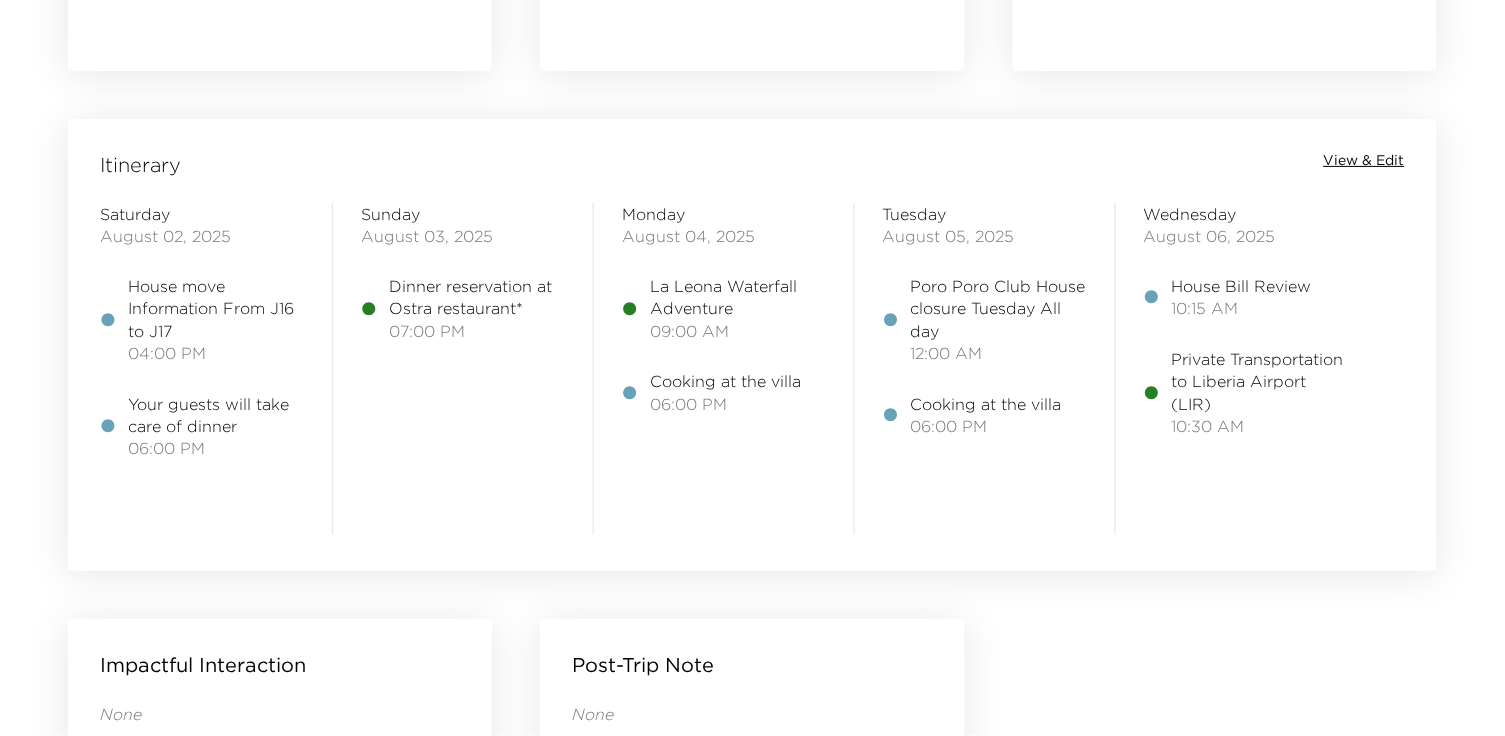 scroll, scrollTop: 1549, scrollLeft: 0, axis: vertical 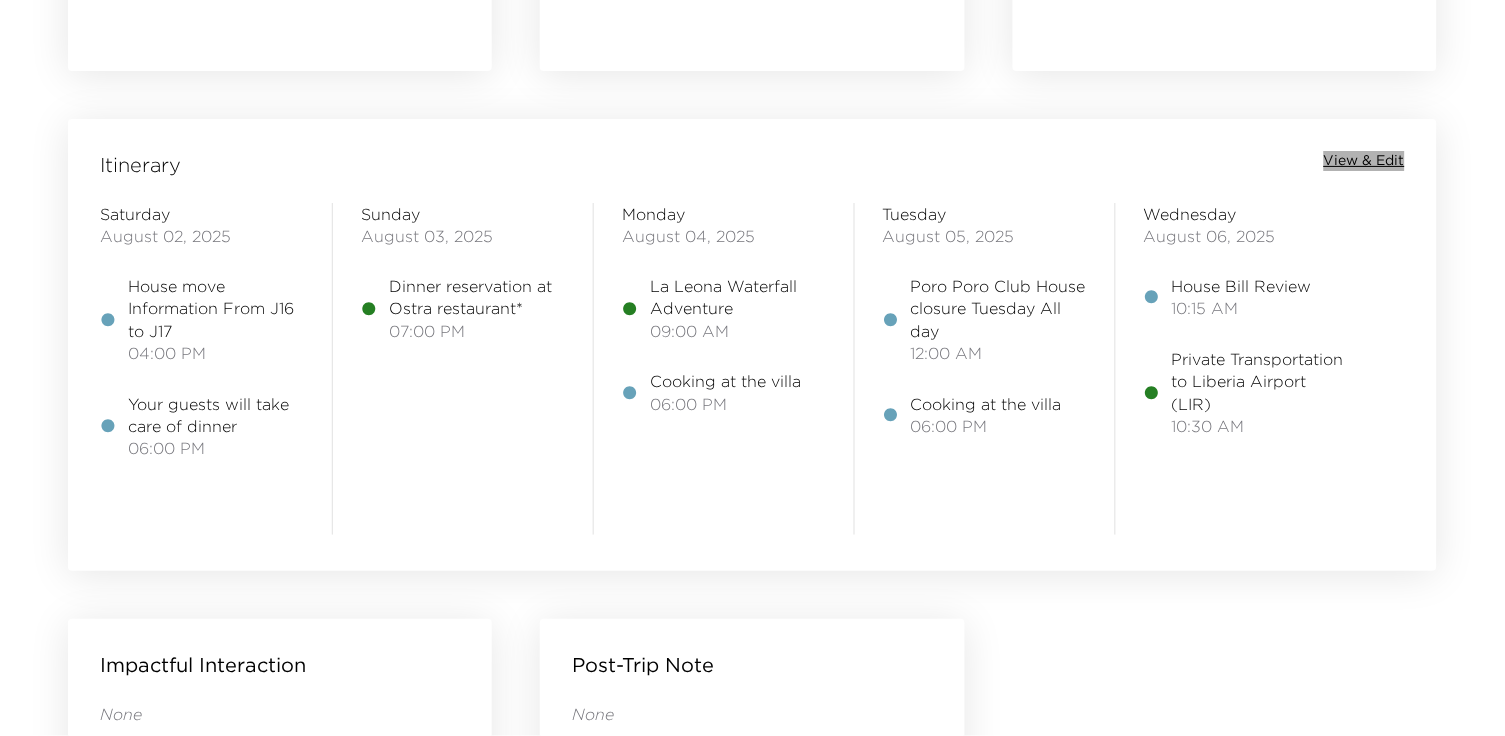 click on "View & Edit" at bounding box center (1364, 161) 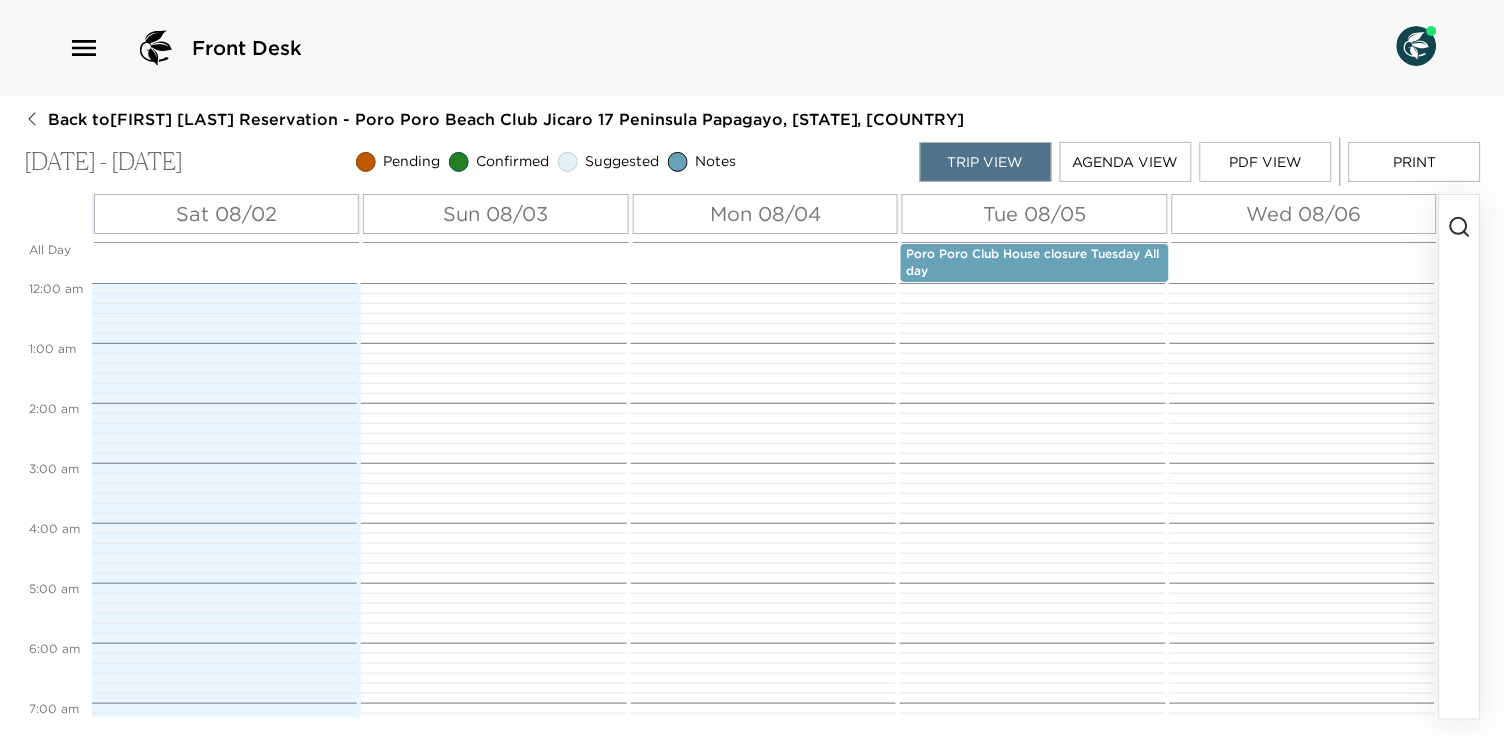scroll, scrollTop: 0, scrollLeft: 0, axis: both 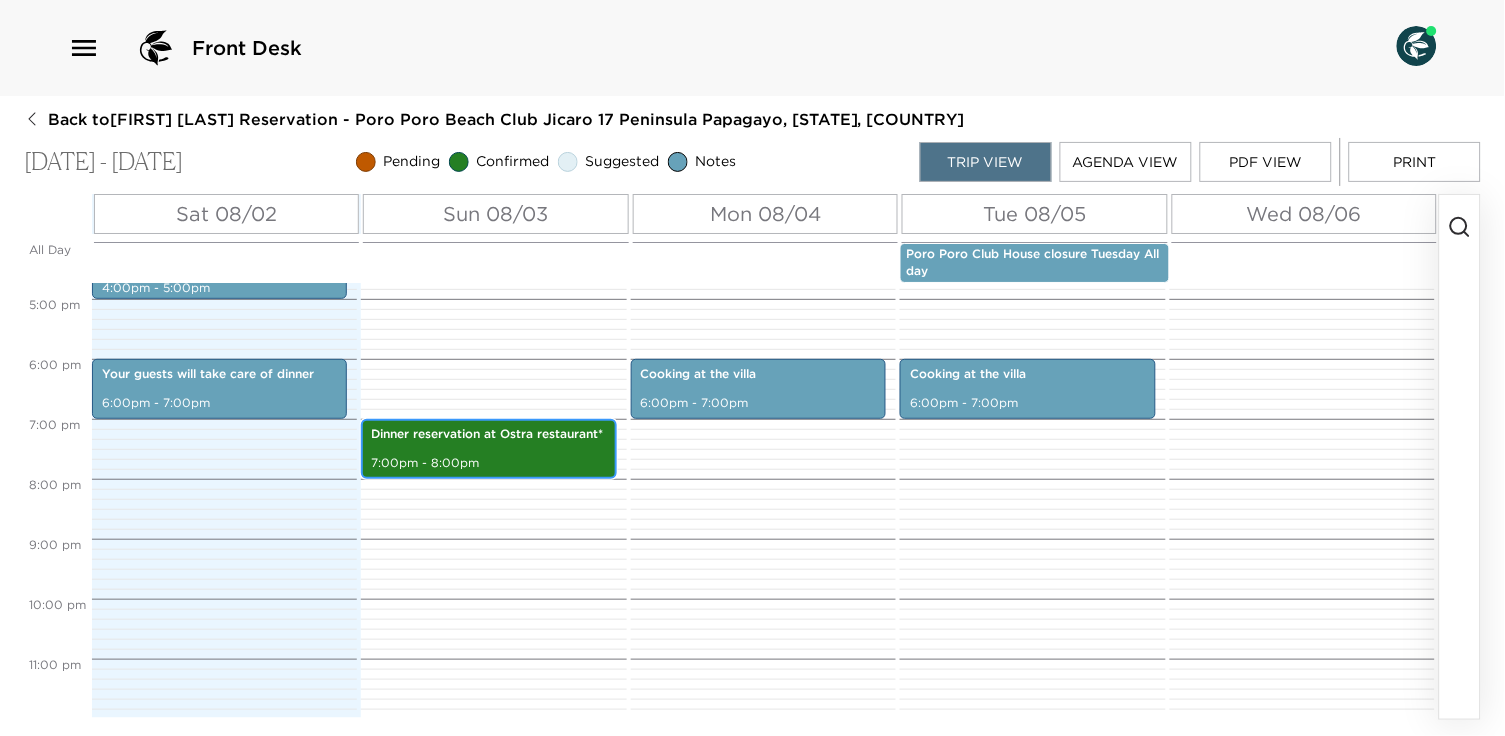 click on "7:00pm - 8:00pm" at bounding box center (488, 463) 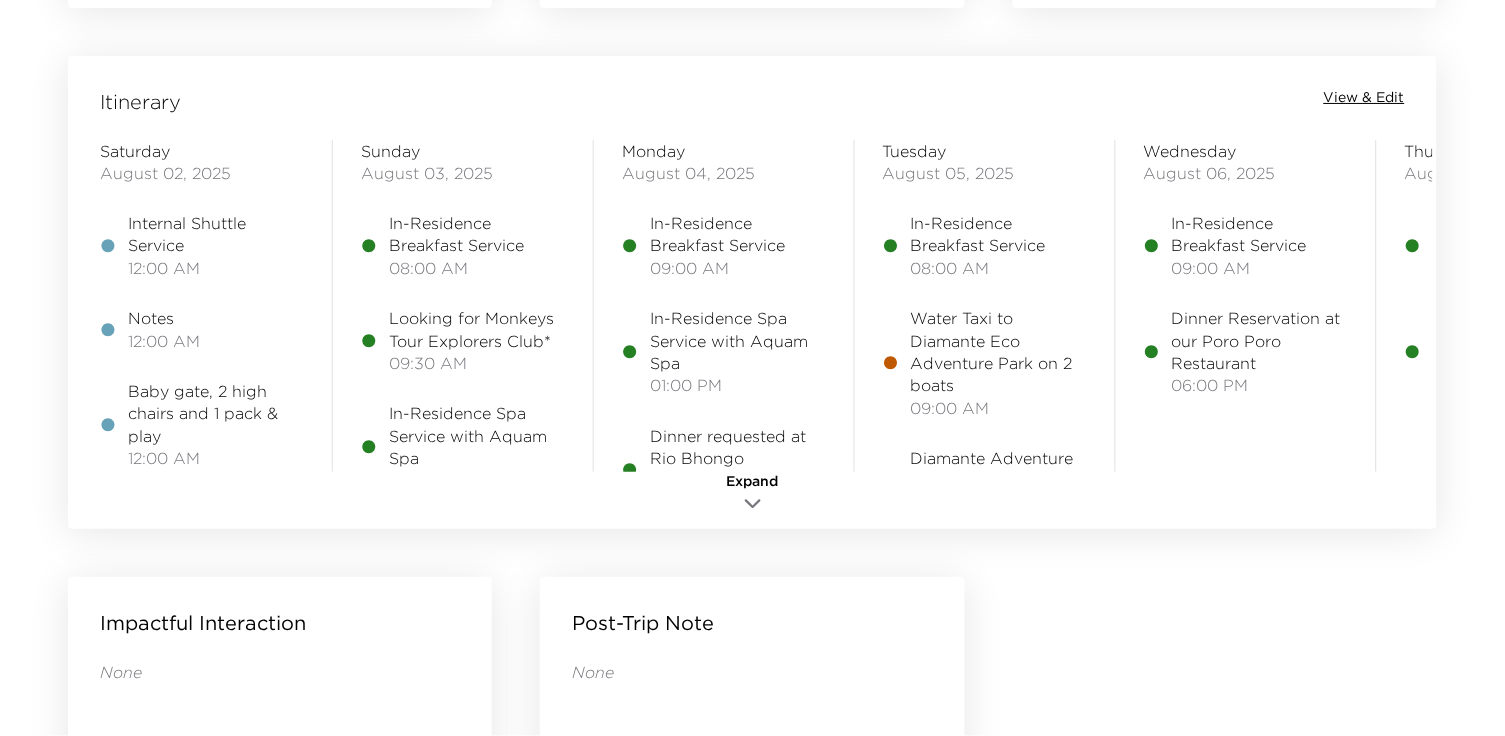 scroll, scrollTop: 1614, scrollLeft: 0, axis: vertical 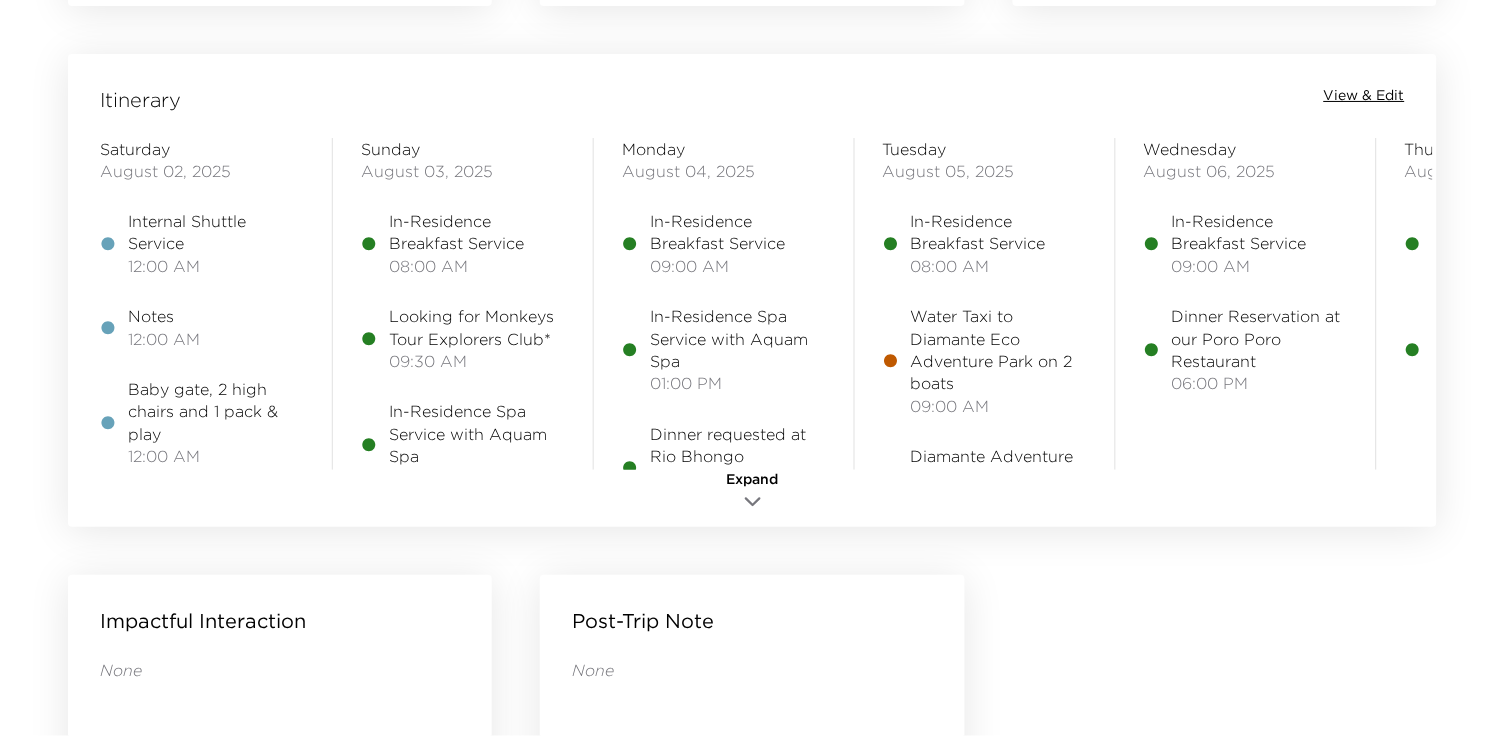 click on "View & Edit" at bounding box center [1364, 96] 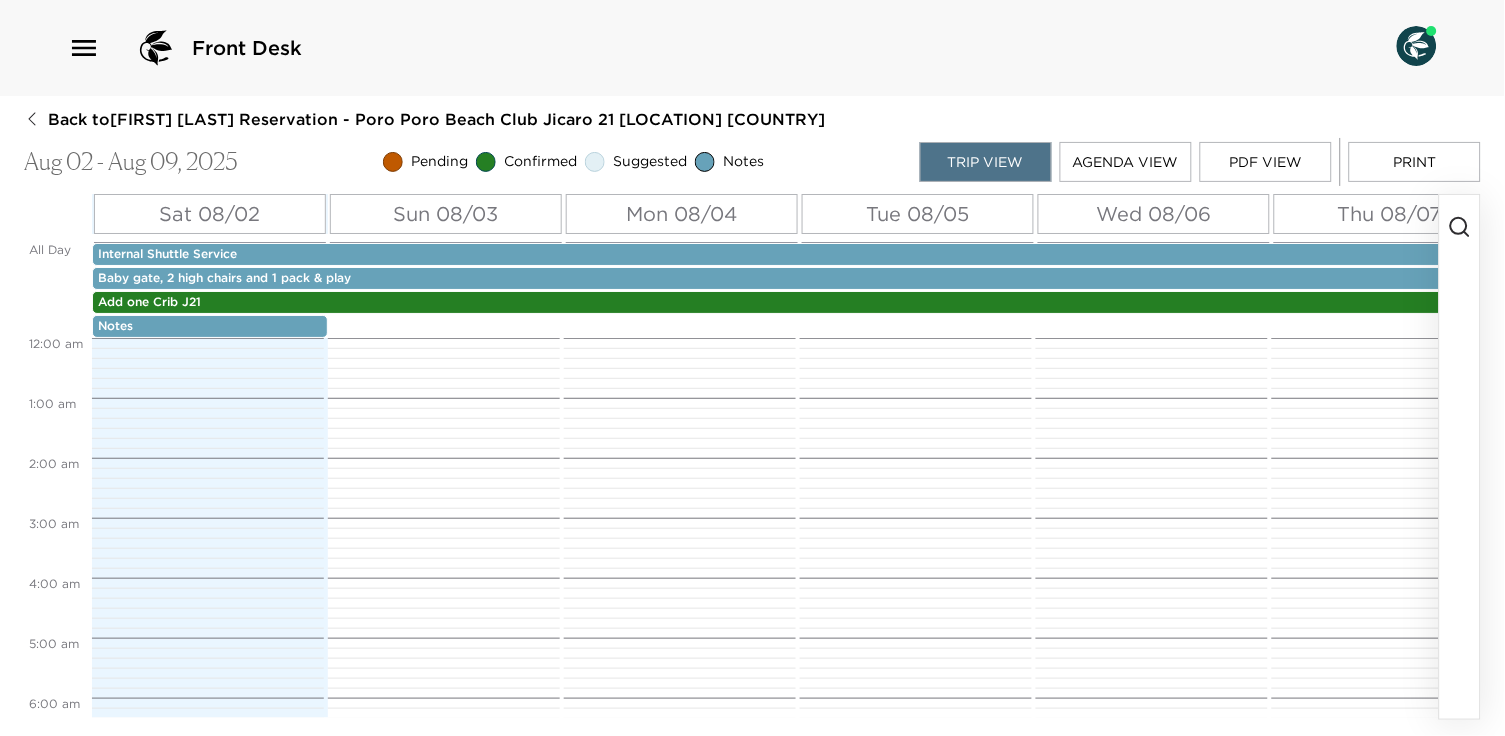 scroll, scrollTop: 0, scrollLeft: 0, axis: both 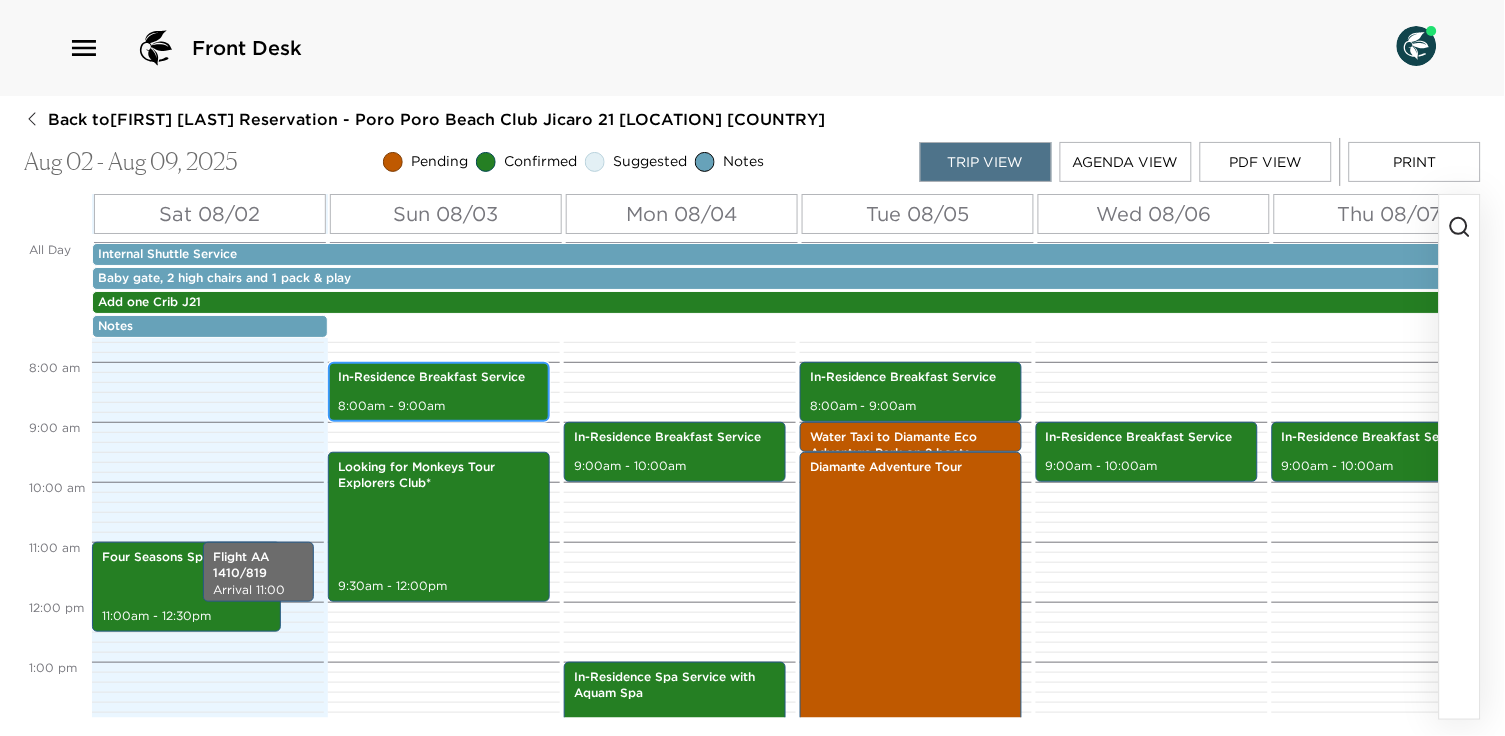 click on "In-Residence Breakfast Service" at bounding box center [439, 377] 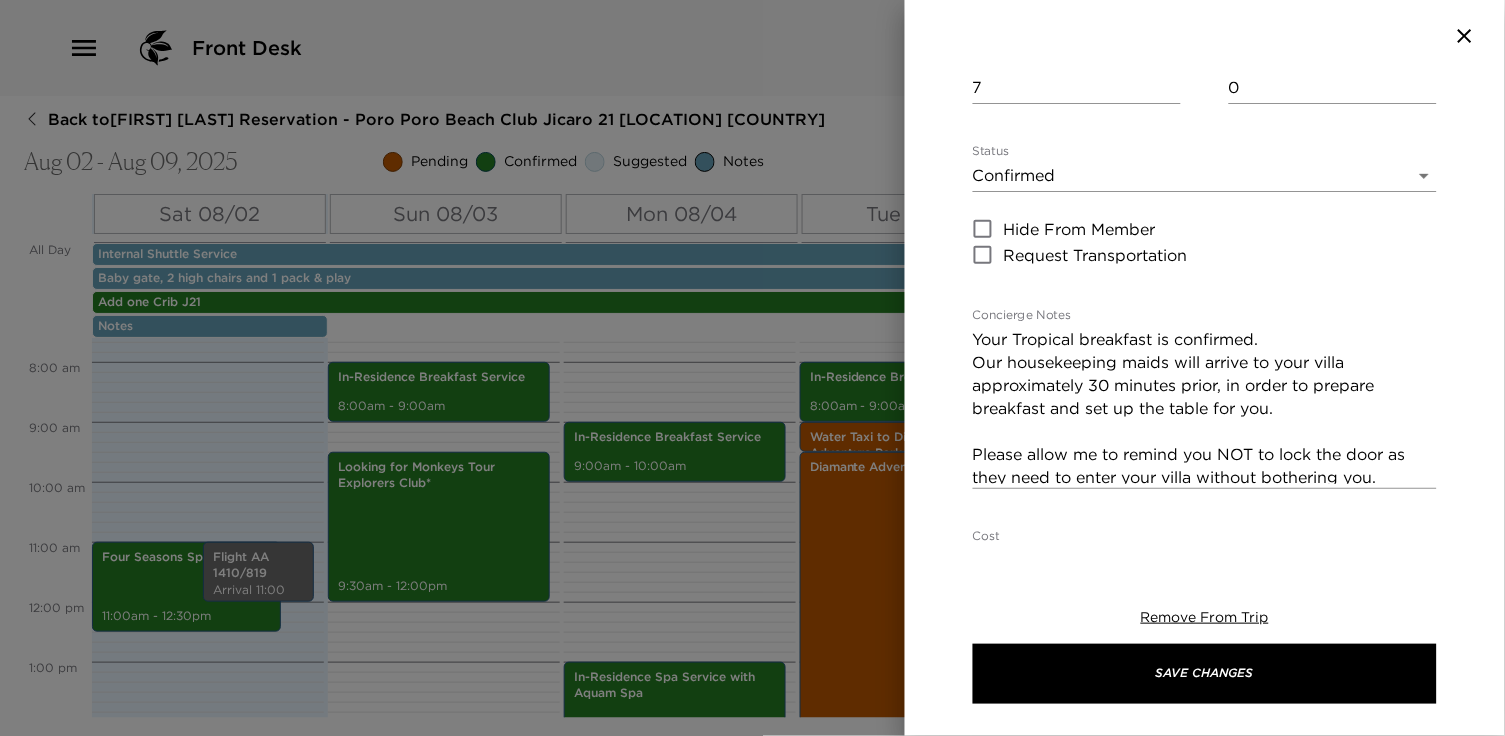 scroll, scrollTop: 0, scrollLeft: 0, axis: both 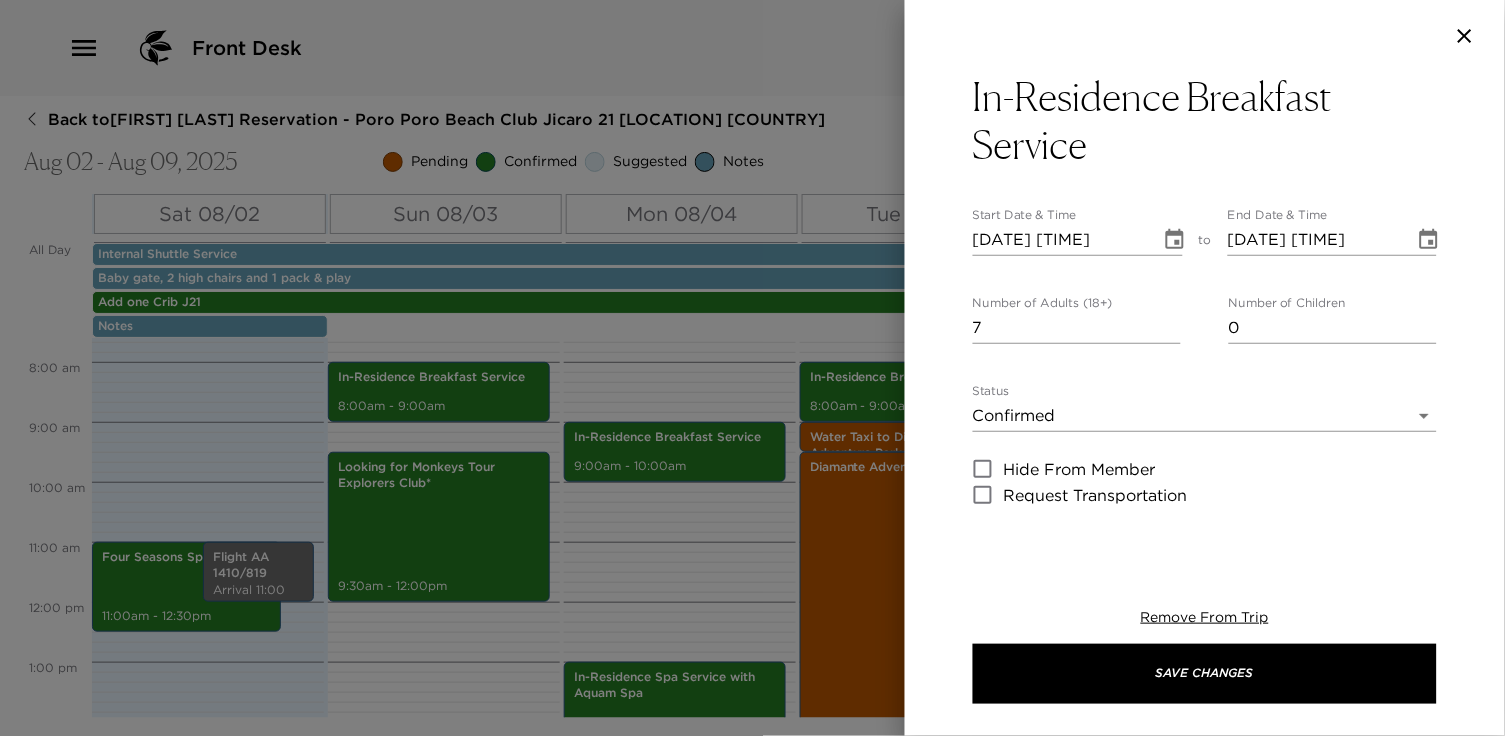 click at bounding box center [752, 368] 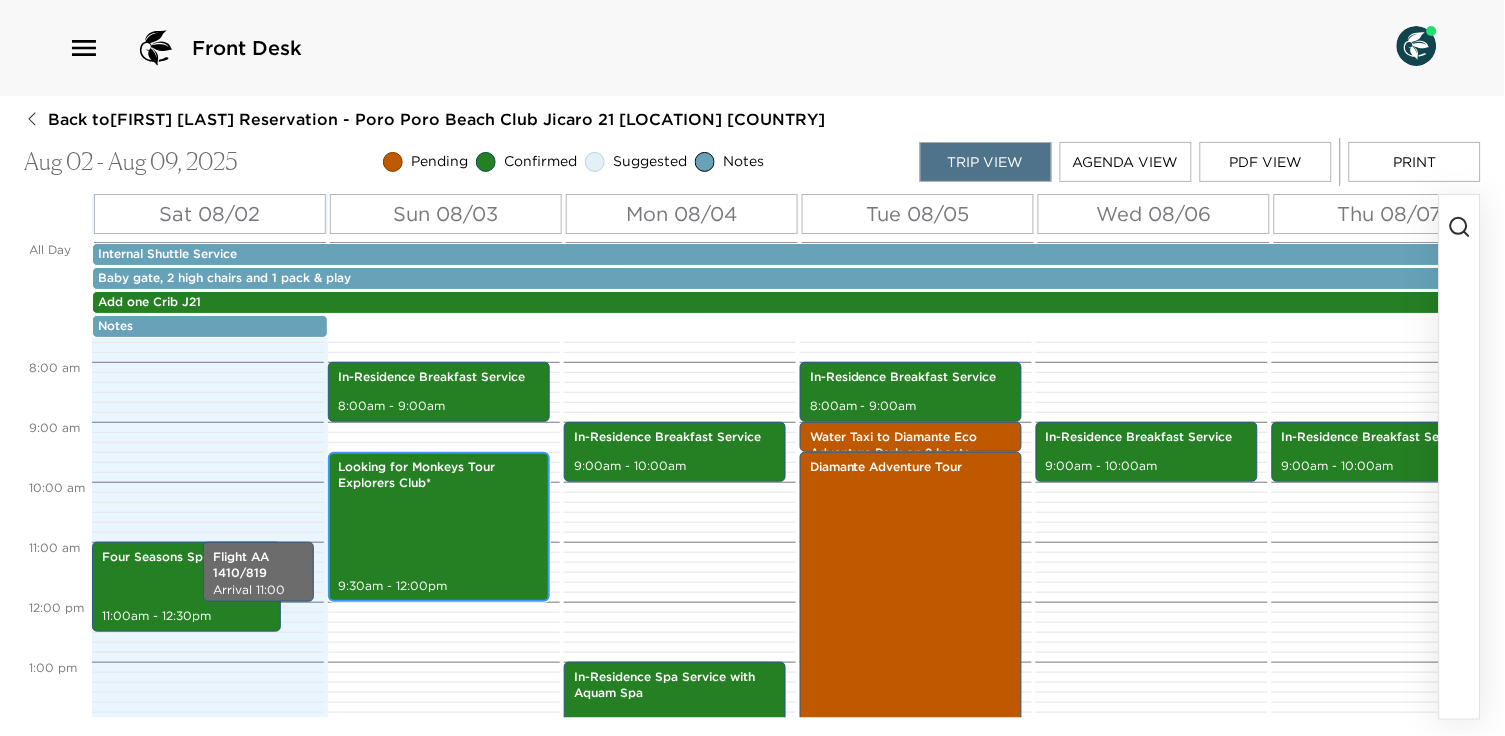 click on "Looking for Monkeys Tour Explorers Club* [TIME]-[TIME]" at bounding box center [439, 527] 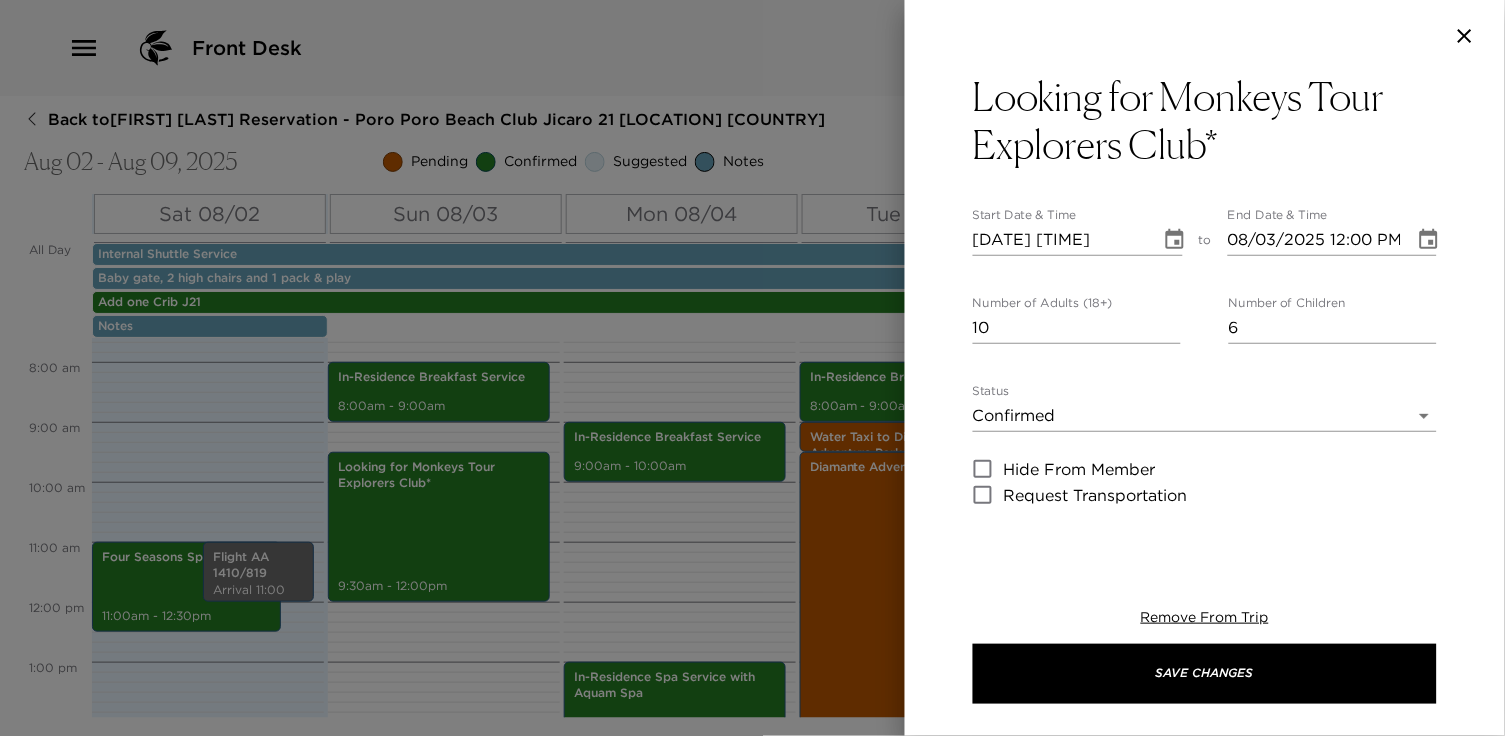 click at bounding box center (752, 368) 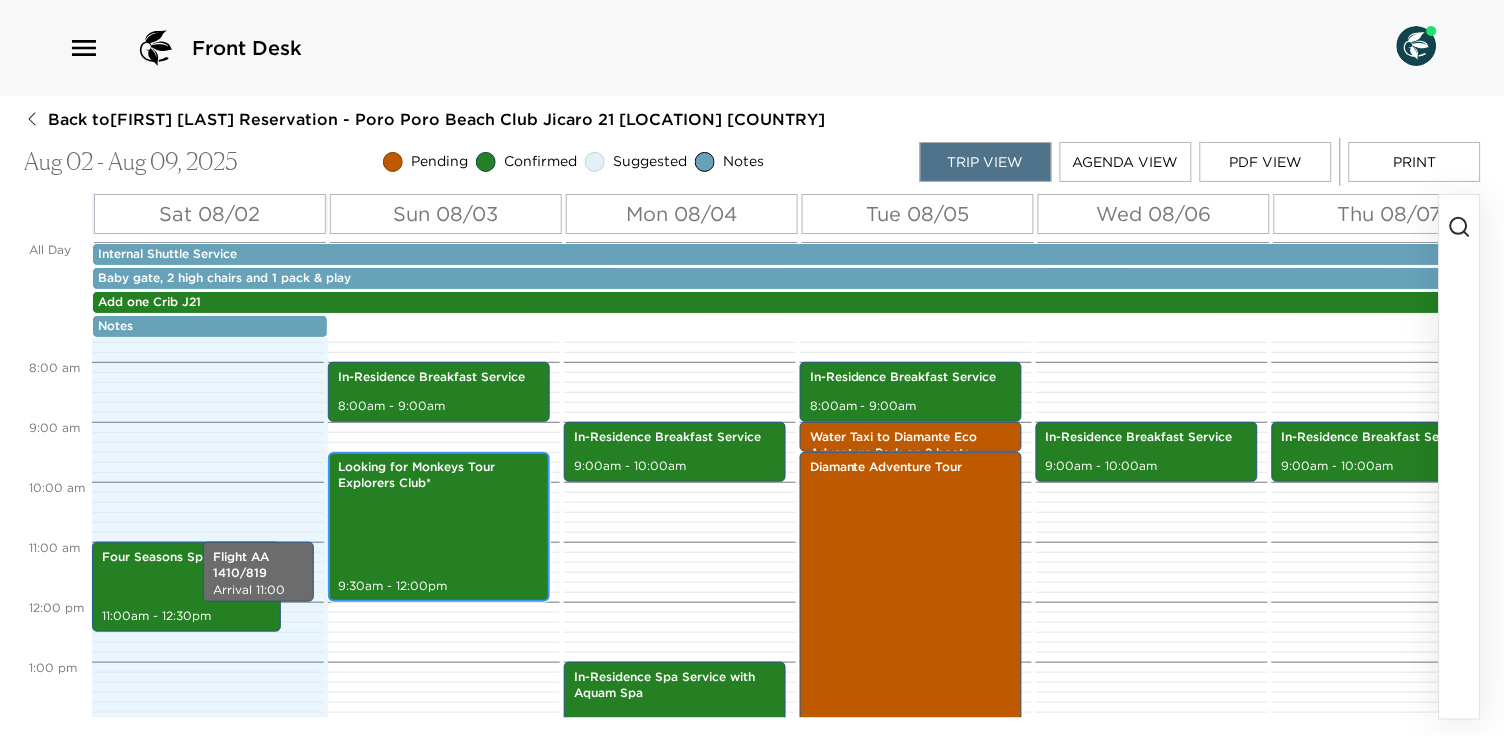 click on "Looking for Monkeys Tour Explorers Club* [TIME]-[TIME]" at bounding box center (439, 527) 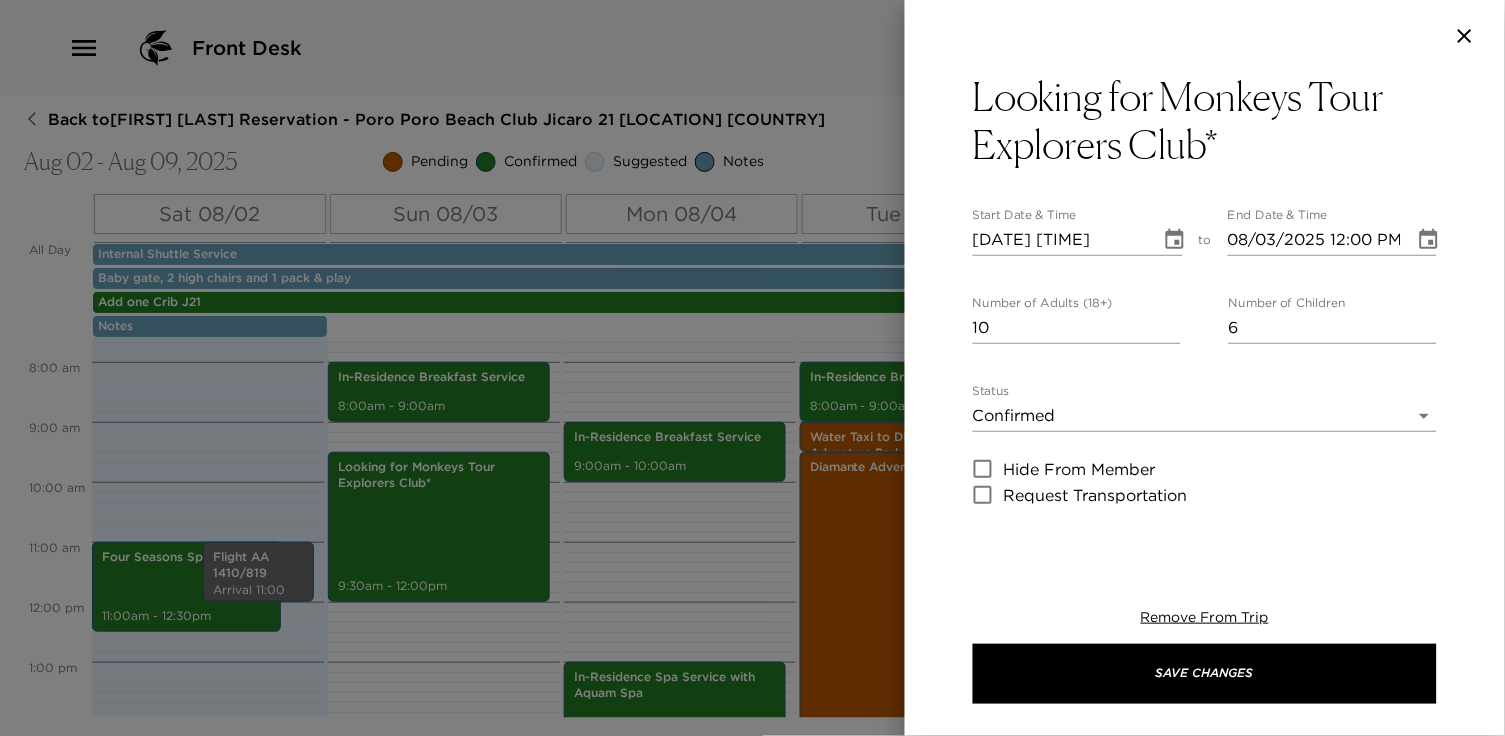 click at bounding box center (752, 368) 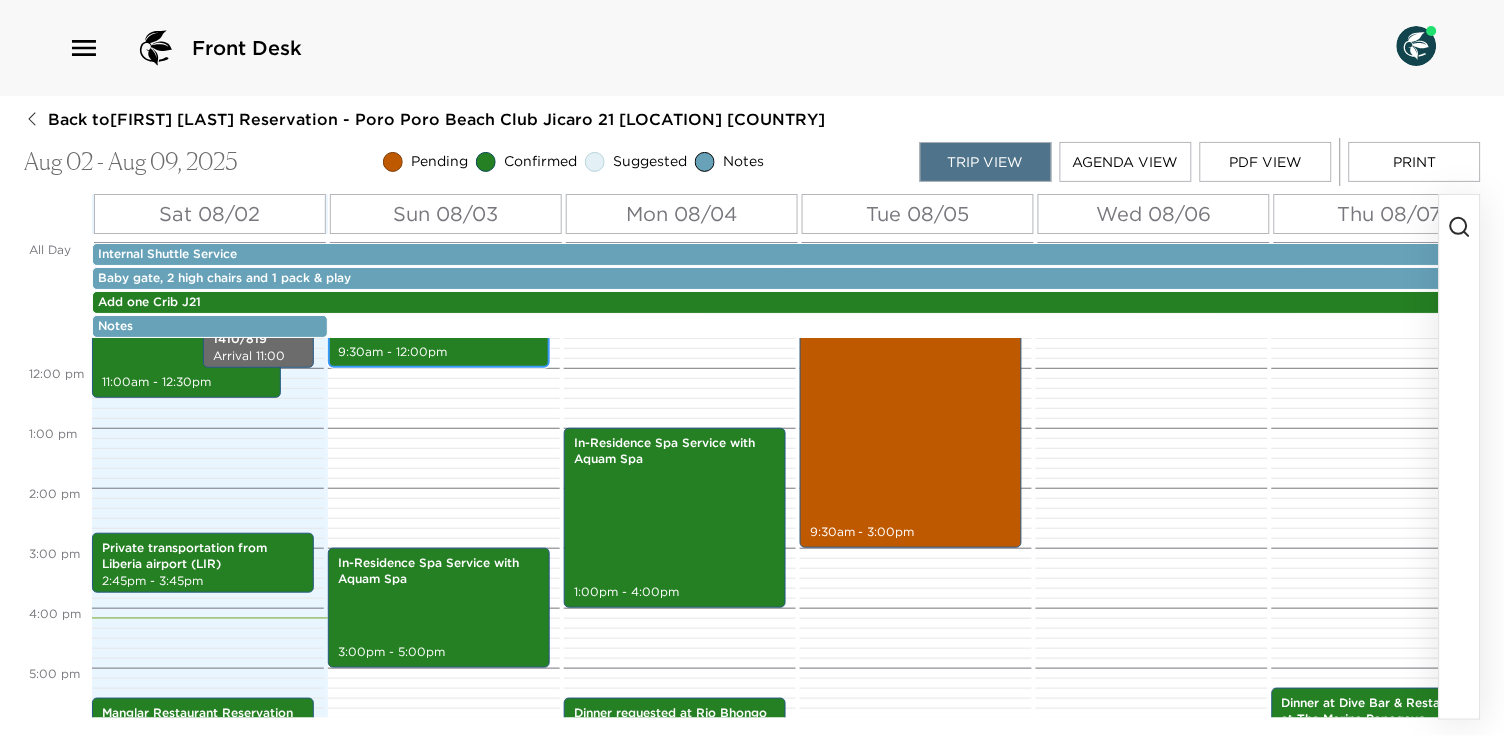 scroll, scrollTop: 723, scrollLeft: 0, axis: vertical 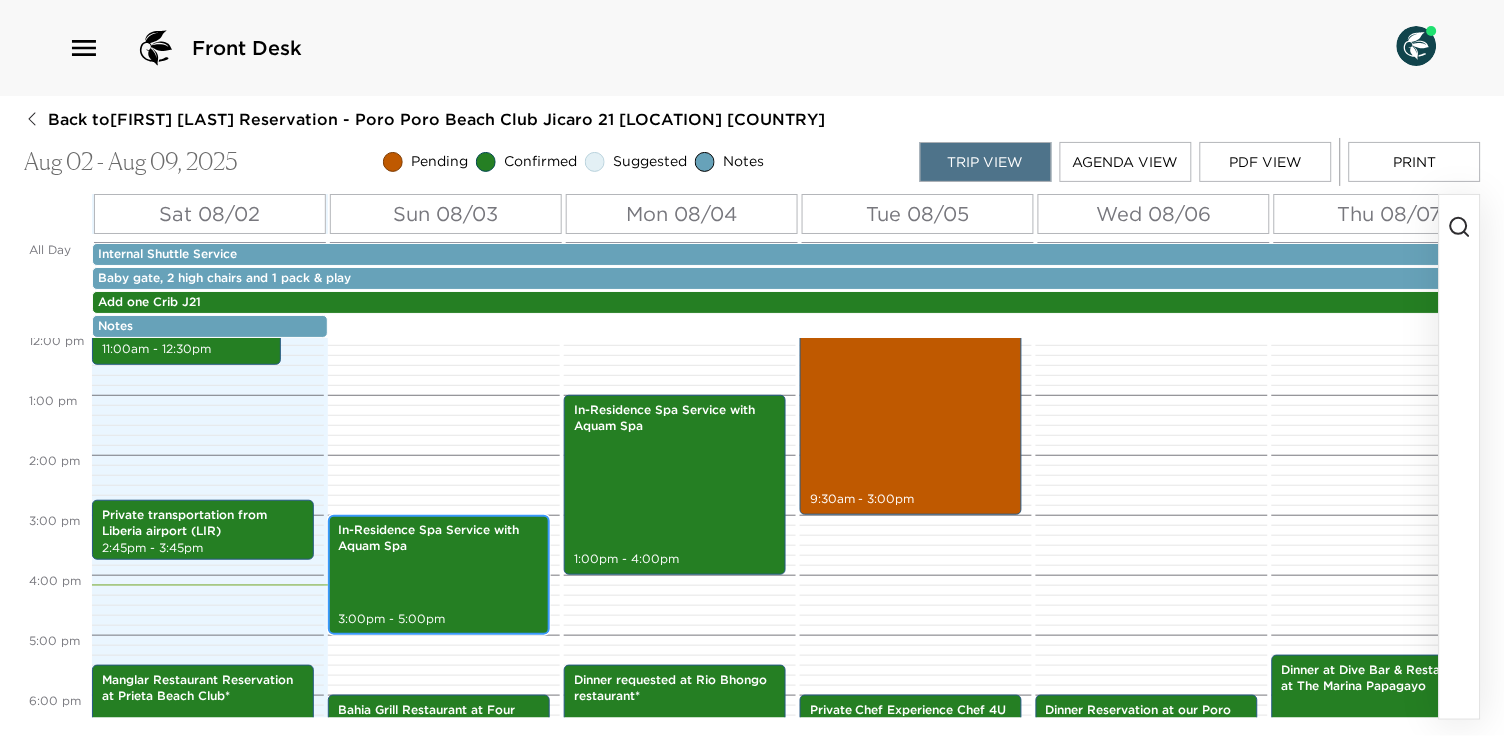 click on "In-Residence Spa Service with Aquam Spa [TIME] - [TIME]" at bounding box center [439, 575] 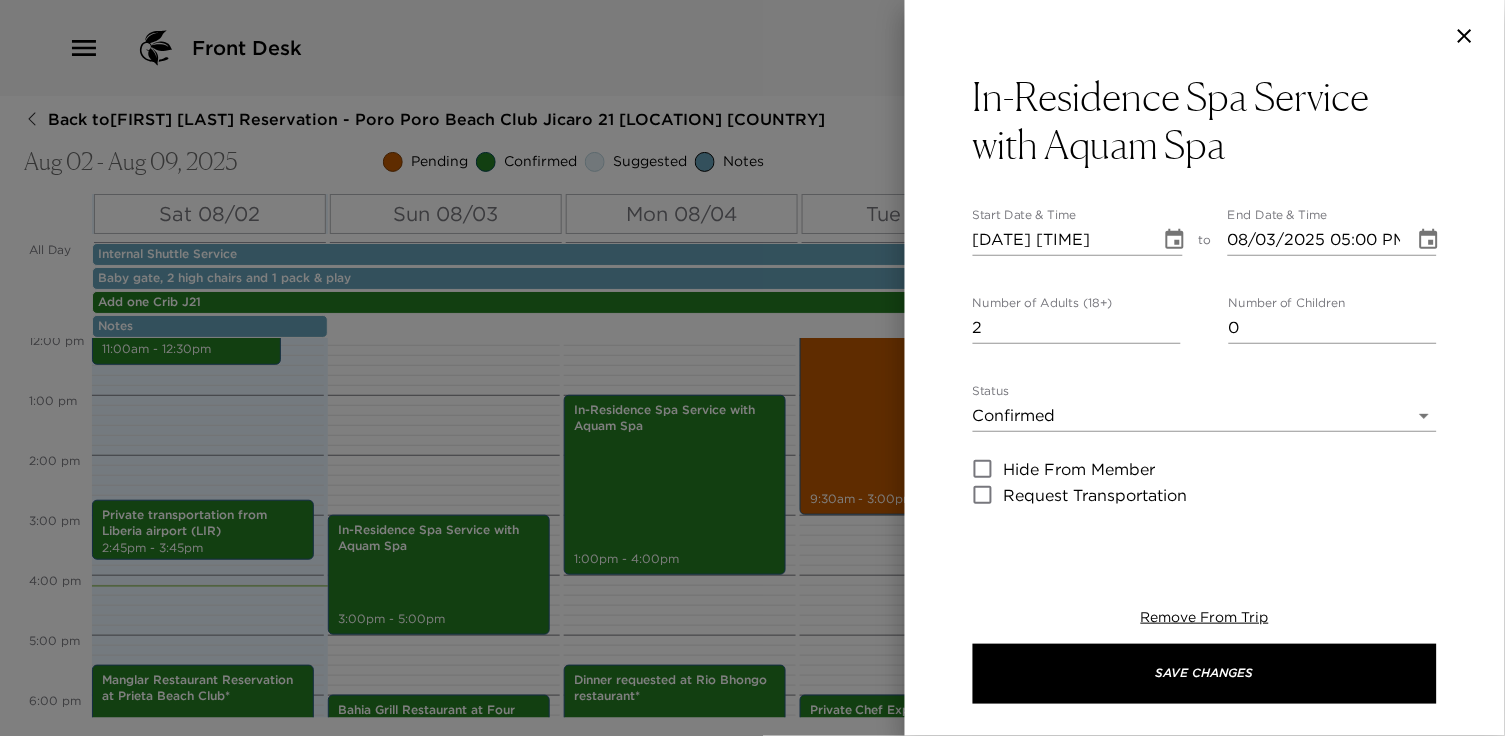 click at bounding box center (752, 368) 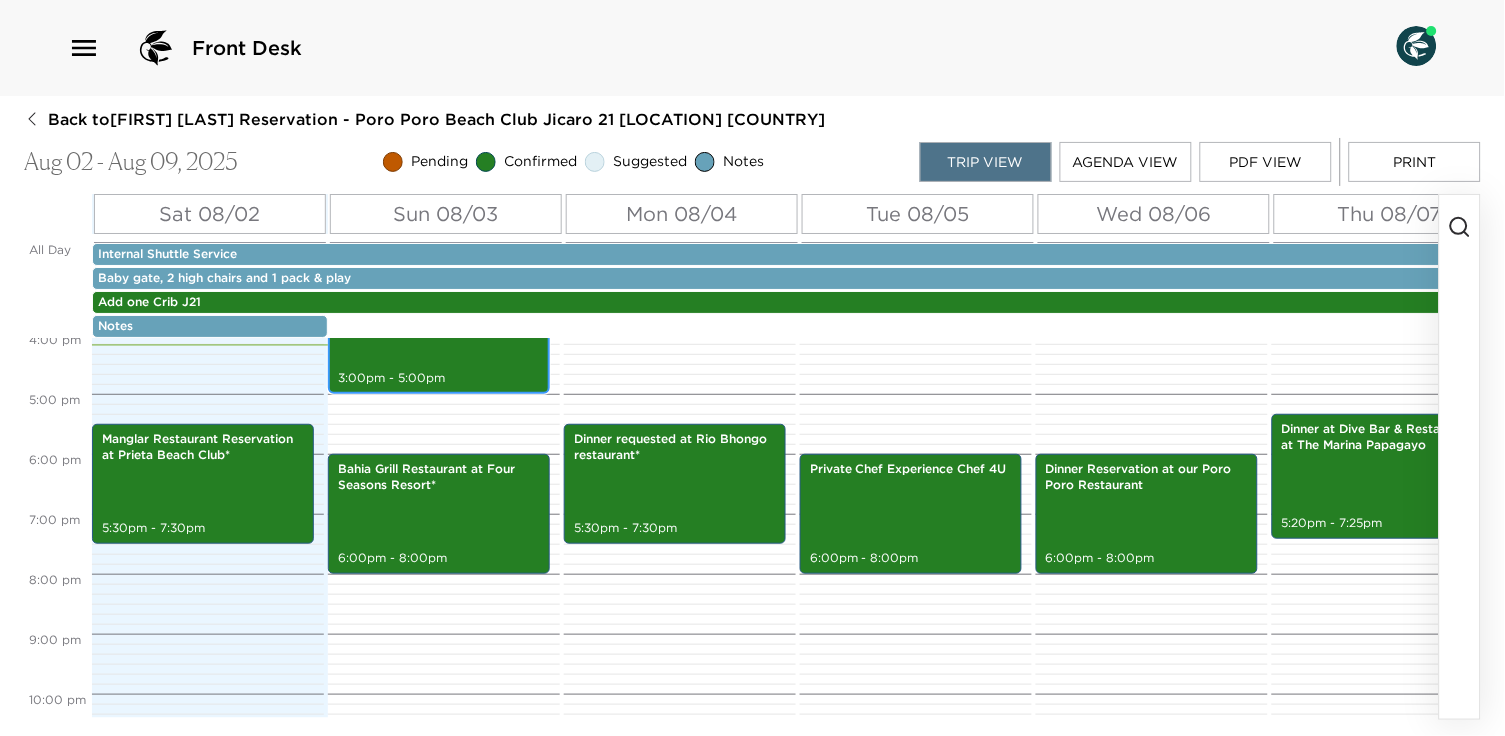 scroll, scrollTop: 969, scrollLeft: 0, axis: vertical 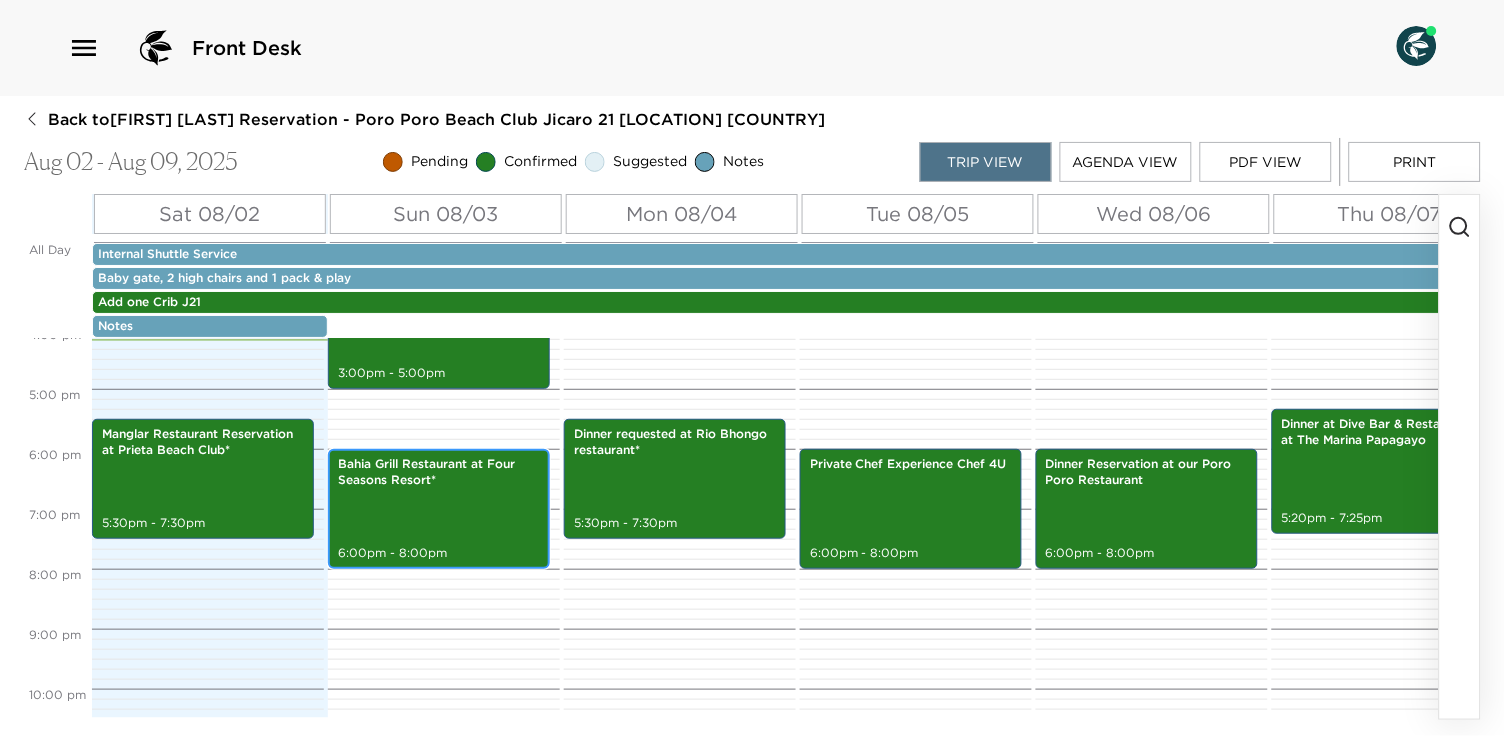 click on "Bahia Grill Restaurant at Four Seasons Resort* 6:00pm - 8:00pm" at bounding box center [439, 509] 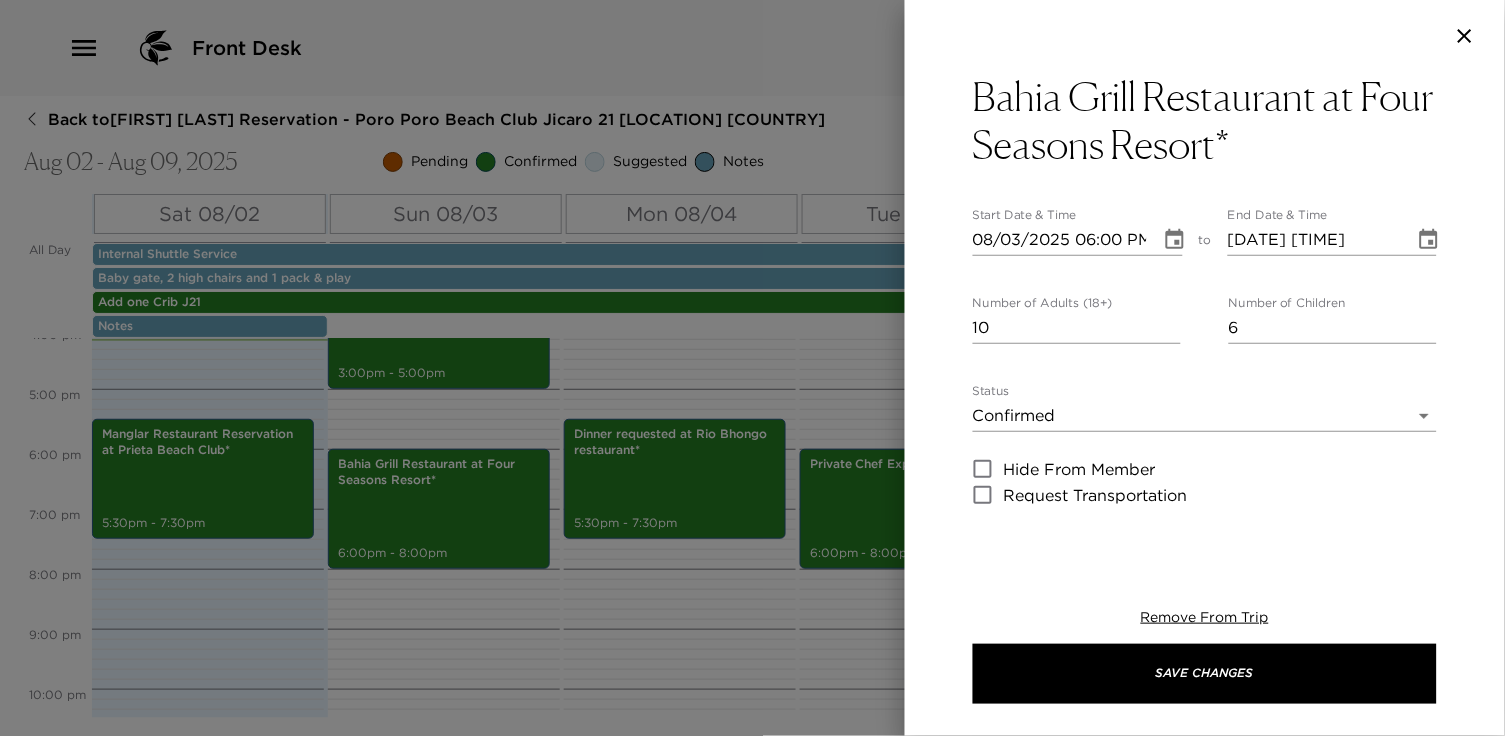 click at bounding box center [752, 368] 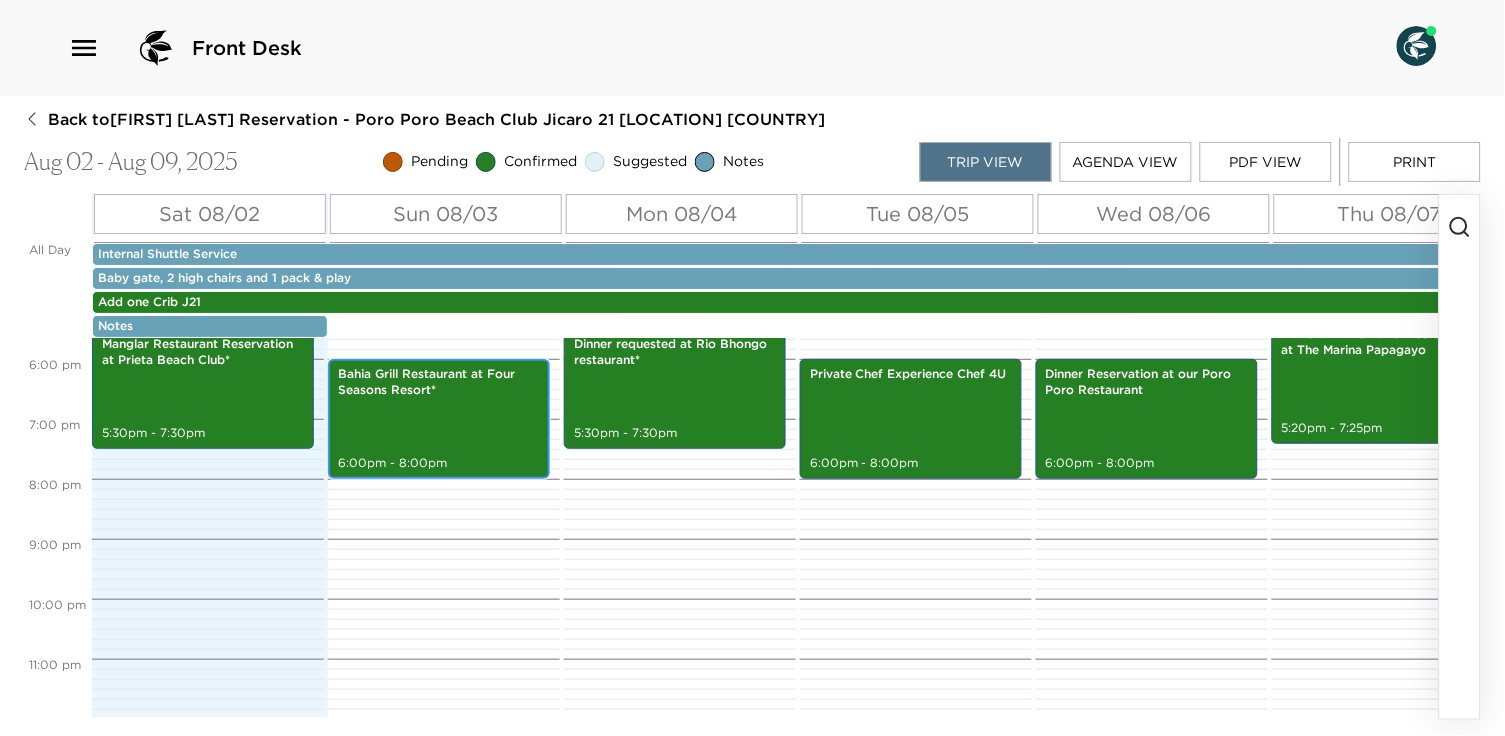 scroll, scrollTop: 1060, scrollLeft: 0, axis: vertical 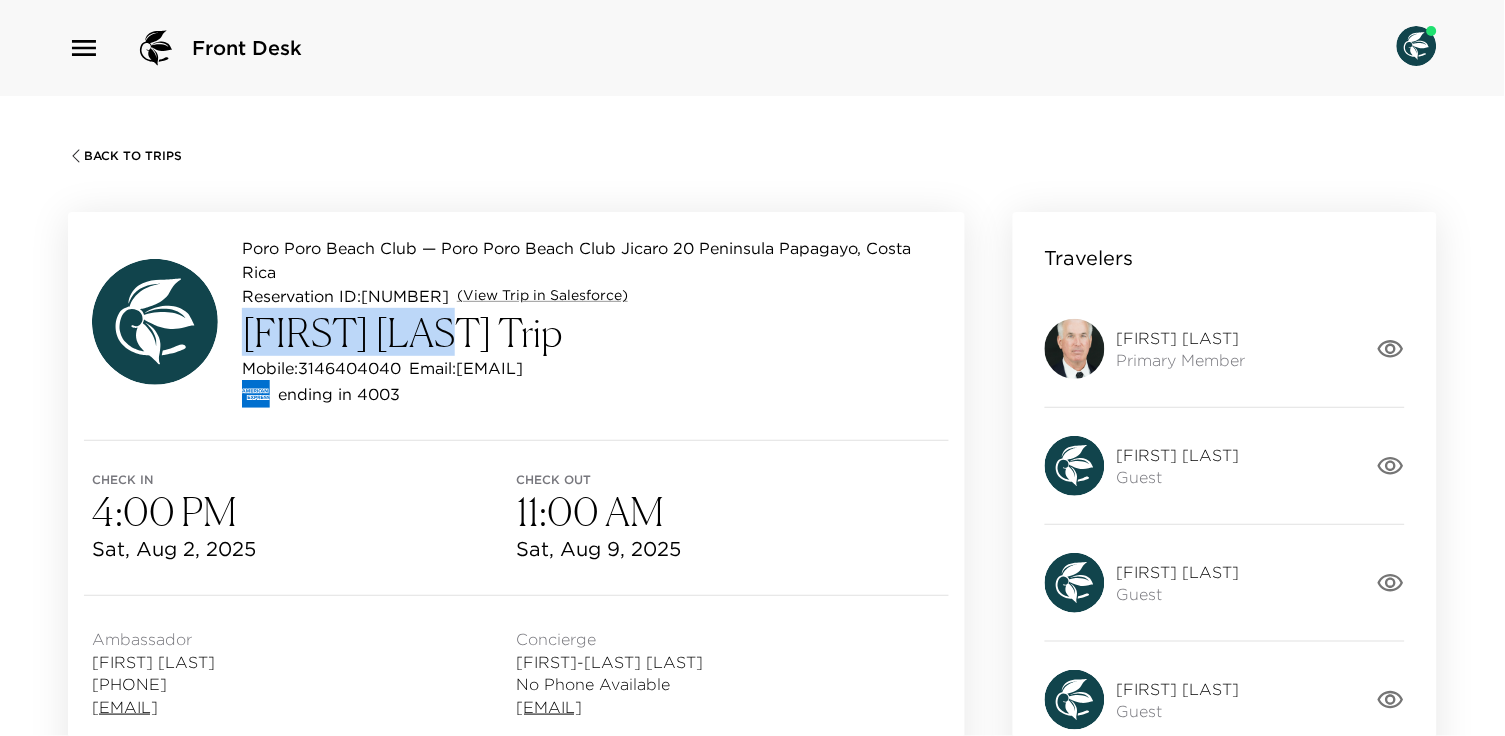 drag, startPoint x: 450, startPoint y: 335, endPoint x: 247, endPoint y: 331, distance: 203.0394 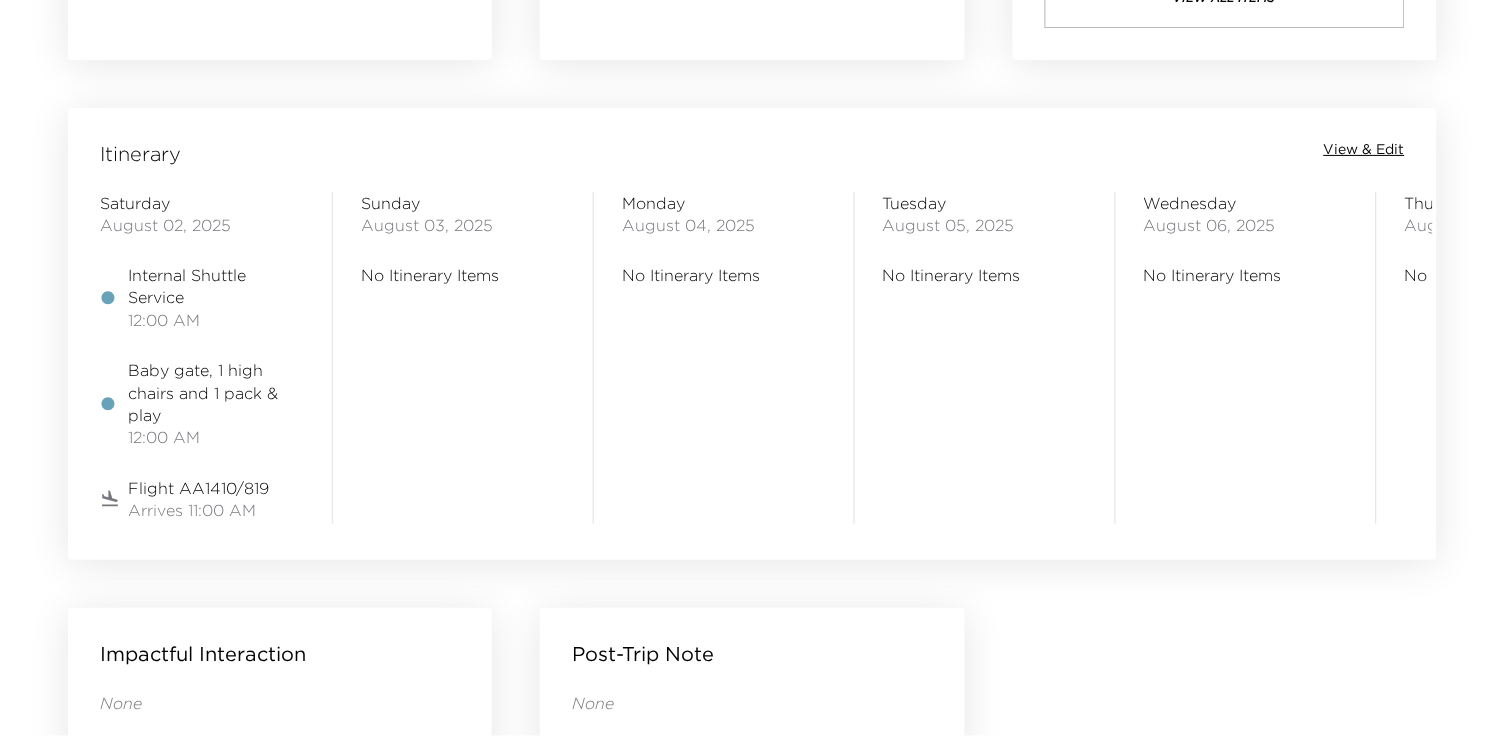 scroll, scrollTop: 1562, scrollLeft: 0, axis: vertical 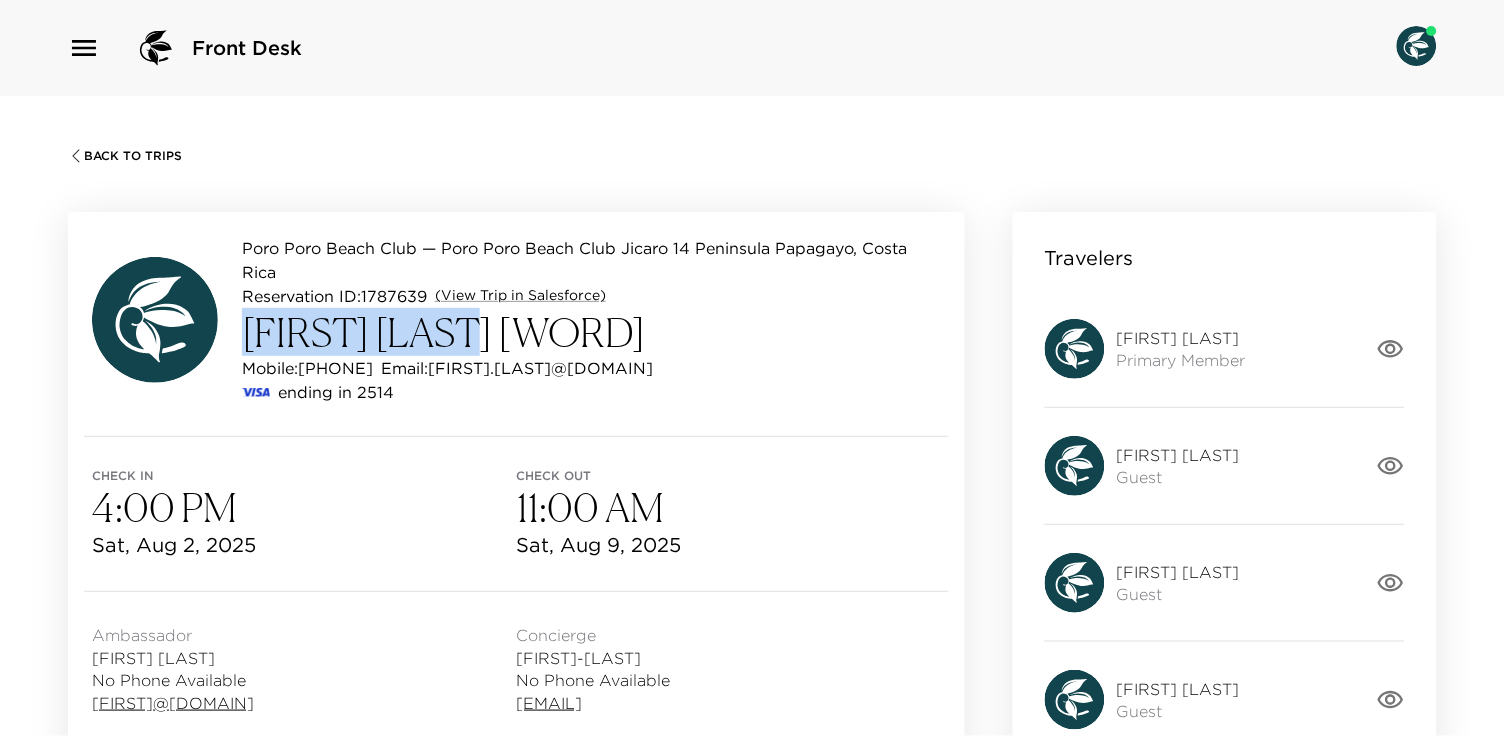 drag, startPoint x: 447, startPoint y: 325, endPoint x: 241, endPoint y: 324, distance: 206.00243 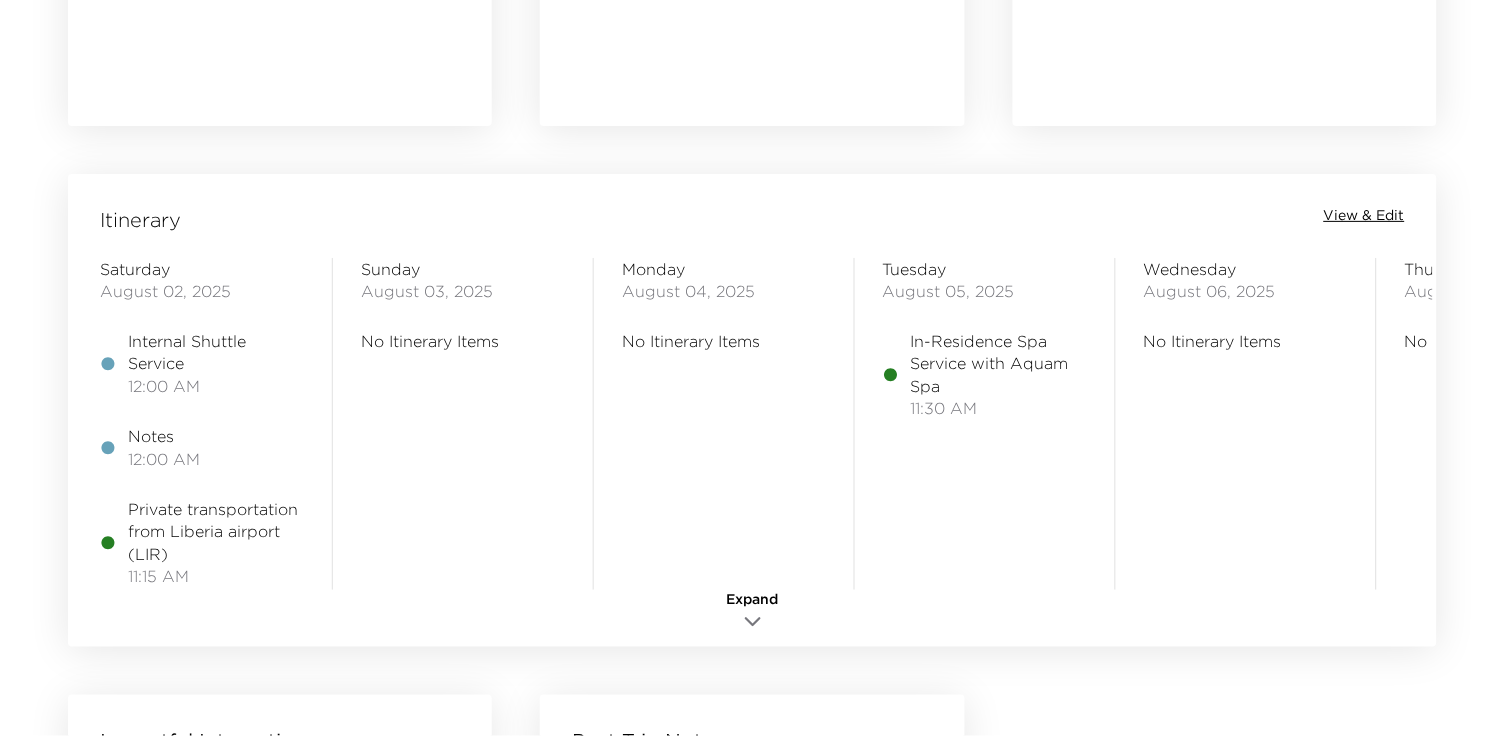 scroll, scrollTop: 1495, scrollLeft: 0, axis: vertical 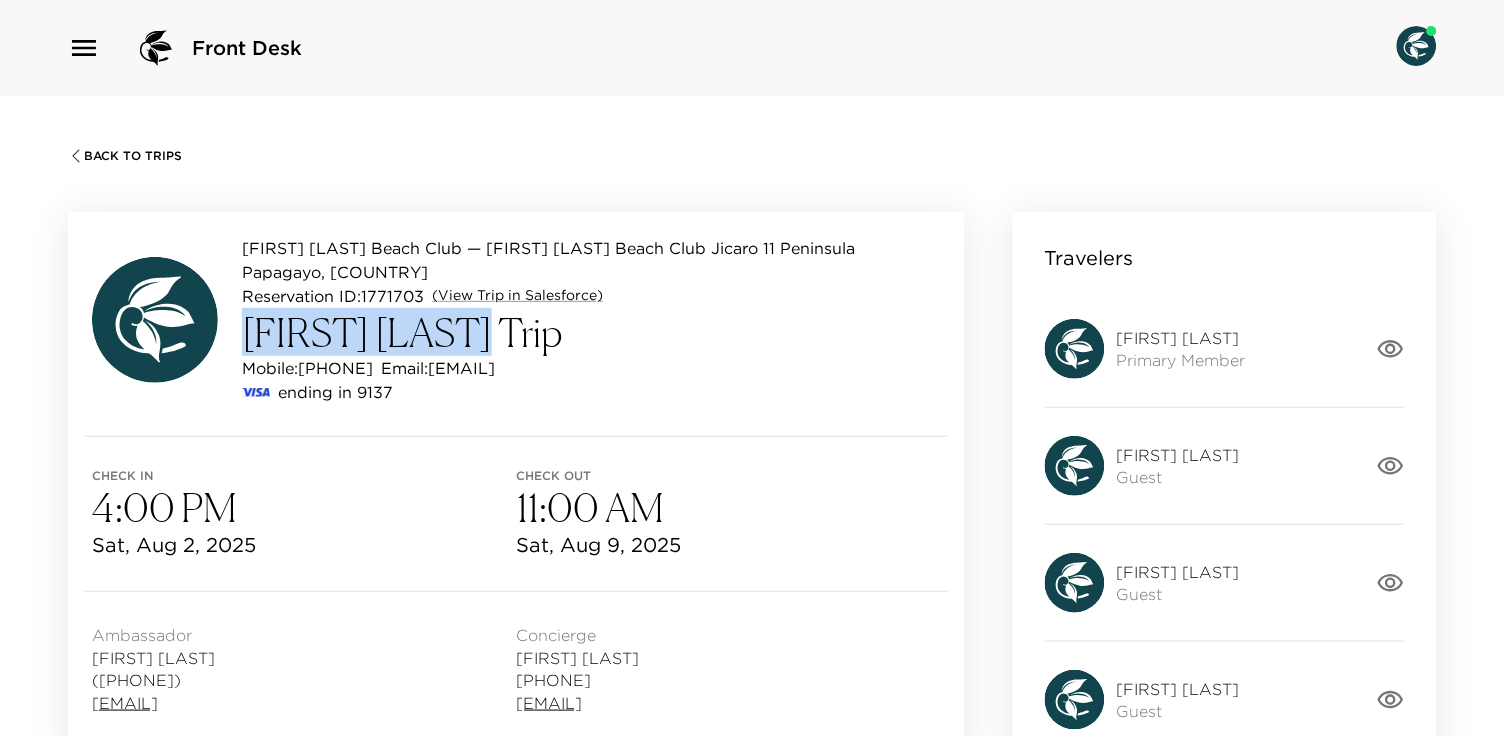 drag, startPoint x: 503, startPoint y: 336, endPoint x: 236, endPoint y: 329, distance: 267.09174 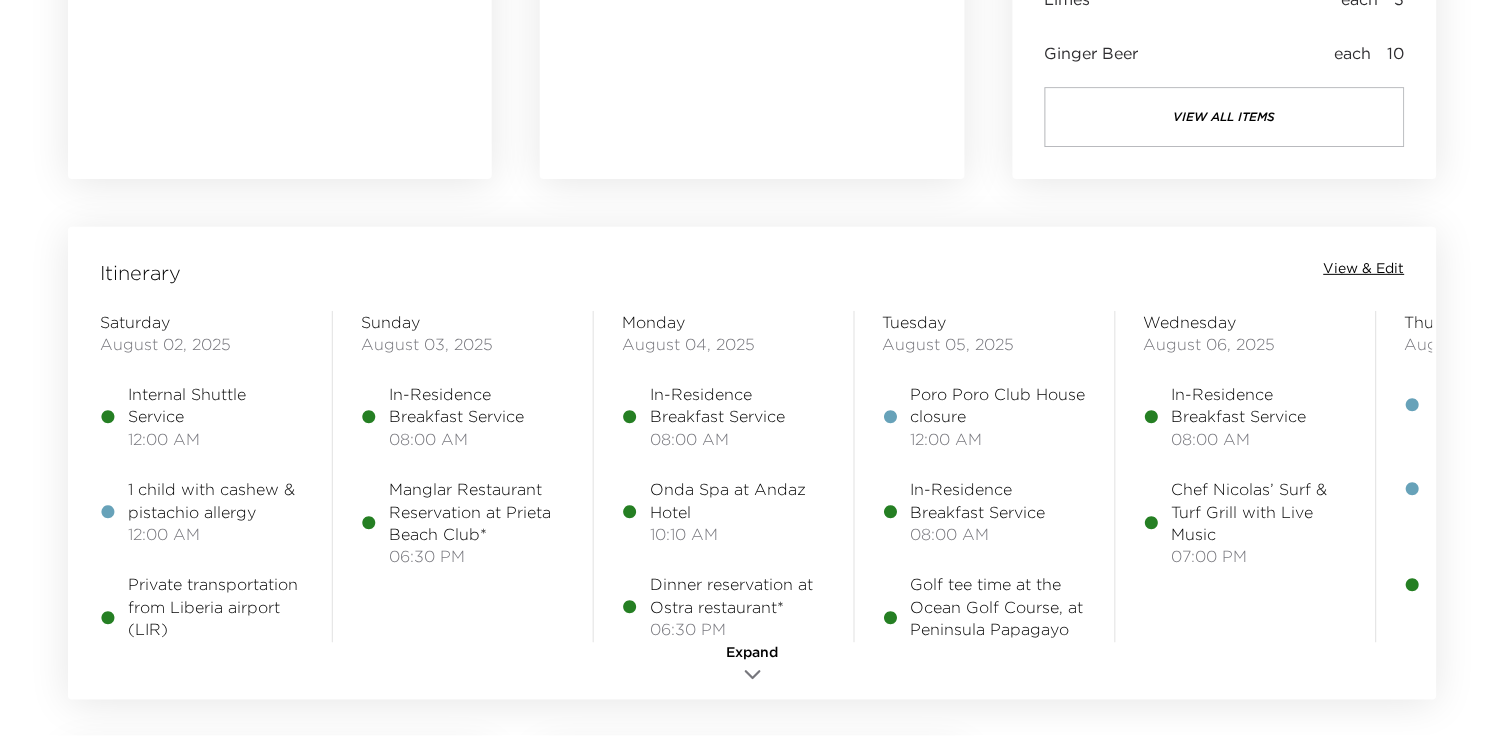 scroll, scrollTop: 1461, scrollLeft: 0, axis: vertical 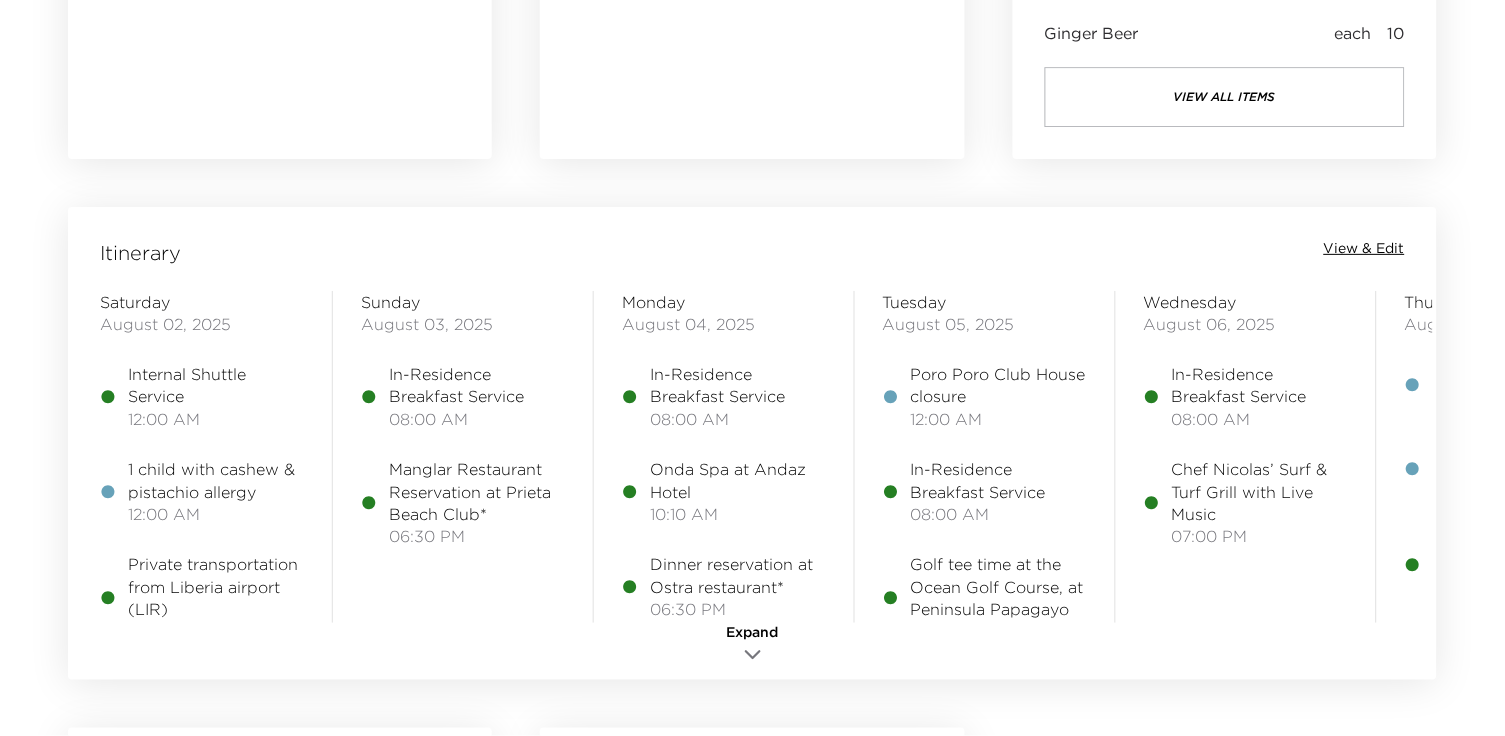 click on "View & Edit" at bounding box center [1364, 249] 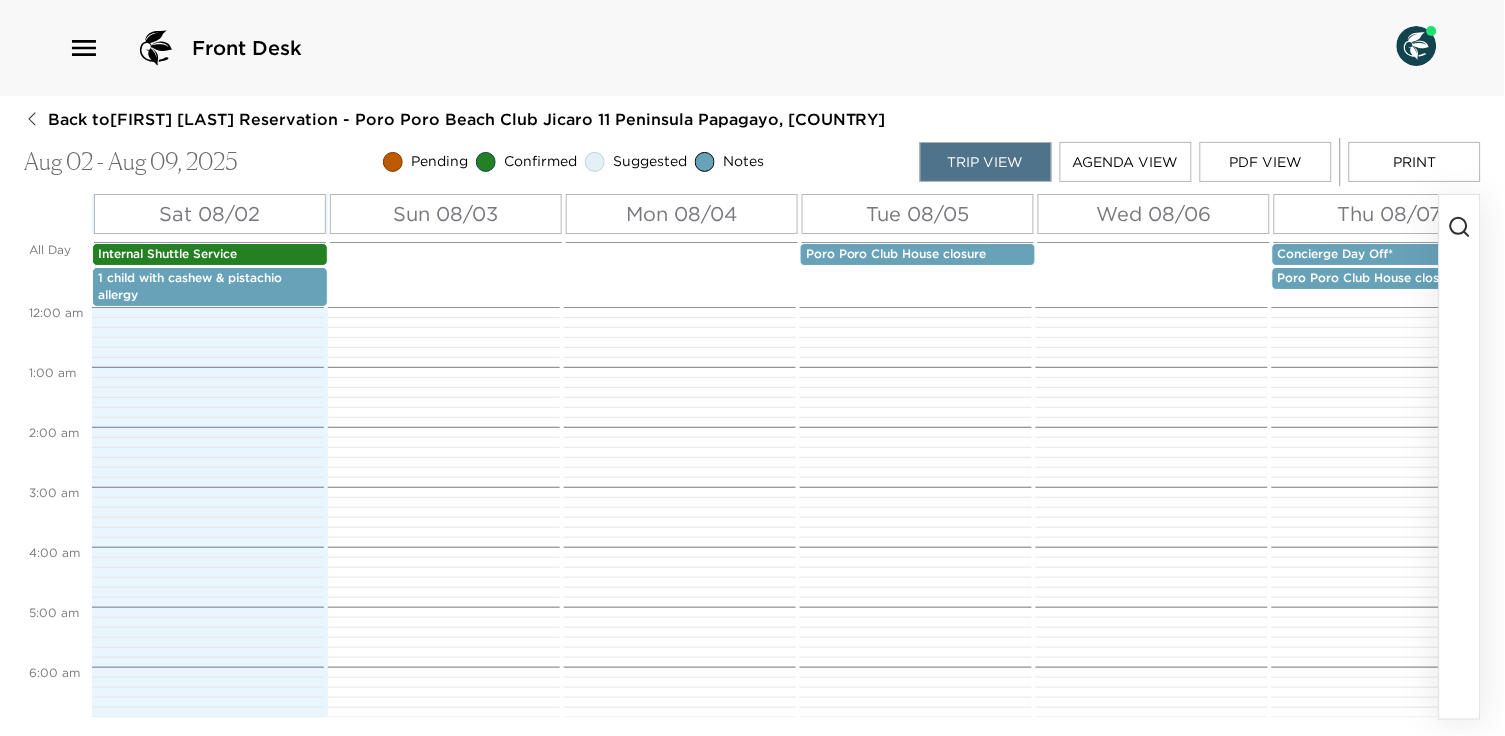 scroll, scrollTop: 0, scrollLeft: 0, axis: both 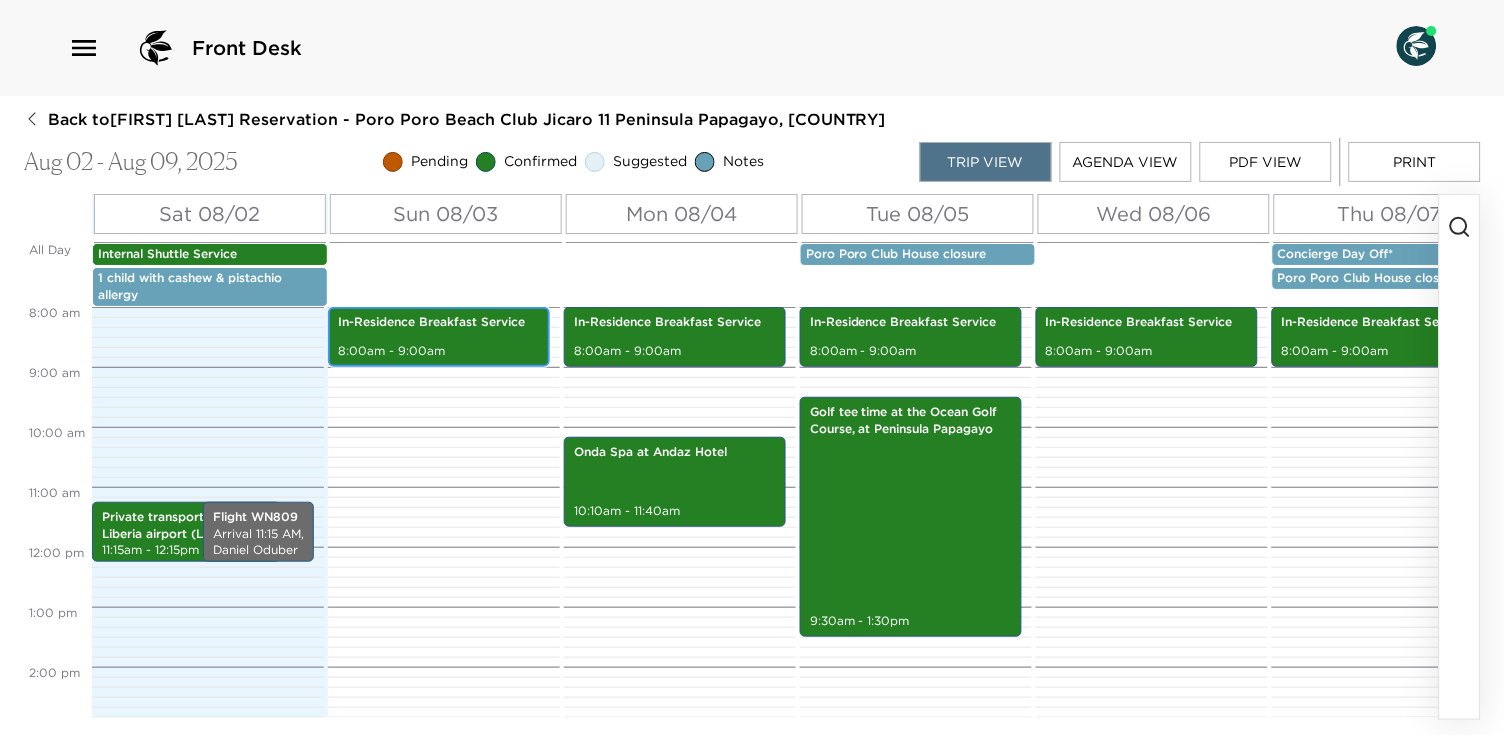 click on "In-Residence Breakfast Service 8:00am - 9:00am" at bounding box center (439, 337) 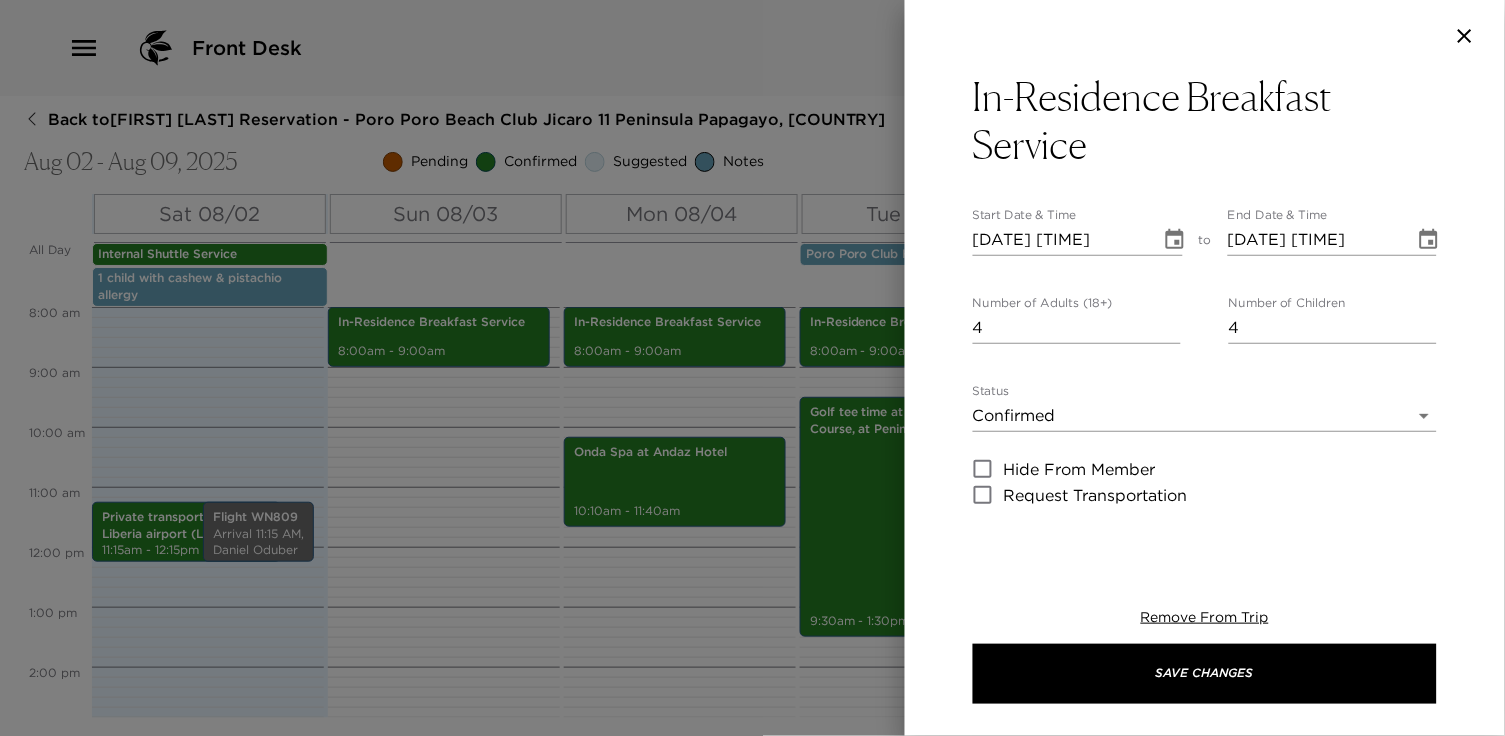 scroll, scrollTop: 0, scrollLeft: 0, axis: both 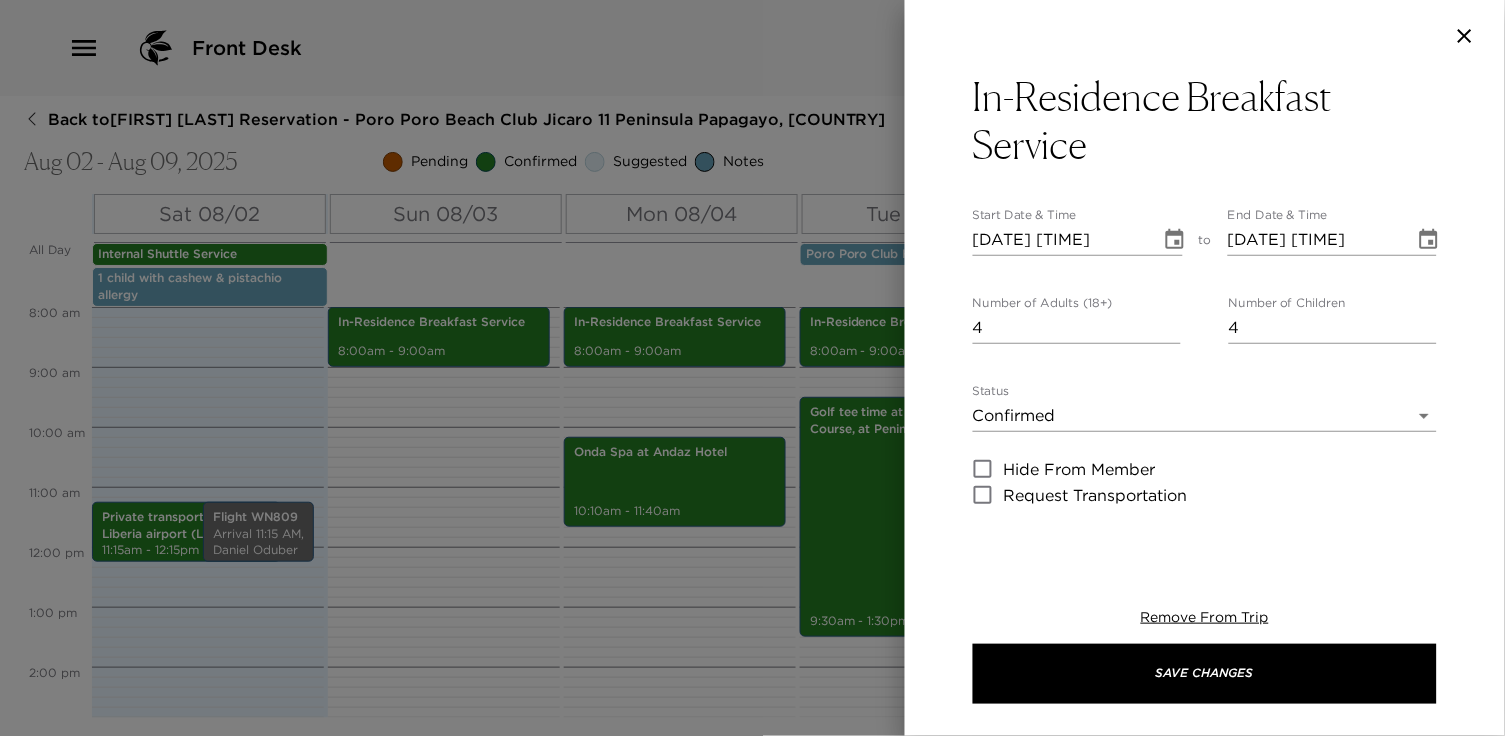 click at bounding box center [752, 368] 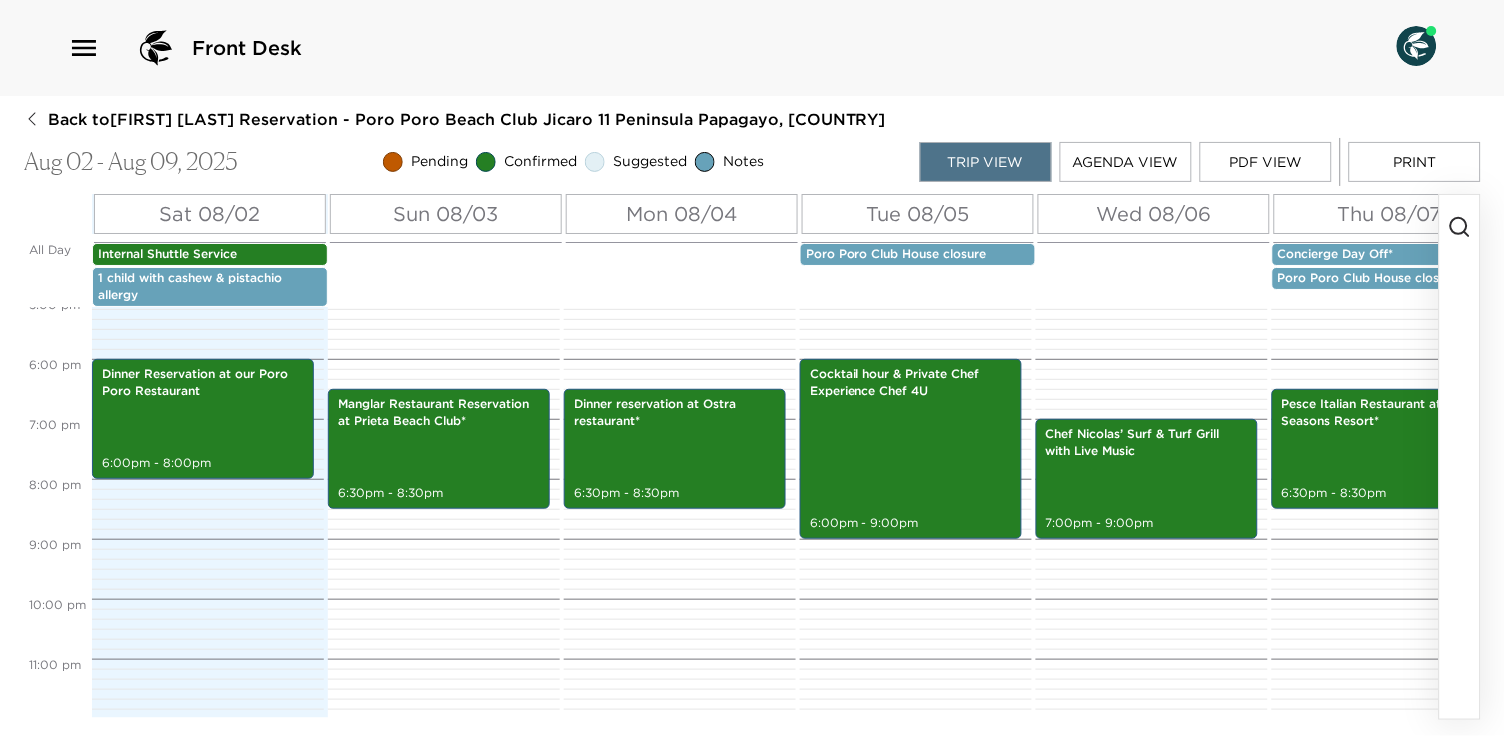 scroll, scrollTop: 1028, scrollLeft: 0, axis: vertical 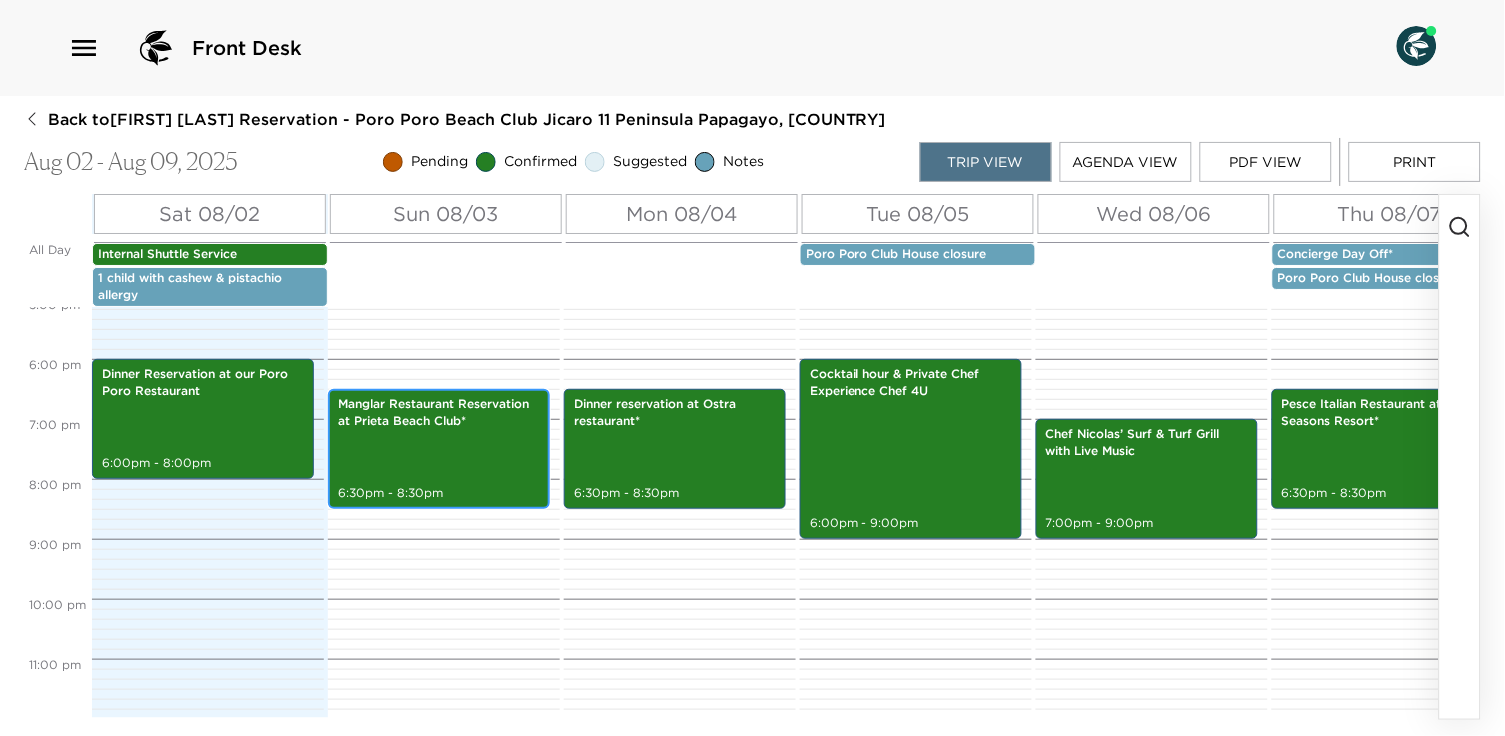 click on "Manglar Restaurant Reservation at Prieta Beach Club* 6:30pm - 8:30pm" at bounding box center [439, 449] 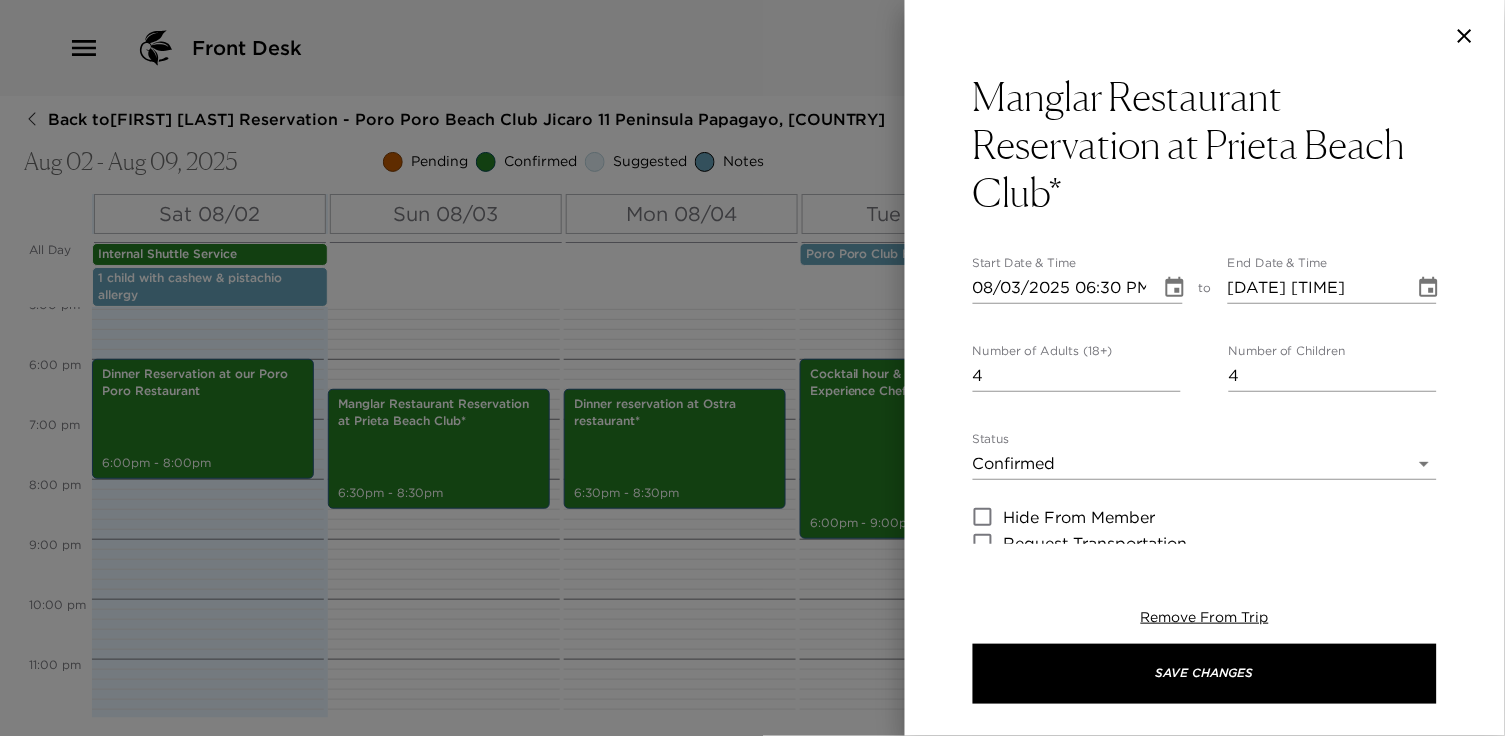 click at bounding box center [752, 368] 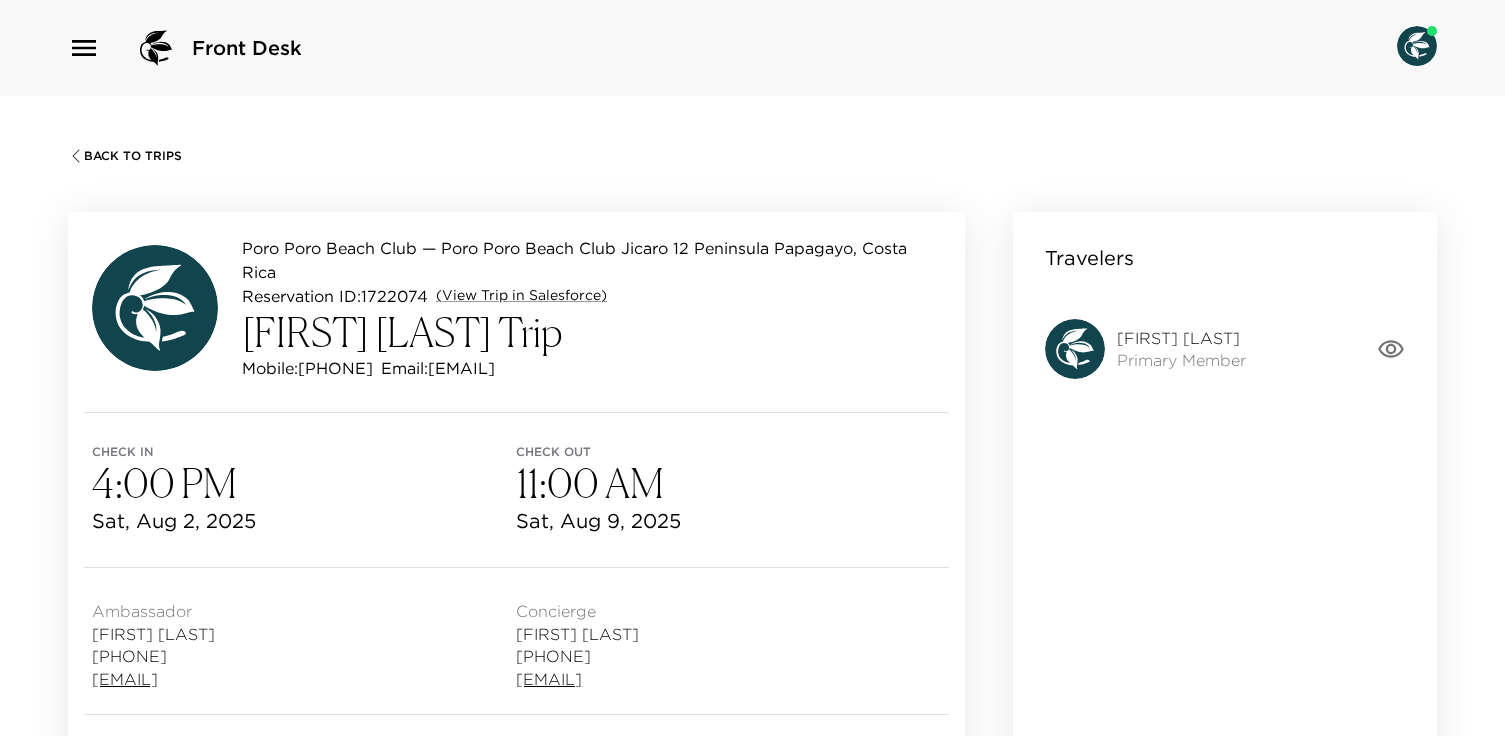 scroll, scrollTop: 0, scrollLeft: 0, axis: both 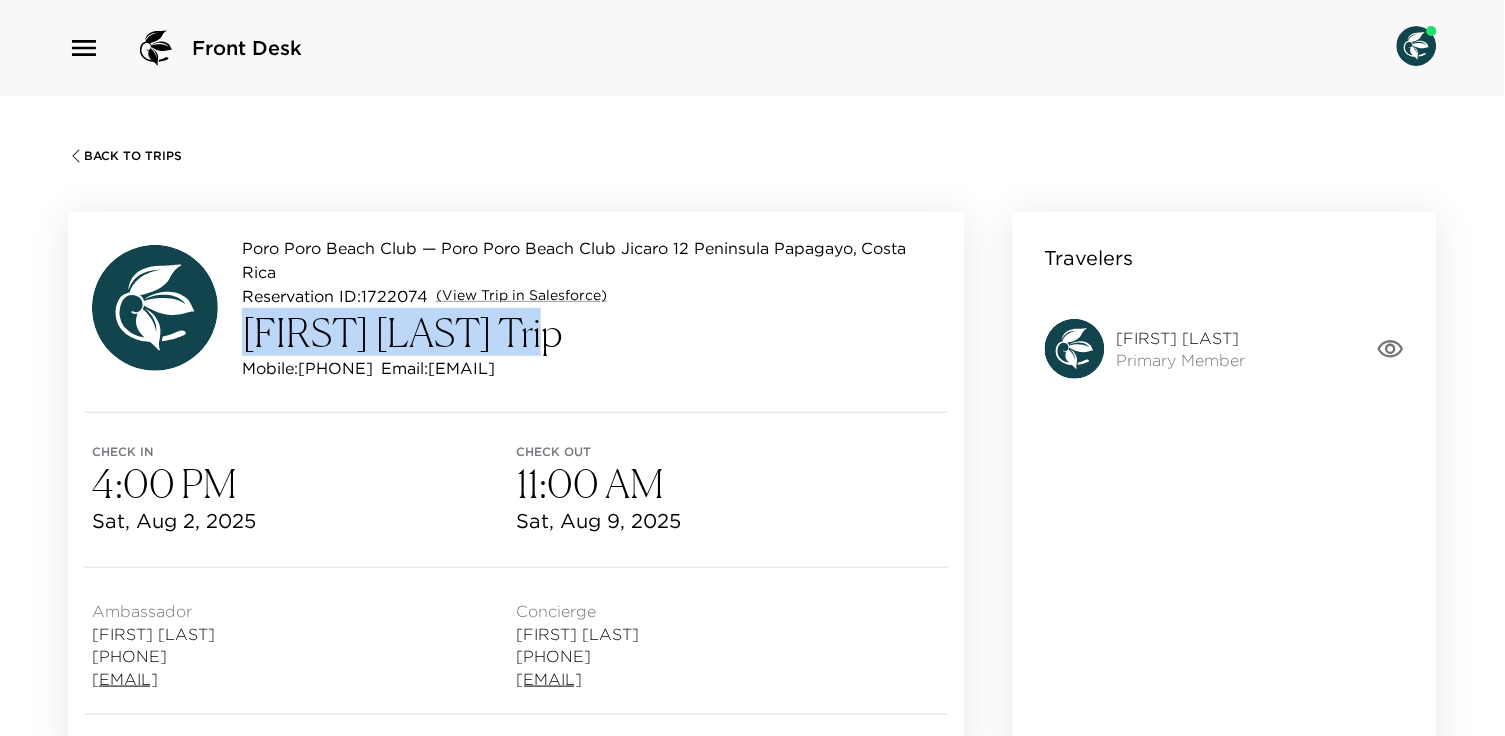 drag, startPoint x: 531, startPoint y: 324, endPoint x: 237, endPoint y: 329, distance: 294.0425 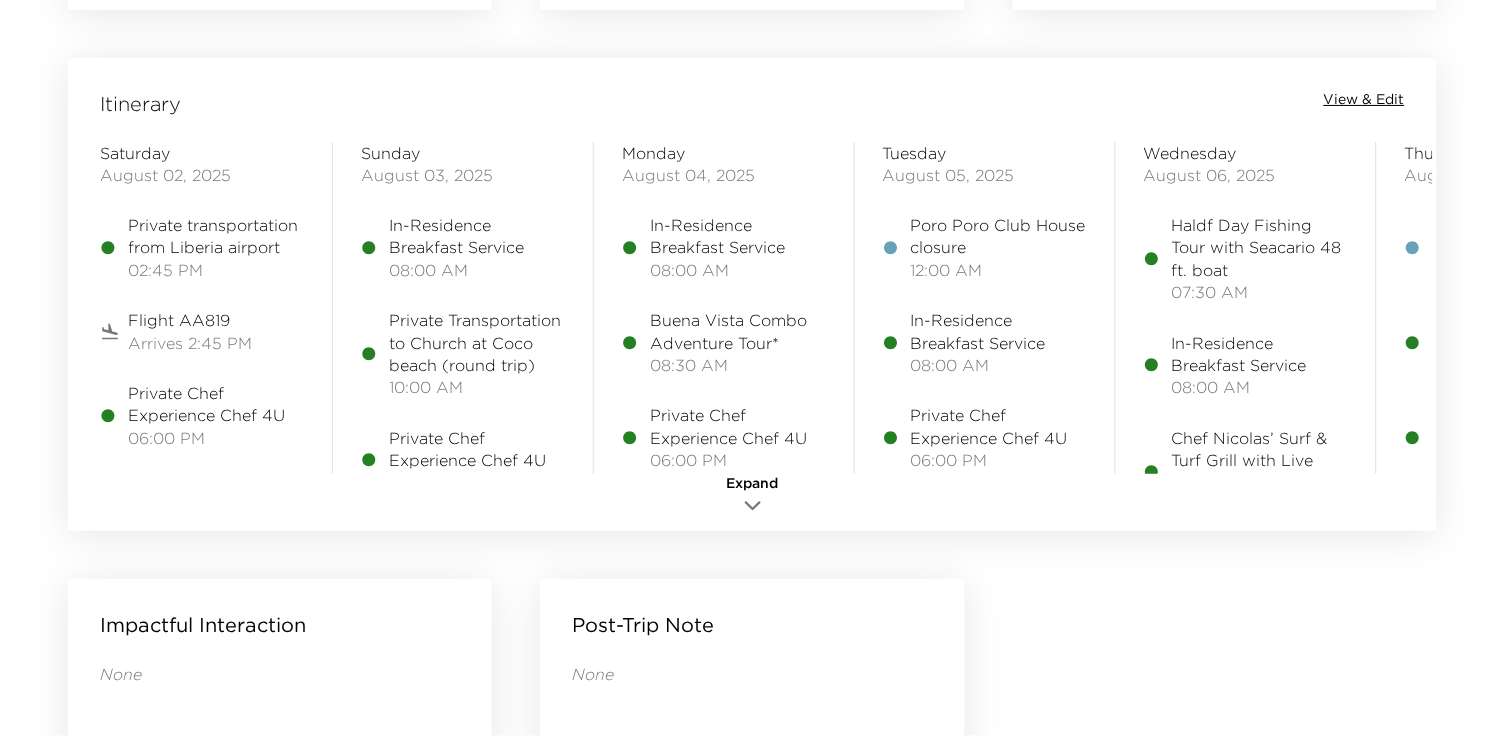 scroll, scrollTop: 1617, scrollLeft: 0, axis: vertical 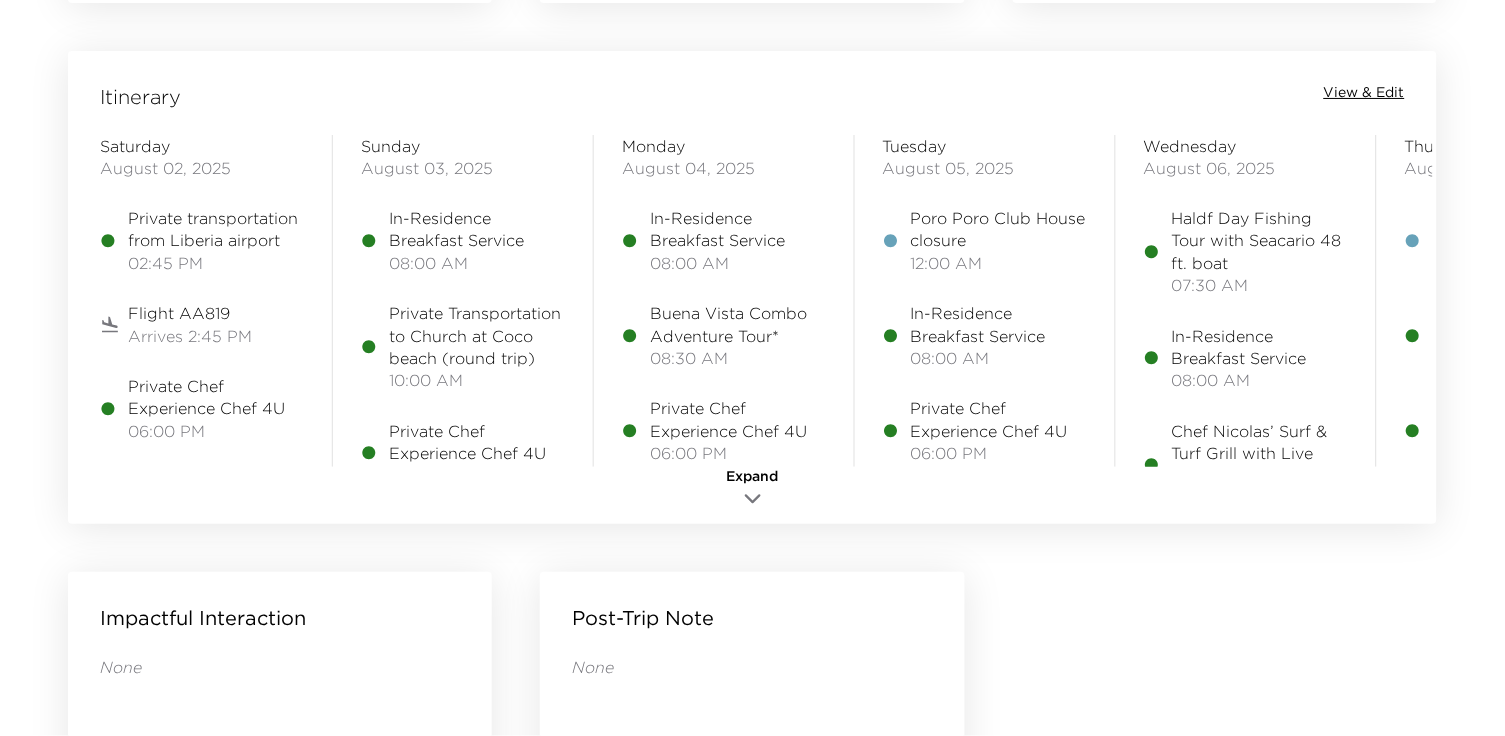 click on "View & Edit" at bounding box center [1364, 93] 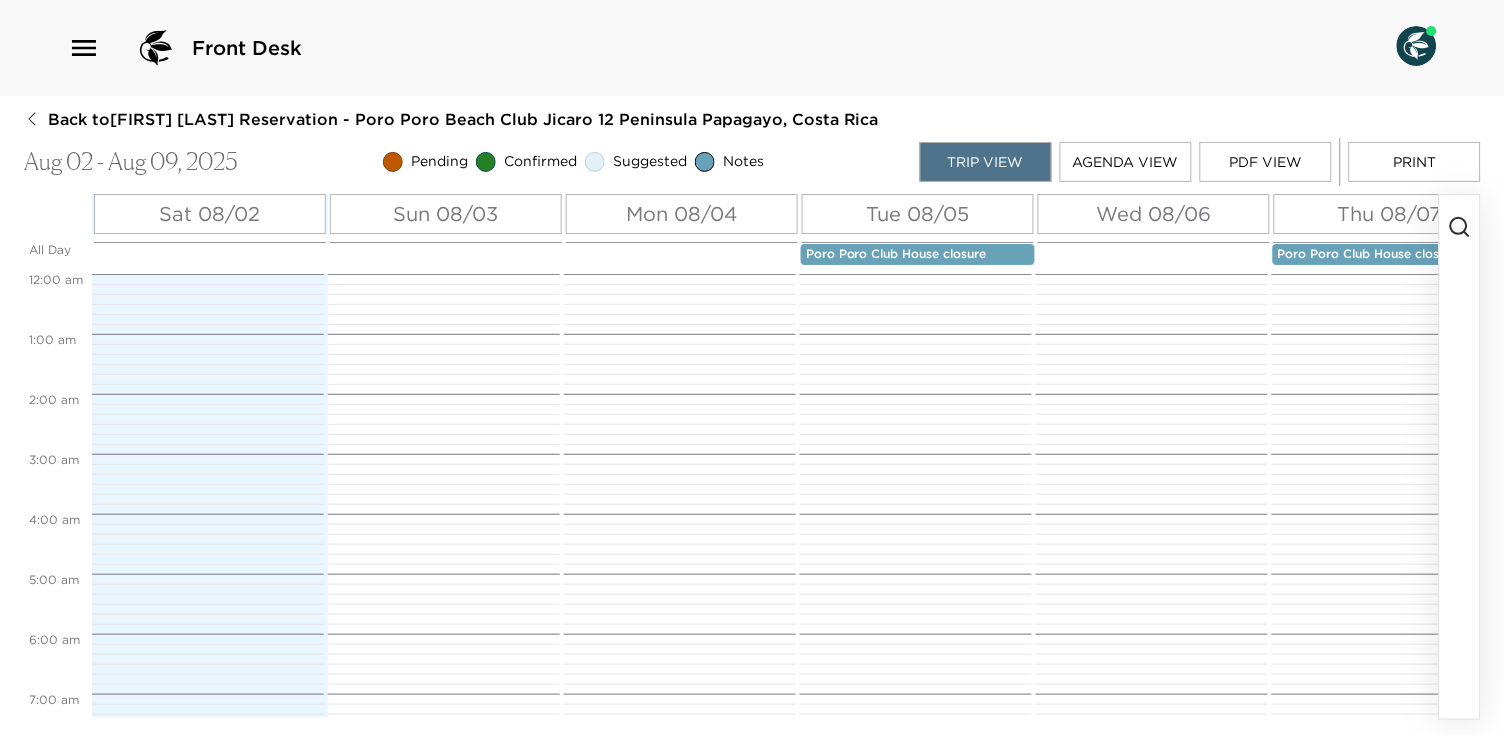 scroll, scrollTop: 0, scrollLeft: 0, axis: both 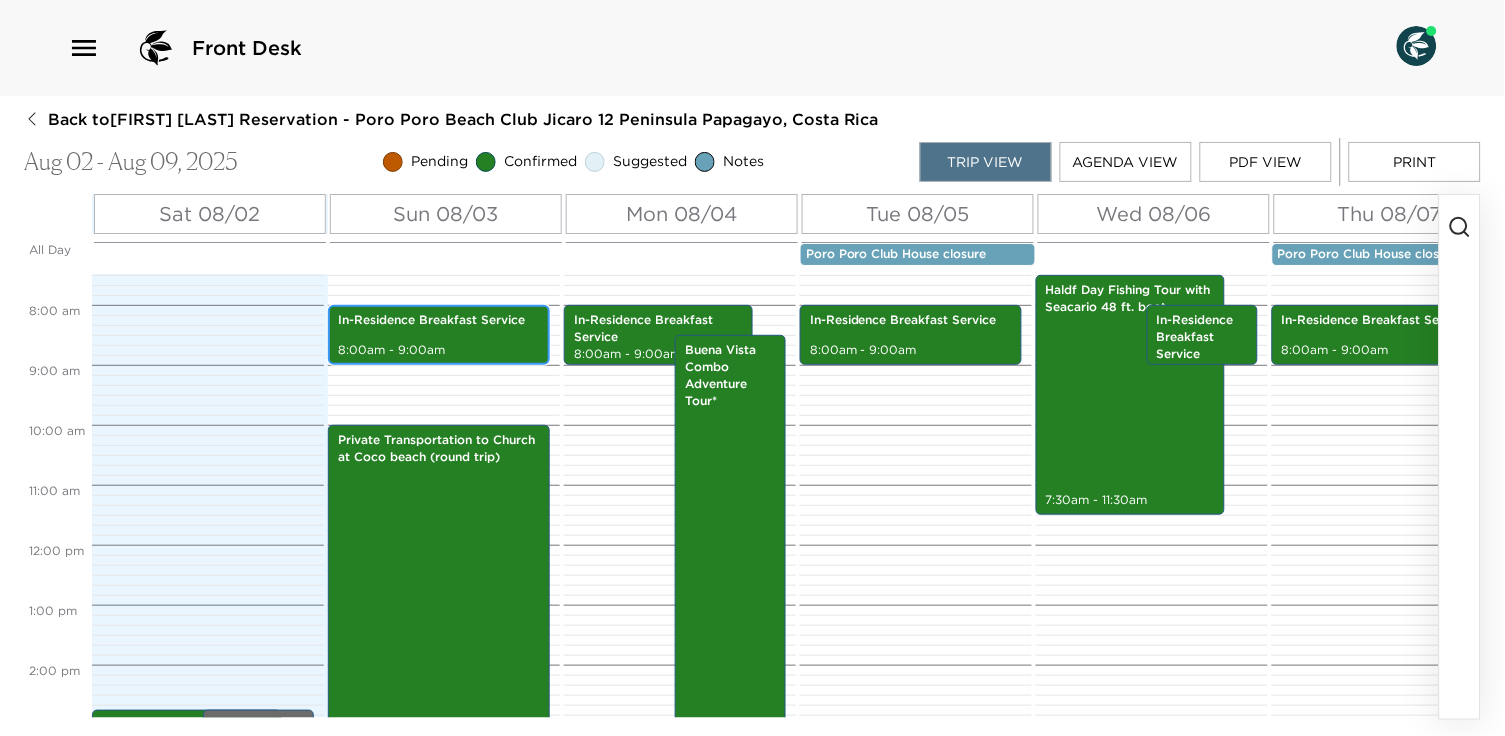click on "In-Residence Breakfast Service 8:00am - 9:00am" at bounding box center (439, 335) 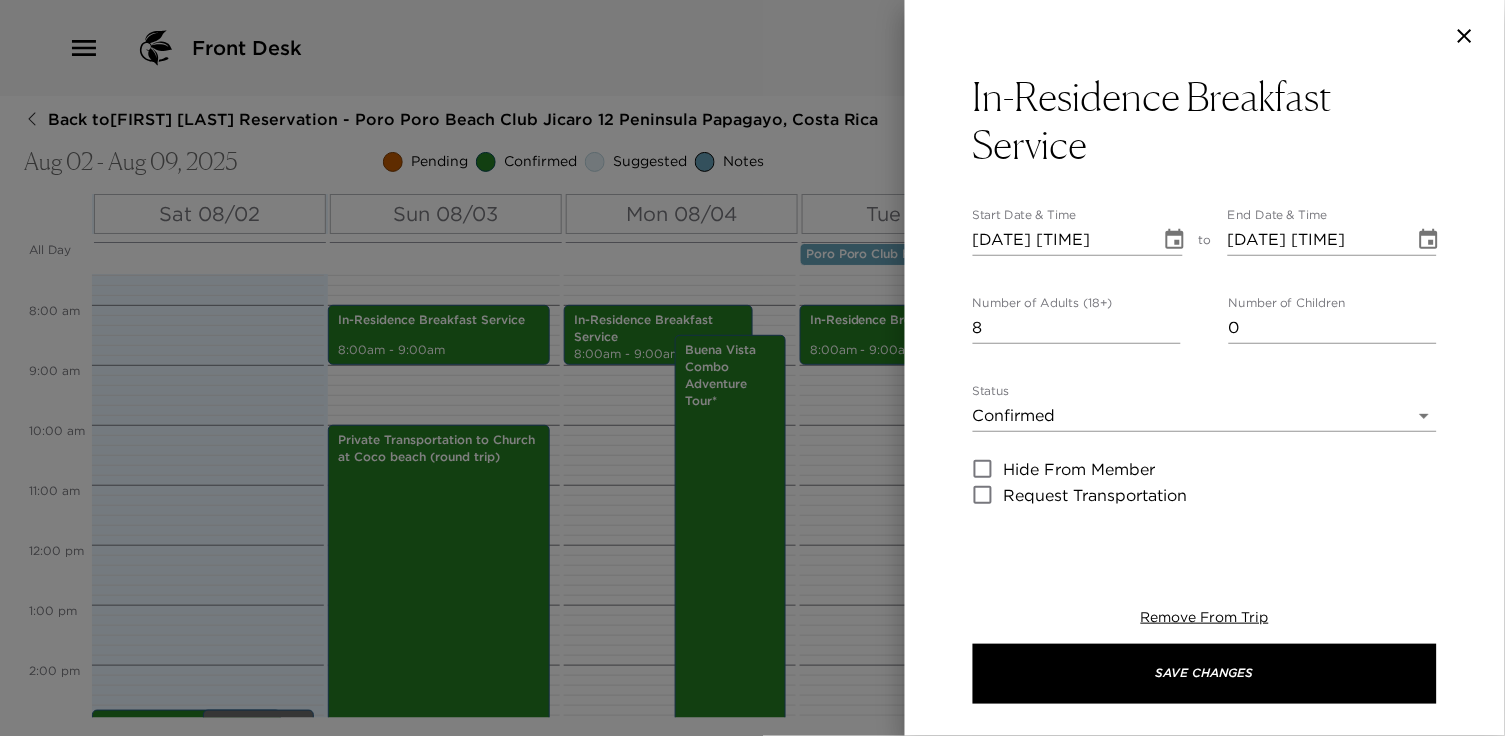 scroll, scrollTop: 0, scrollLeft: 0, axis: both 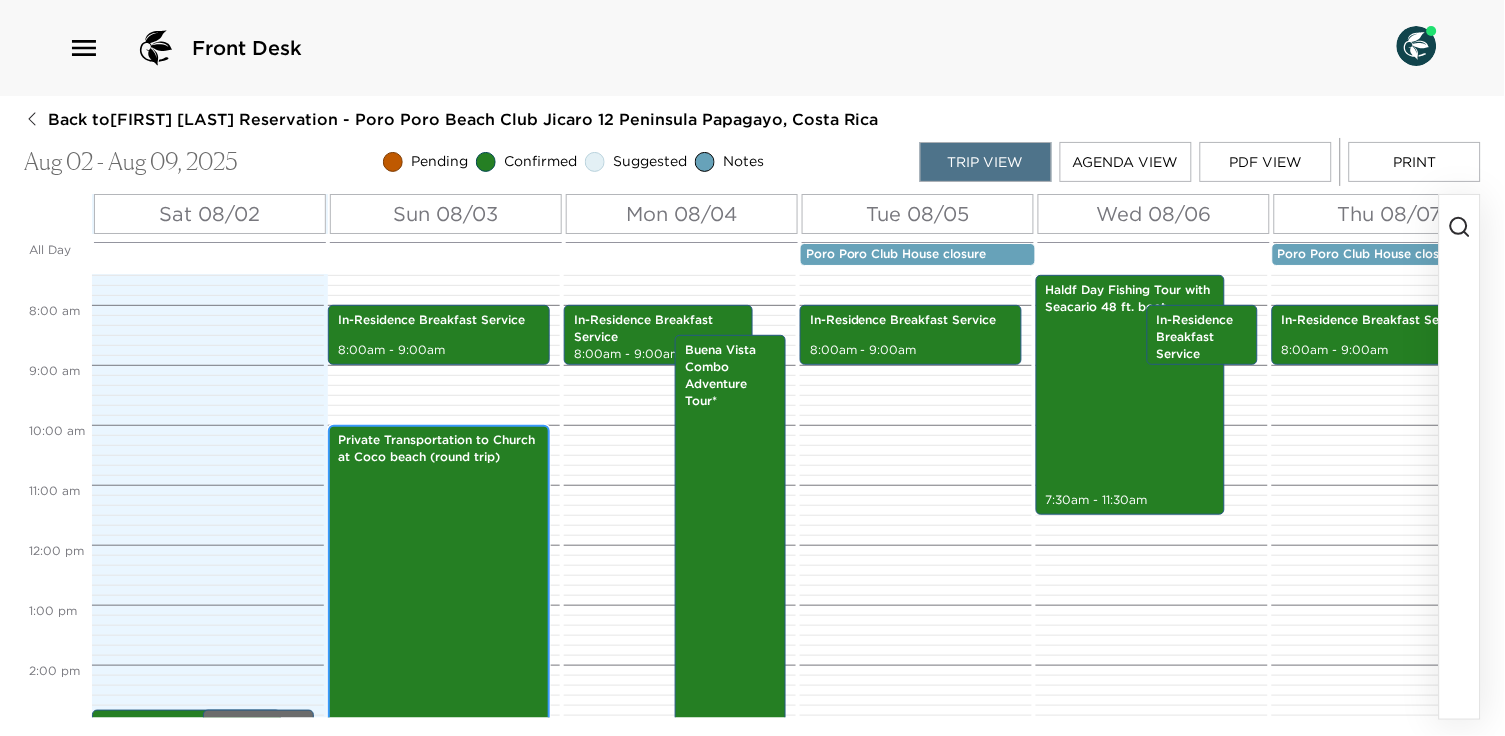 click on "Private Transportation to Church at Coco beach (round trip) 10:00am - 4:00pm" at bounding box center (439, 605) 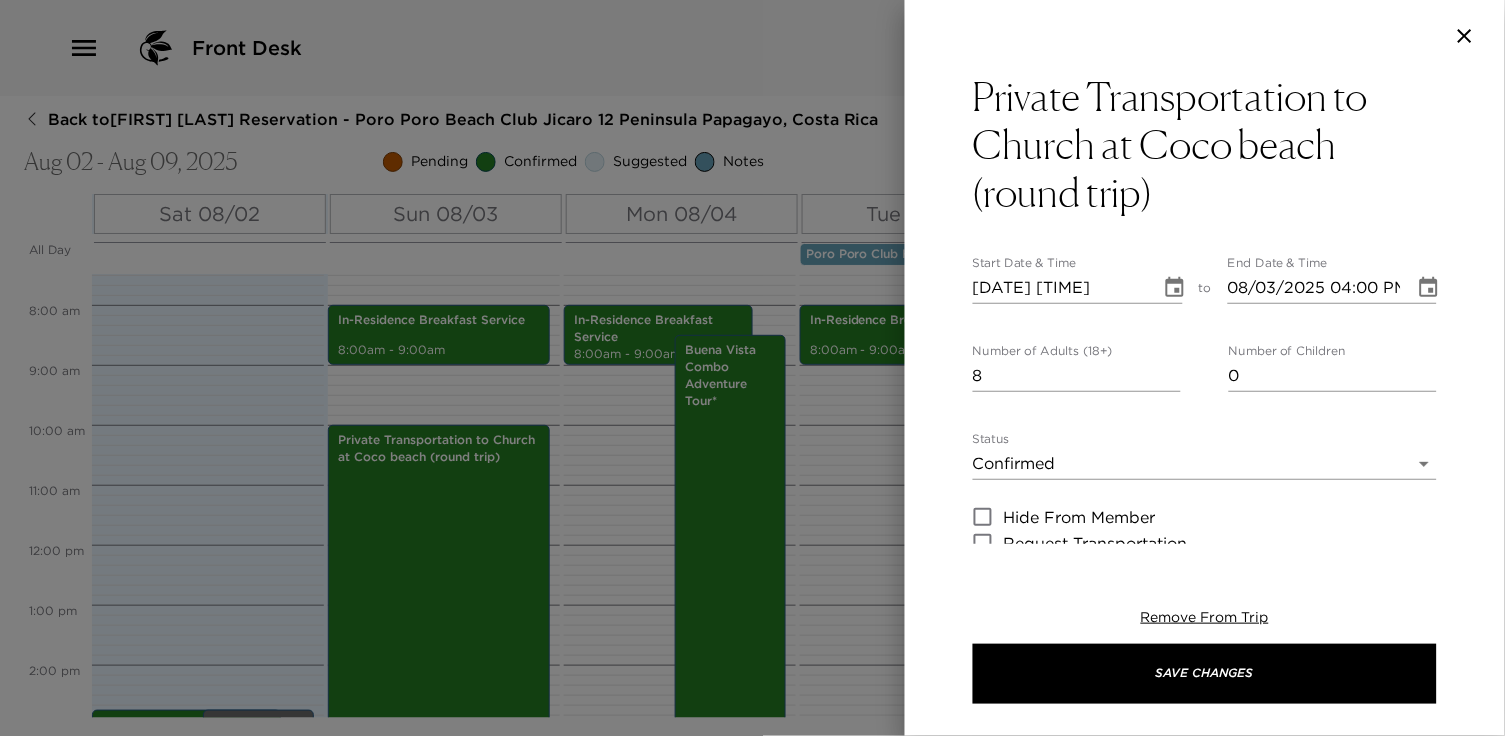 scroll, scrollTop: 0, scrollLeft: 0, axis: both 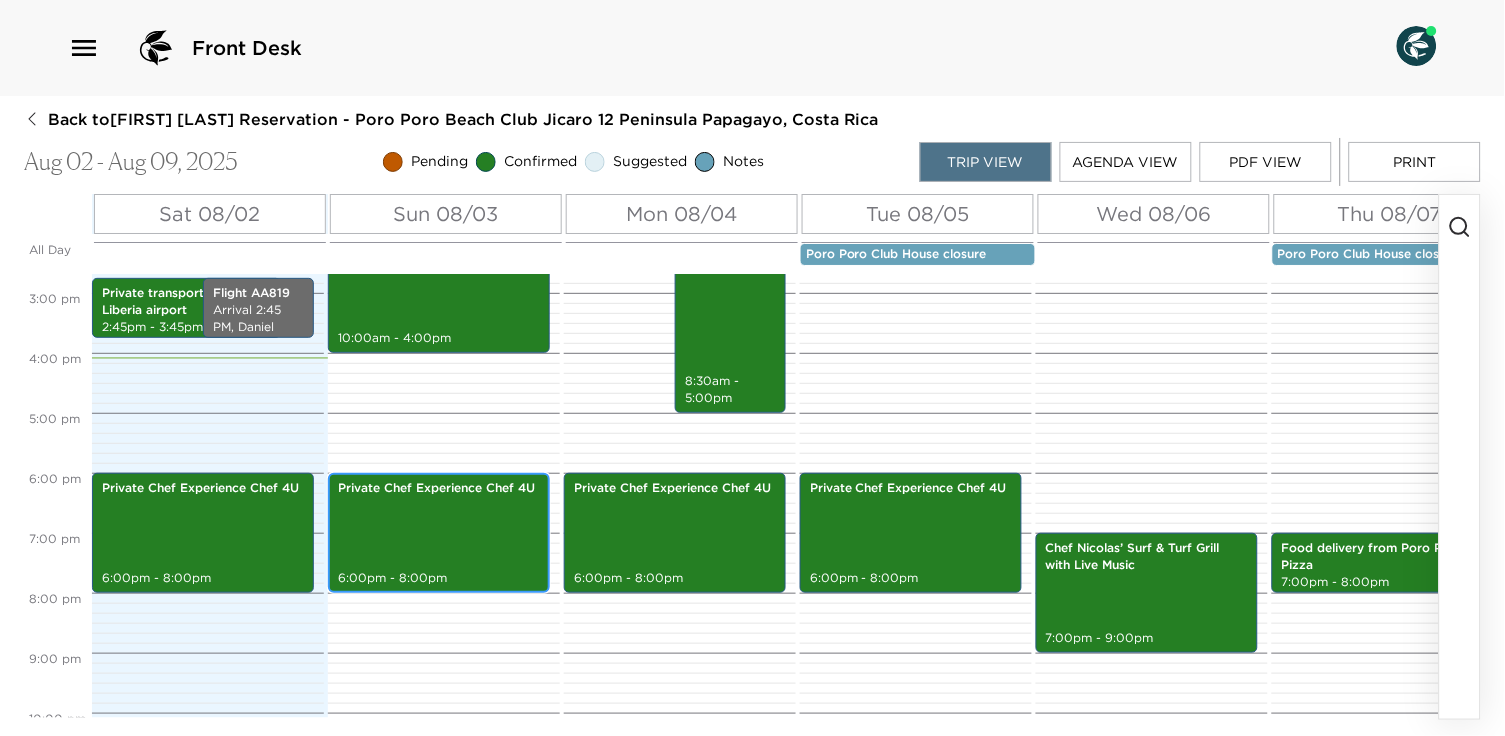 click on "Private Chef Experience Chef 4U 6:00pm - 8:00pm" at bounding box center [439, 533] 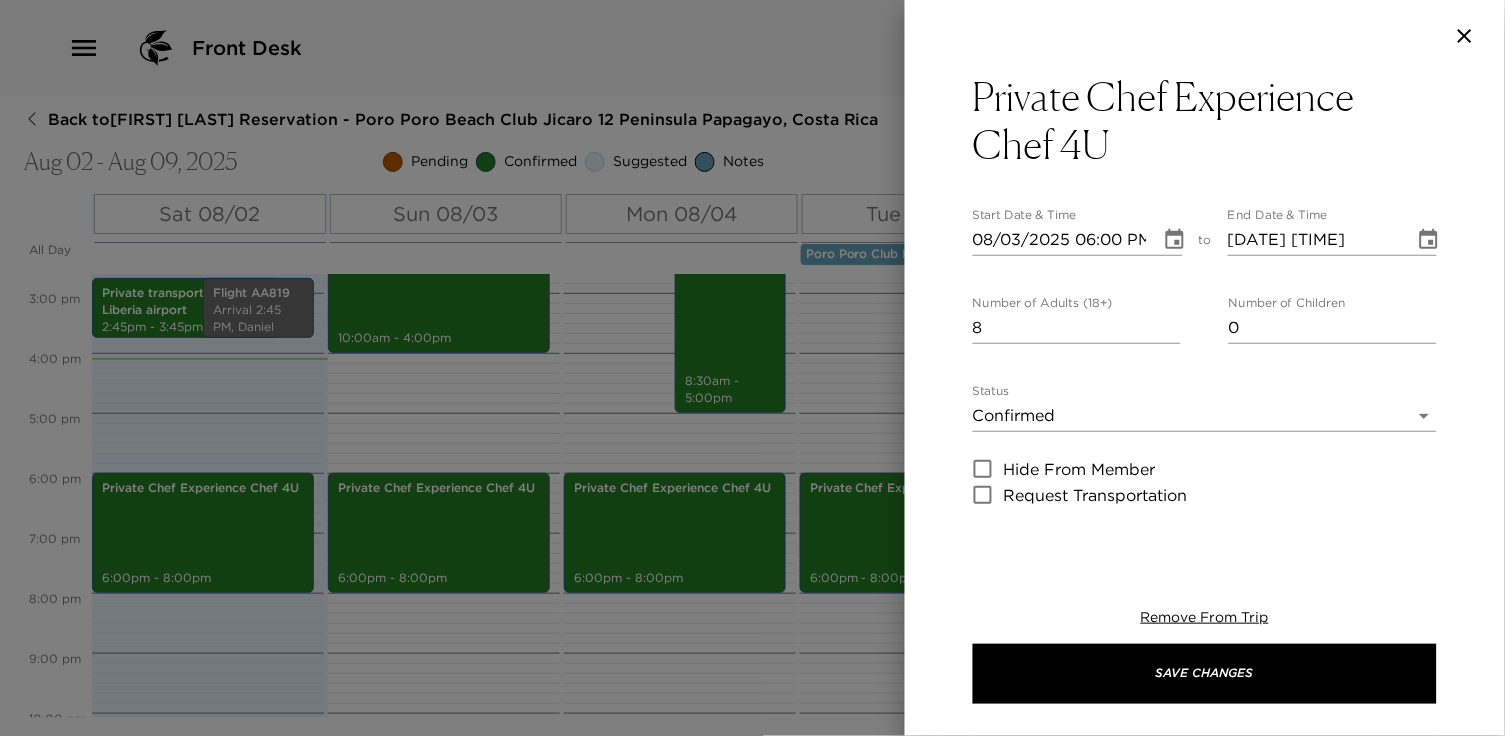 click at bounding box center [752, 368] 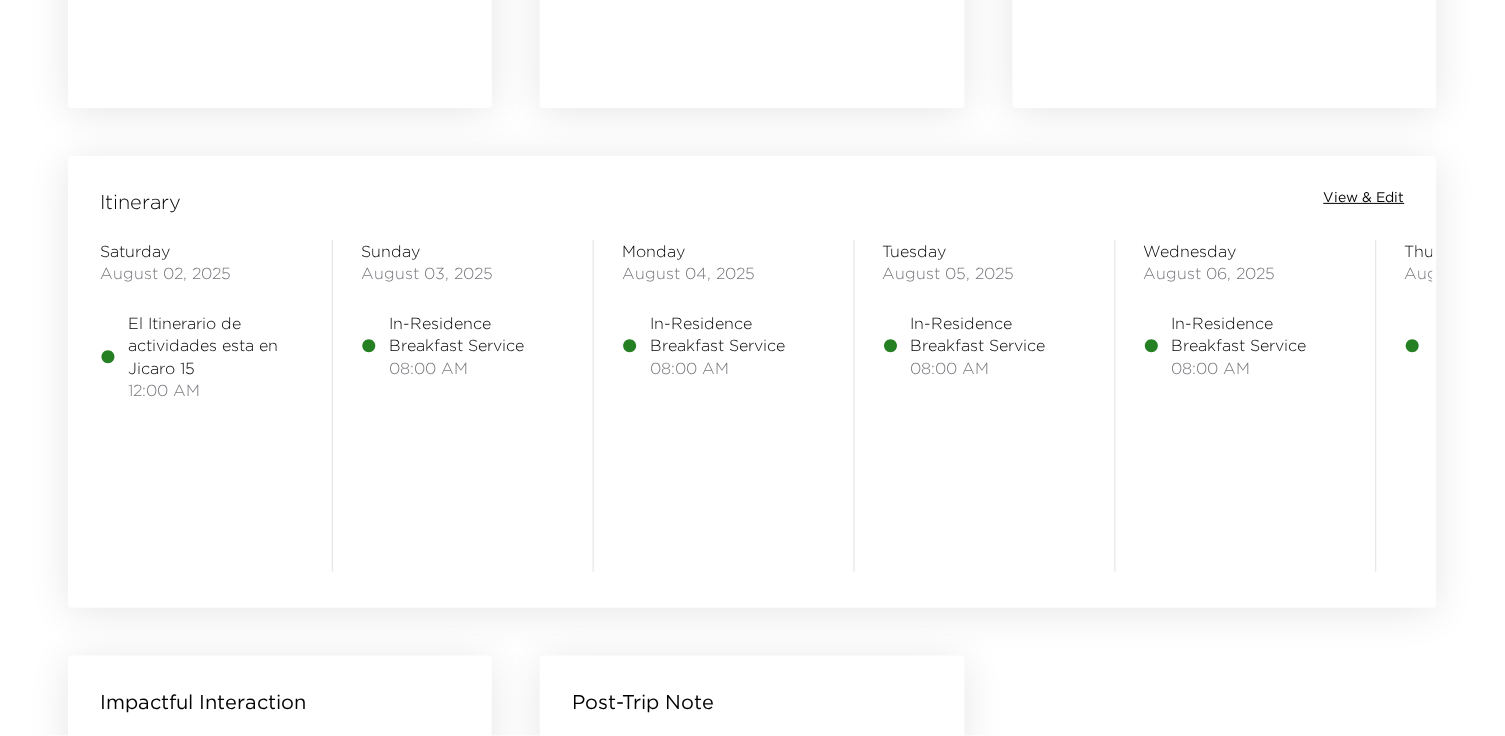 scroll, scrollTop: 1528, scrollLeft: 0, axis: vertical 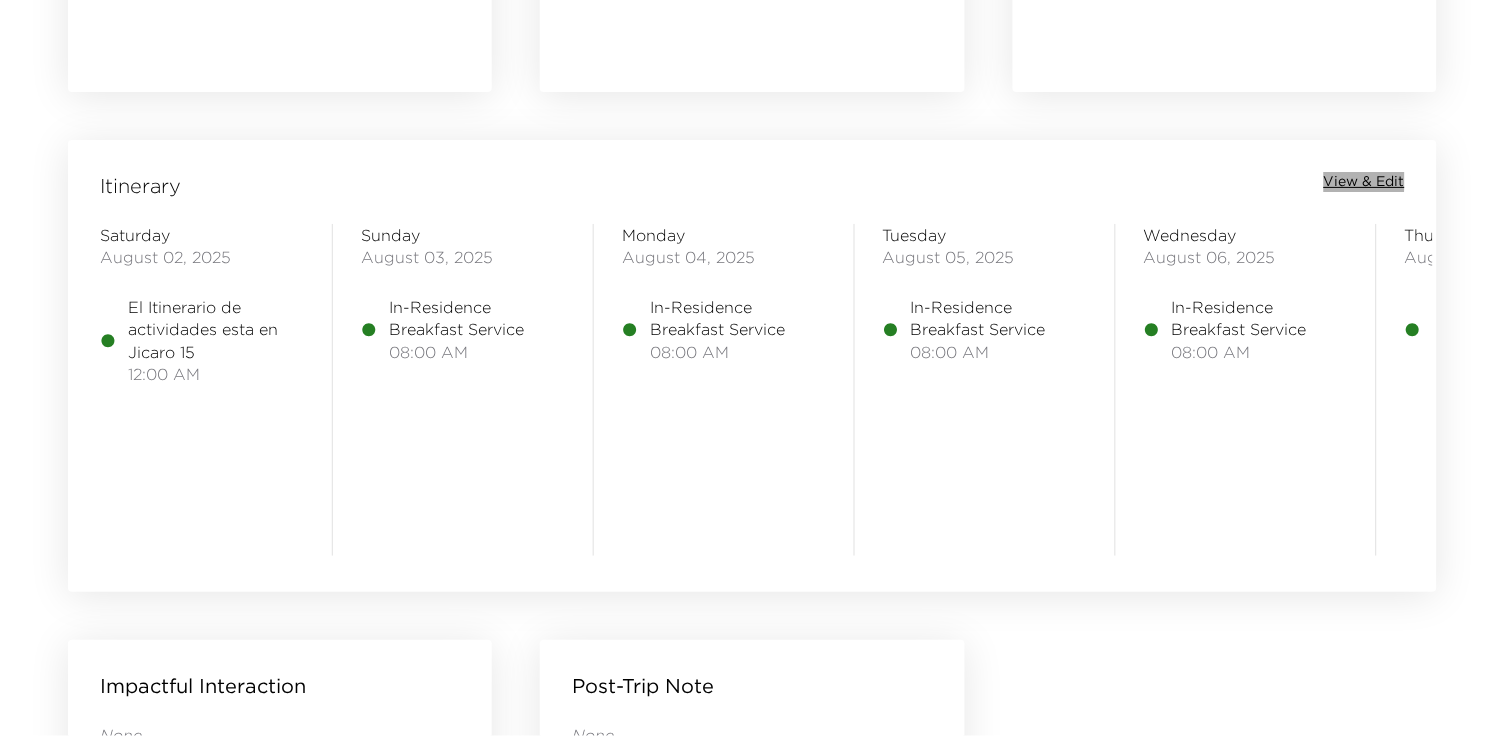 click on "View & Edit" at bounding box center [1364, 182] 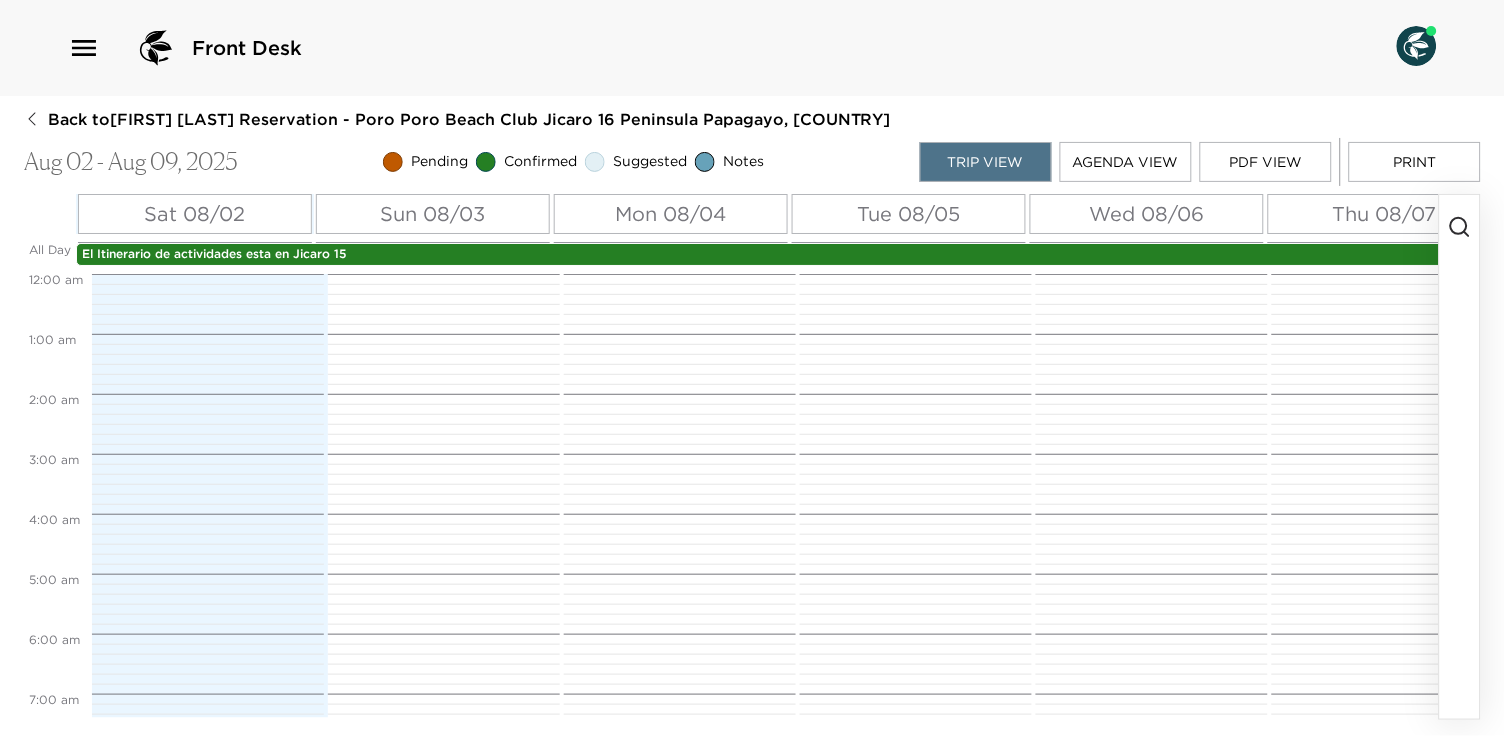 scroll, scrollTop: 0, scrollLeft: 0, axis: both 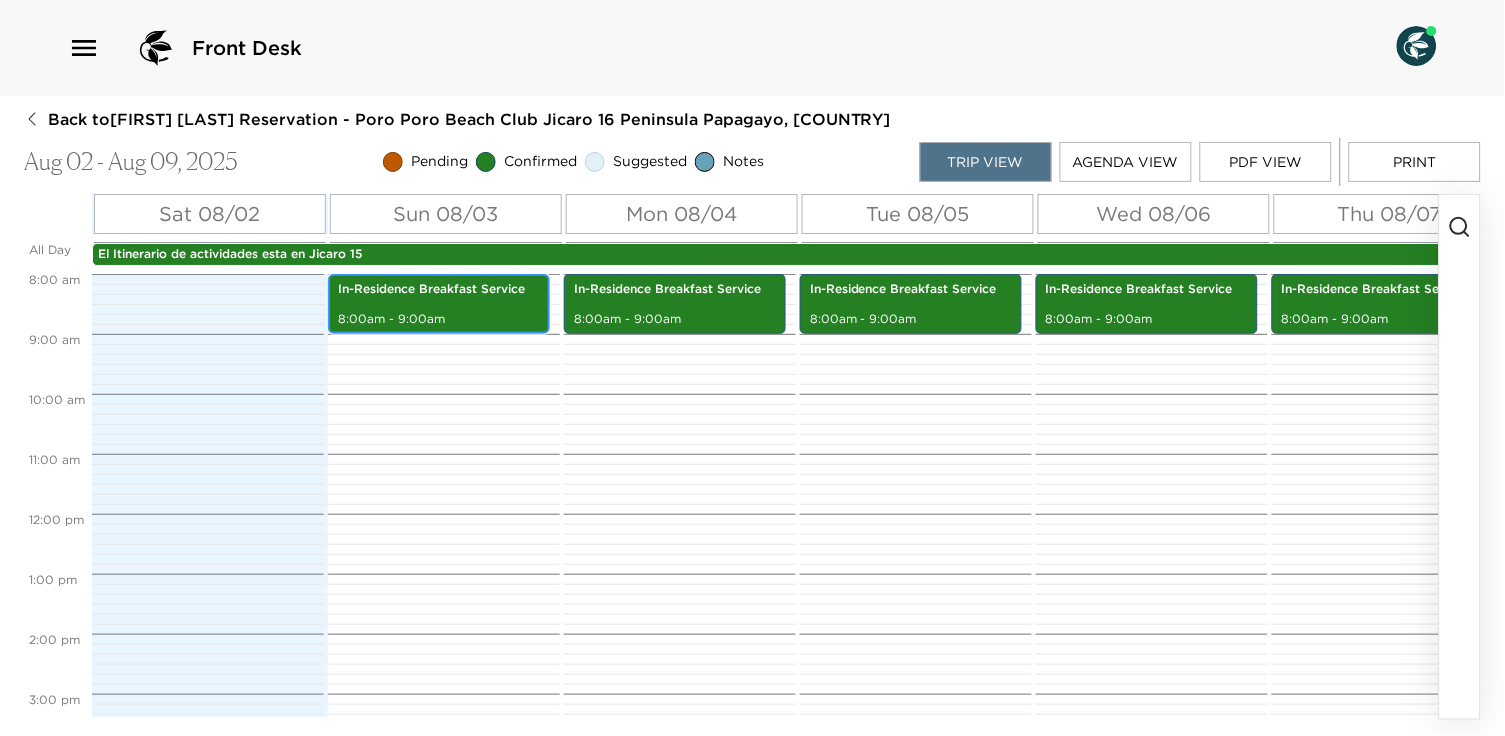 click on "In-Residence Breakfast Service 8:00am - 9:00am" at bounding box center (439, 304) 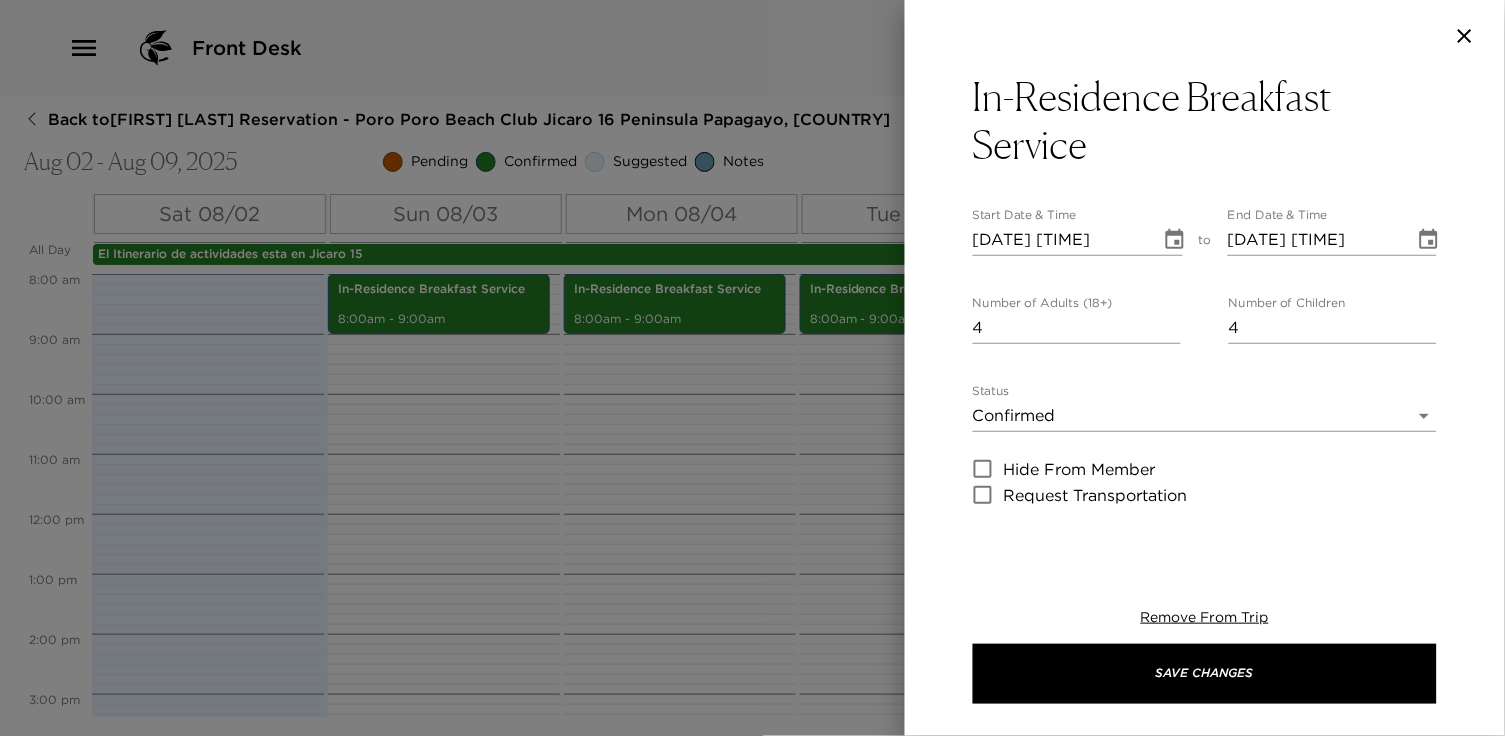 scroll, scrollTop: 0, scrollLeft: 0, axis: both 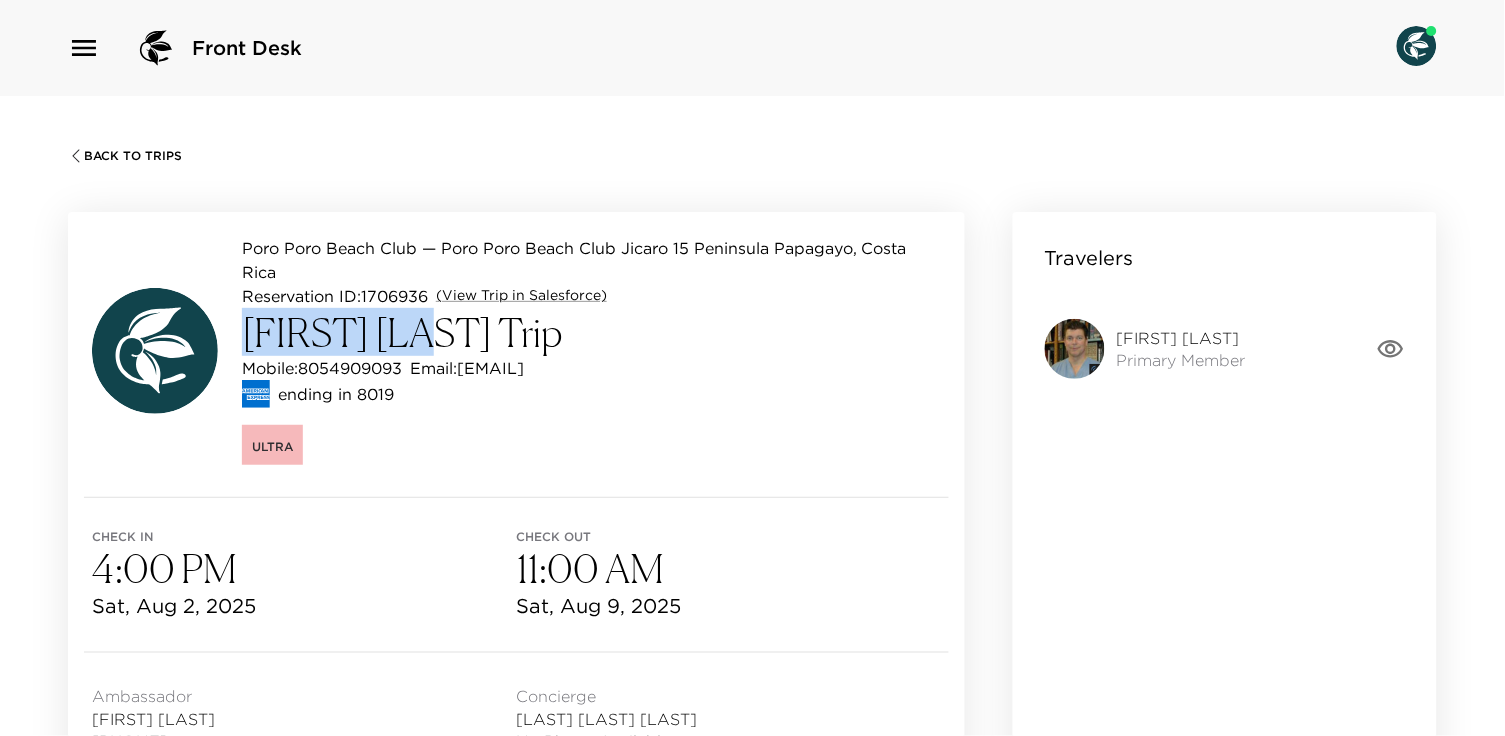drag, startPoint x: 431, startPoint y: 339, endPoint x: 252, endPoint y: 338, distance: 179.00279 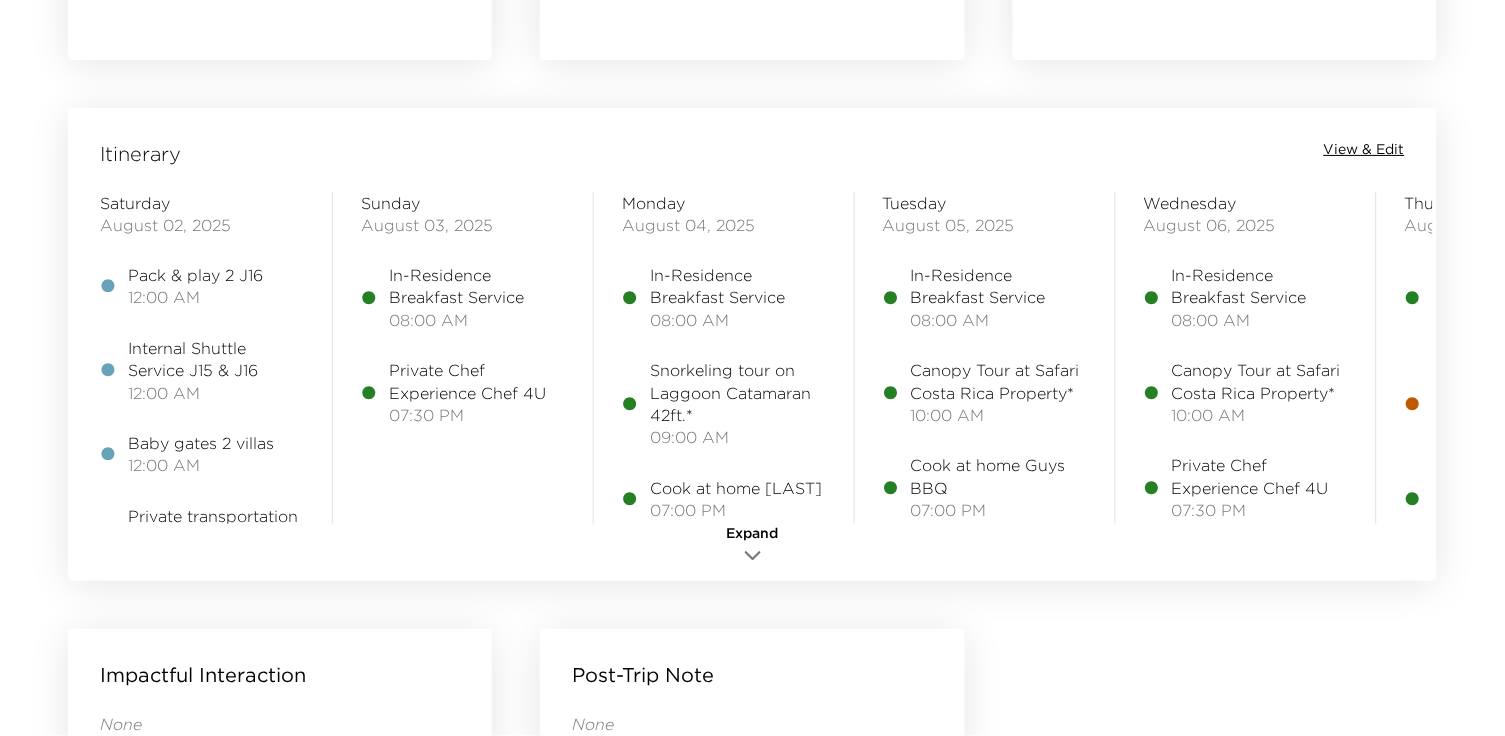 scroll, scrollTop: 1580, scrollLeft: 0, axis: vertical 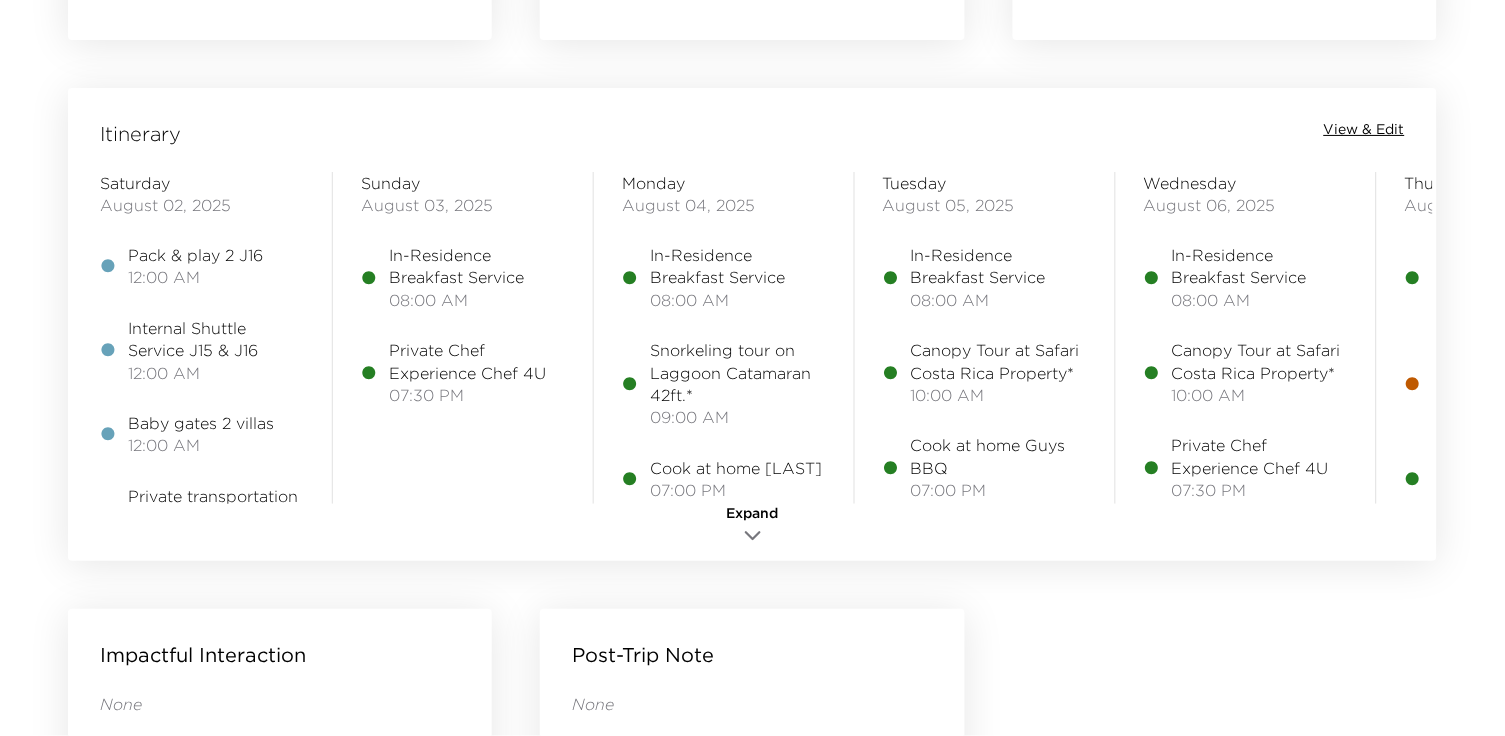 click on "View & Edit" at bounding box center [1364, 130] 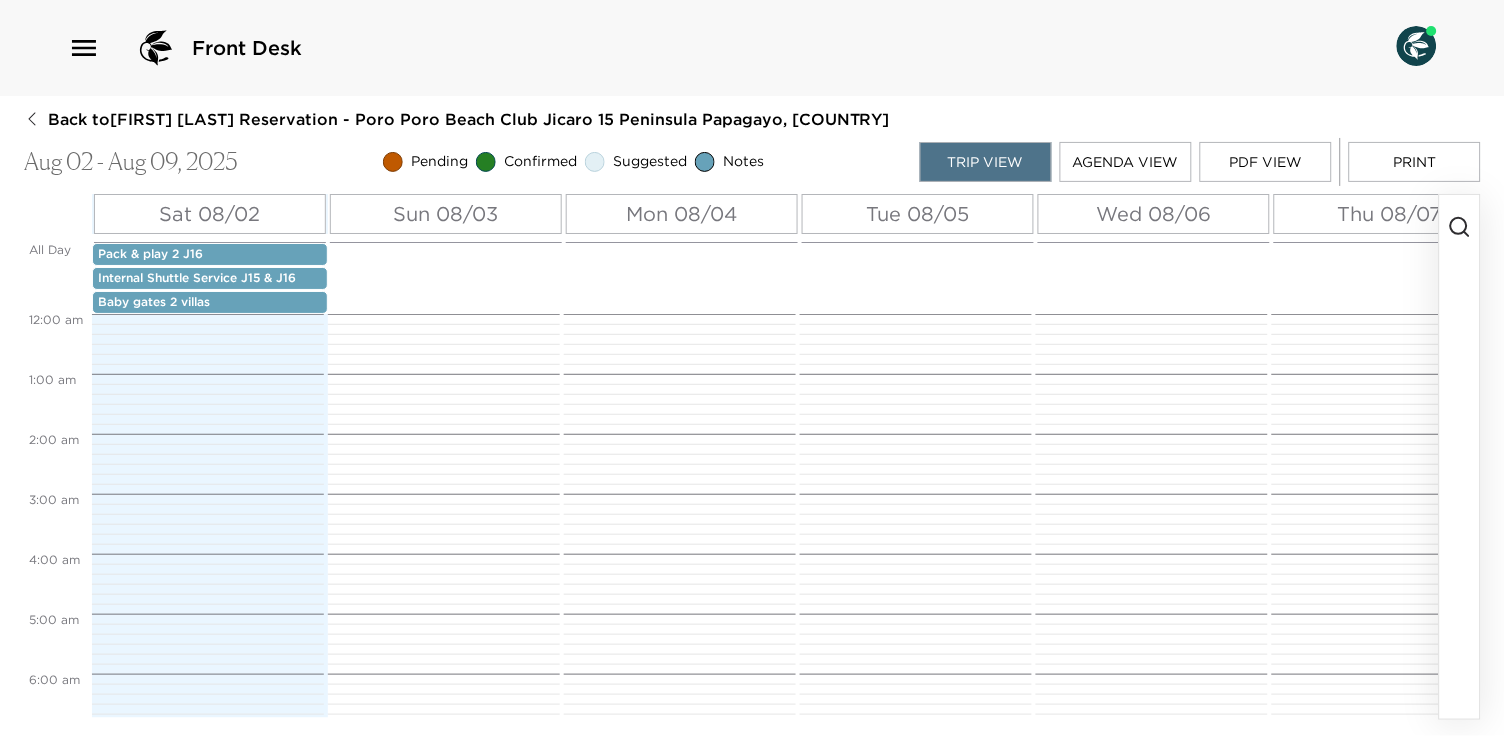scroll, scrollTop: 0, scrollLeft: 0, axis: both 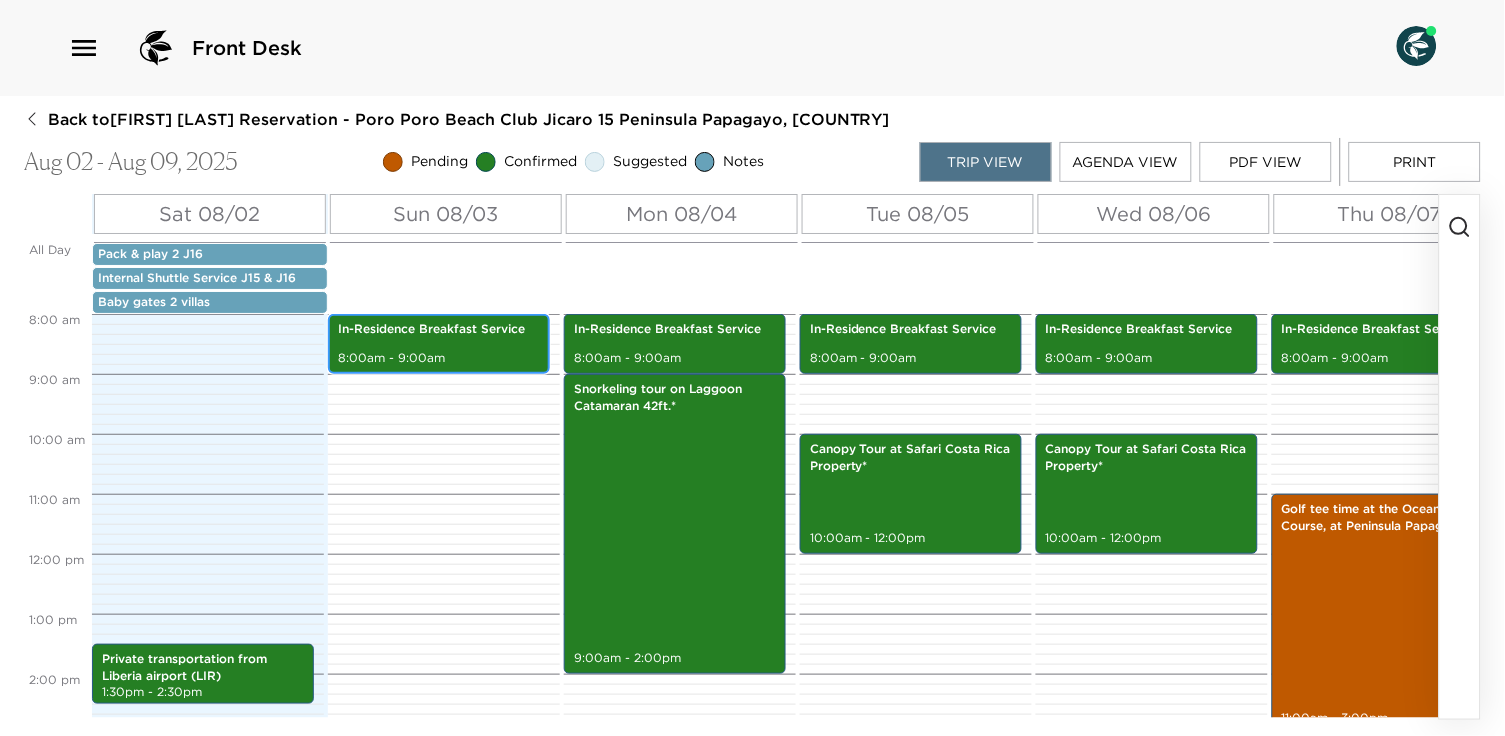 click on "In-Residence Breakfast Service 8:00am - 9:00am" at bounding box center [439, 344] 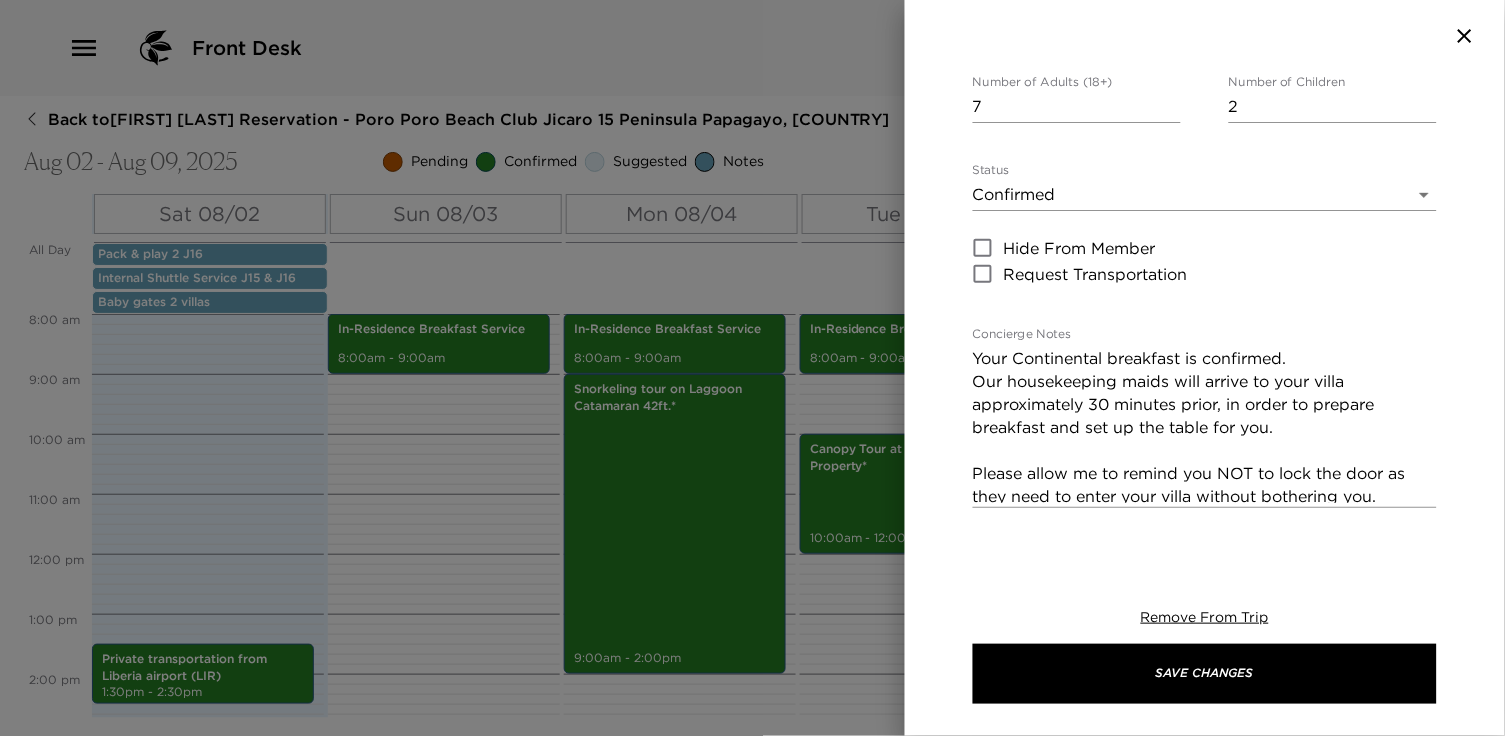 scroll, scrollTop: 0, scrollLeft: 0, axis: both 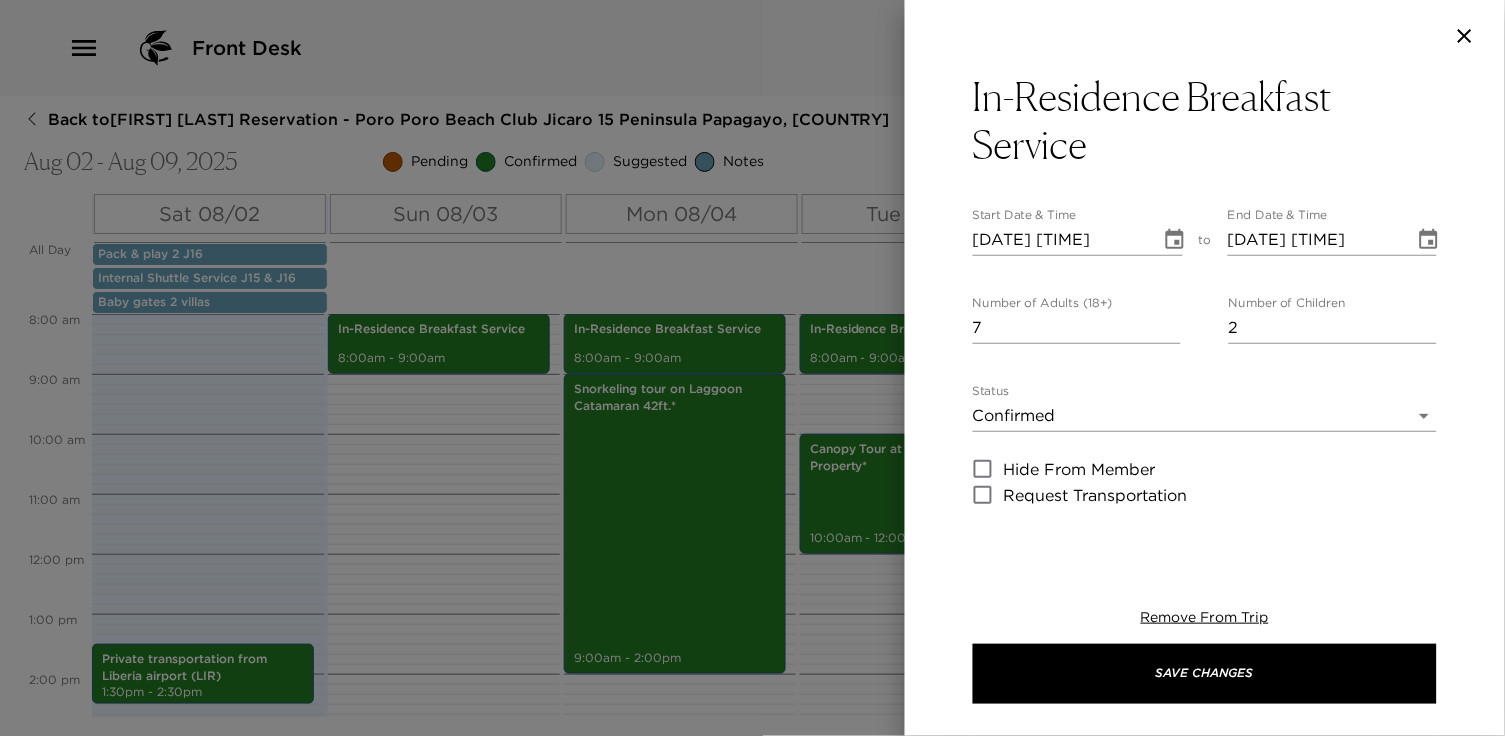 click at bounding box center [752, 368] 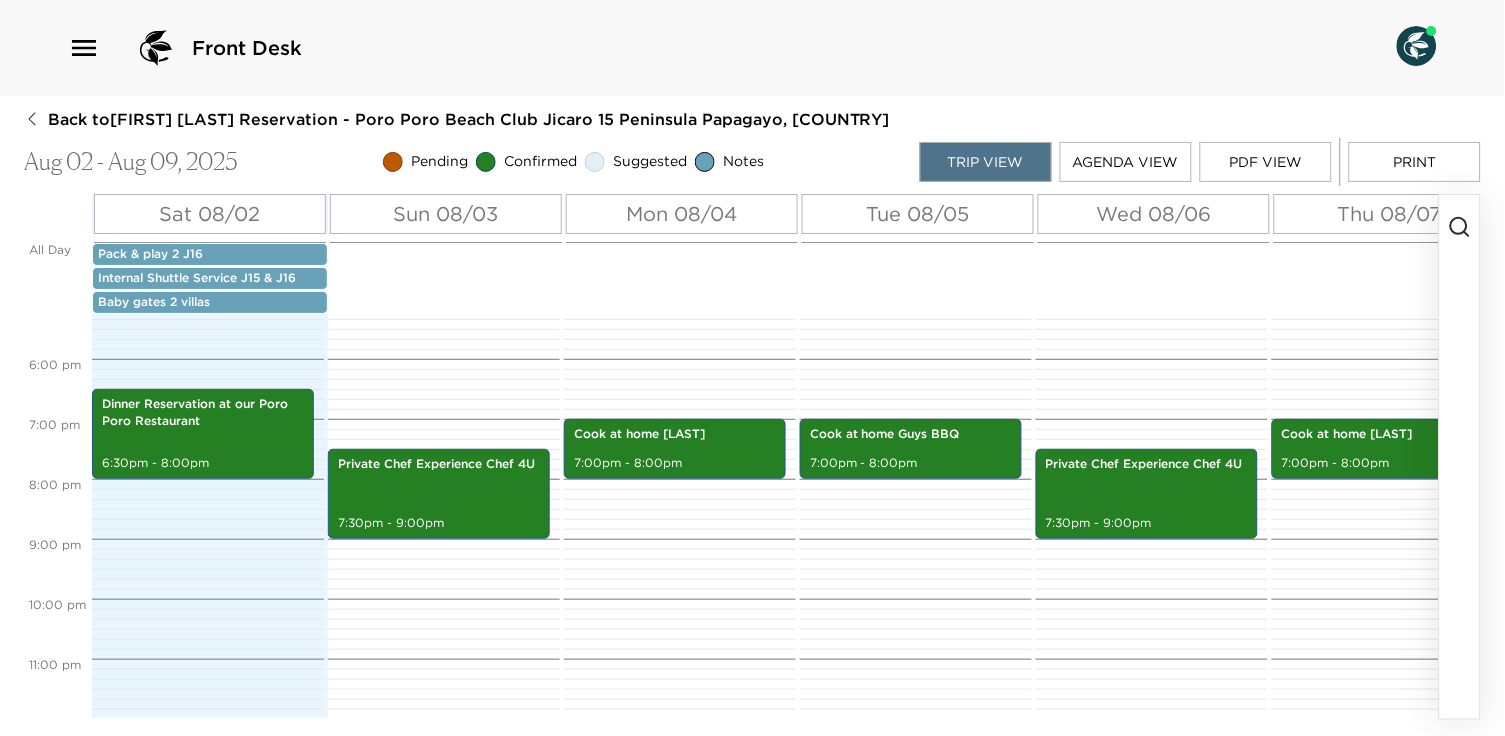 scroll, scrollTop: 1036, scrollLeft: 0, axis: vertical 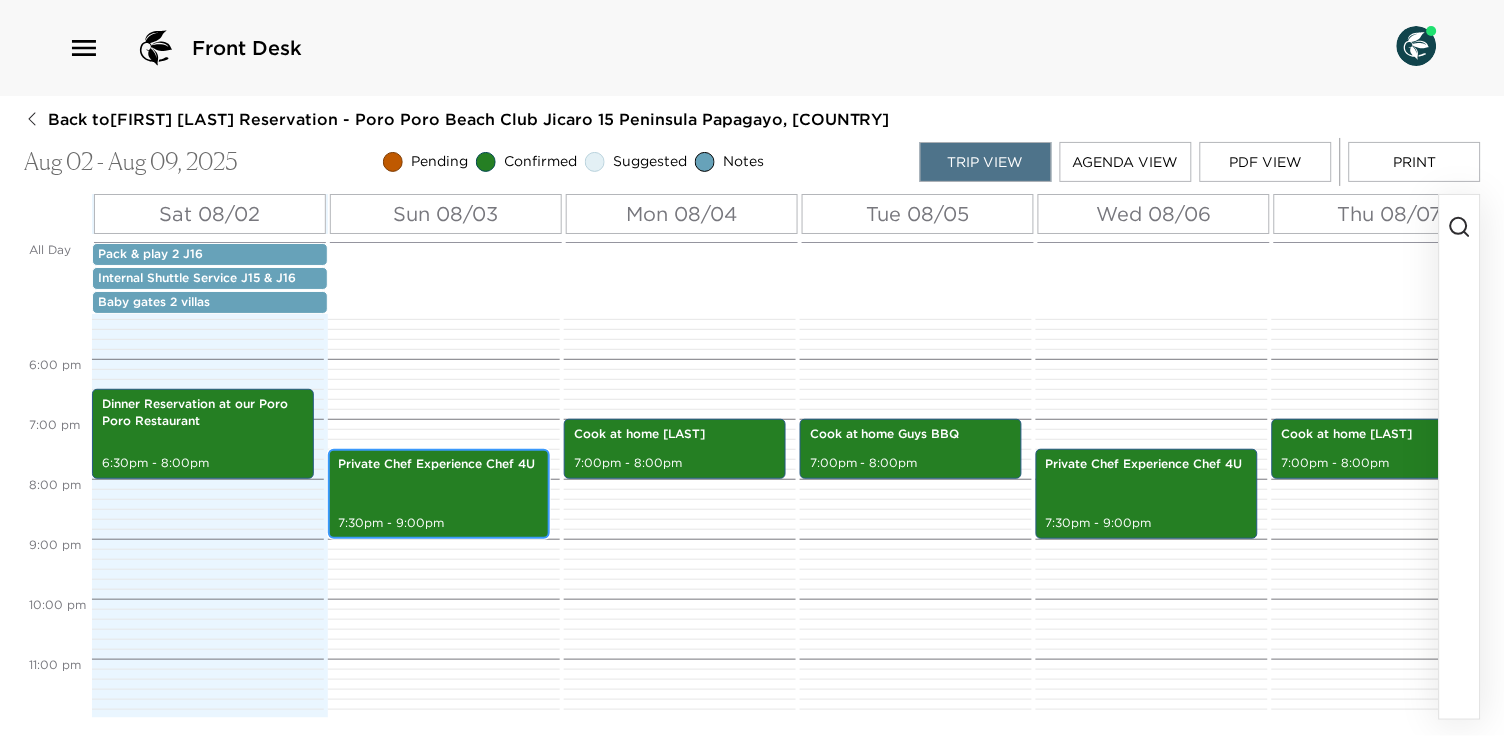 click on "Private Chef Experience Chef 4U 7:30pm - 9:00pm" at bounding box center [439, 494] 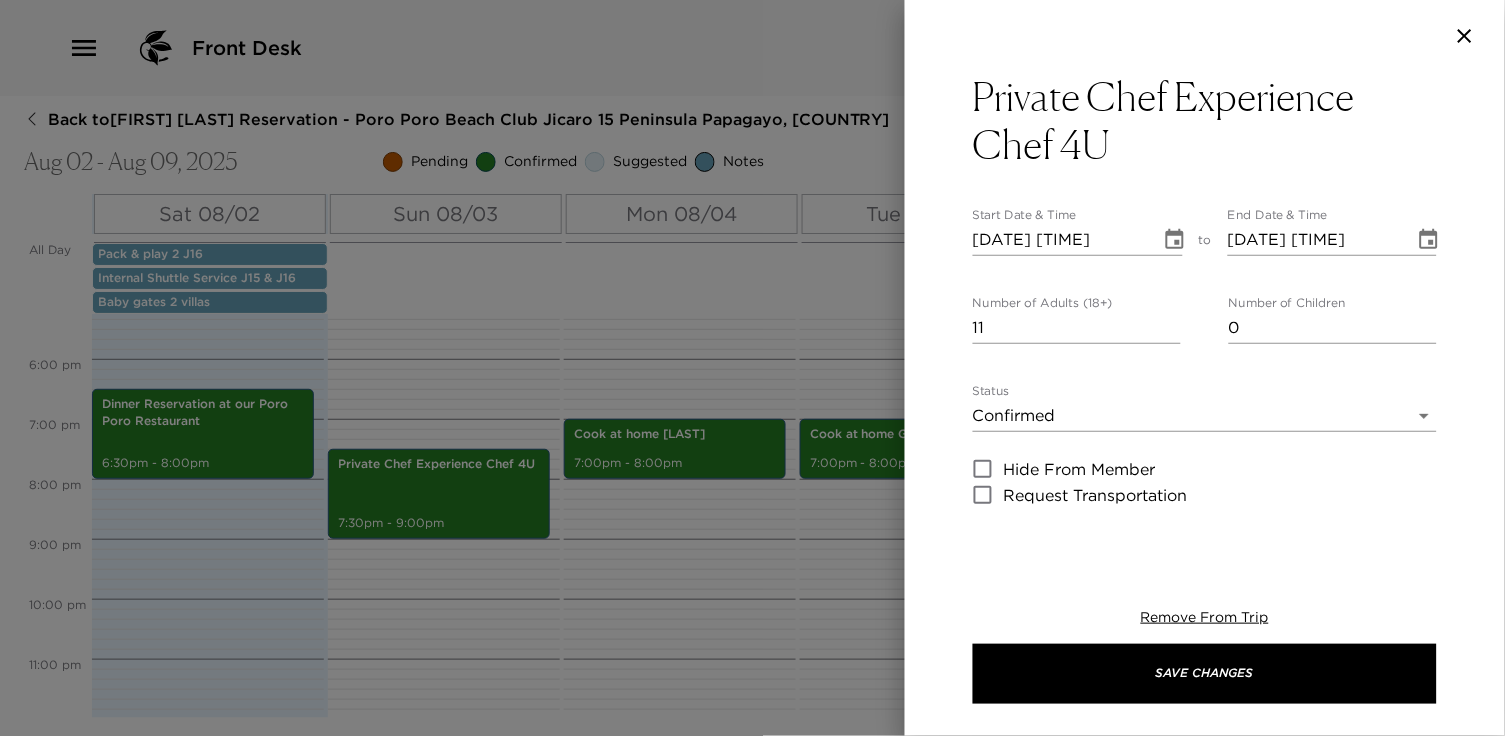 click at bounding box center (752, 368) 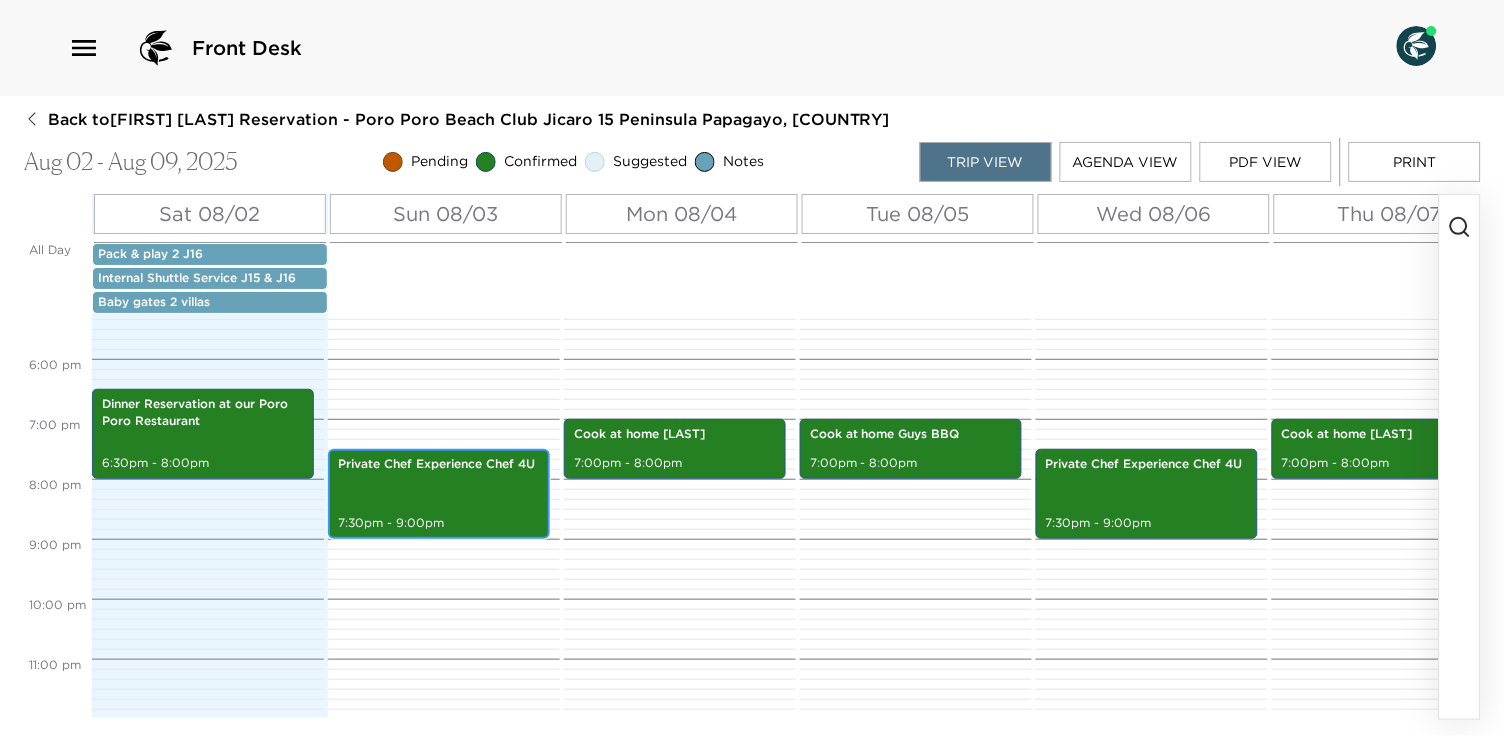 click on "Private Chef Experience Chef 4U 7:30pm - 9:00pm" at bounding box center (439, 494) 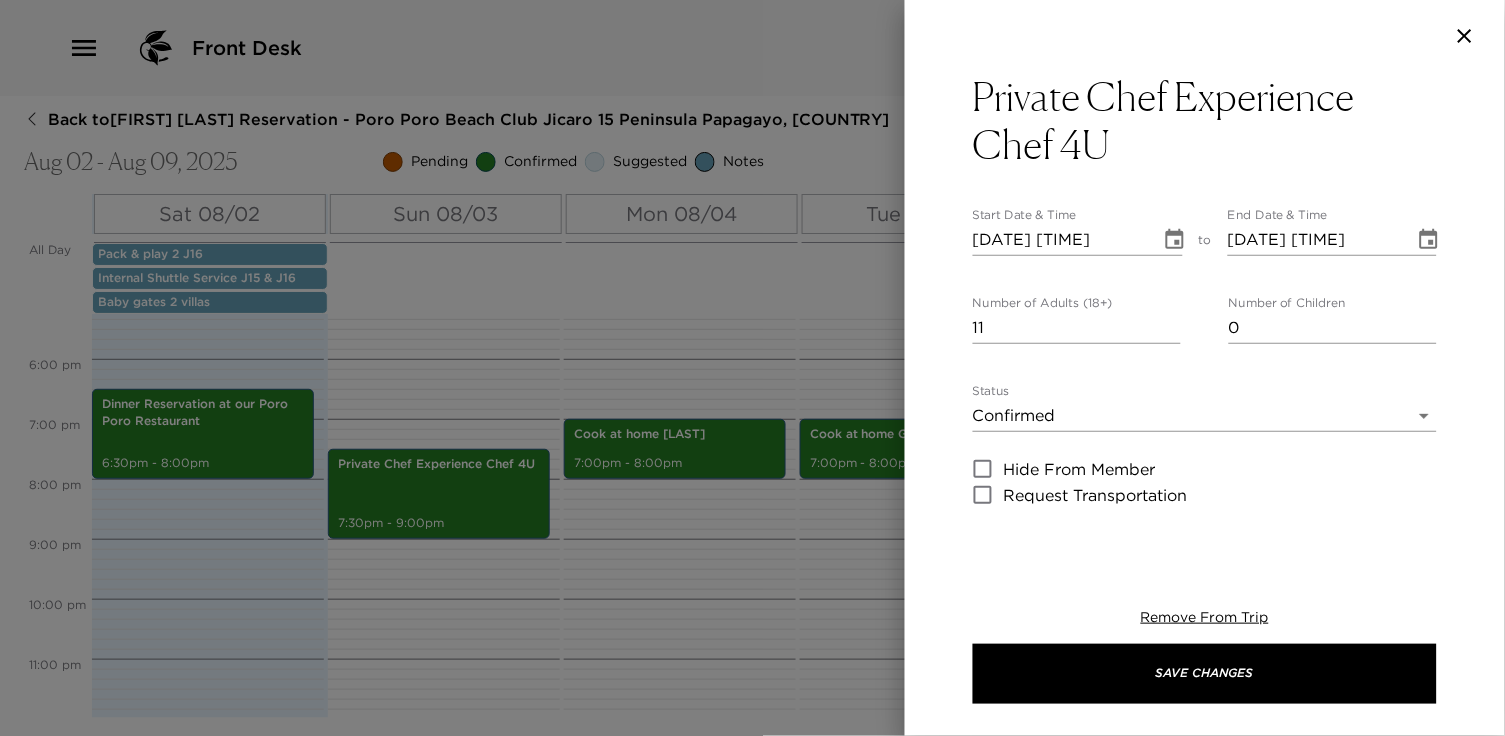 click on "Private Chef Experience Chef 4U Start Date & Time 08/03/2025 07:30 PM to End Date & Time 08/03/2025 09:00 PM Number of Adults (18+) 11 Number of Children 0 Status Confirmed Confirmed Hide From Member Request Transportation Concierge Notes A Chef from Chef 4U will arrive to your residence to prepare a special meal for you and your guests.
Menu Selection: Miravalles
Wine: Beverages were not arranged as part of the menu, but the Chef will be happy to pour any bottles you provided as part of the service experience.
Helpful Hint: Chef welcomes members to be as interactive in the kitchen as you wish, so do not be shy to watch him at work and ask questions. x Cost ​ x Address ​ papagayo Provincia de Guanacaste 50504
Costa Rica x Phone Number ​ +150626908370 Email ​ Website ​ https://www.poropororestaurant.com/ Cancellation Policy 48hr 48hr Recommended Attire ​ Age Range ​ All ages Remove From Trip Save Changes" at bounding box center (1205, 308) 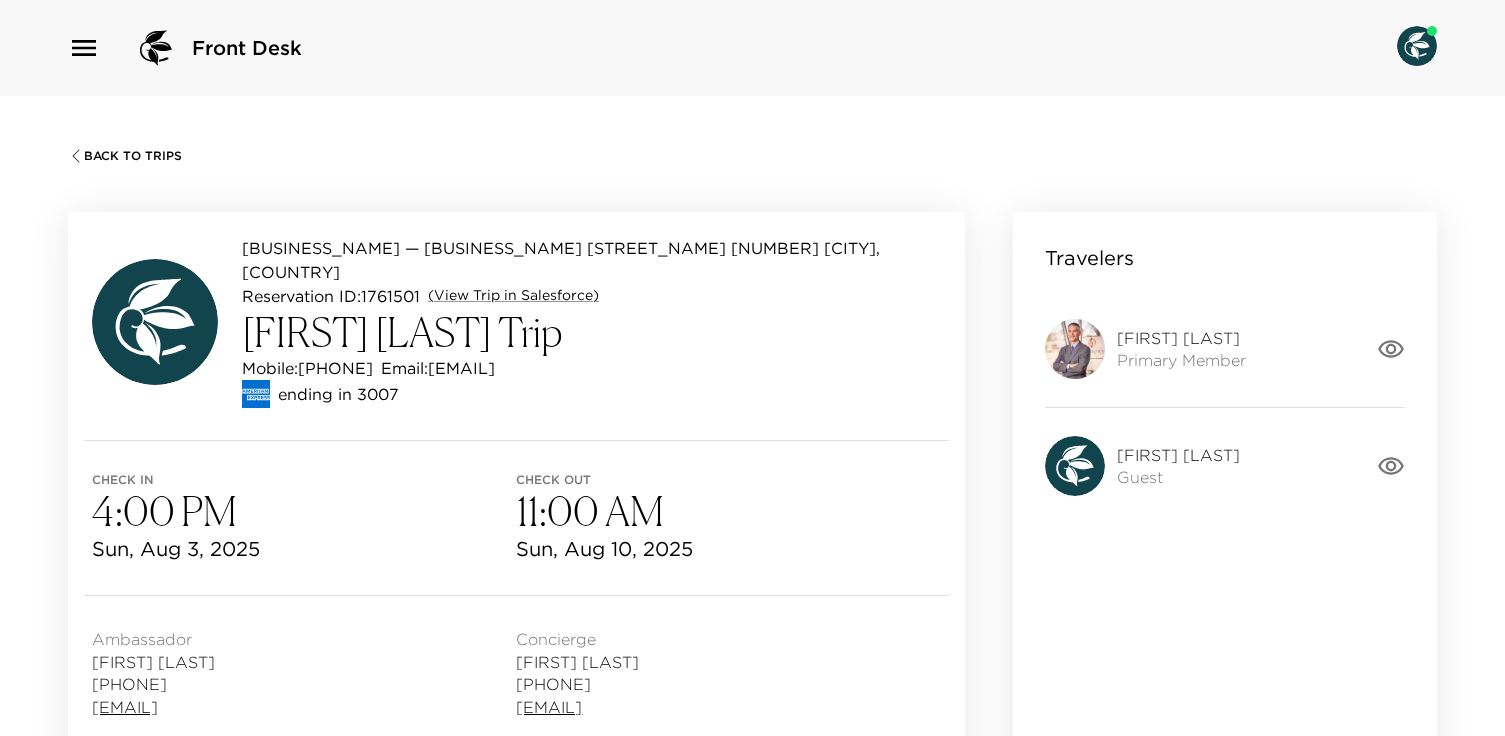 scroll, scrollTop: 0, scrollLeft: 0, axis: both 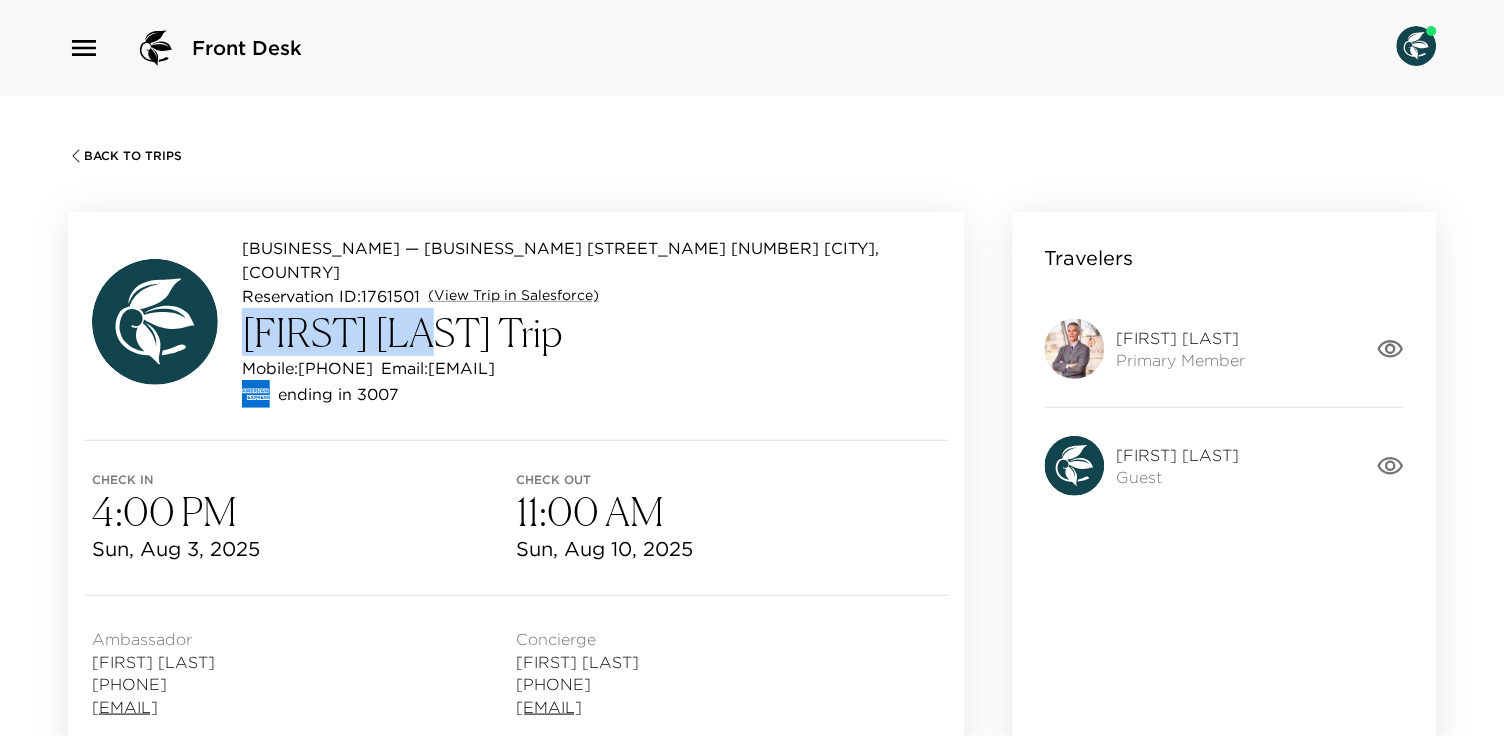 drag, startPoint x: 392, startPoint y: 327, endPoint x: 243, endPoint y: 332, distance: 149.08386 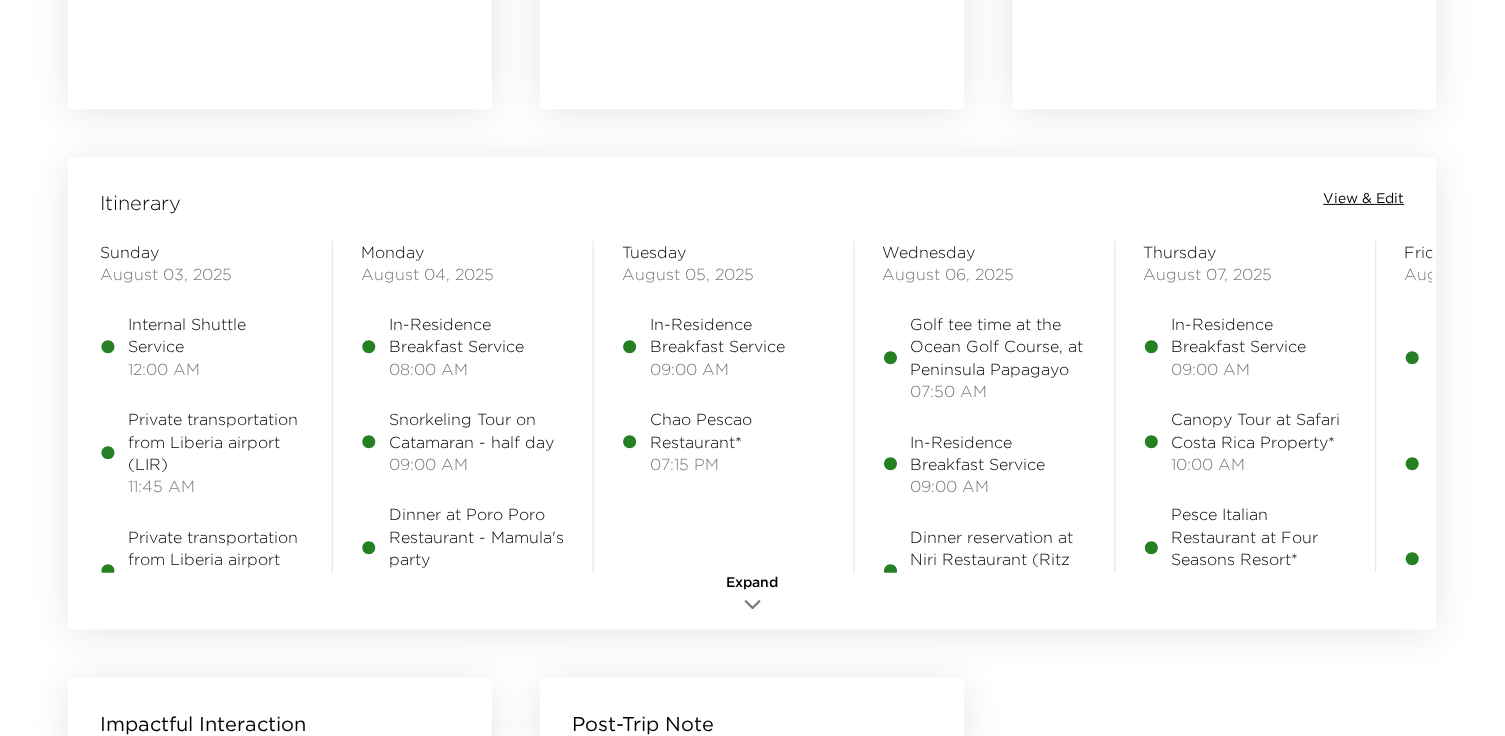 scroll, scrollTop: 1512, scrollLeft: 0, axis: vertical 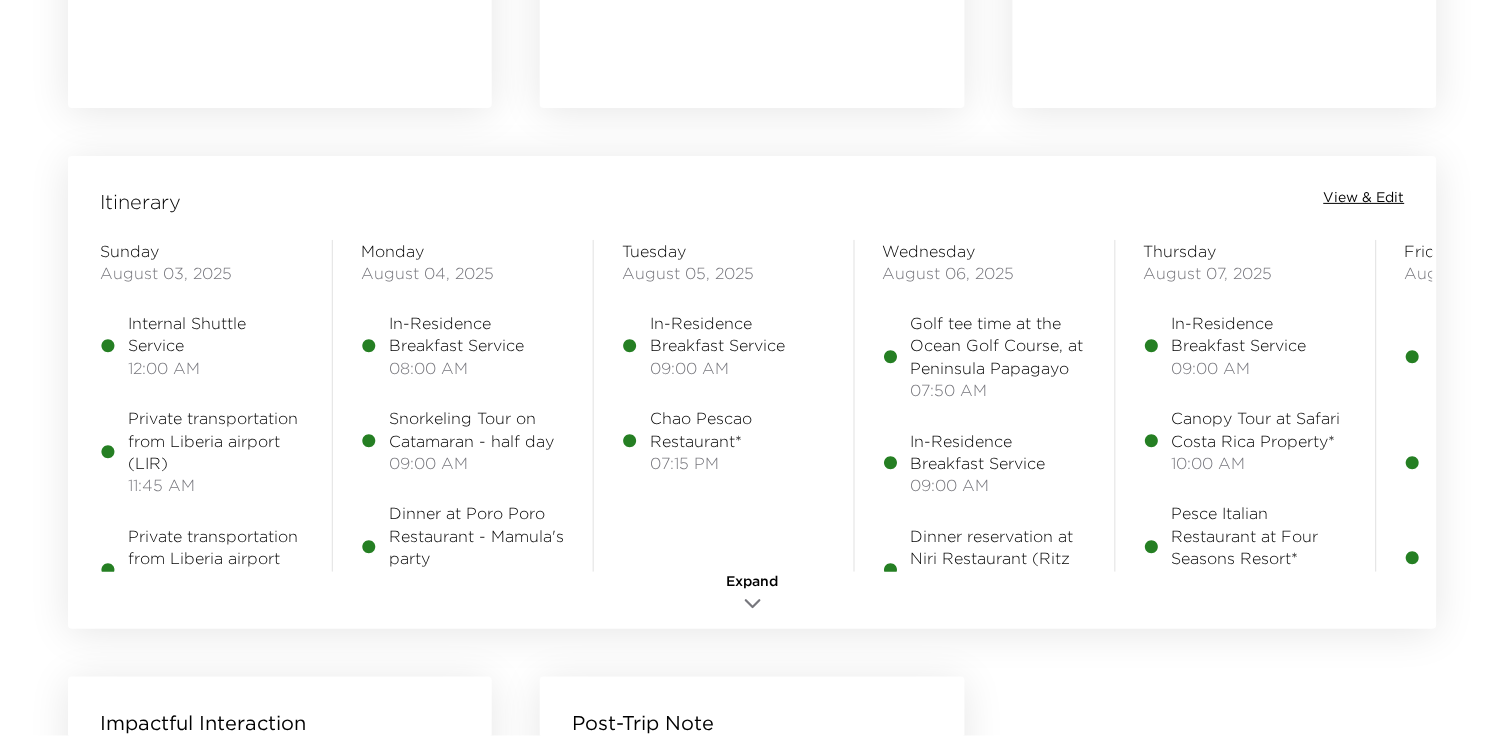 click on "View & Edit" at bounding box center (1364, 198) 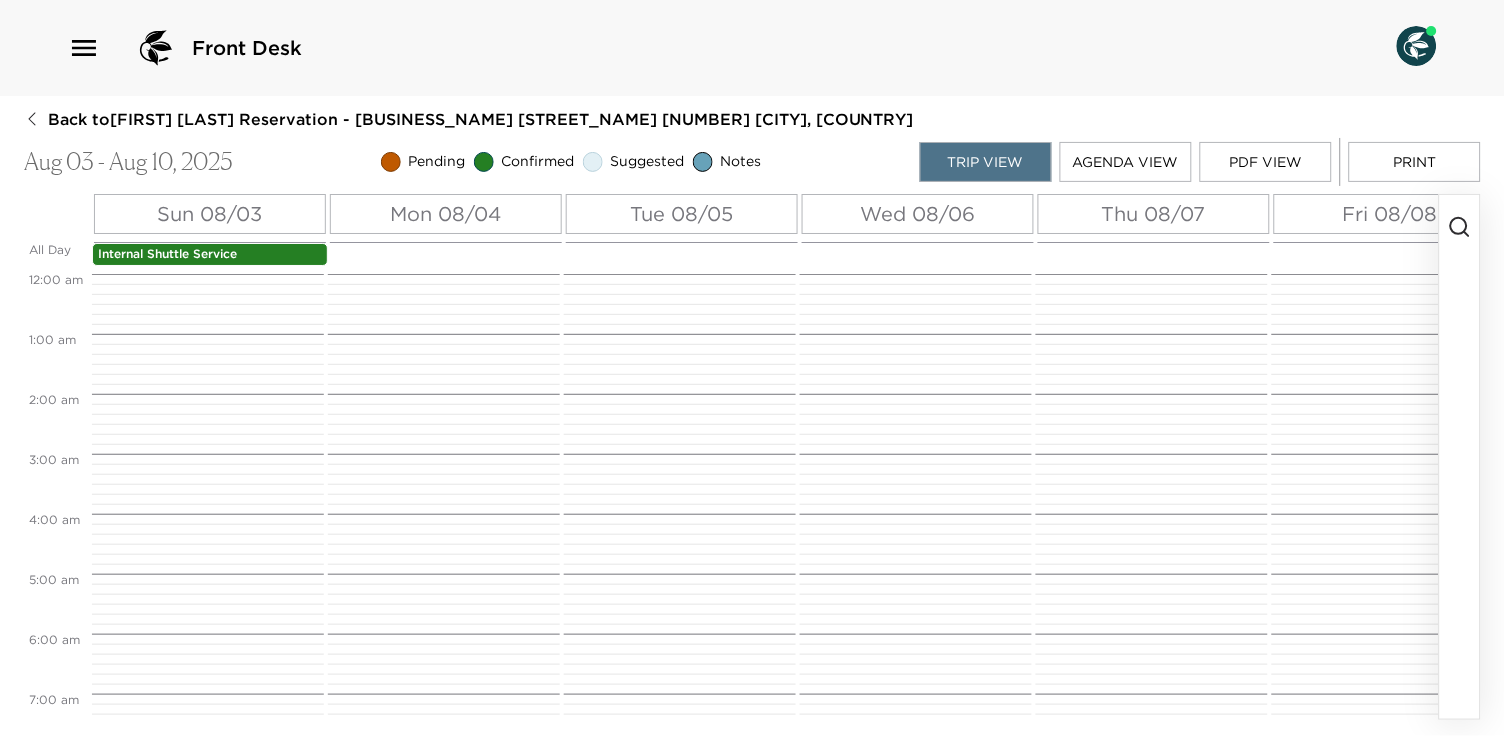 scroll, scrollTop: 0, scrollLeft: 0, axis: both 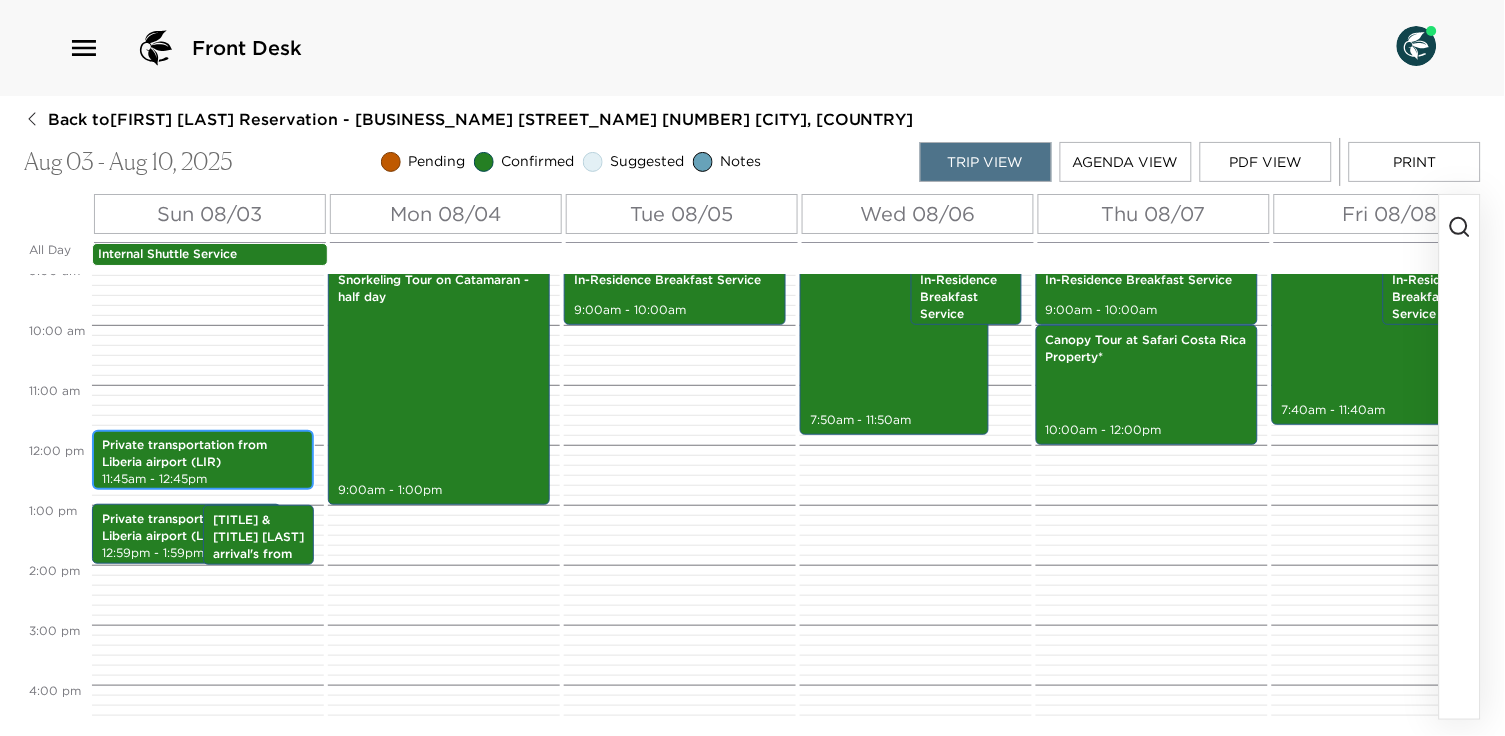 click on "Private transportation from Liberia airport (LIR)" at bounding box center [203, 454] 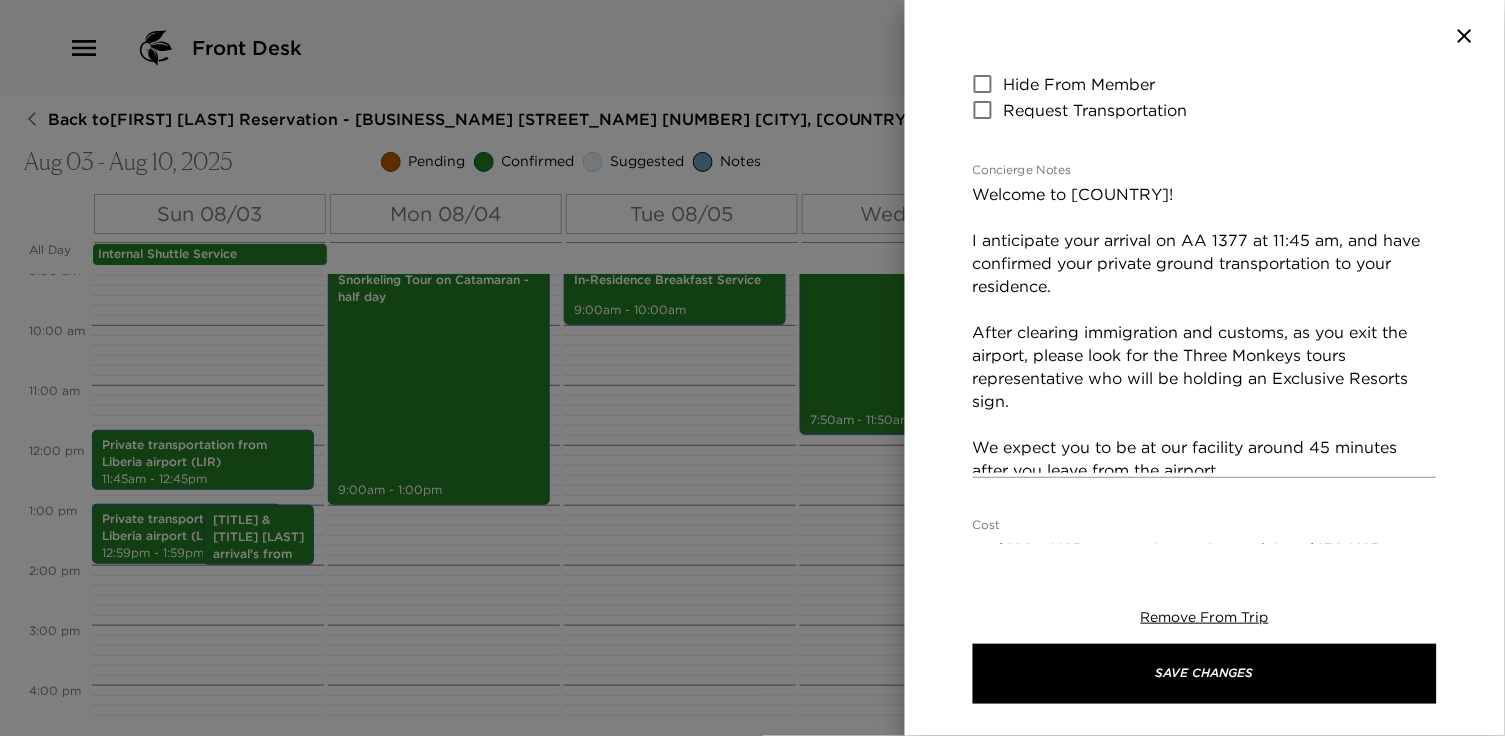 scroll, scrollTop: 387, scrollLeft: 0, axis: vertical 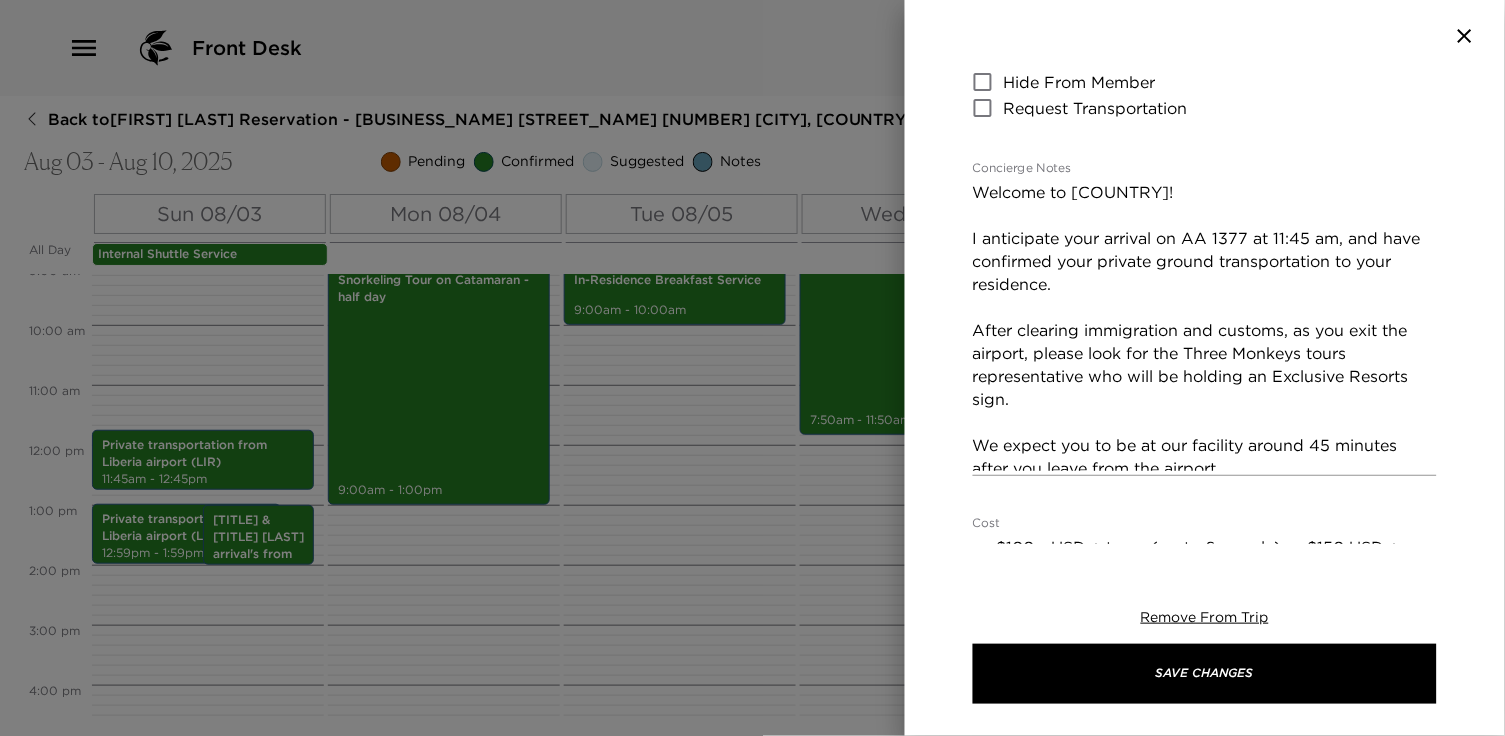 click at bounding box center [752, 368] 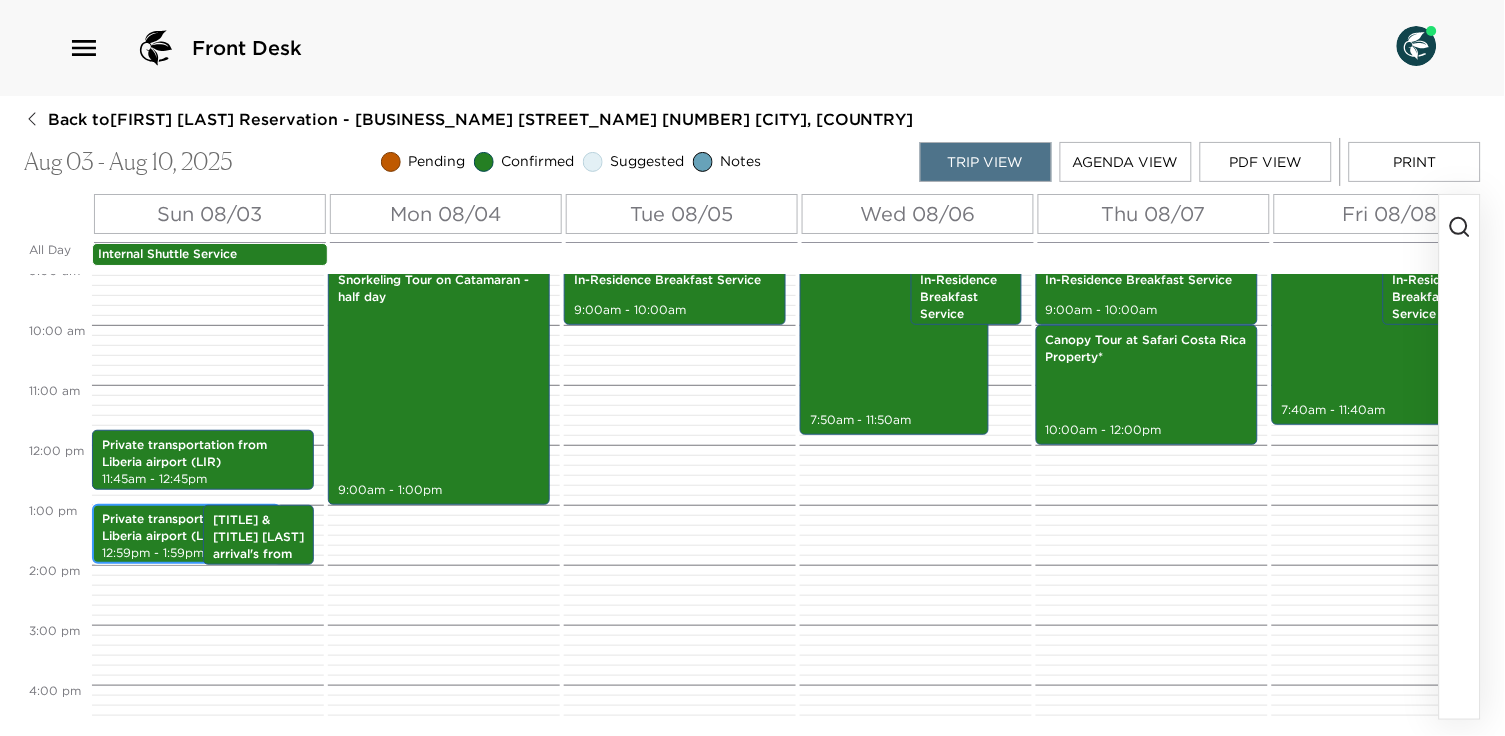 click on "Private transportation from Liberia airport (LIR)" at bounding box center [186, 528] 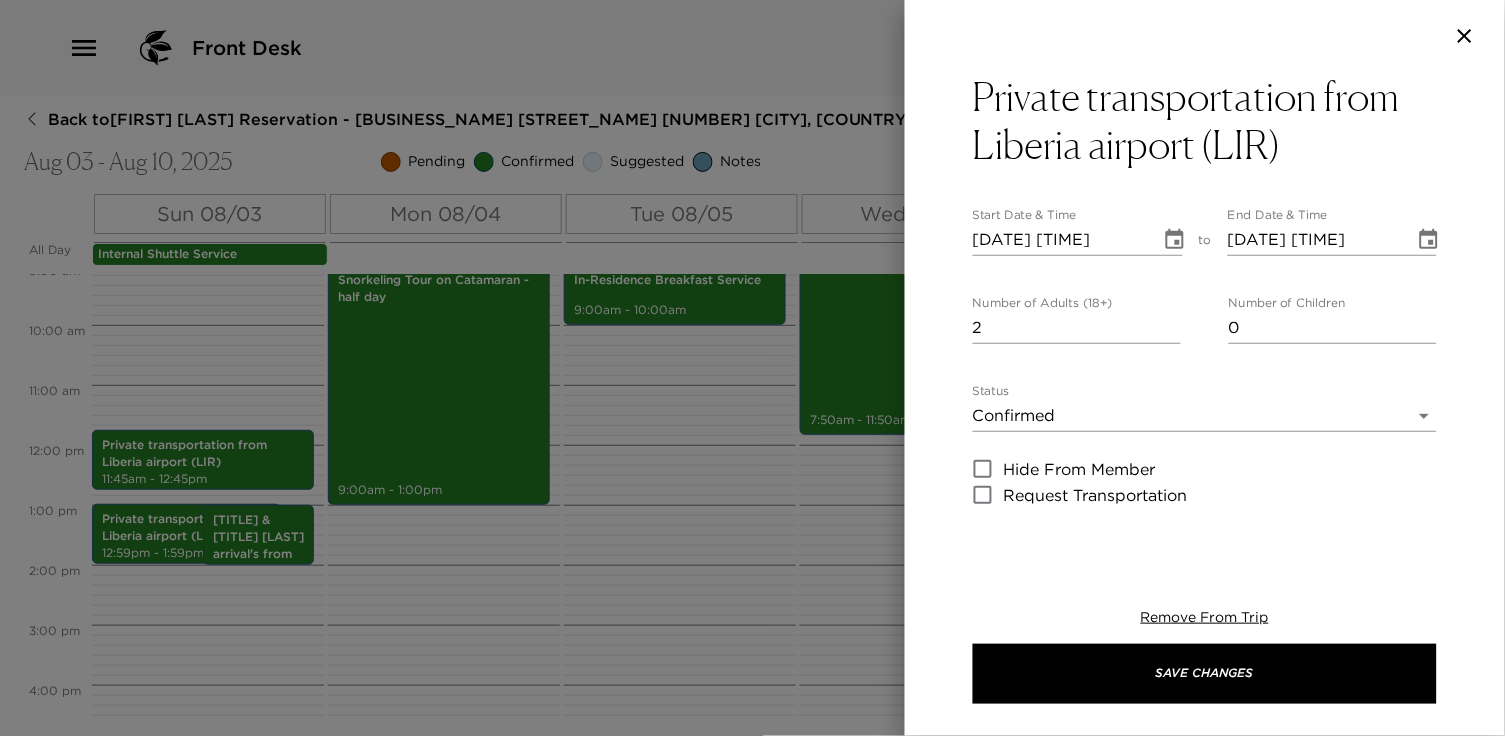 click at bounding box center [752, 368] 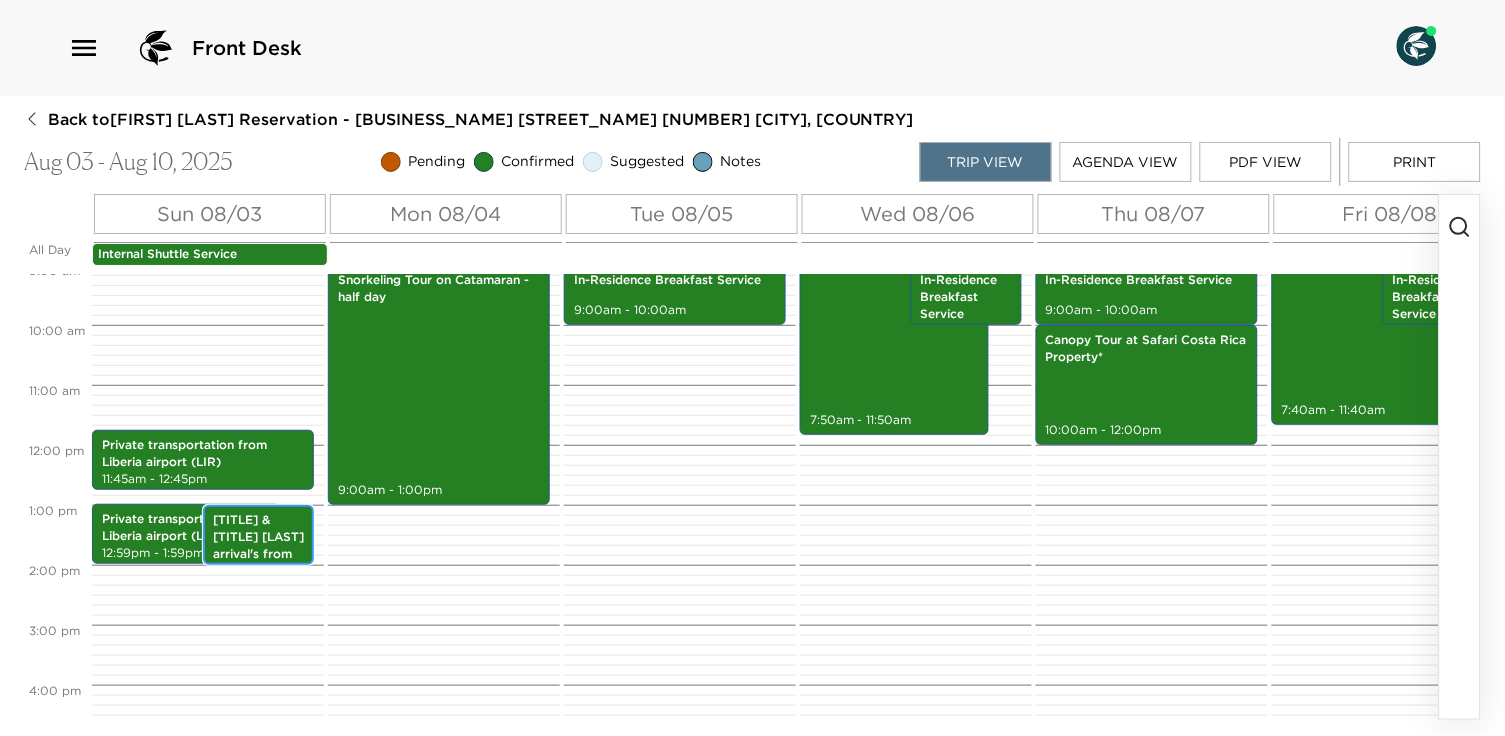 click on "Dr. & Mrs. Iriye arrival's from Andaz" at bounding box center (258, 545) 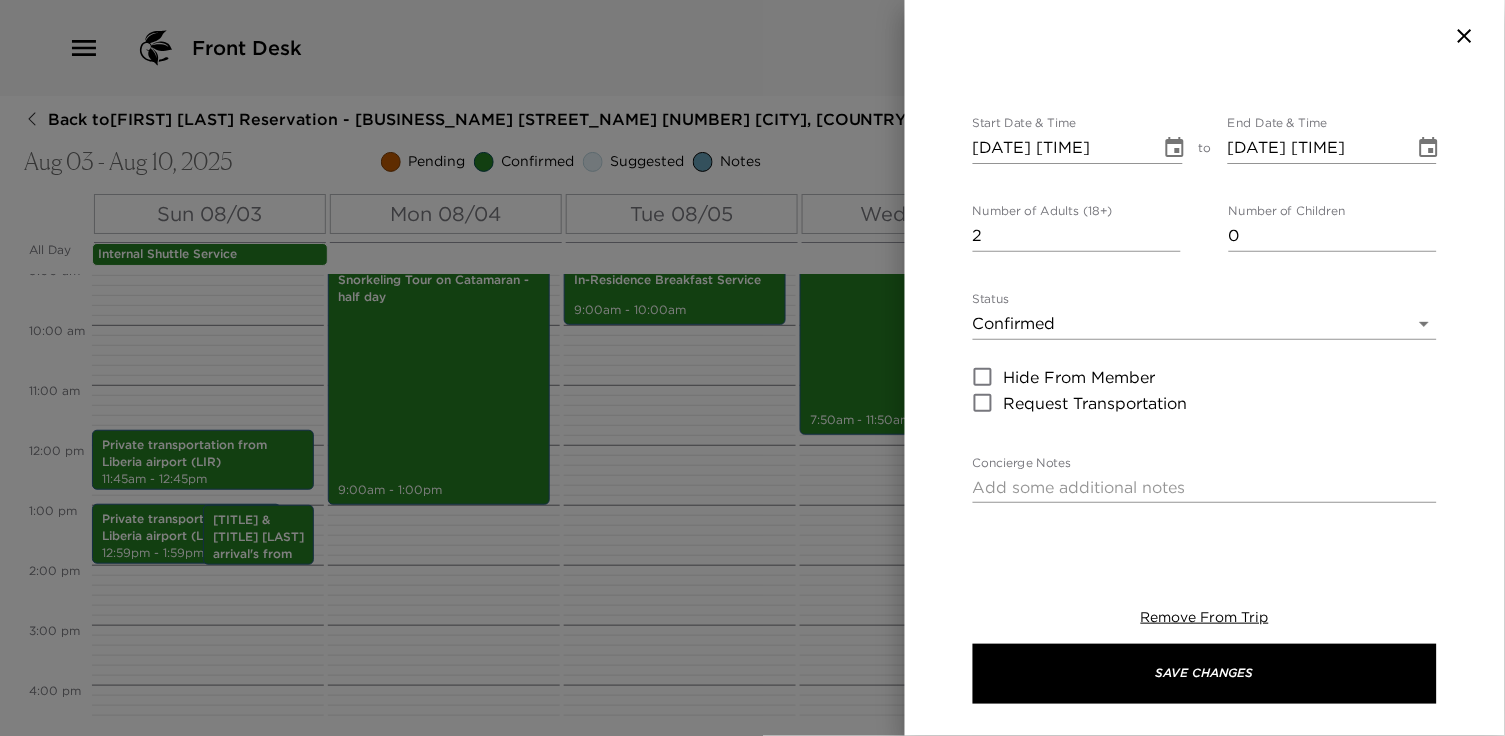 scroll, scrollTop: 91, scrollLeft: 0, axis: vertical 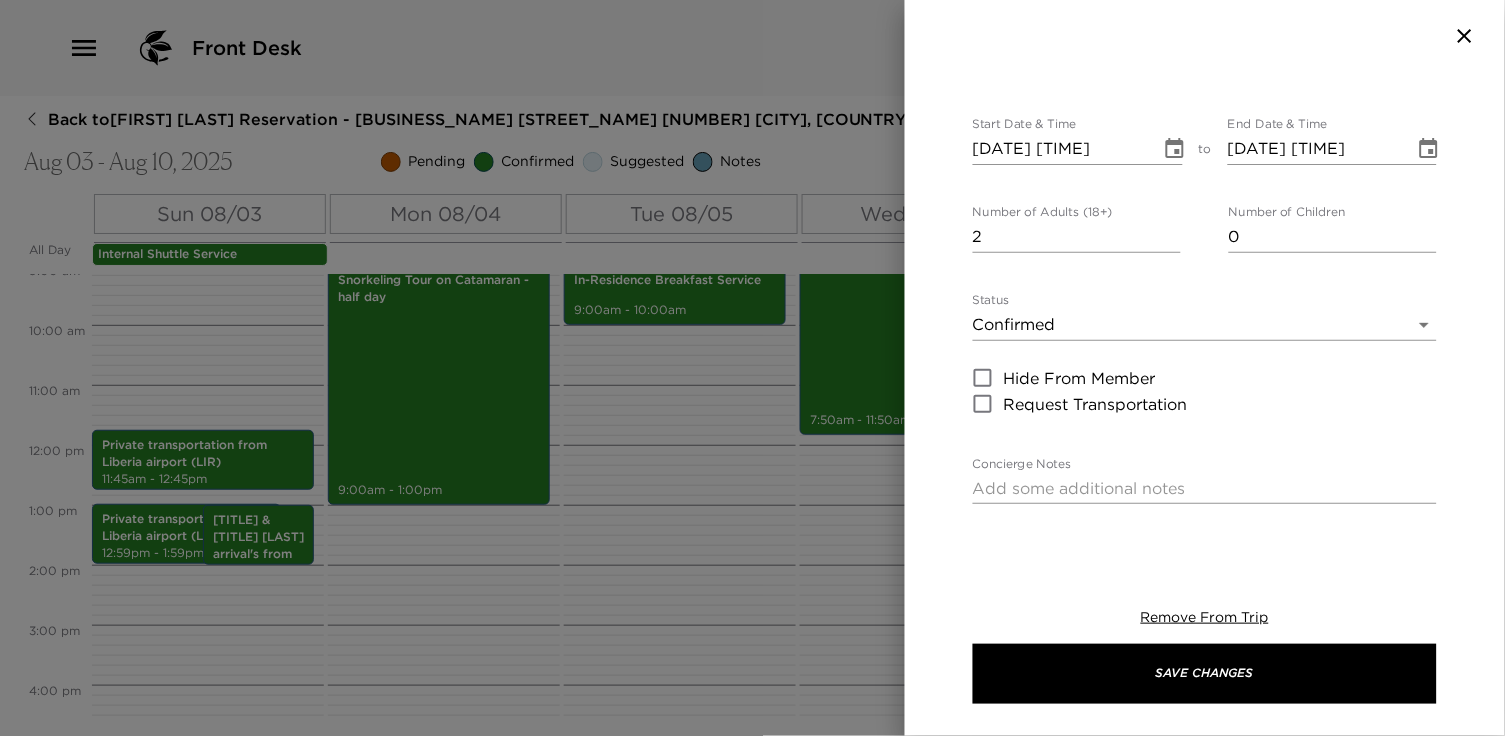 click at bounding box center (752, 368) 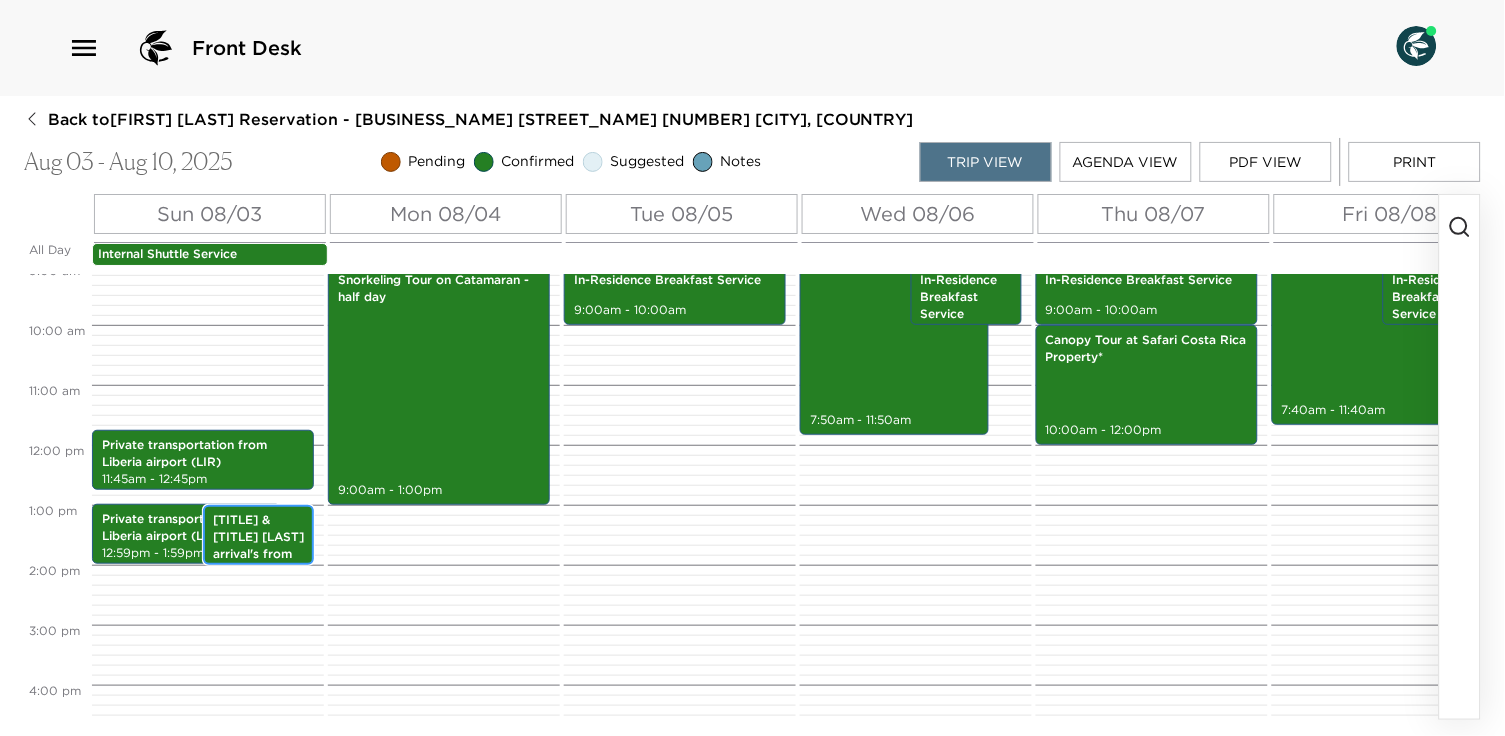 click on "Dr. & Mrs. Iriye arrival's from Andaz" at bounding box center [258, 545] 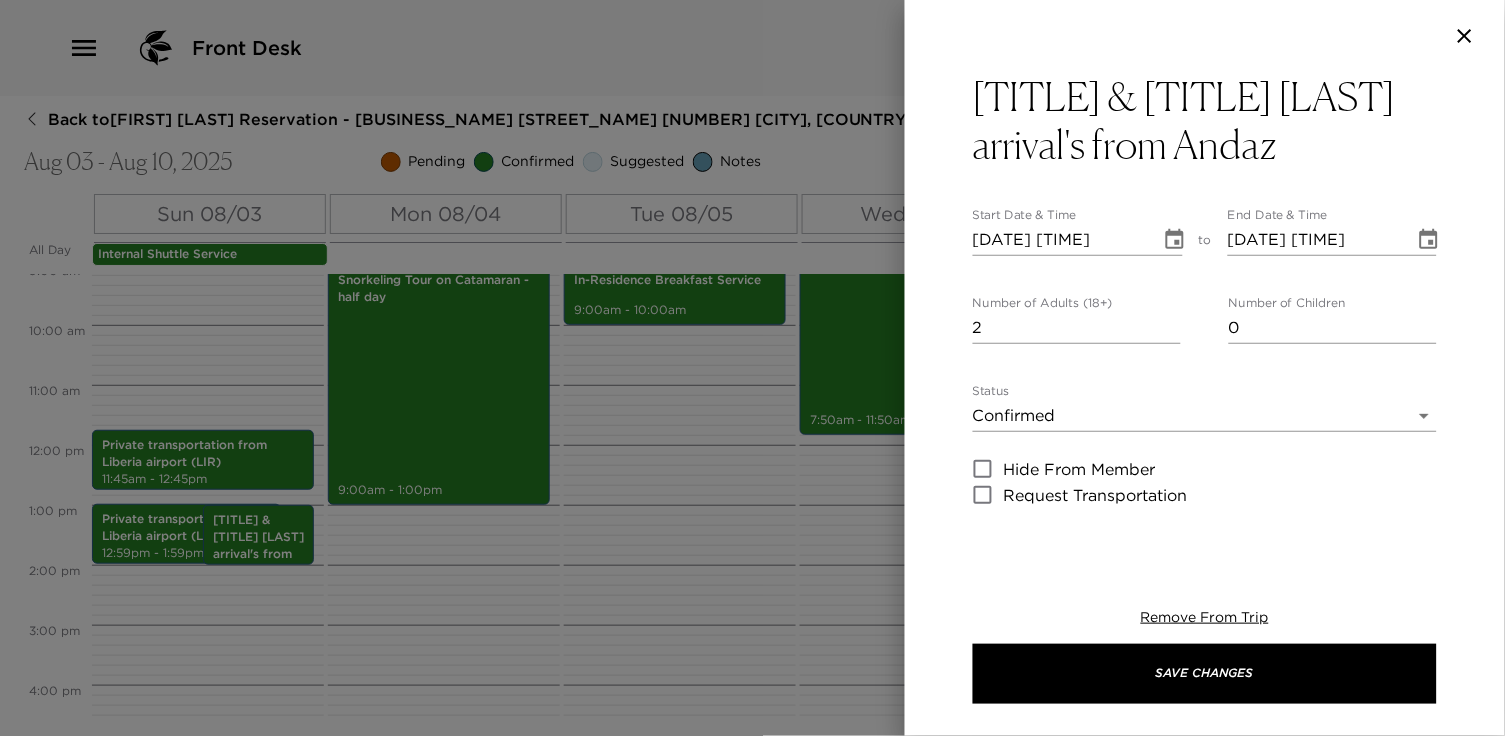 click at bounding box center [752, 368] 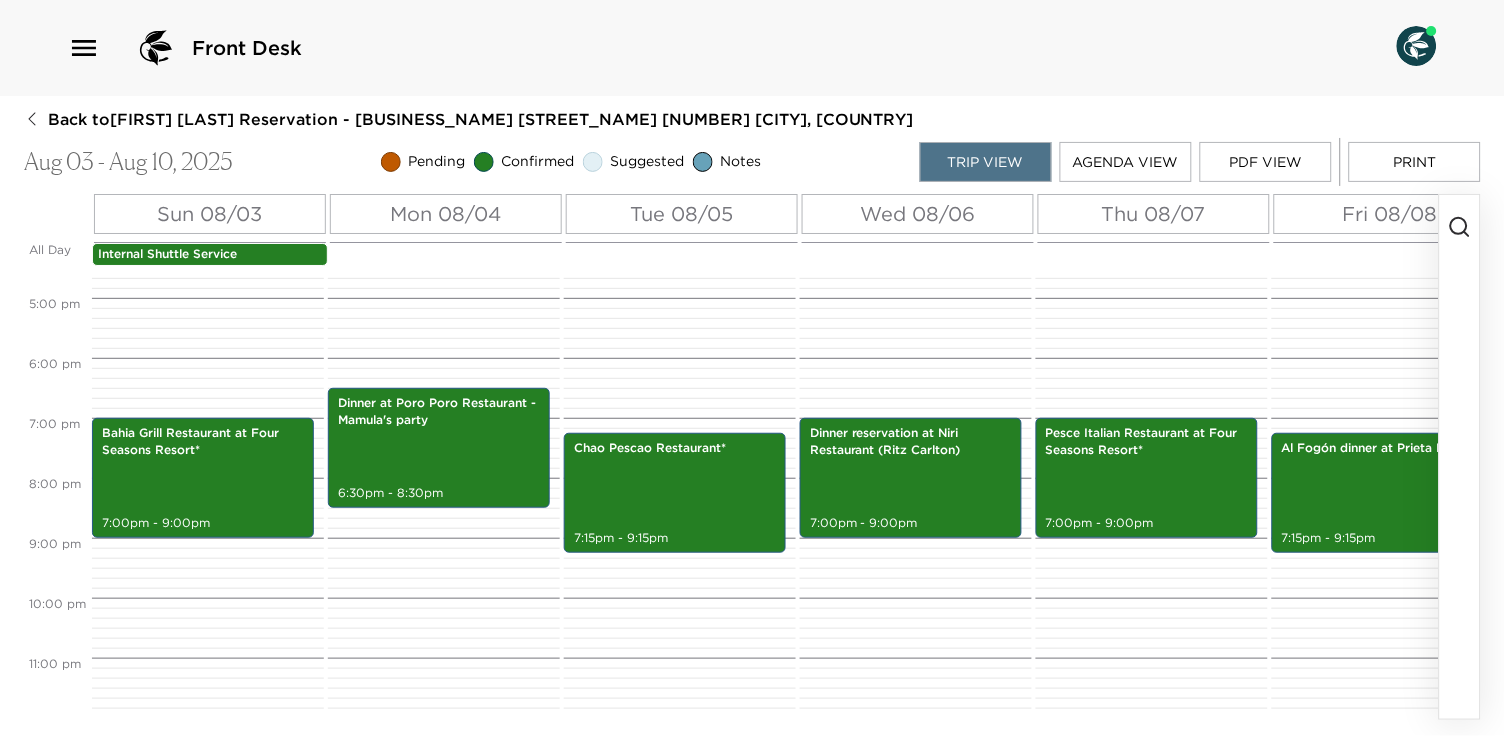 scroll, scrollTop: 996, scrollLeft: 0, axis: vertical 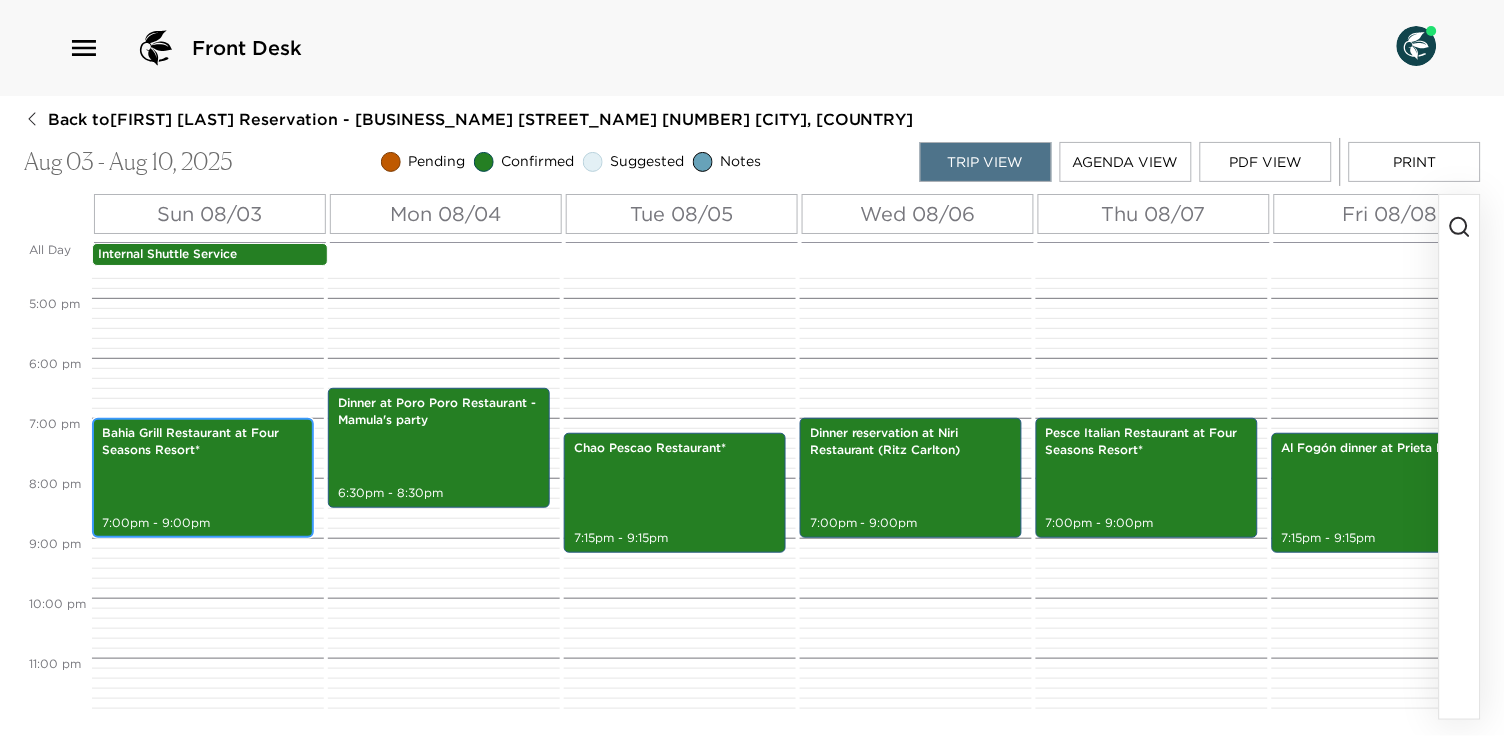 click on "Bahia Grill Restaurant at Four Seasons Resort*" at bounding box center (203, 442) 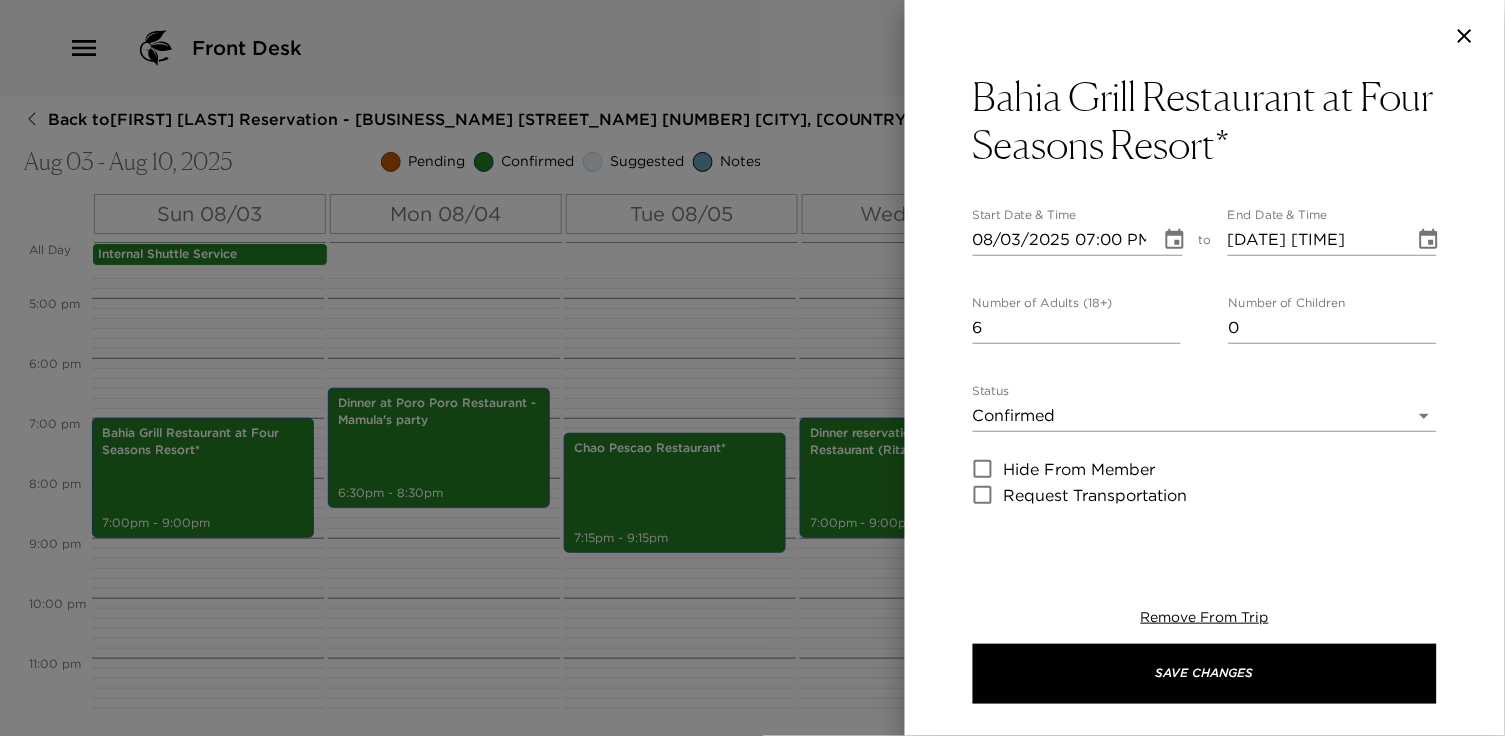 click at bounding box center [752, 368] 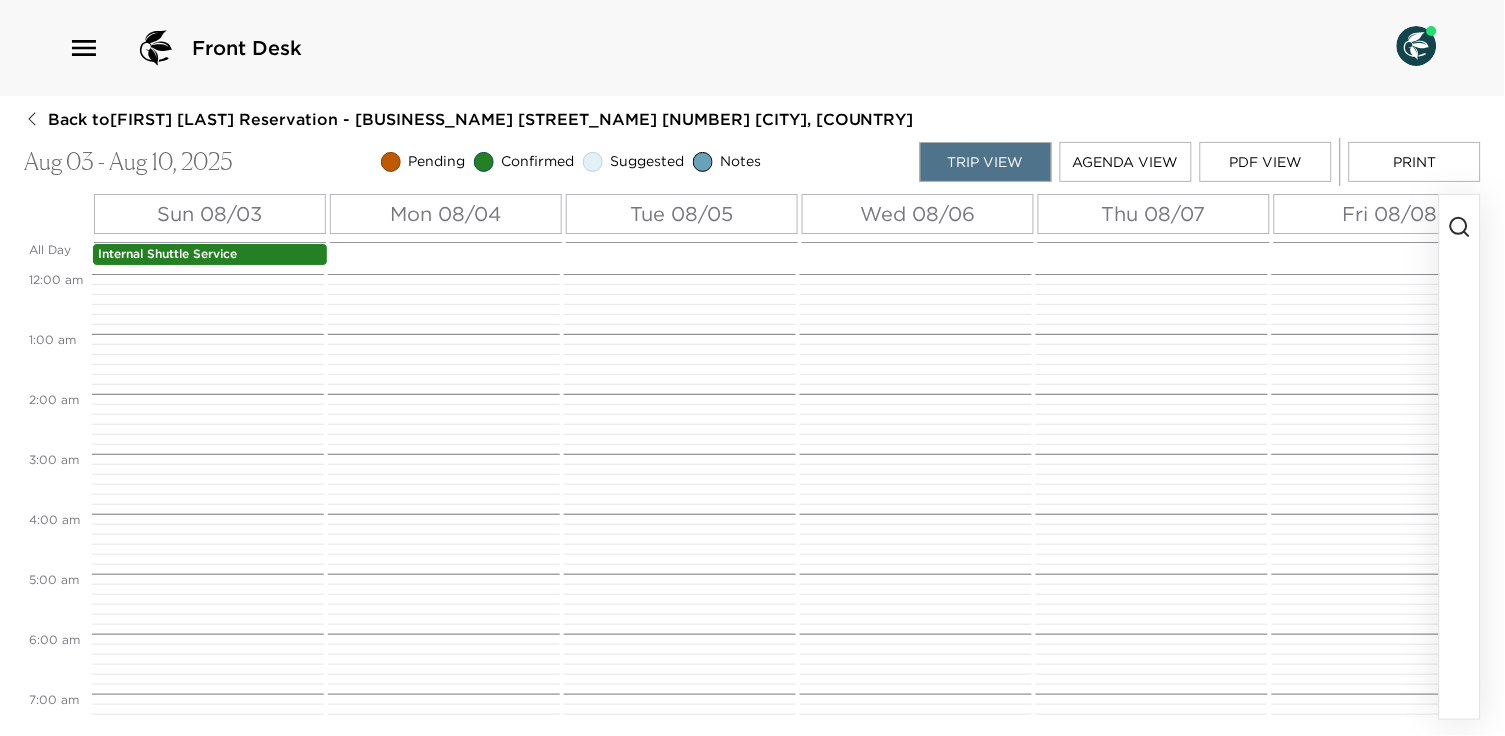 scroll, scrollTop: 0, scrollLeft: 0, axis: both 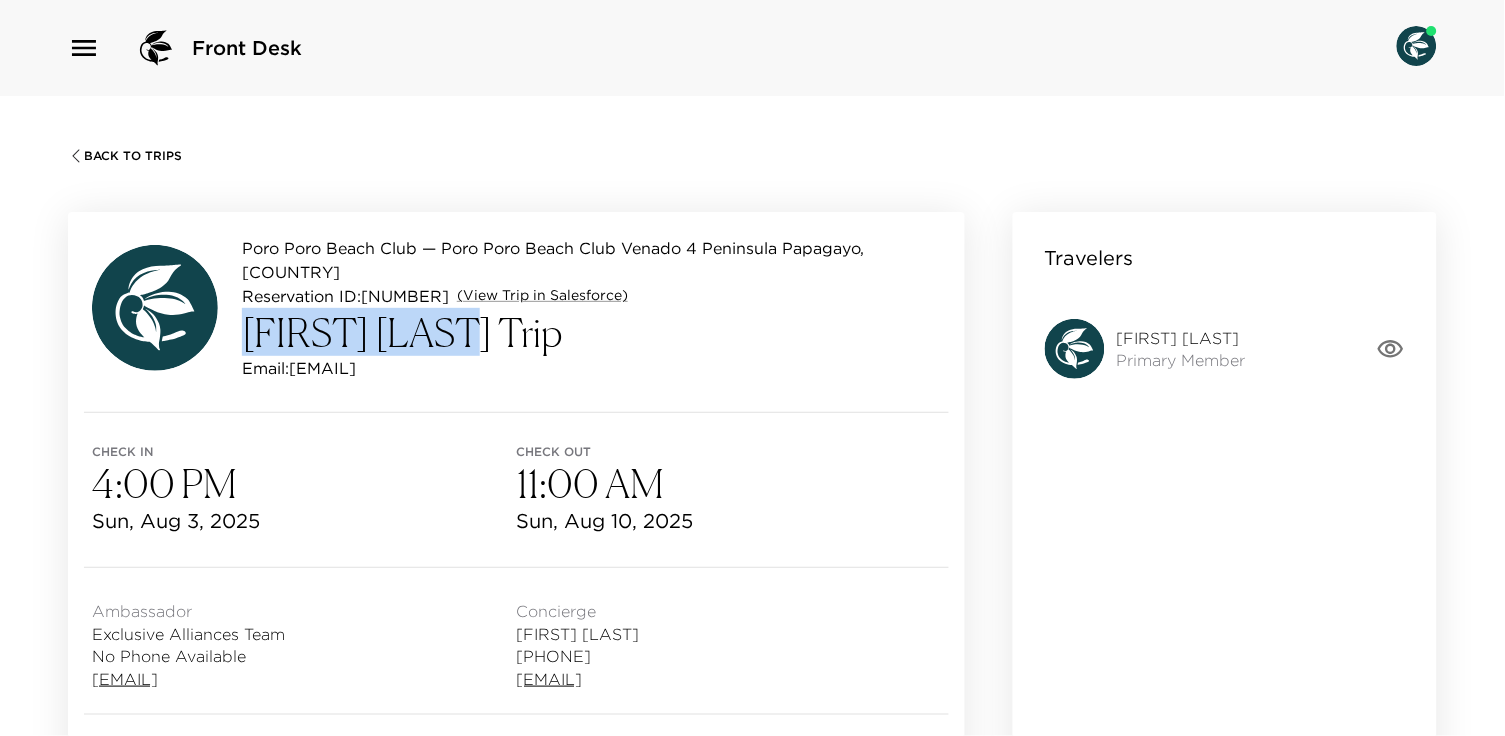 drag, startPoint x: 474, startPoint y: 335, endPoint x: 252, endPoint y: 334, distance: 222.00226 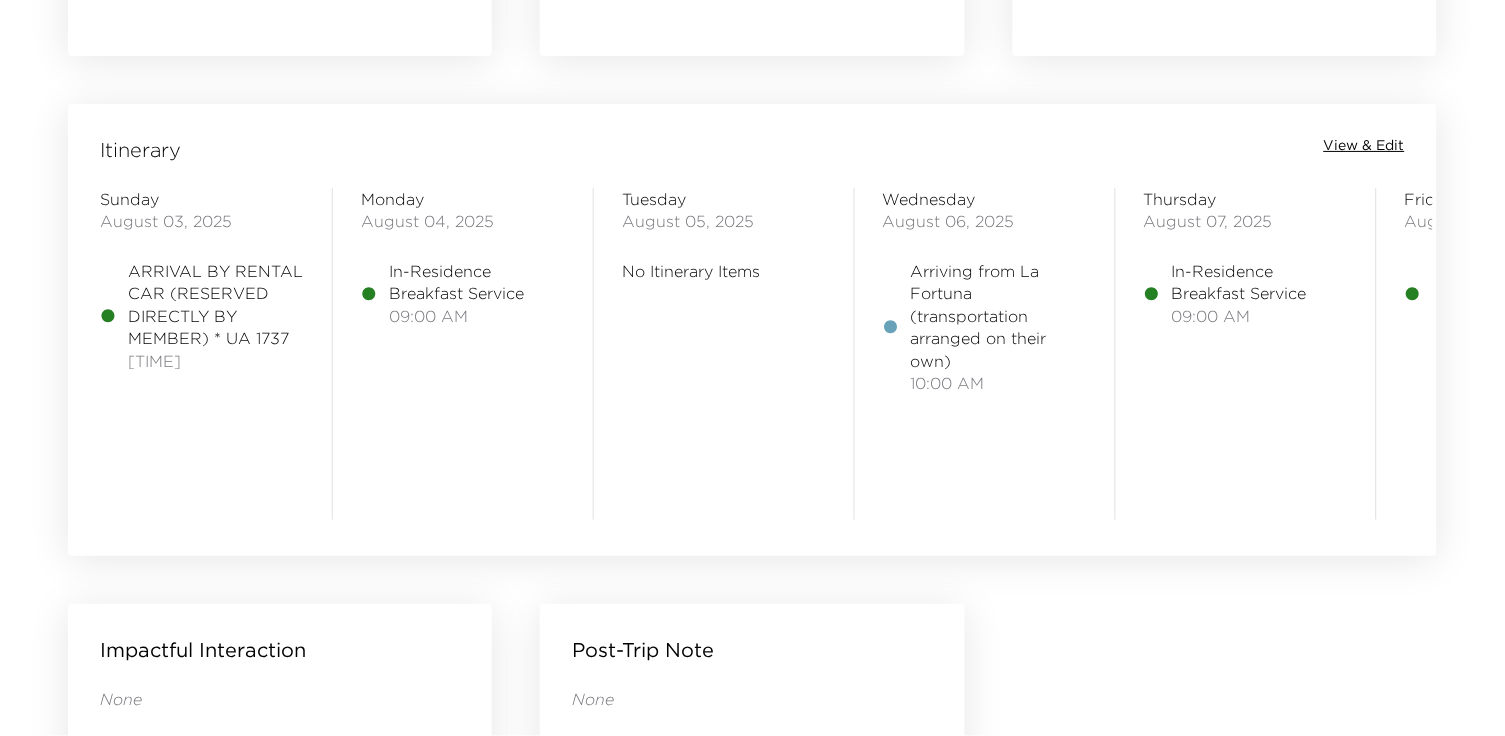 scroll, scrollTop: 1576, scrollLeft: 0, axis: vertical 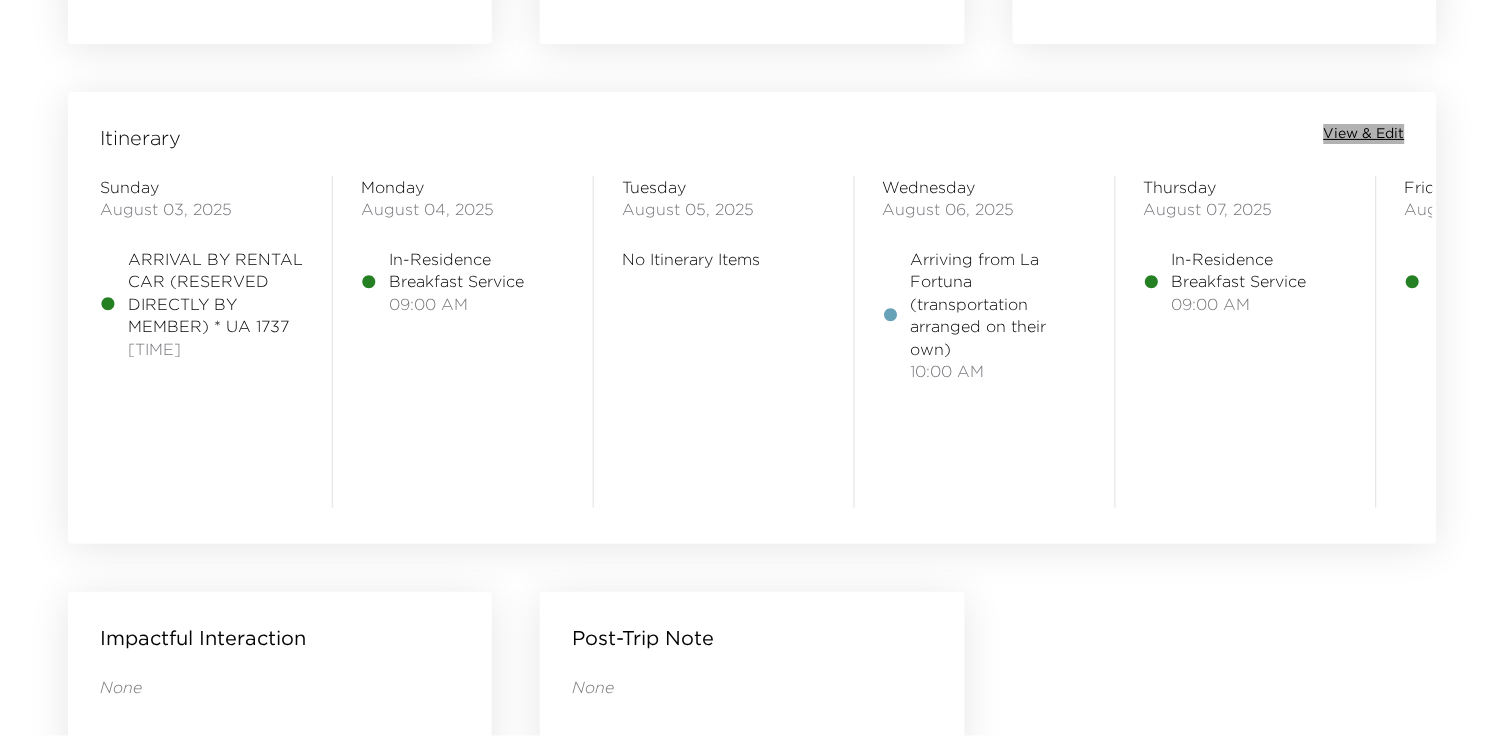 click on "View & Edit" at bounding box center [1364, 134] 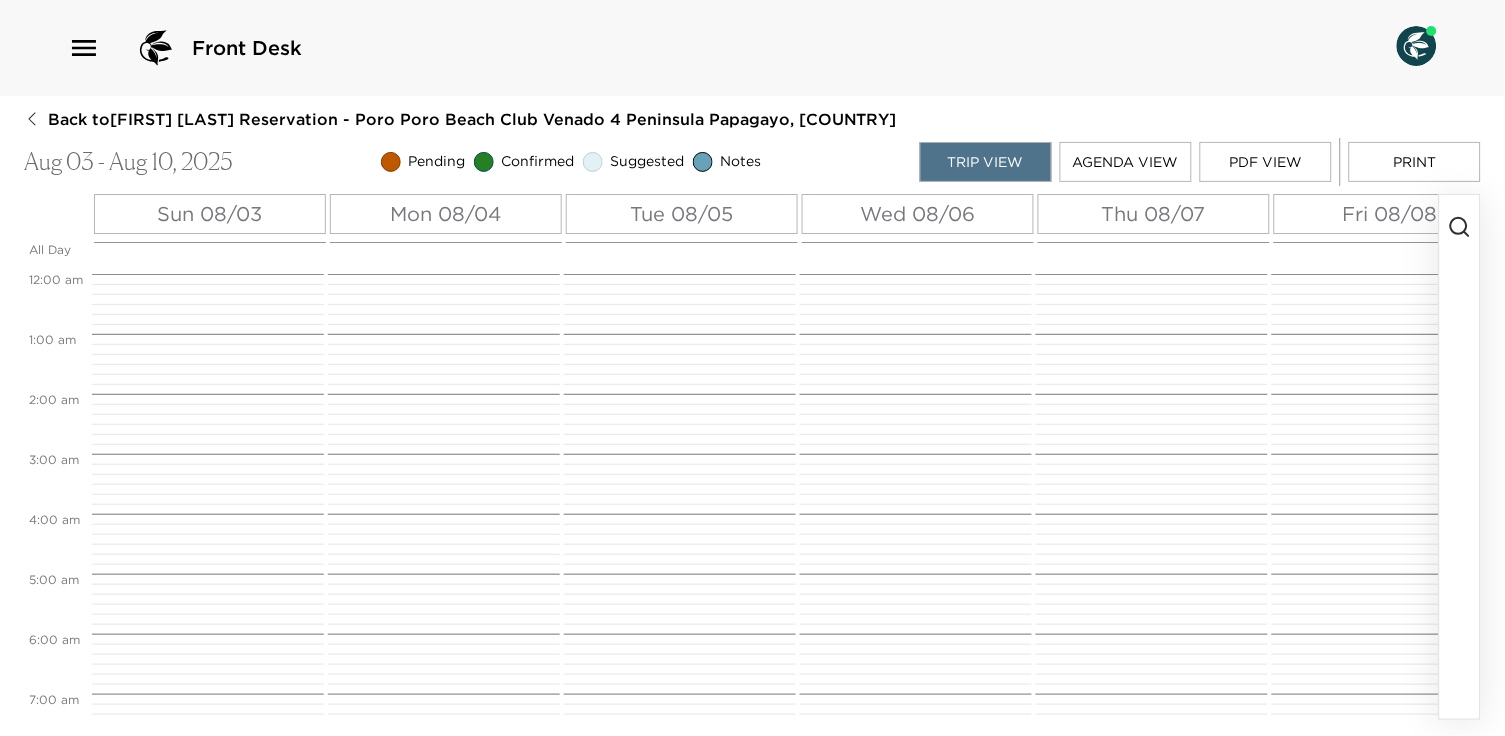 scroll, scrollTop: 0, scrollLeft: 0, axis: both 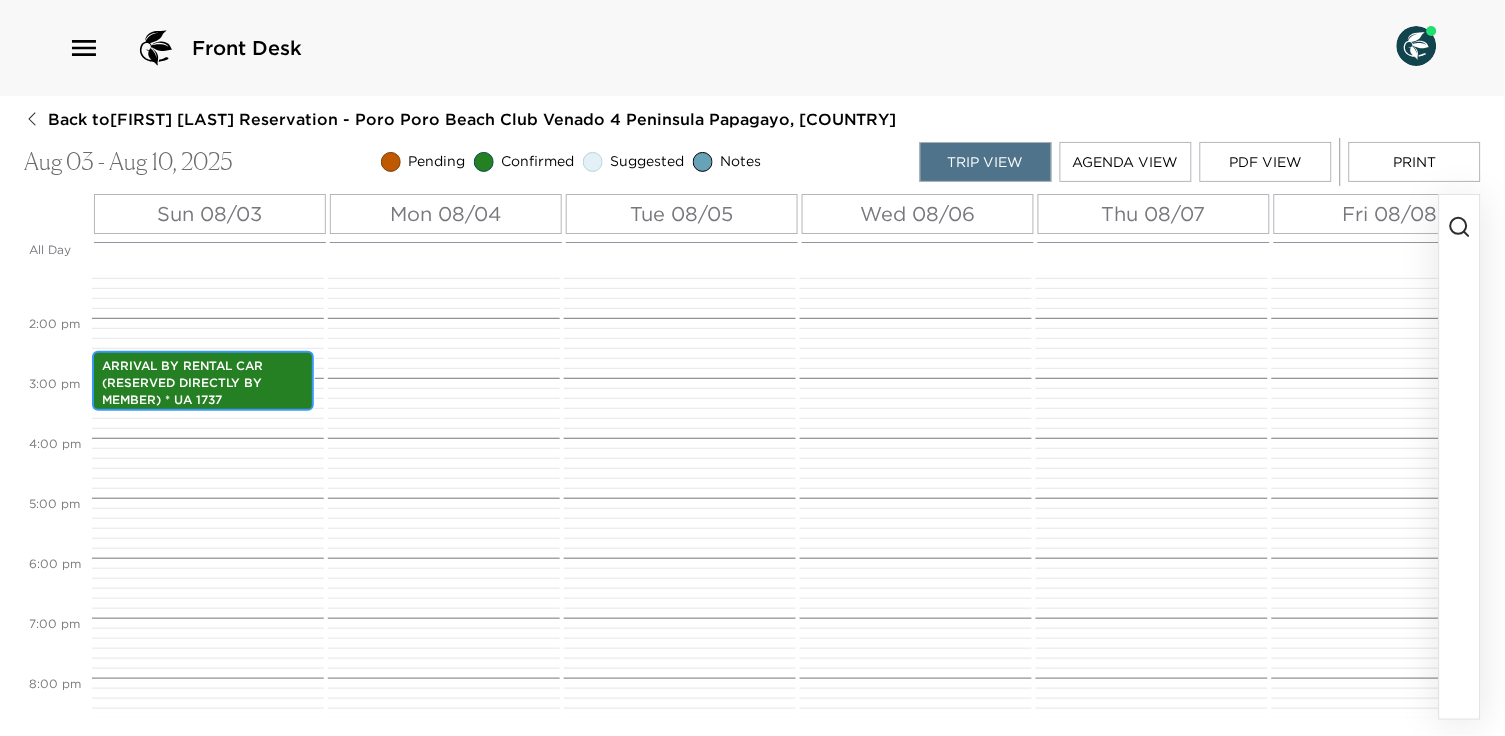 click on "ARRIVAL BY RENTAL CAR (RESERVED DIRECTLY BY MEMBER) * UA 1737" at bounding box center (203, 383) 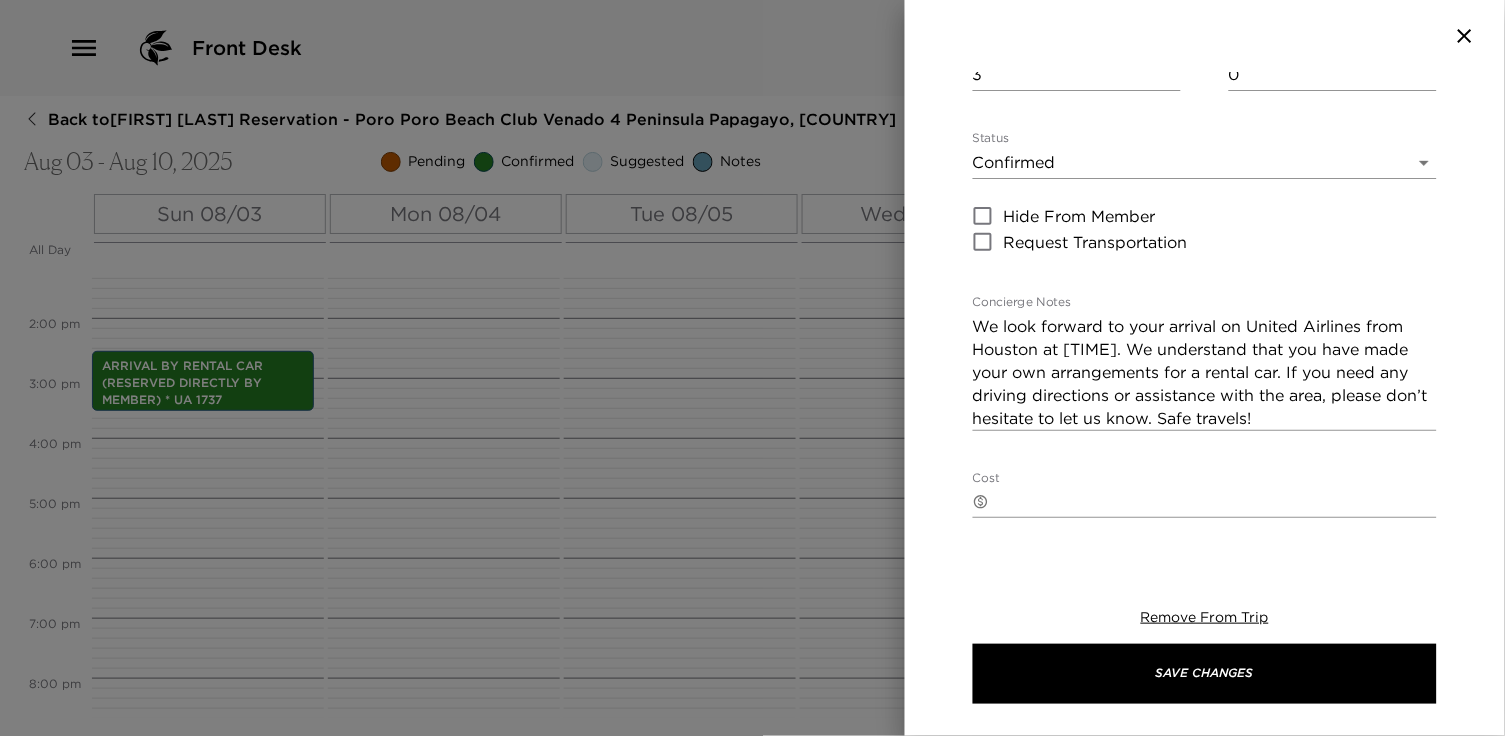 scroll, scrollTop: 302, scrollLeft: 0, axis: vertical 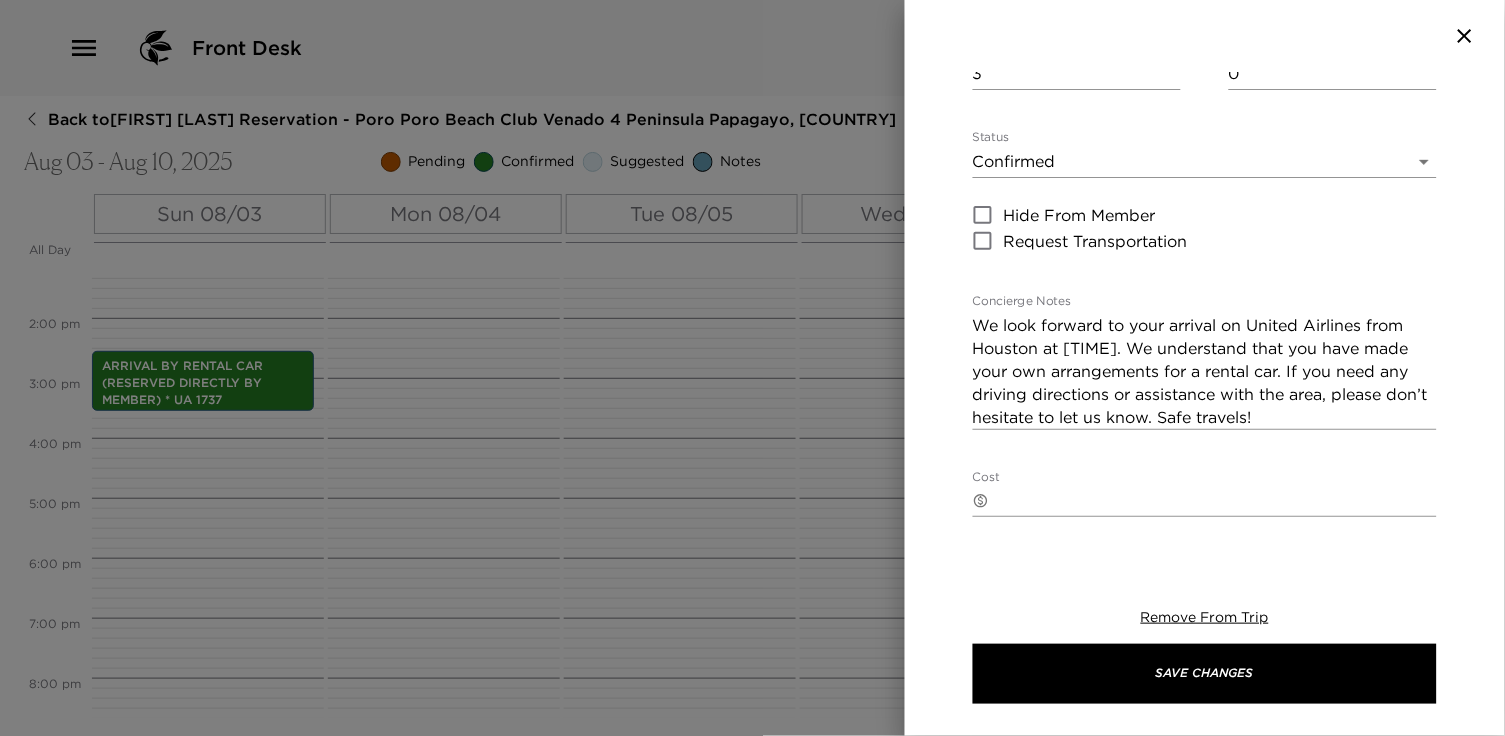 click at bounding box center [752, 368] 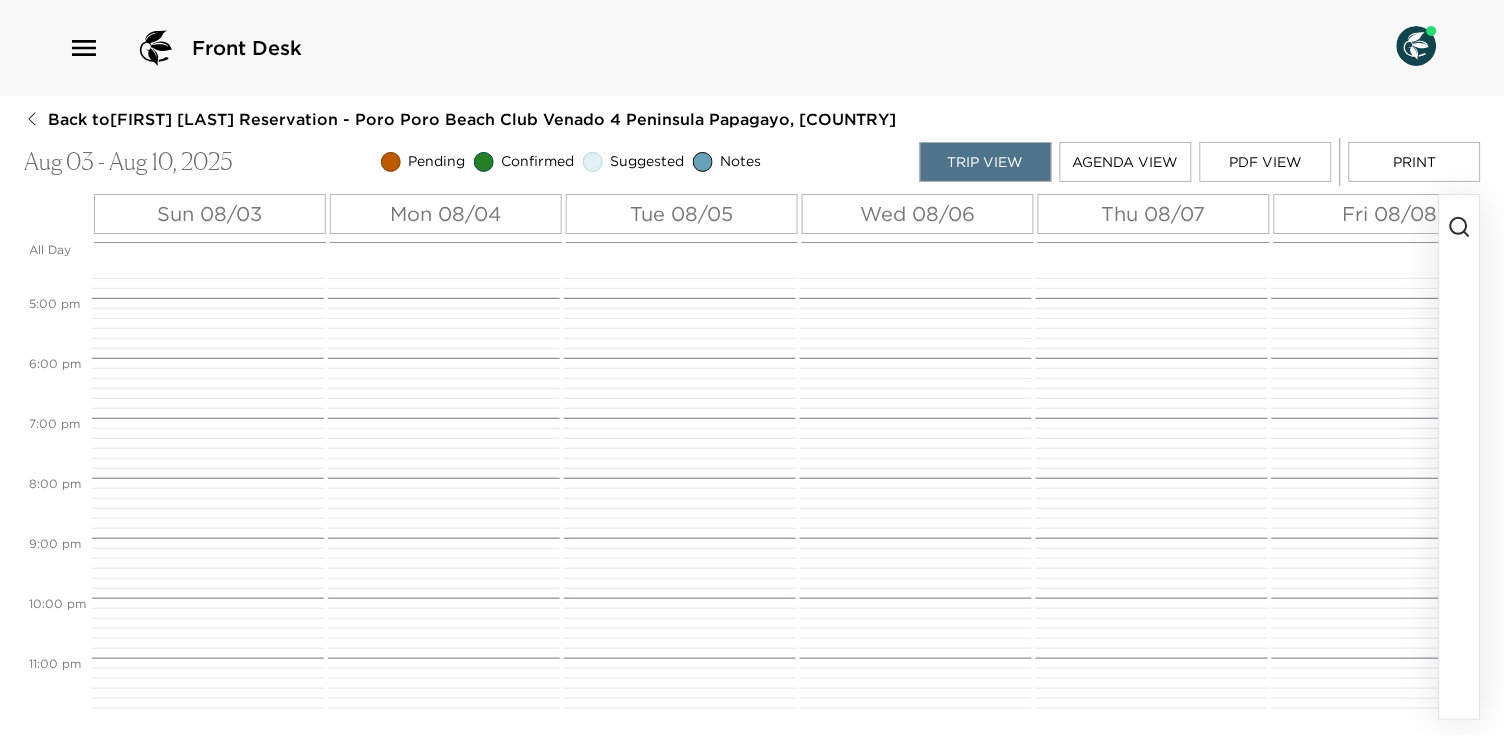 scroll, scrollTop: 996, scrollLeft: 0, axis: vertical 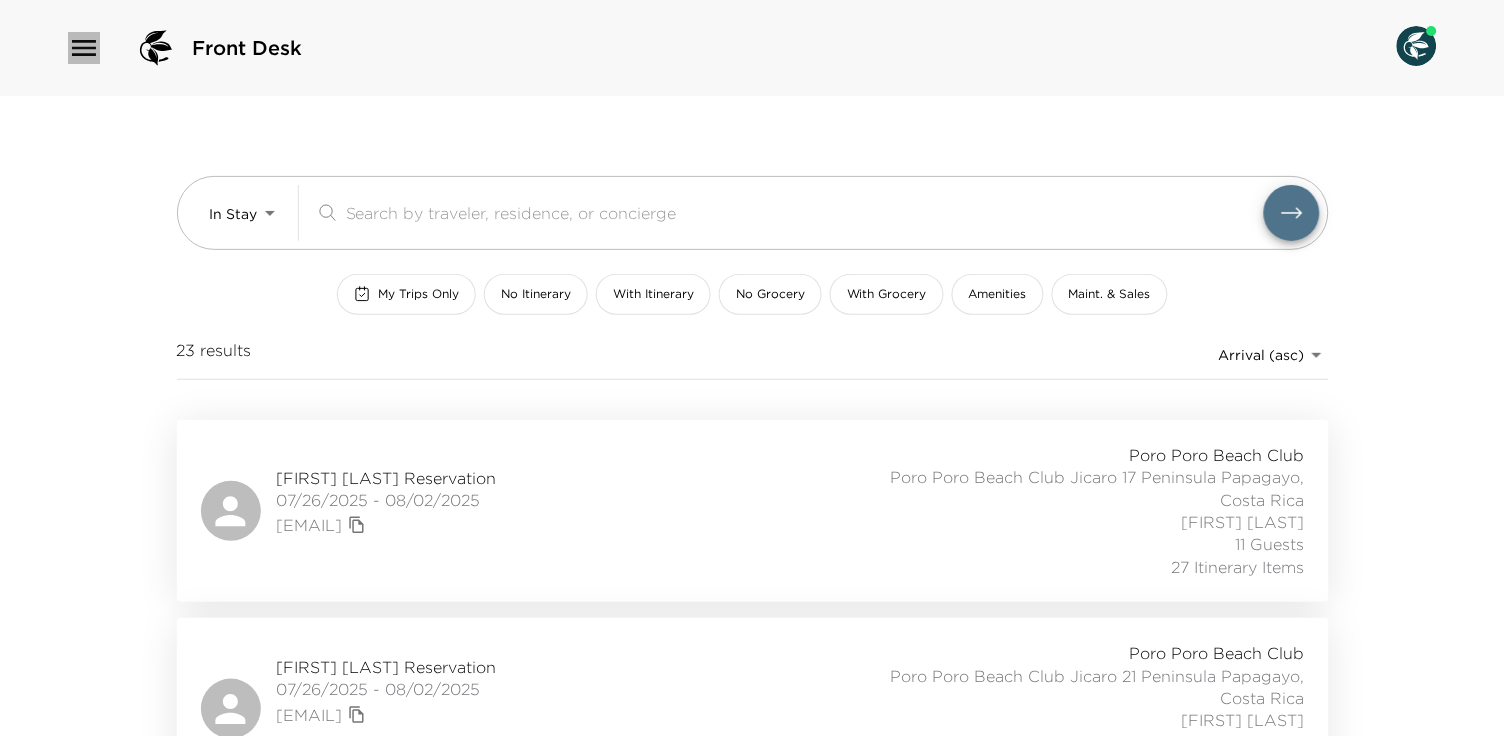 click 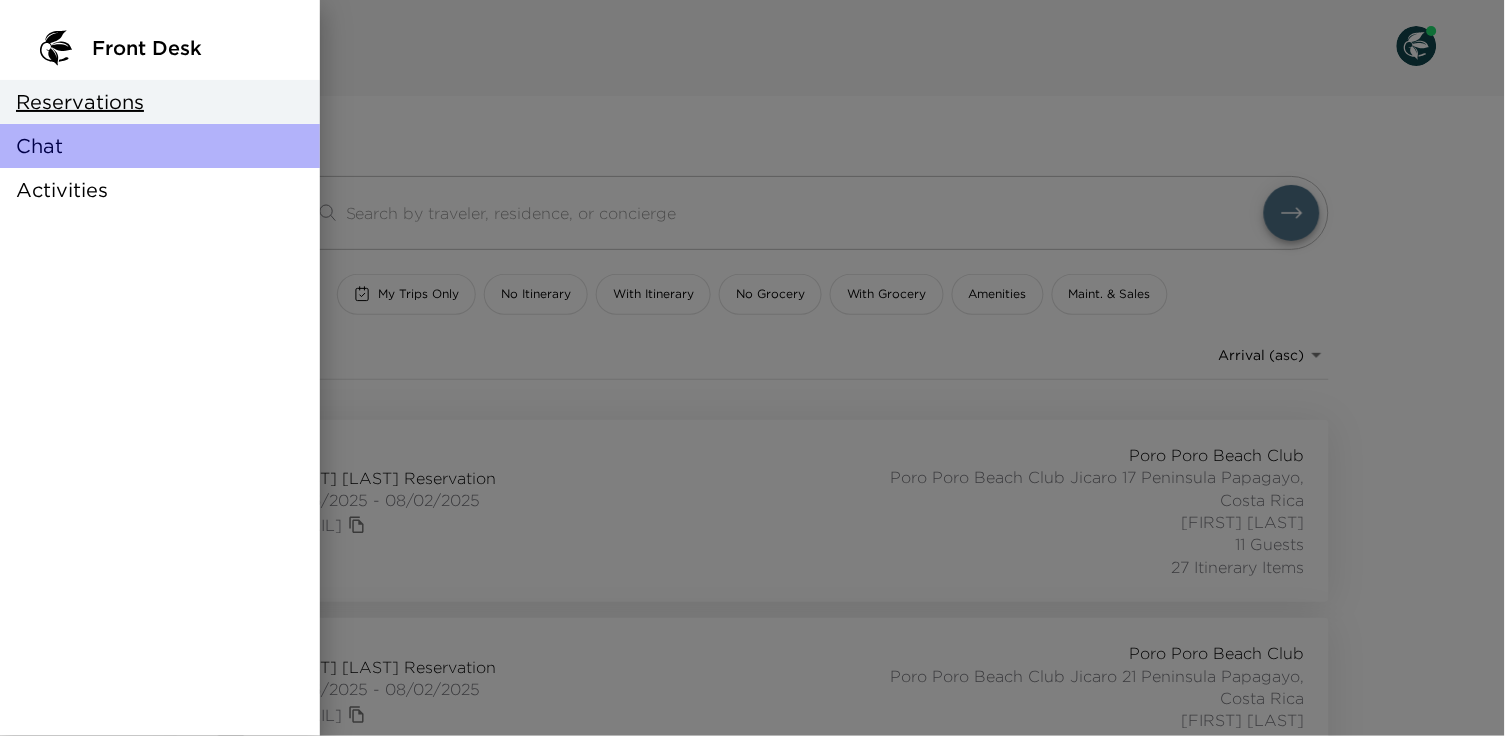click on "Chat" at bounding box center (39, 146) 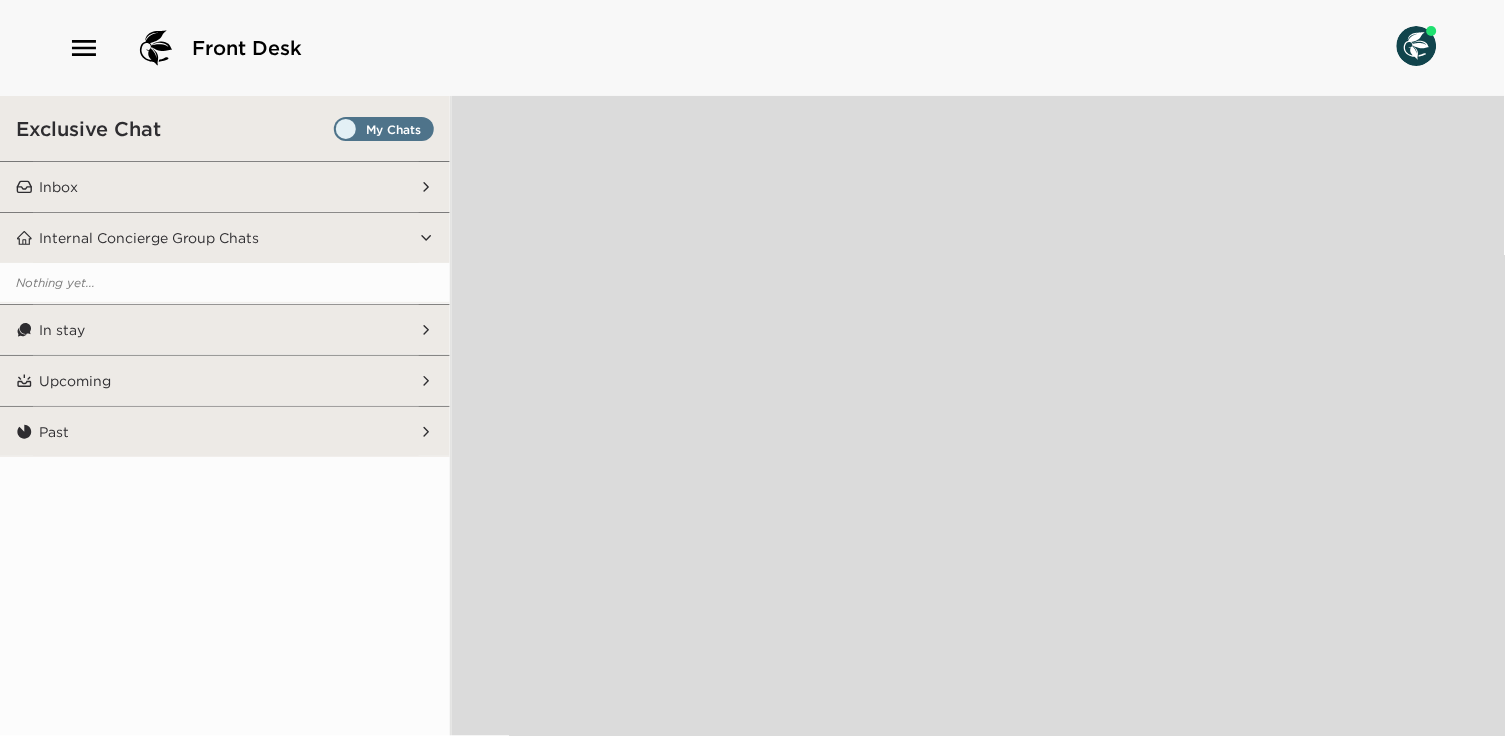 click on "Internal Concierge Group Chats" at bounding box center (226, 238) 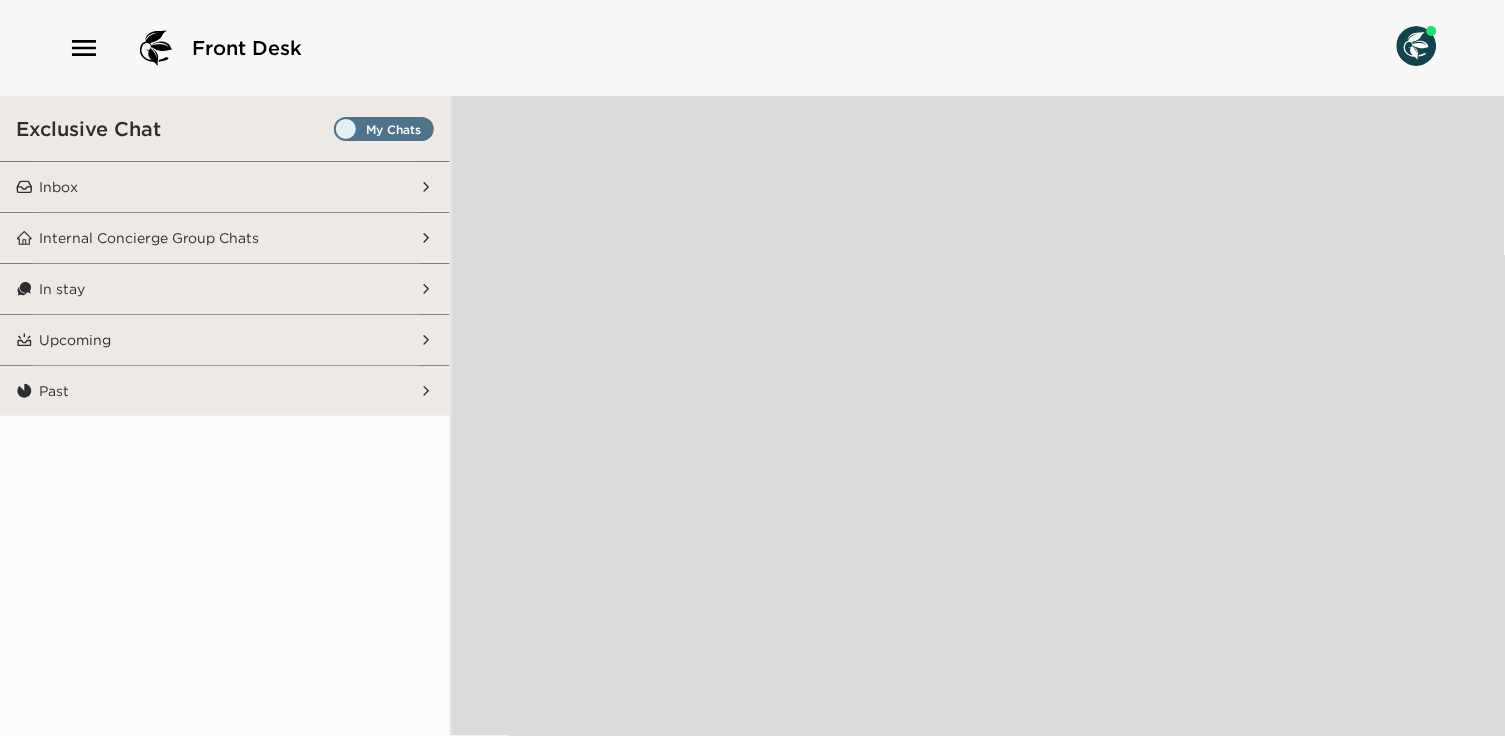 click on "Inbox" at bounding box center (226, 187) 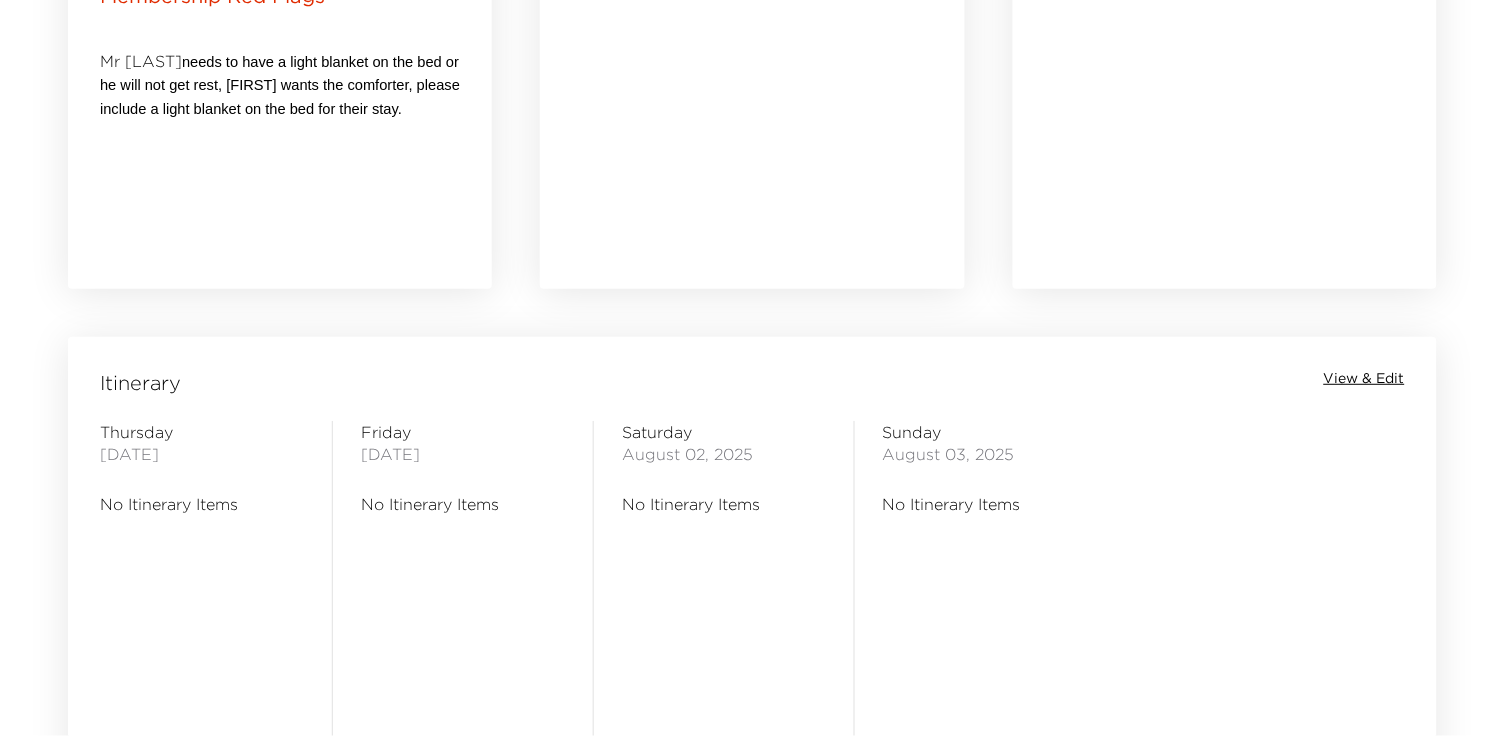 scroll, scrollTop: 1350, scrollLeft: 0, axis: vertical 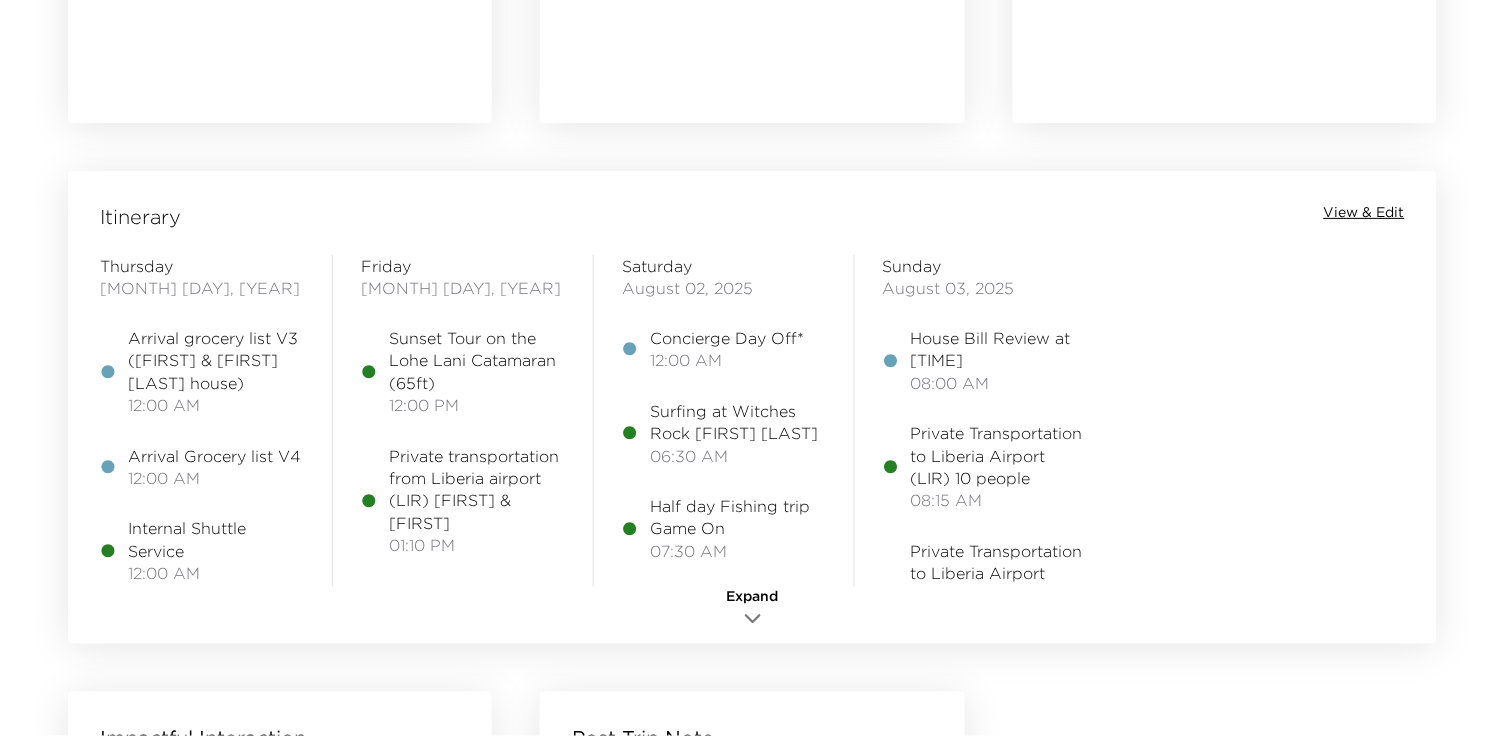 click on "View & Edit" at bounding box center (1364, 213) 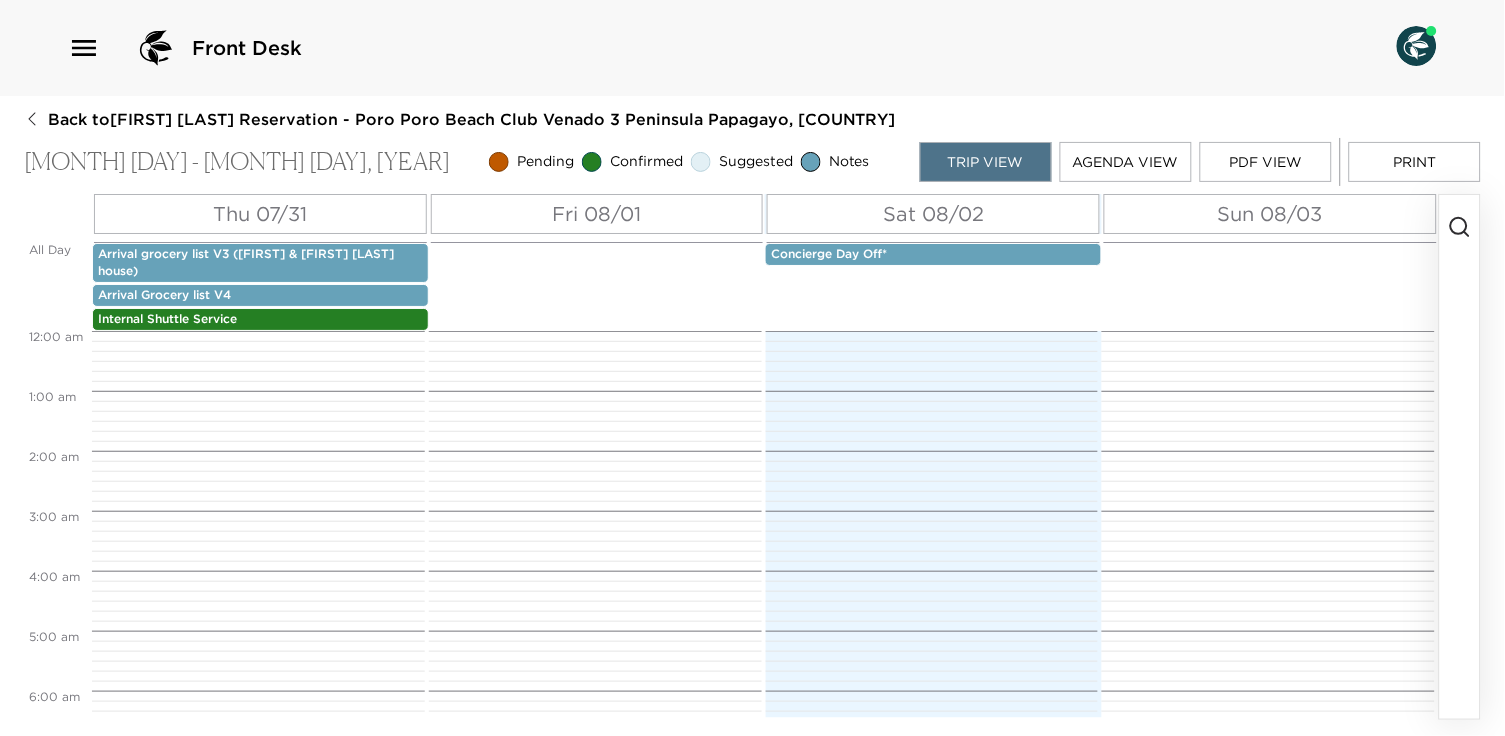 scroll, scrollTop: 0, scrollLeft: 0, axis: both 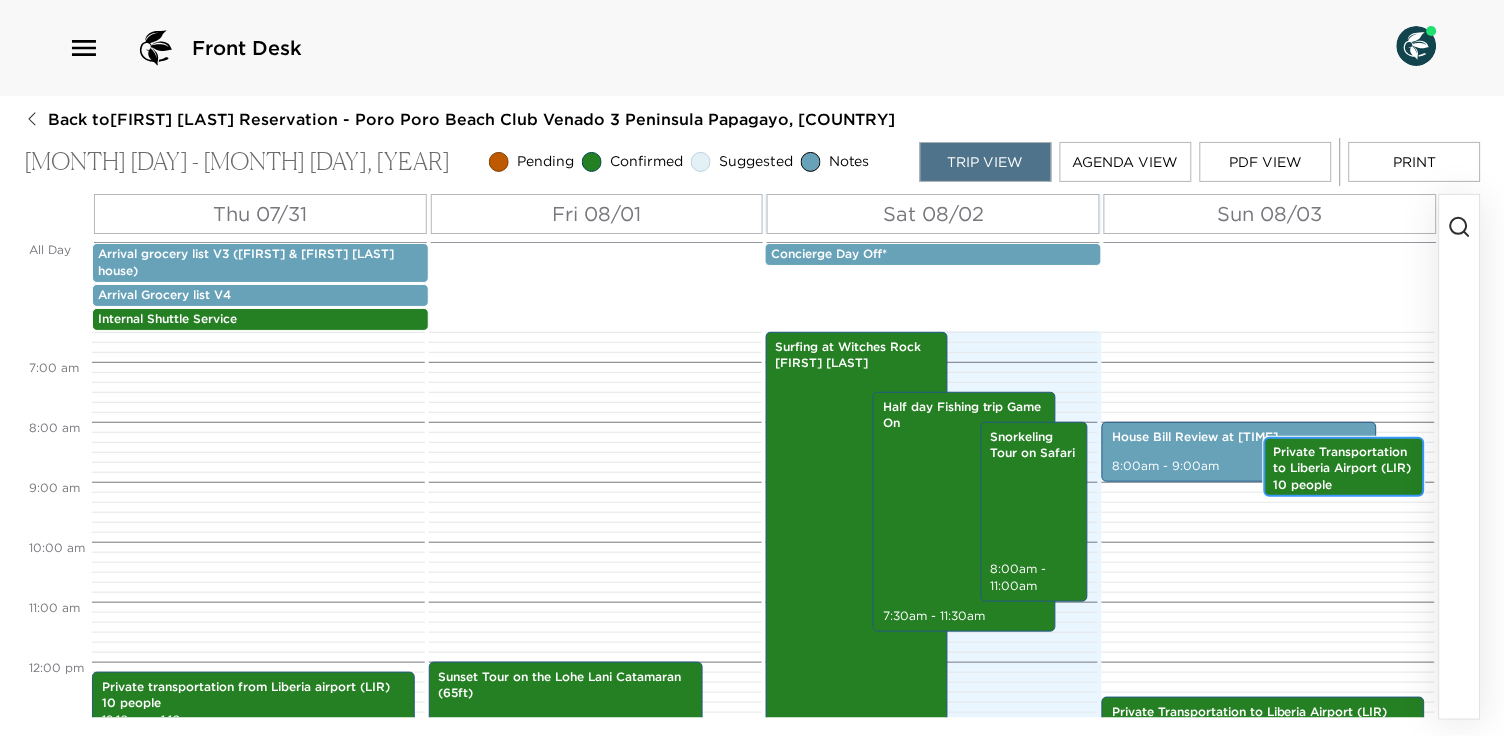 click on "Private Transportation to Liberia Airport (LIR) 10 people" at bounding box center (1344, 469) 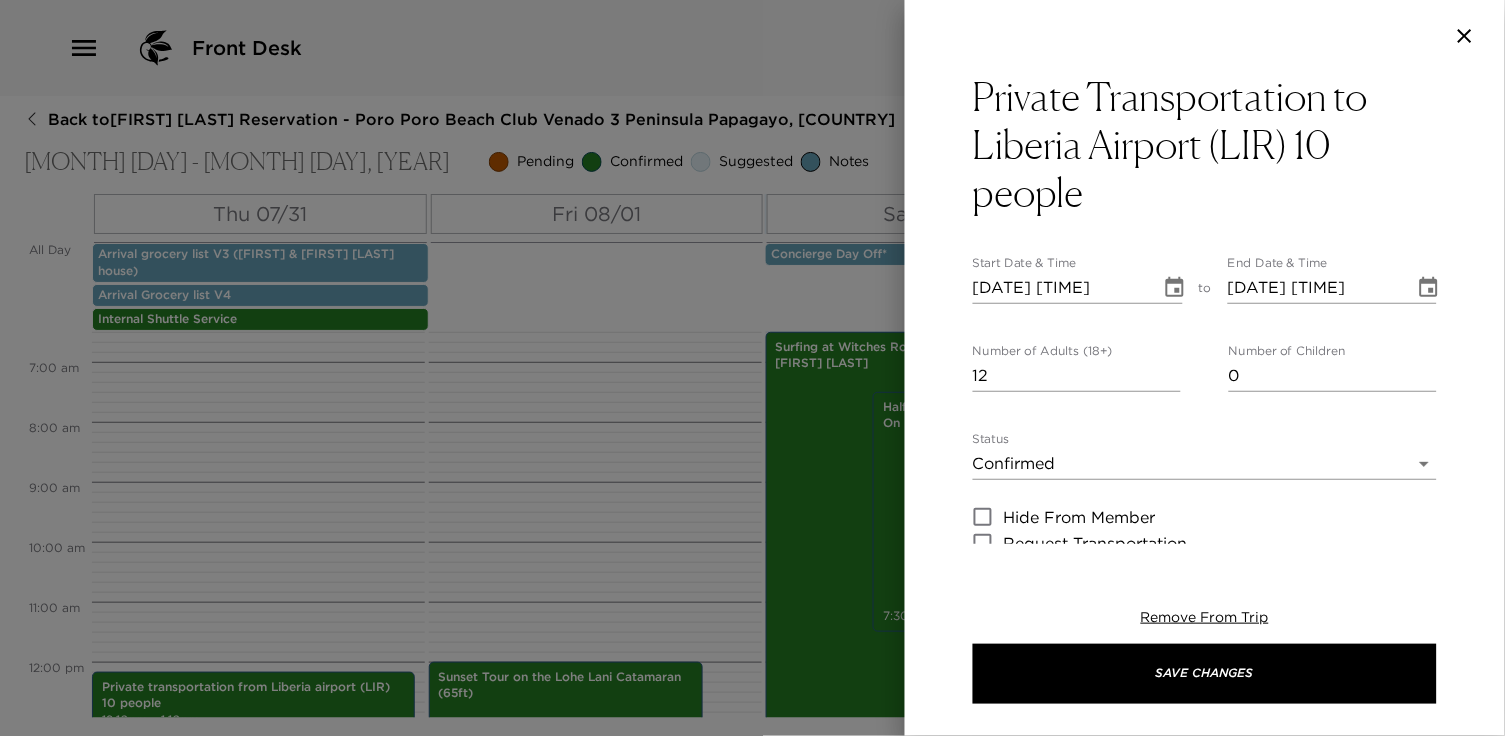 click at bounding box center (752, 368) 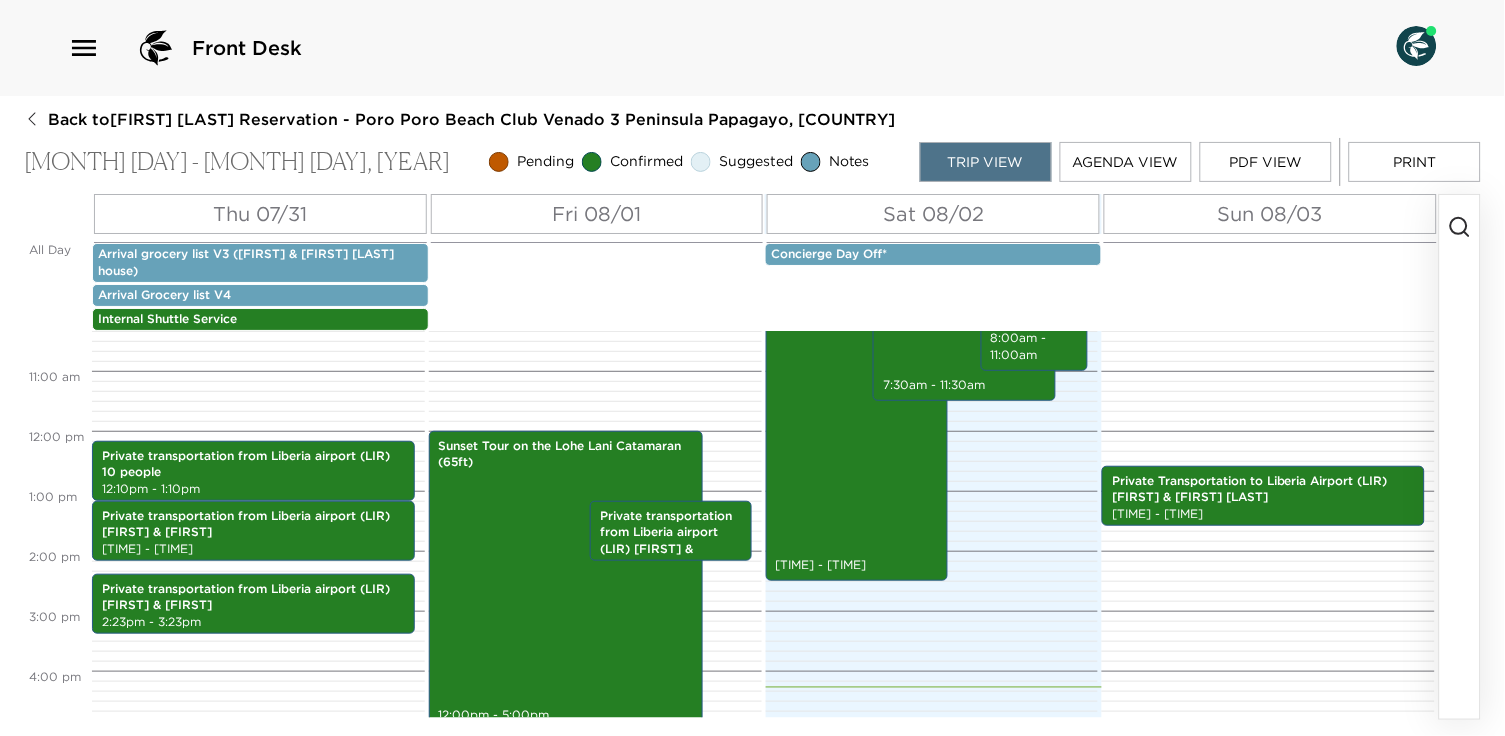 scroll, scrollTop: 654, scrollLeft: 0, axis: vertical 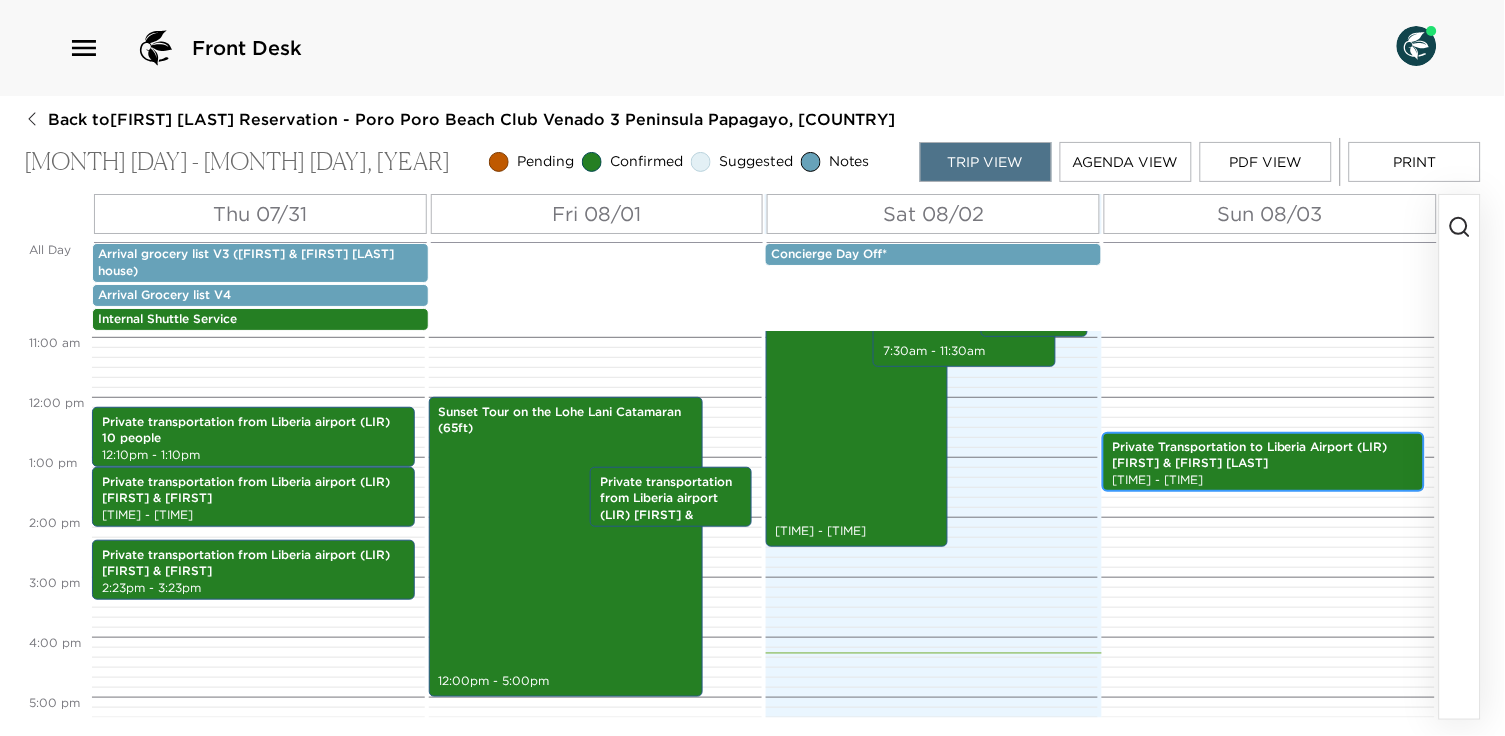 click on "Private Transportation to Liberia Airport (LIR) [FIRST] & [FIRST] [LAST]" at bounding box center [1263, 456] 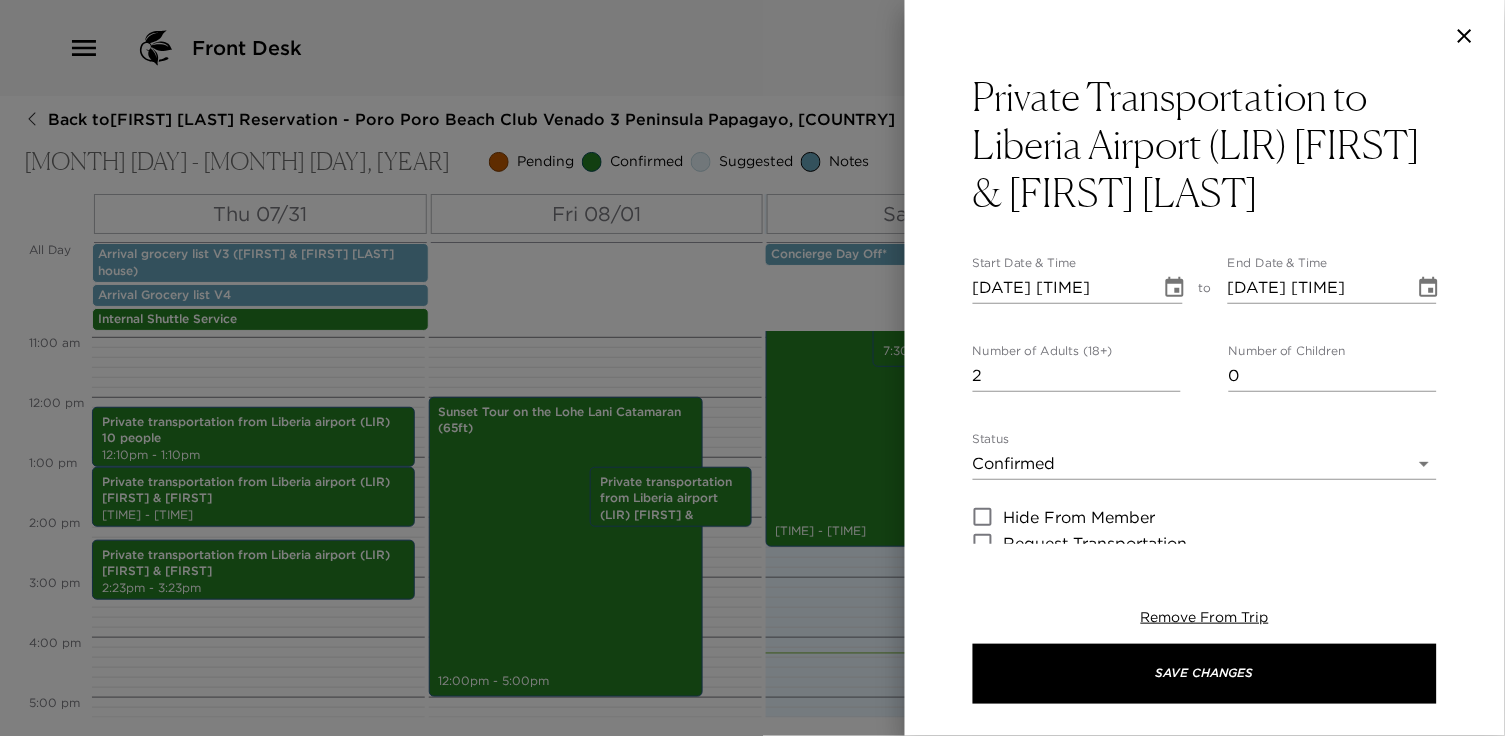scroll, scrollTop: 0, scrollLeft: 0, axis: both 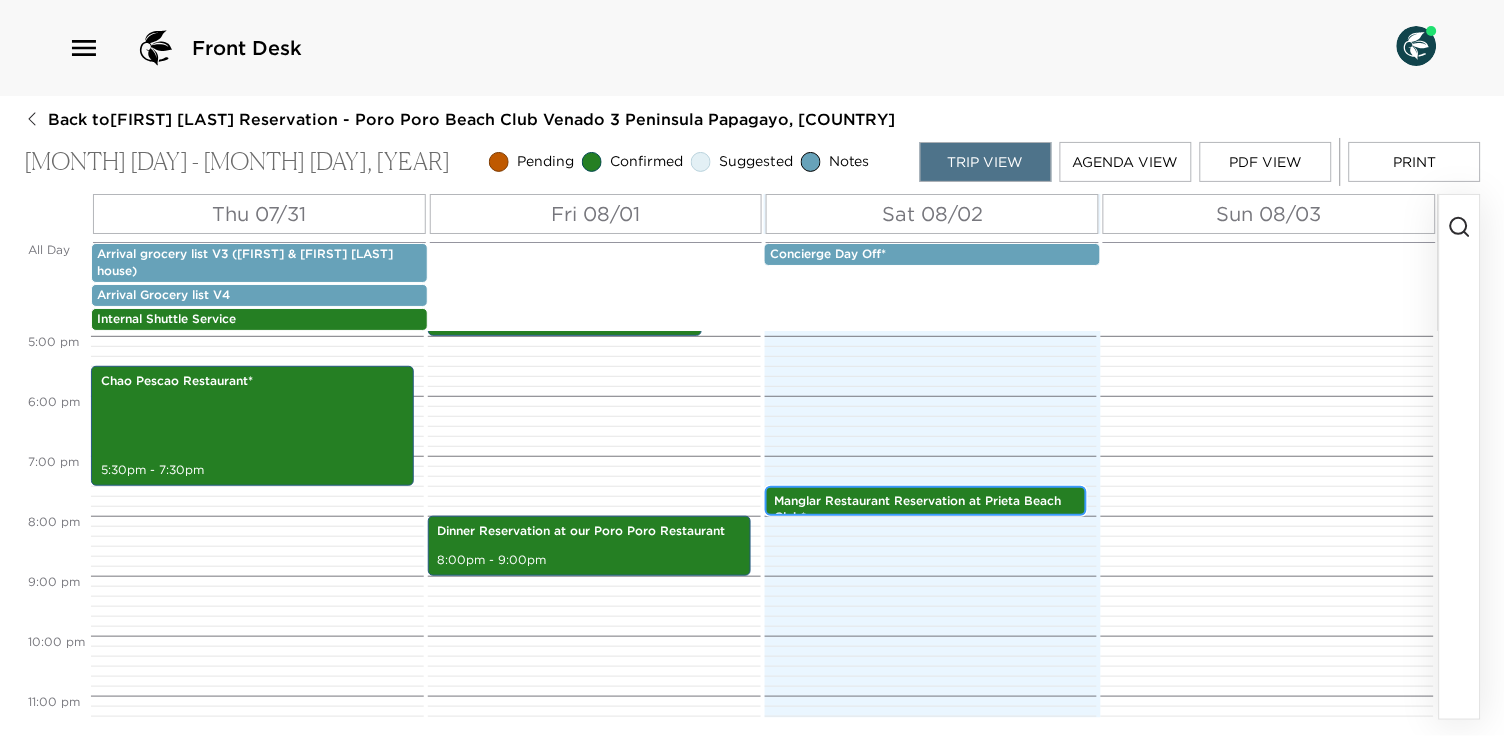 click on "Manglar Restaurant Reservation at Prieta Beach Club*" at bounding box center [926, 510] 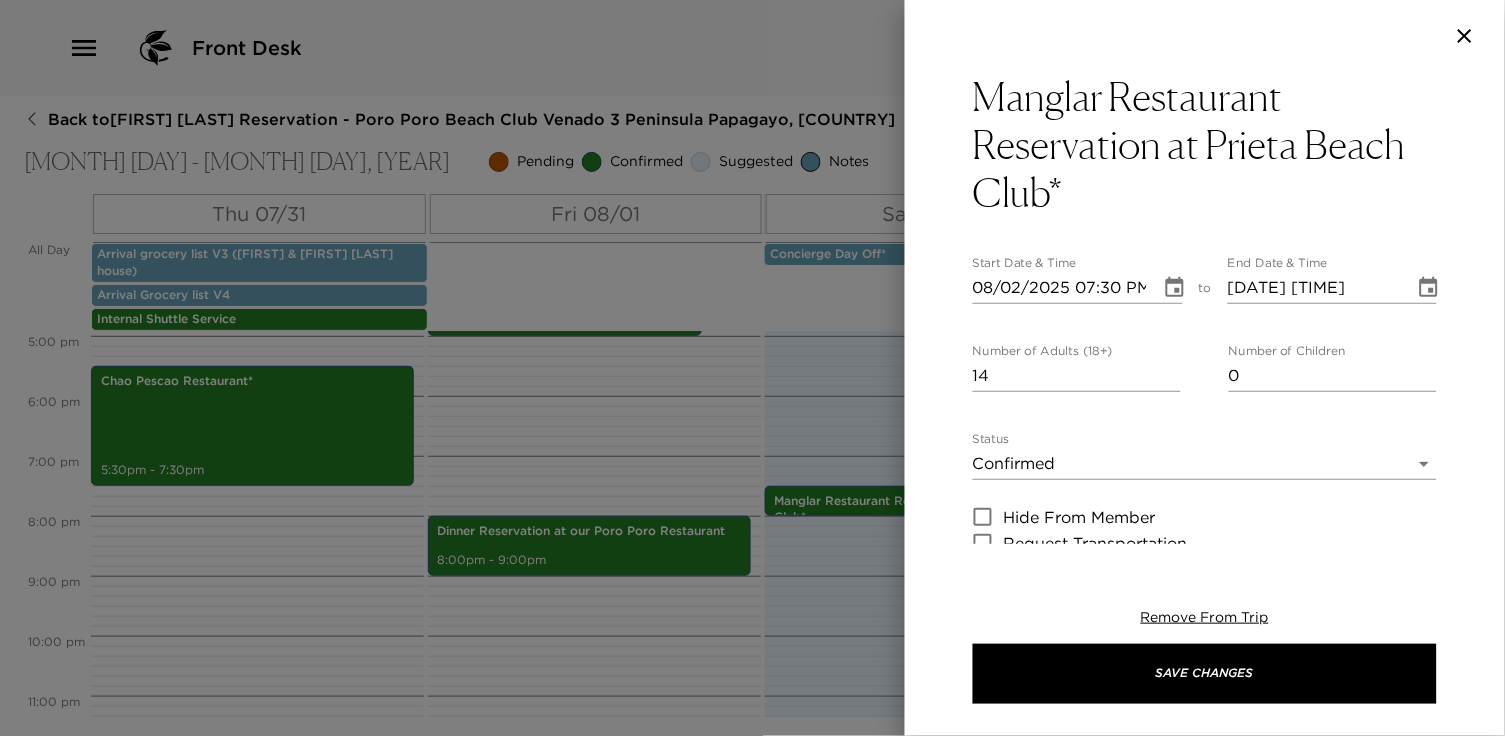 click at bounding box center [752, 368] 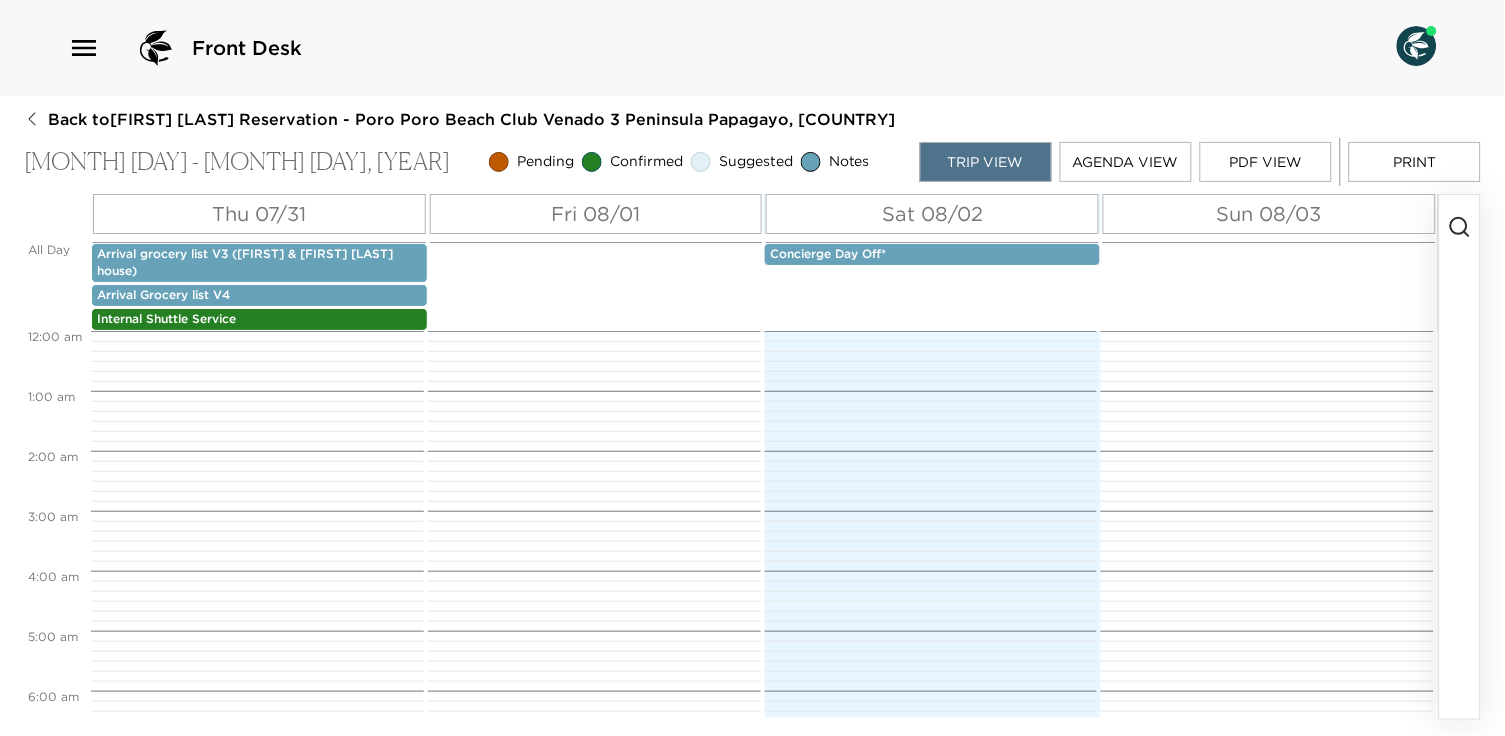 scroll, scrollTop: 0, scrollLeft: 0, axis: both 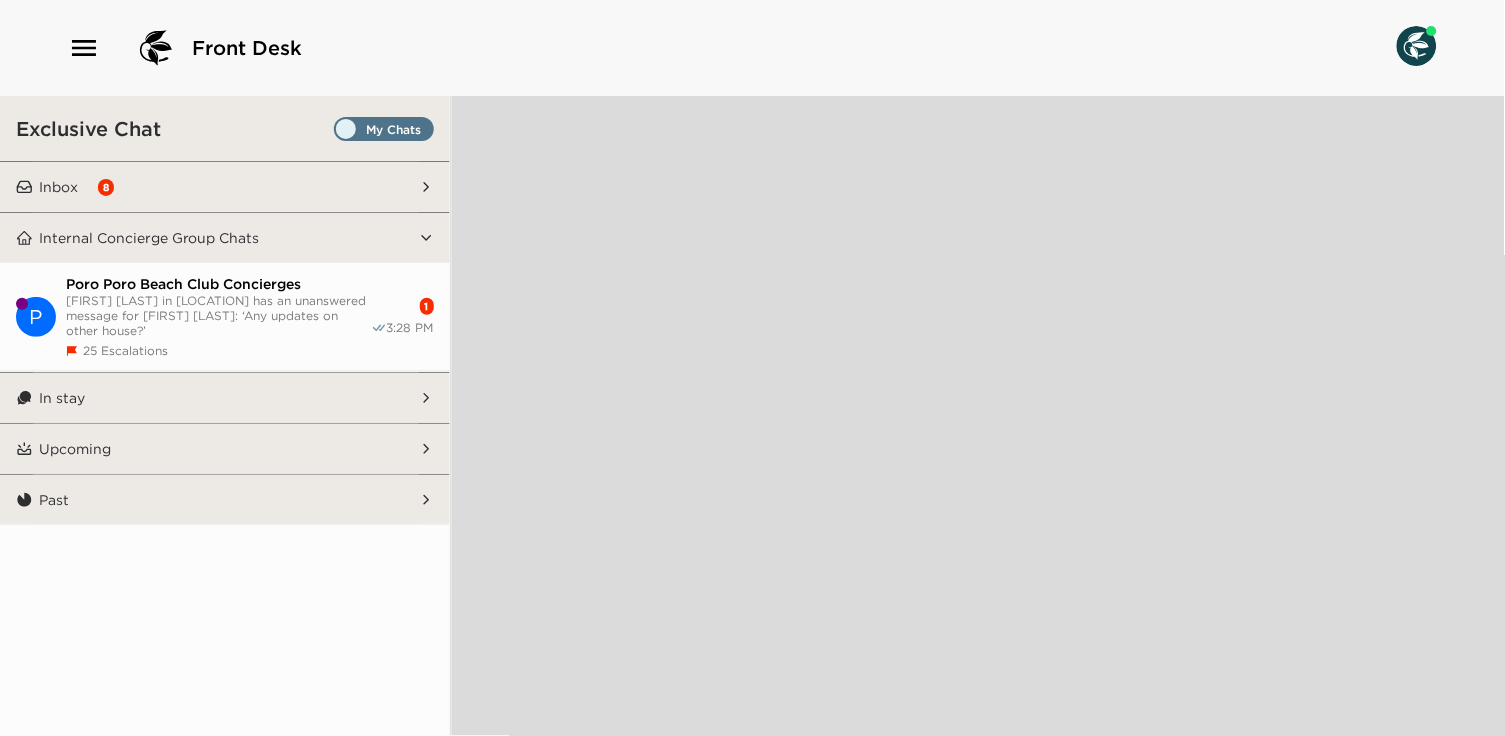 click on "Poro Poro Beach Club Concierges" at bounding box center (218, 284) 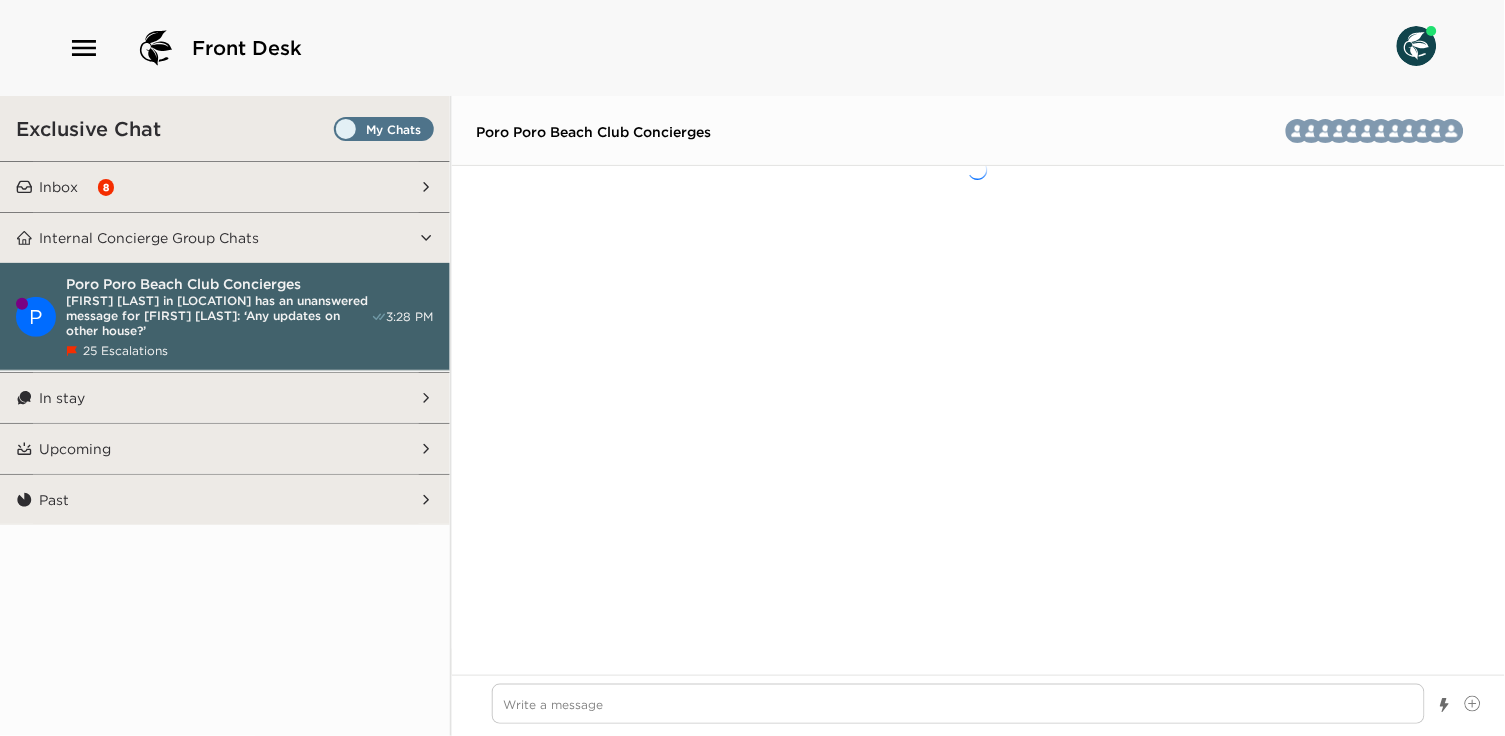 scroll, scrollTop: 4345, scrollLeft: 0, axis: vertical 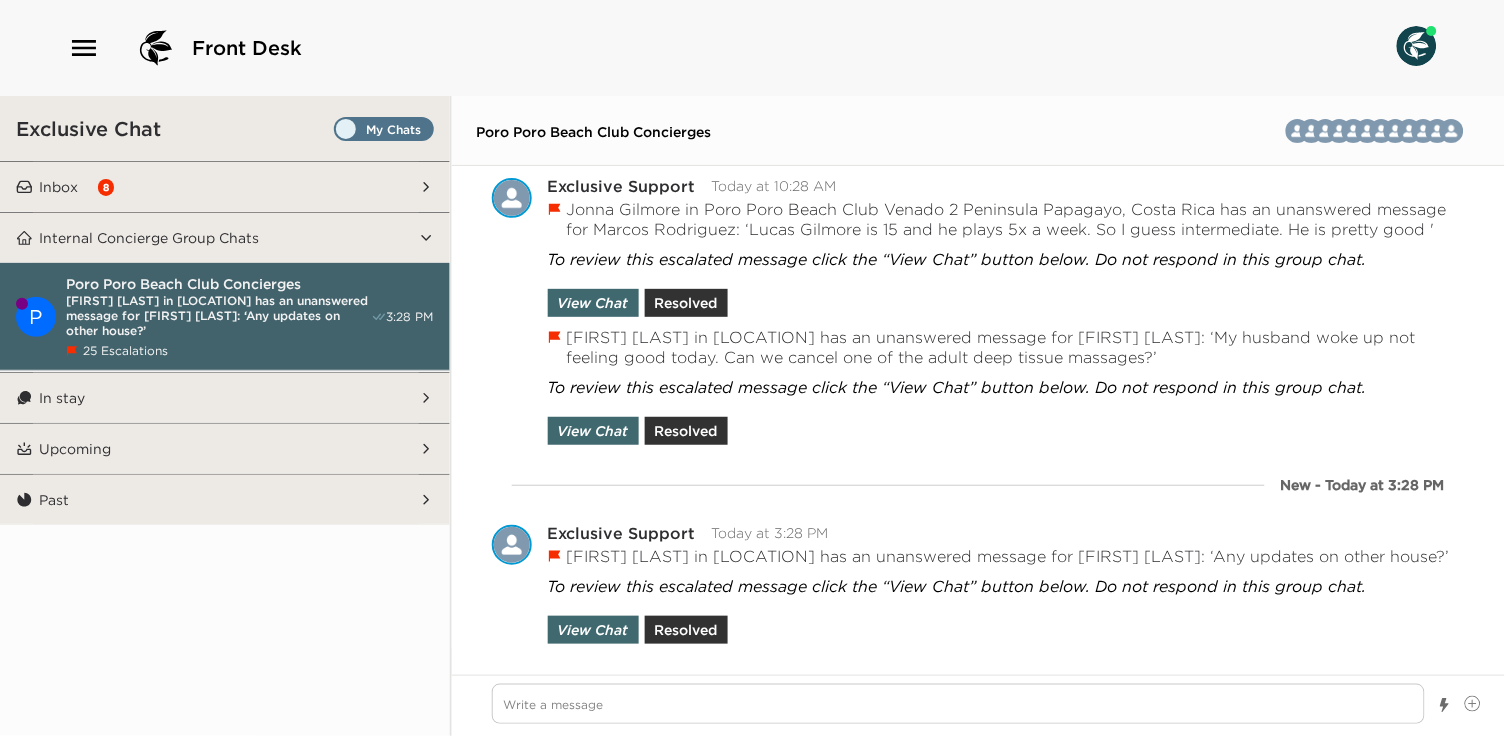 click on "Internal Concierge Group Chats" at bounding box center (149, 238) 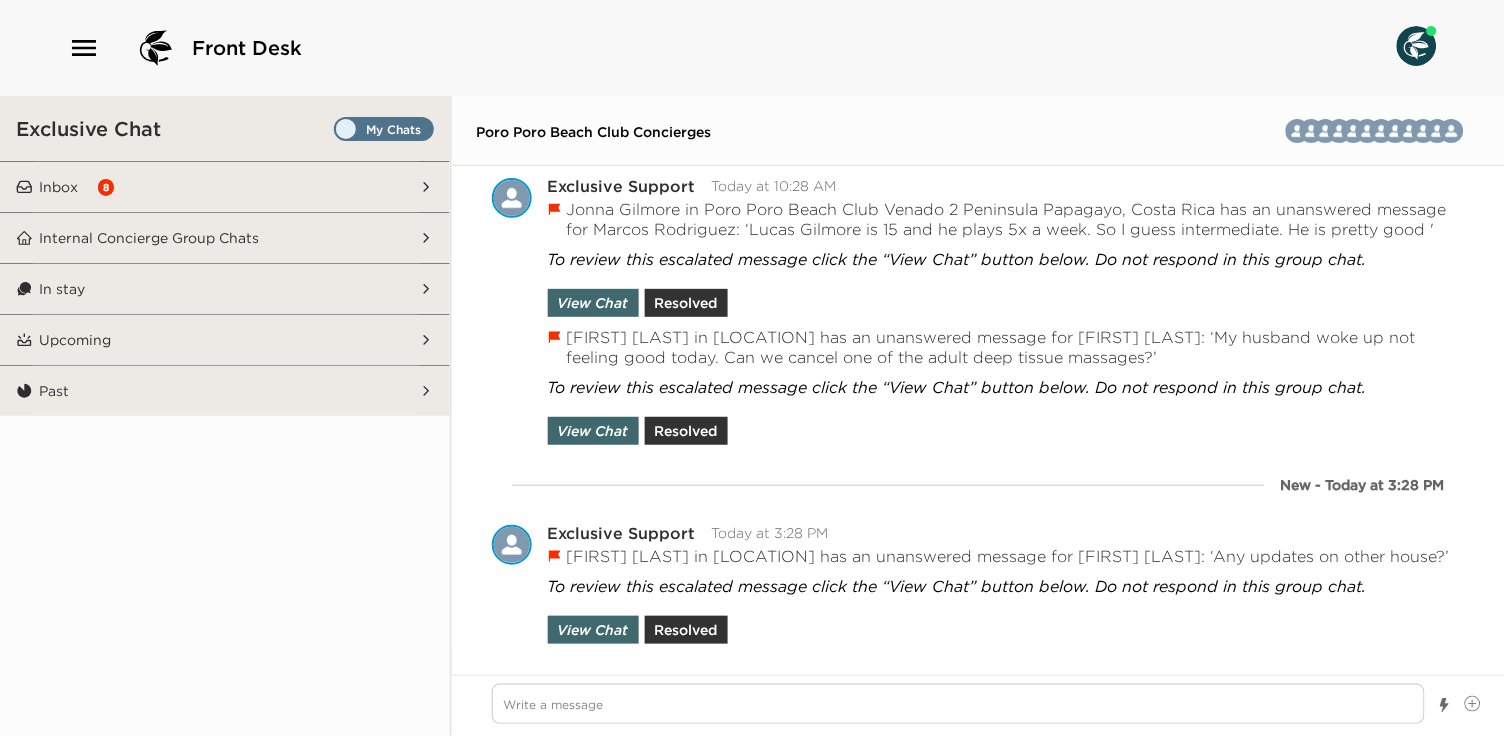 click on "Inbox 8" at bounding box center [226, 187] 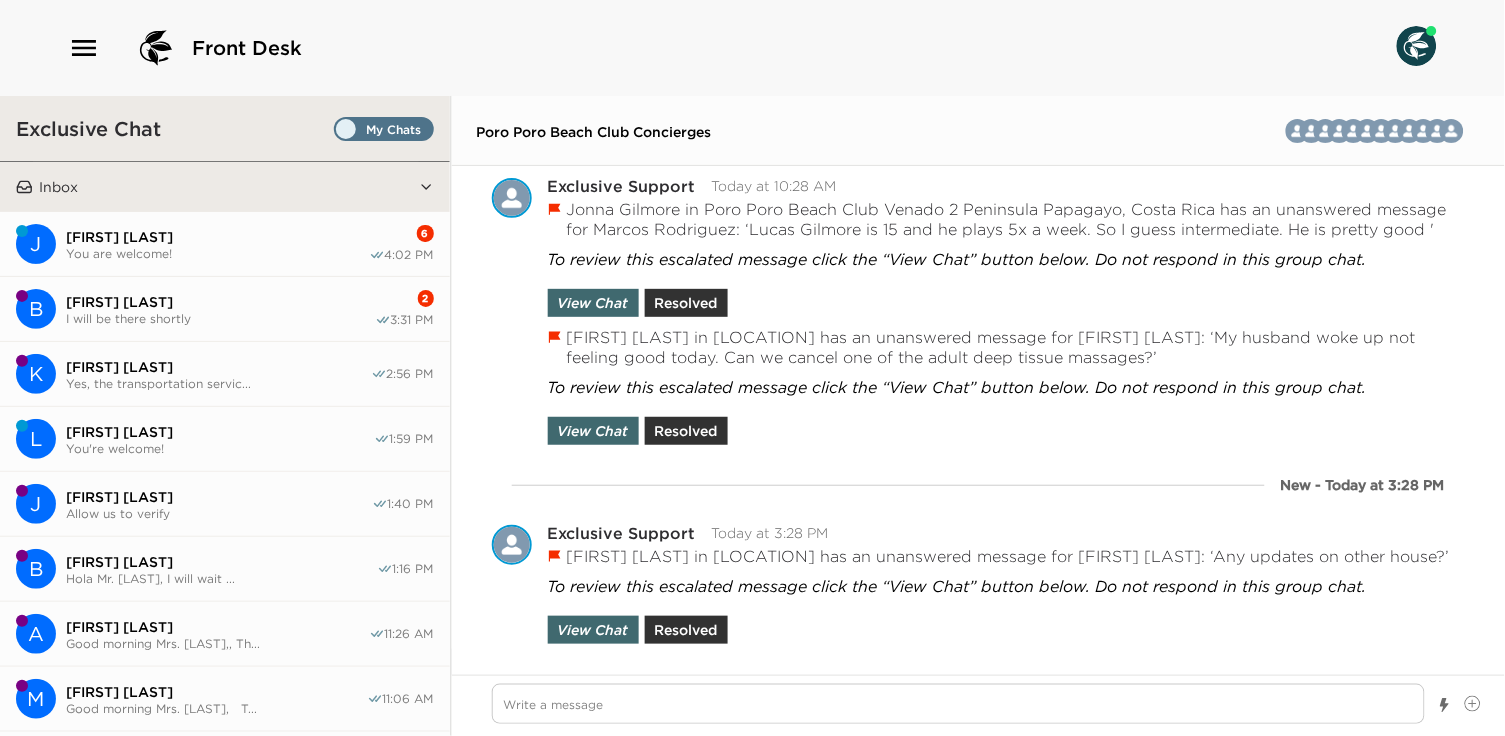 click on "I will be there shortly" at bounding box center (220, 318) 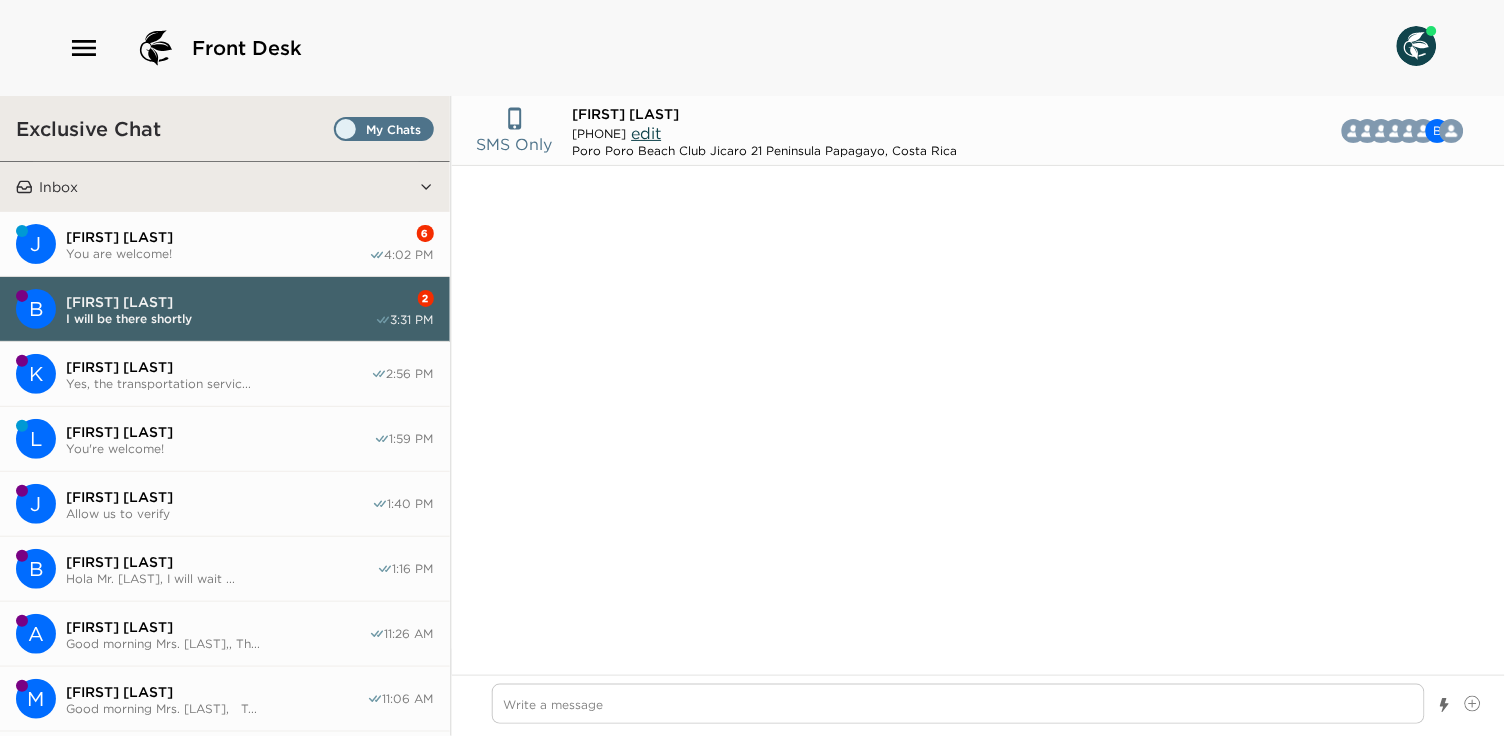 type on "x" 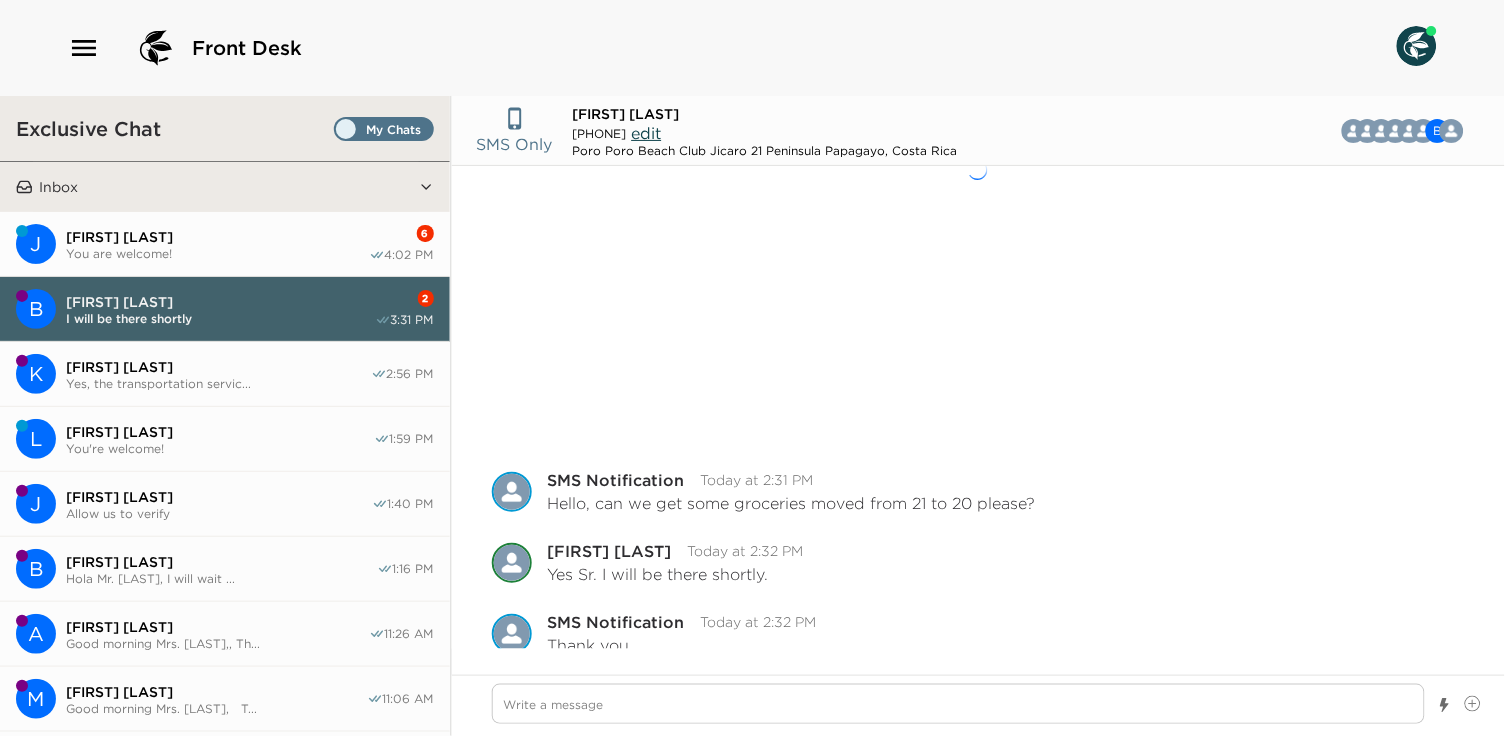 scroll, scrollTop: 338, scrollLeft: 0, axis: vertical 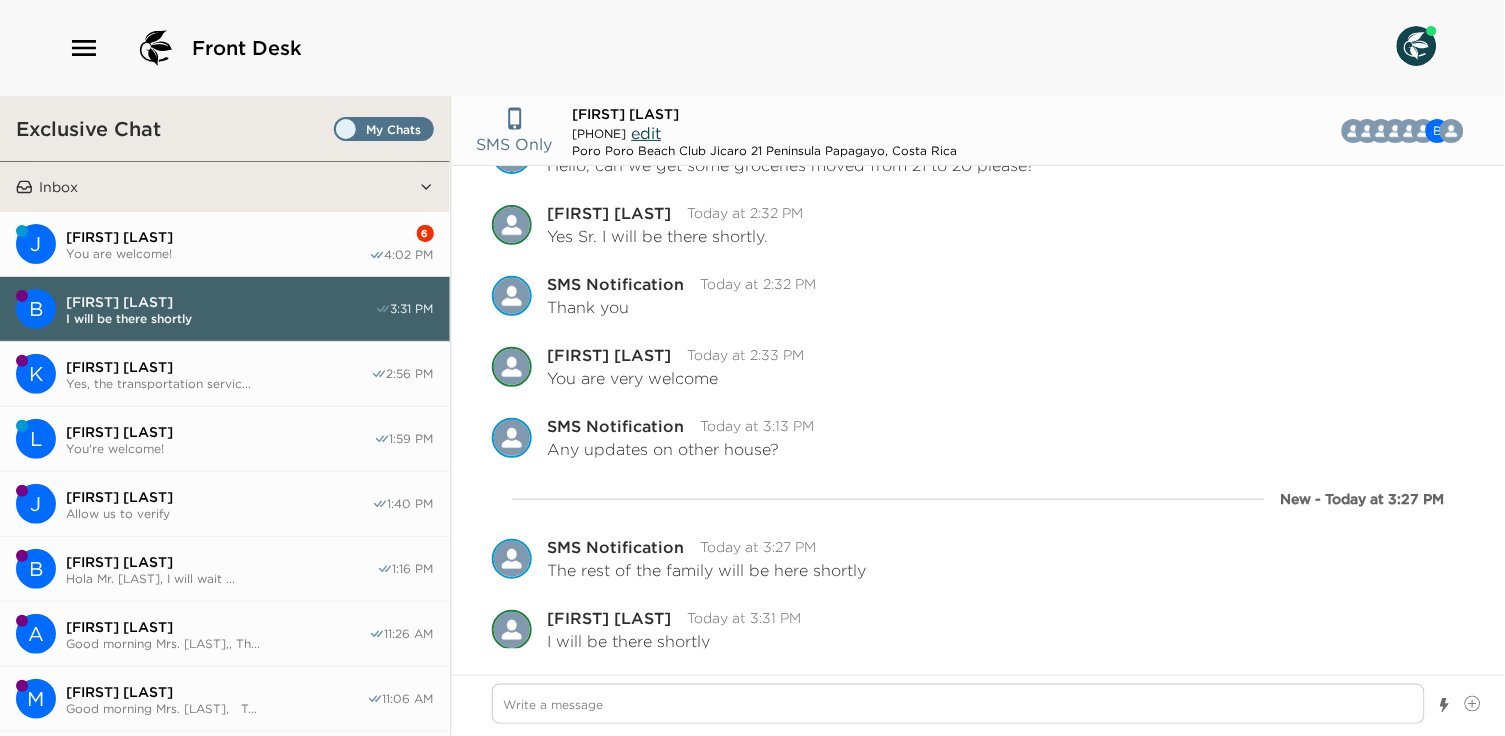 click on "You are welcome!" at bounding box center [217, 253] 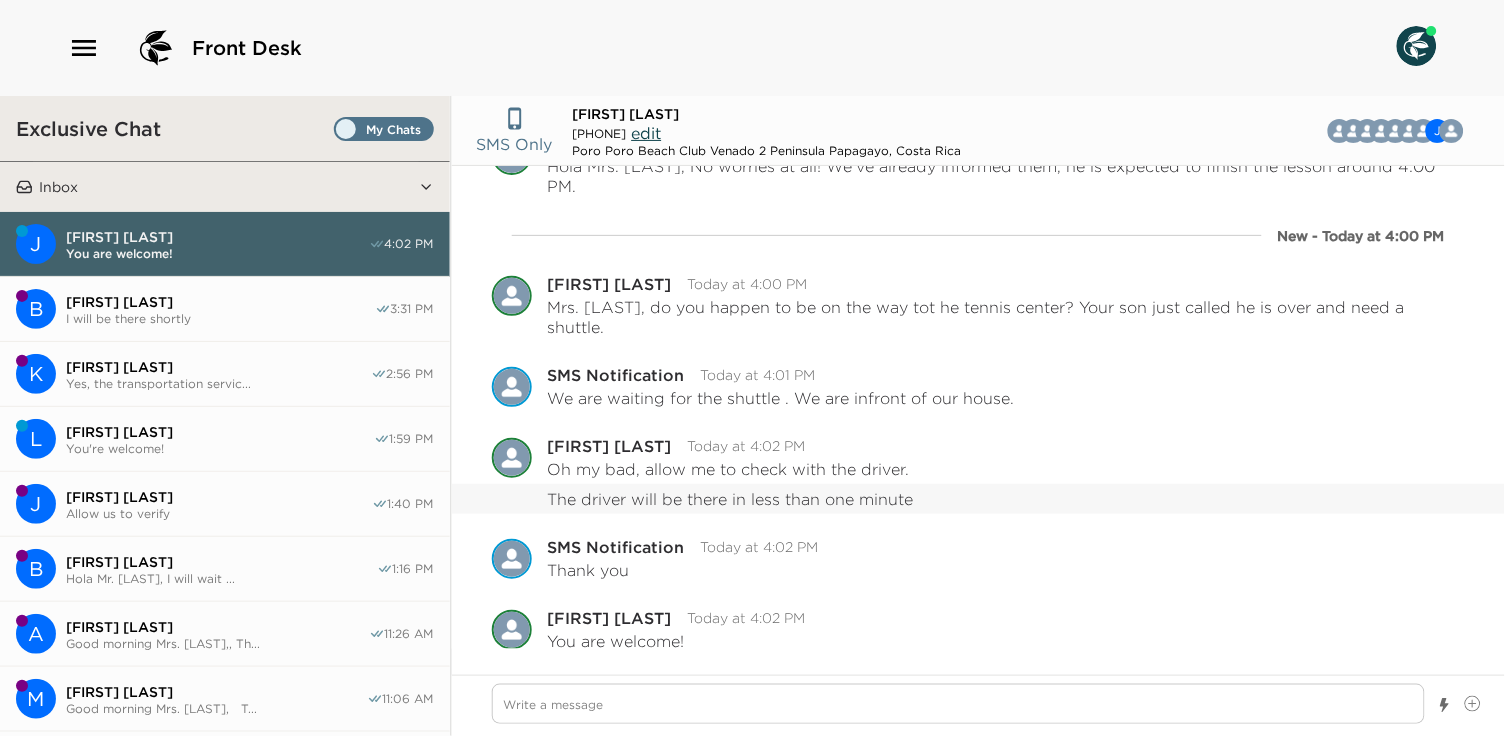 scroll, scrollTop: 2585, scrollLeft: 0, axis: vertical 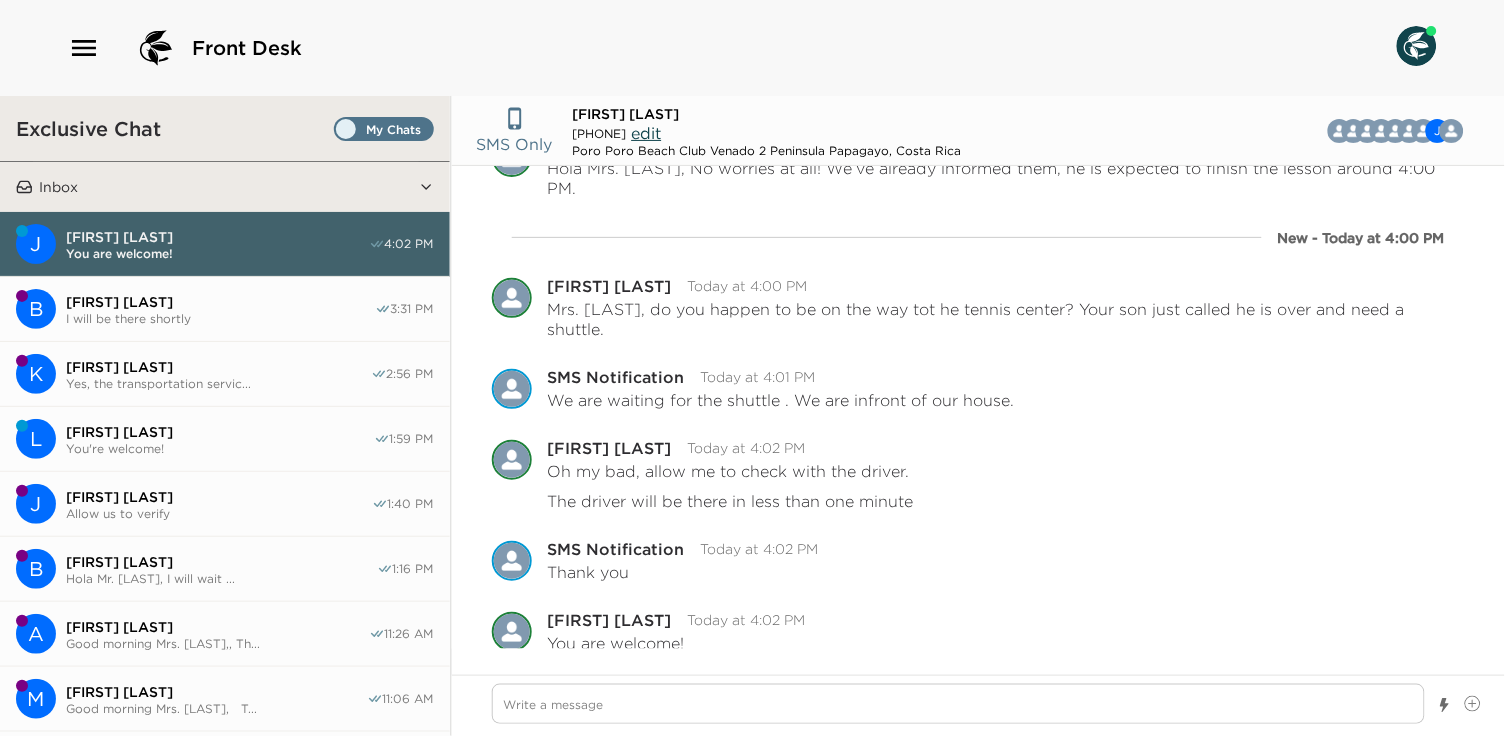 type on "x" 